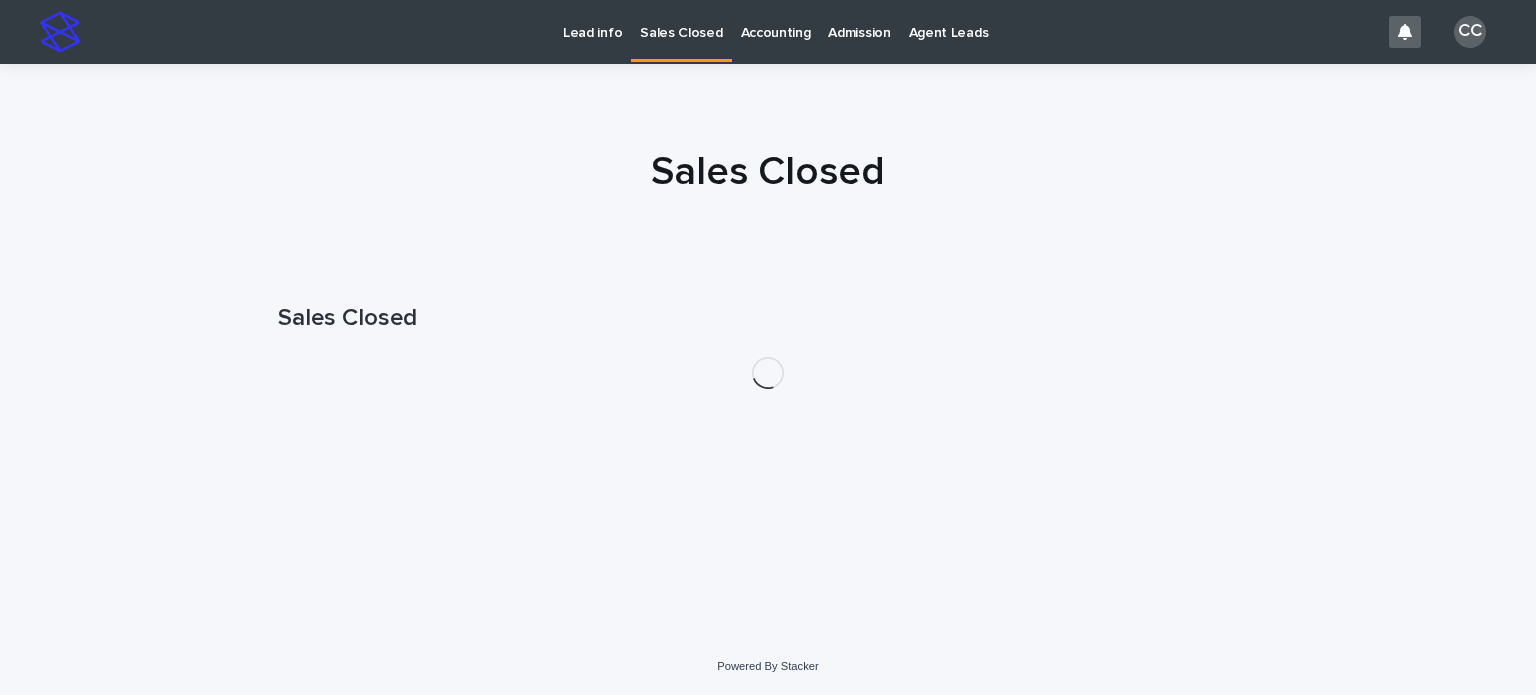scroll, scrollTop: 0, scrollLeft: 0, axis: both 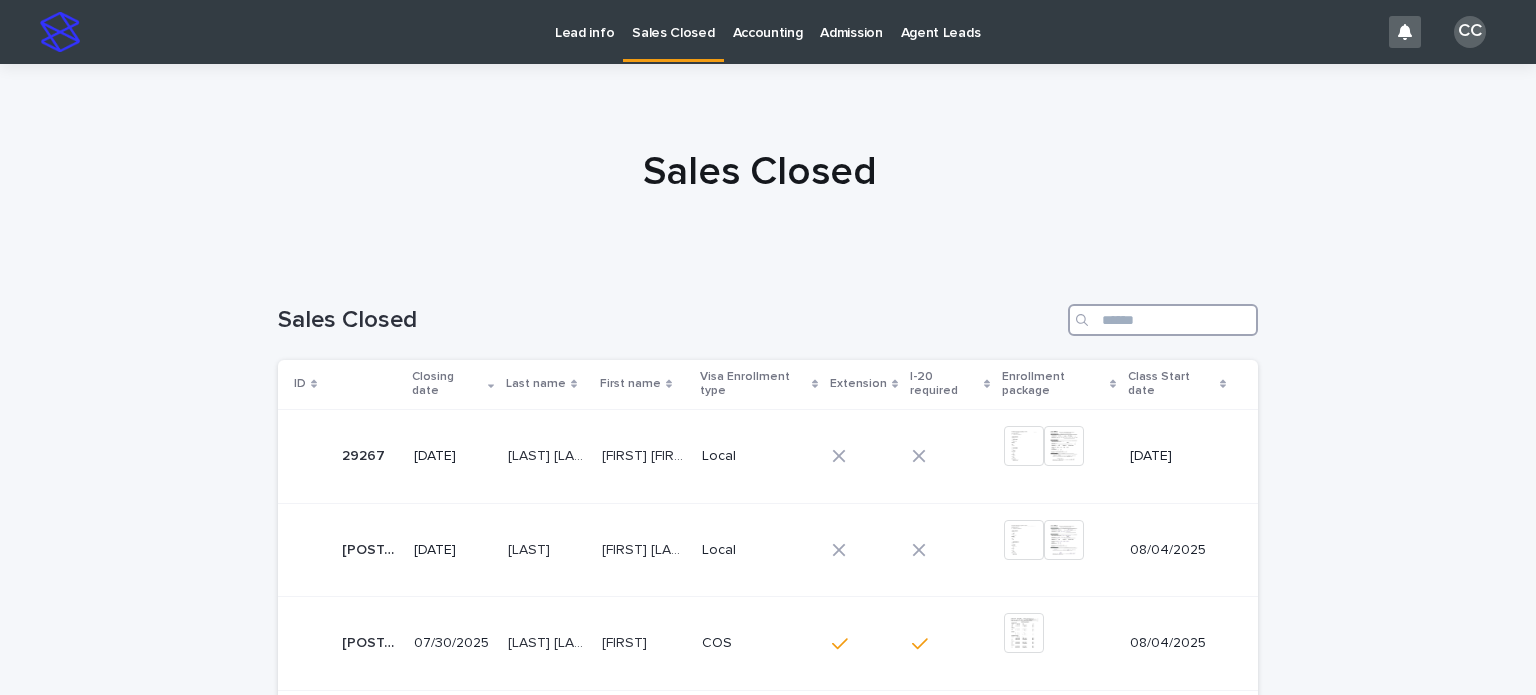 click at bounding box center [1163, 320] 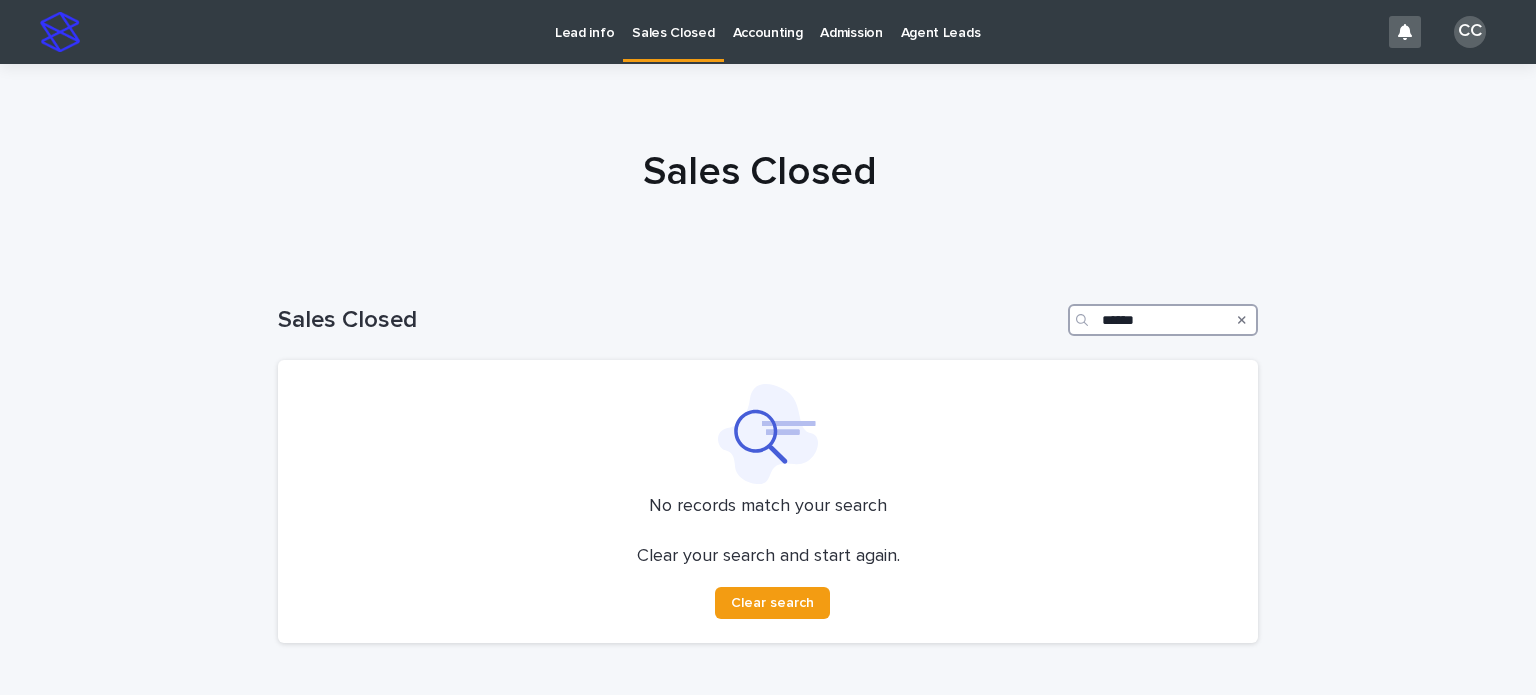 drag, startPoint x: 1118, startPoint y: 319, endPoint x: 1039, endPoint y: 319, distance: 79 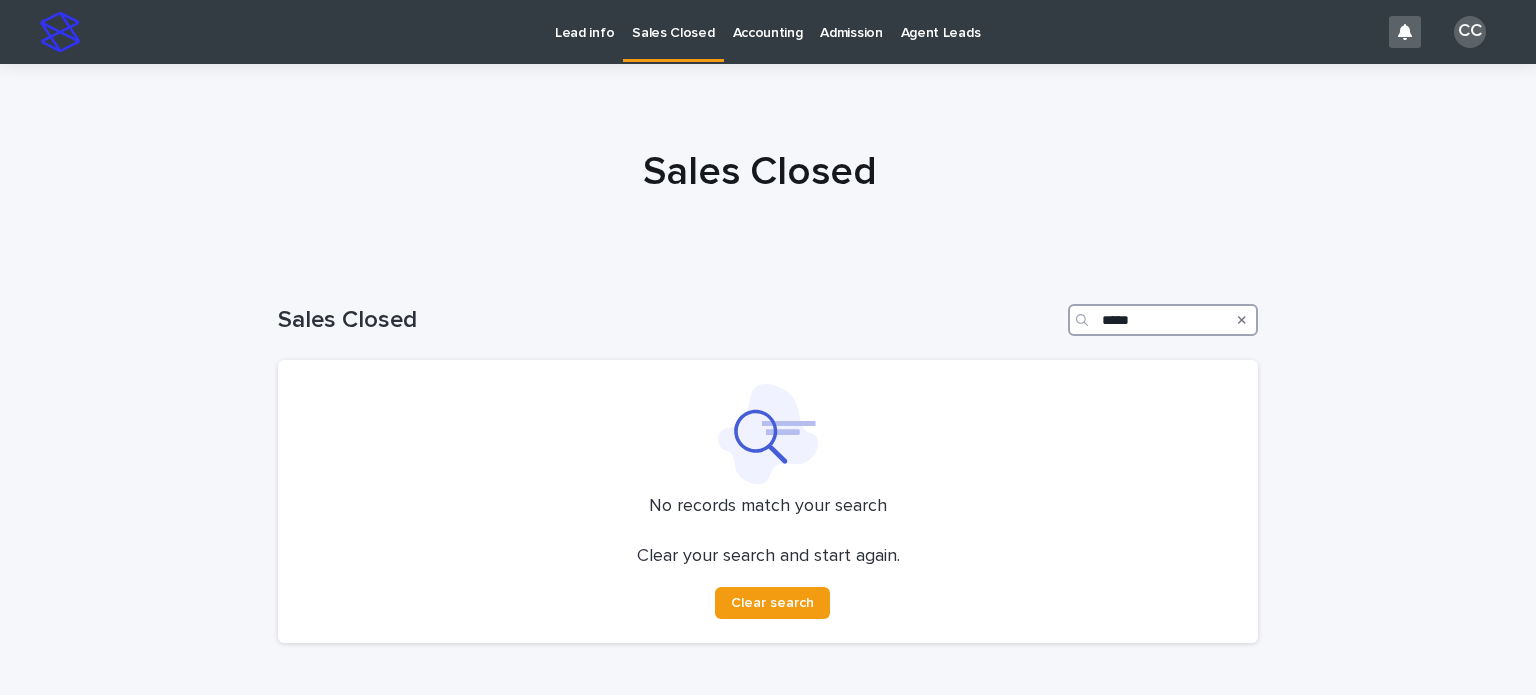 type on "*****" 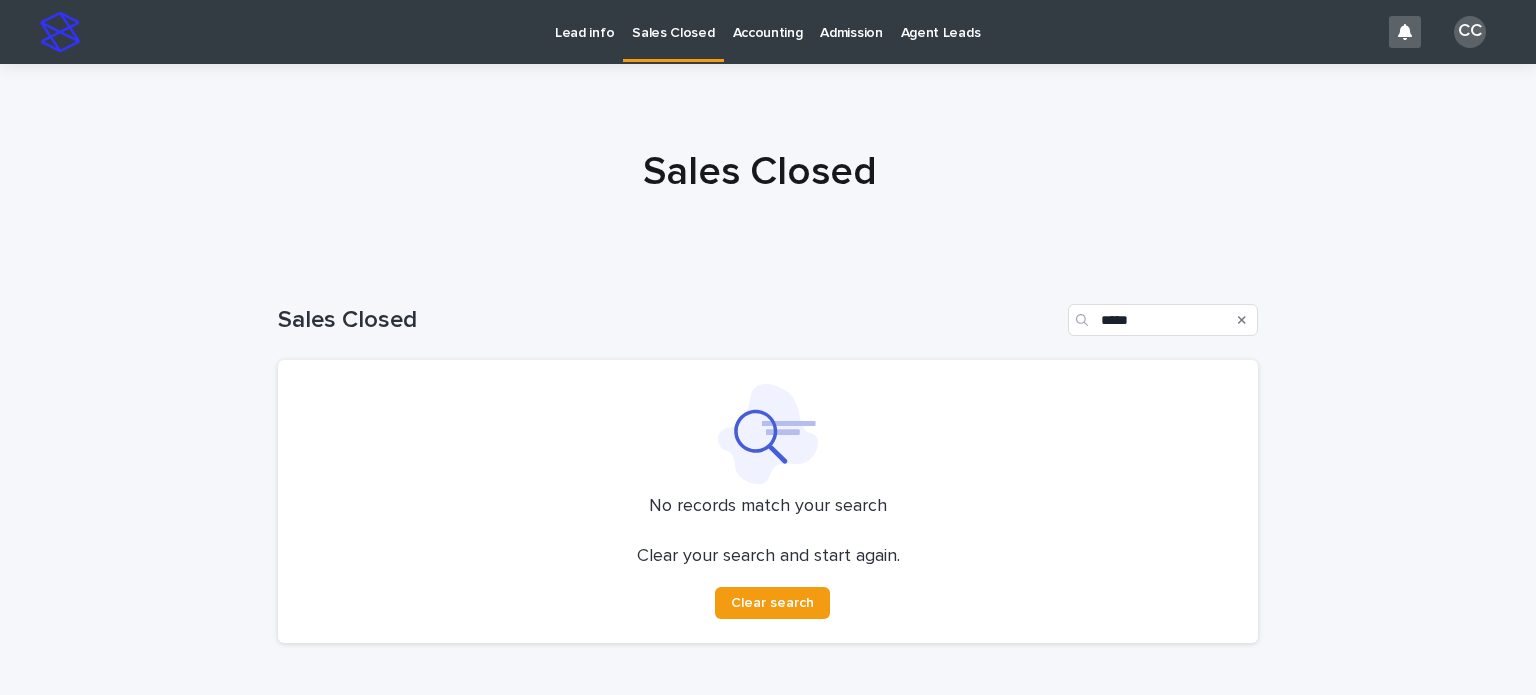 click on "Lead info" at bounding box center [584, 31] 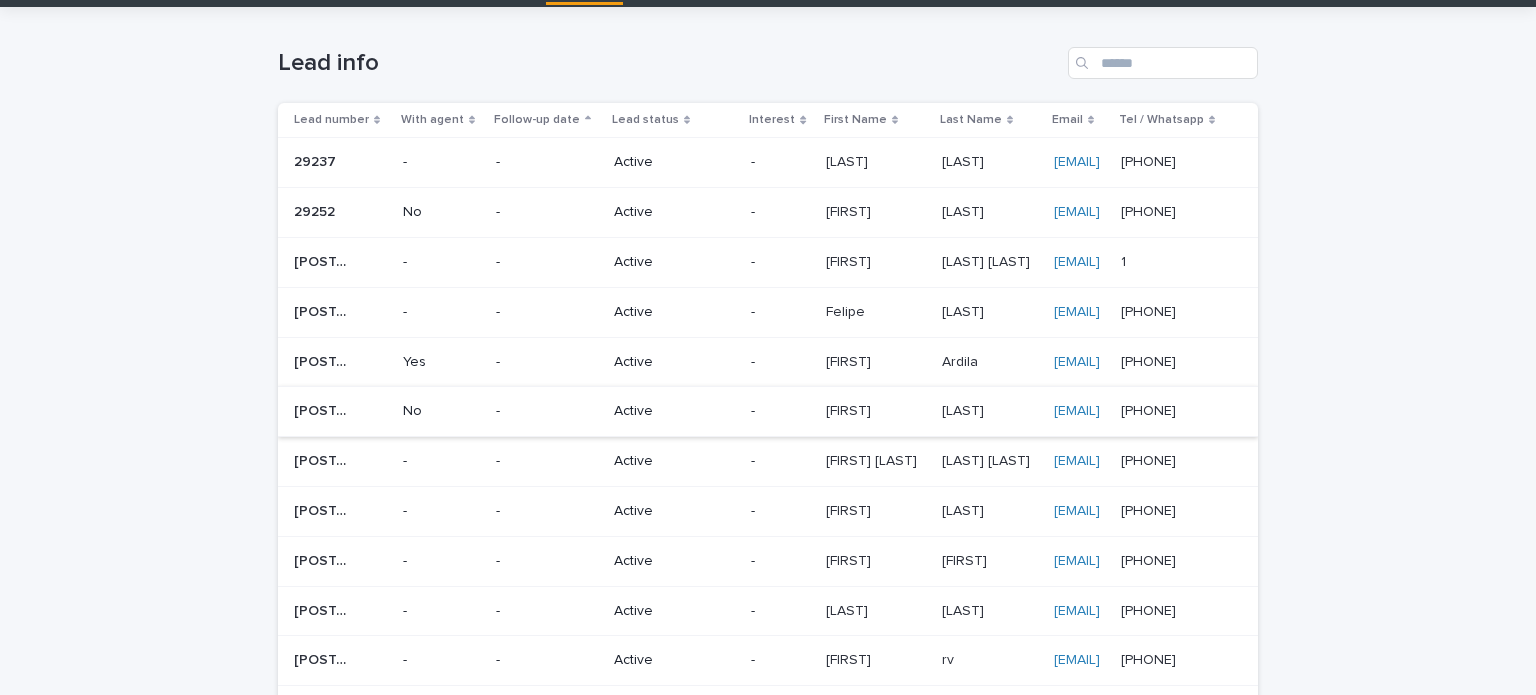 scroll, scrollTop: 0, scrollLeft: 0, axis: both 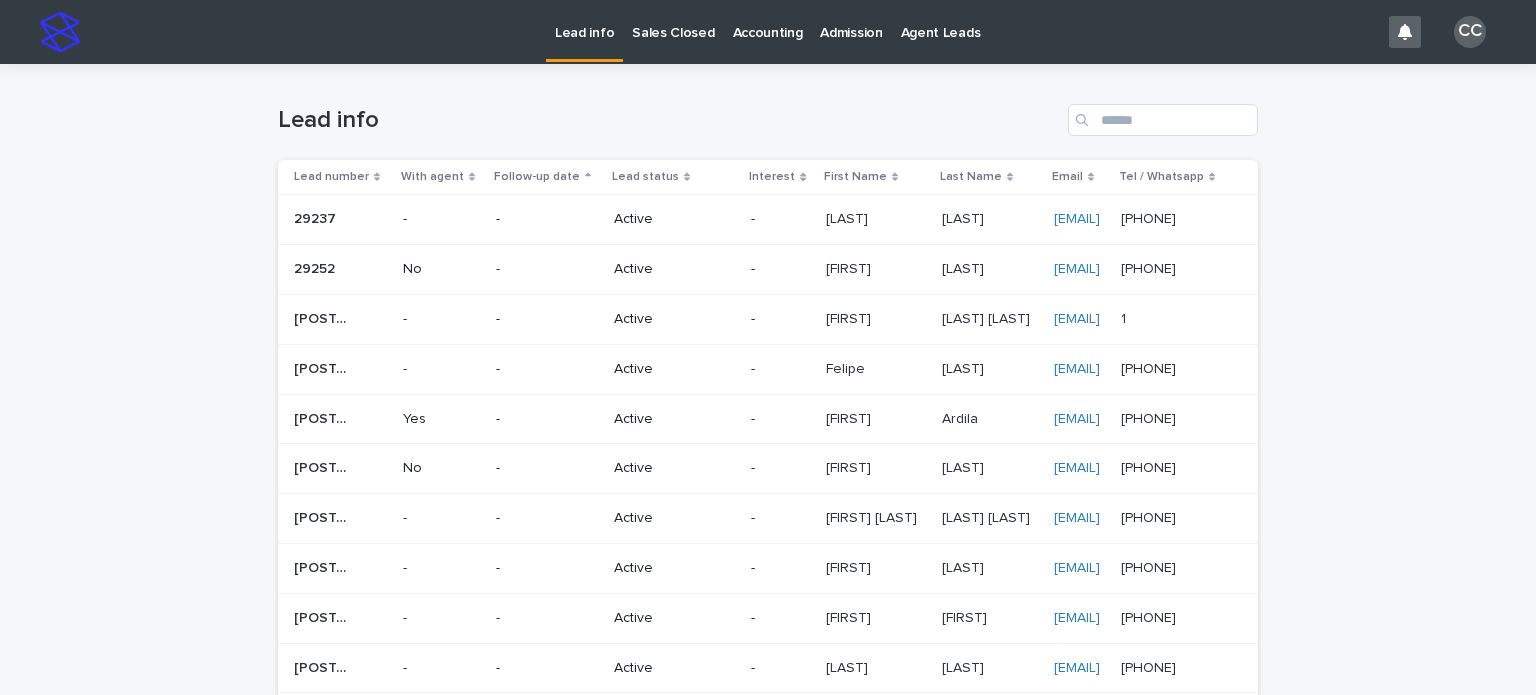 click on "Active" at bounding box center [669, 269] 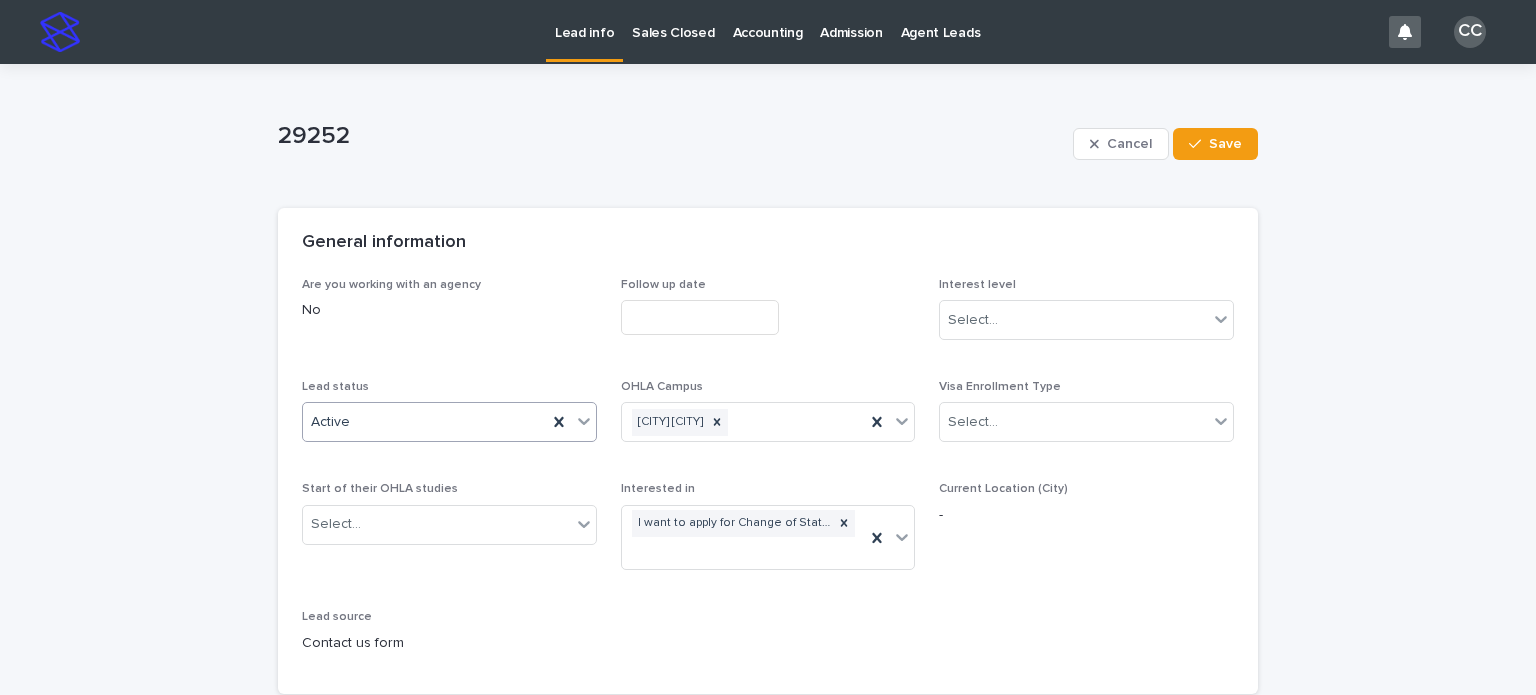 click on "Active" at bounding box center [425, 422] 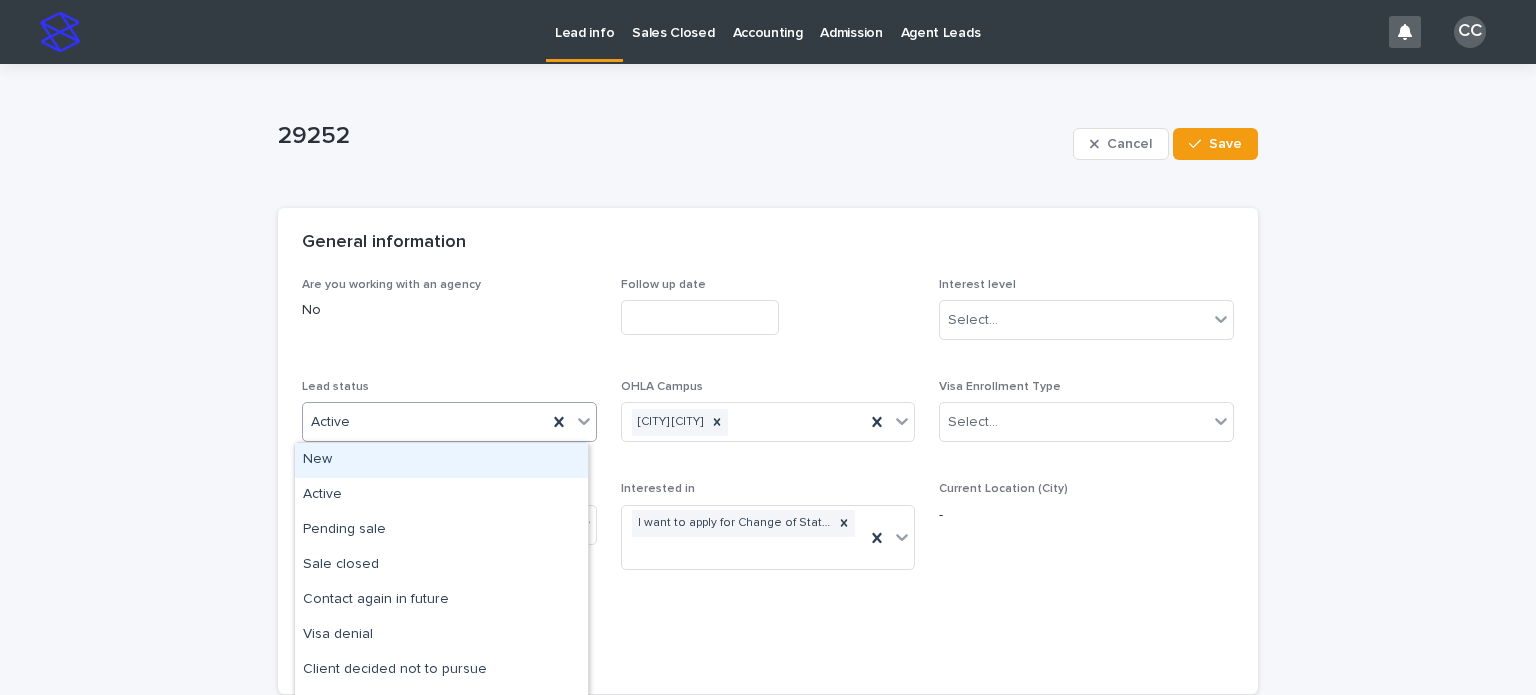 scroll, scrollTop: 200, scrollLeft: 0, axis: vertical 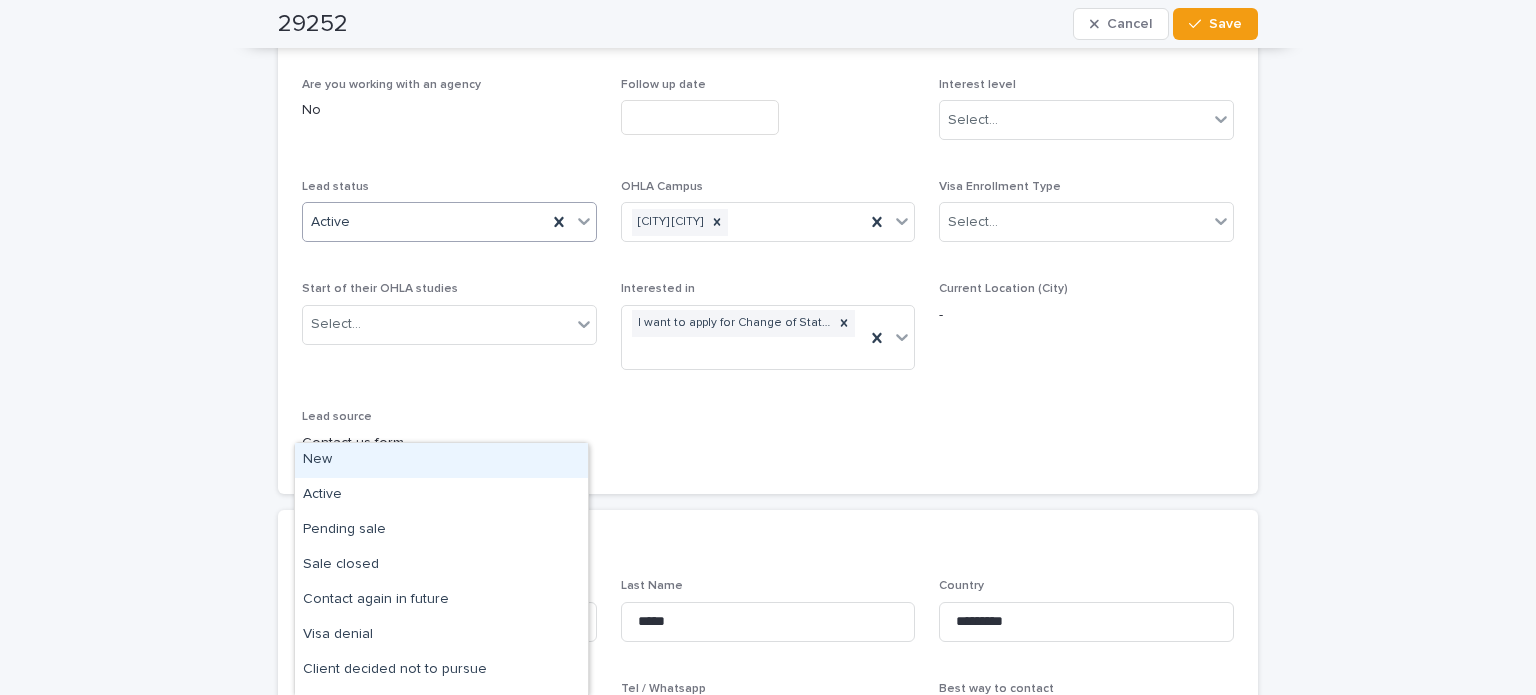 click on "Start of their OHLA studies Select..." at bounding box center (449, 334) 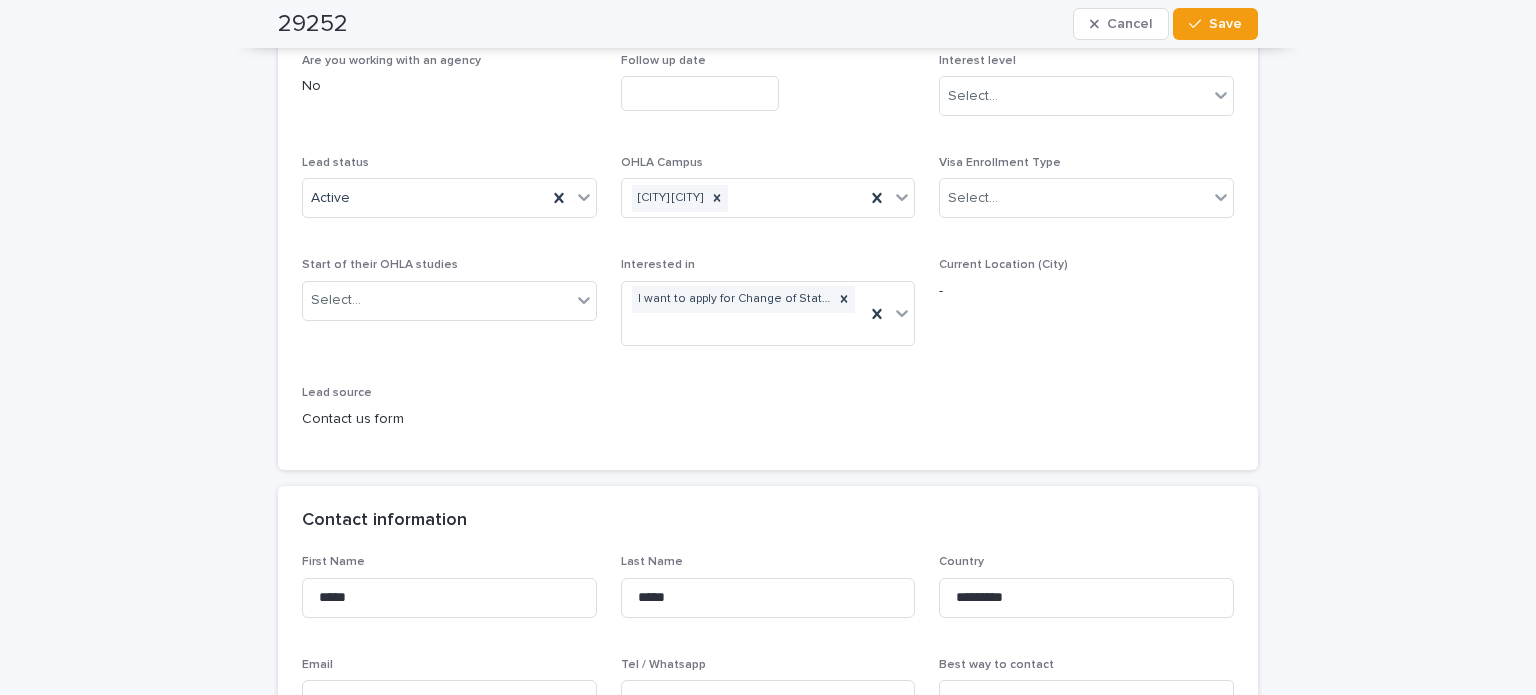 scroll, scrollTop: 100, scrollLeft: 0, axis: vertical 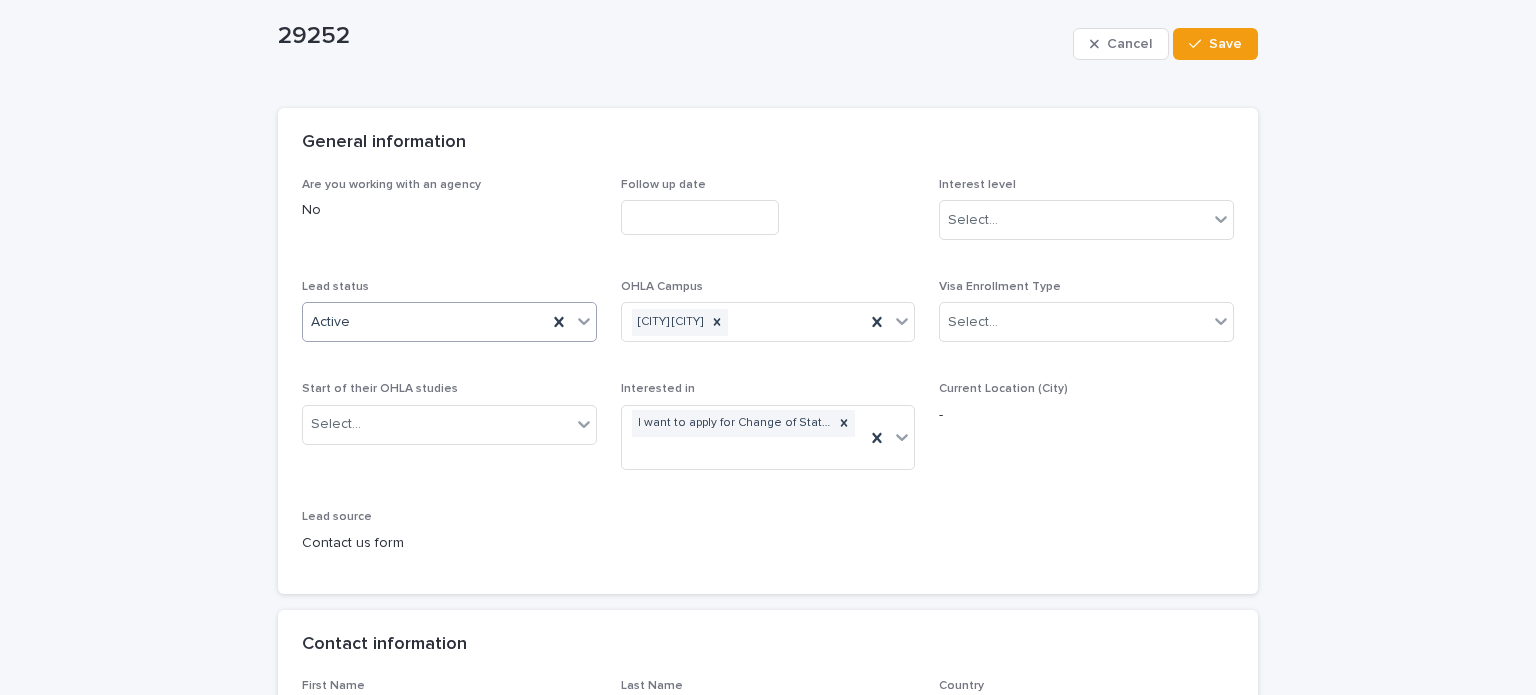 click on "Active" at bounding box center (425, 322) 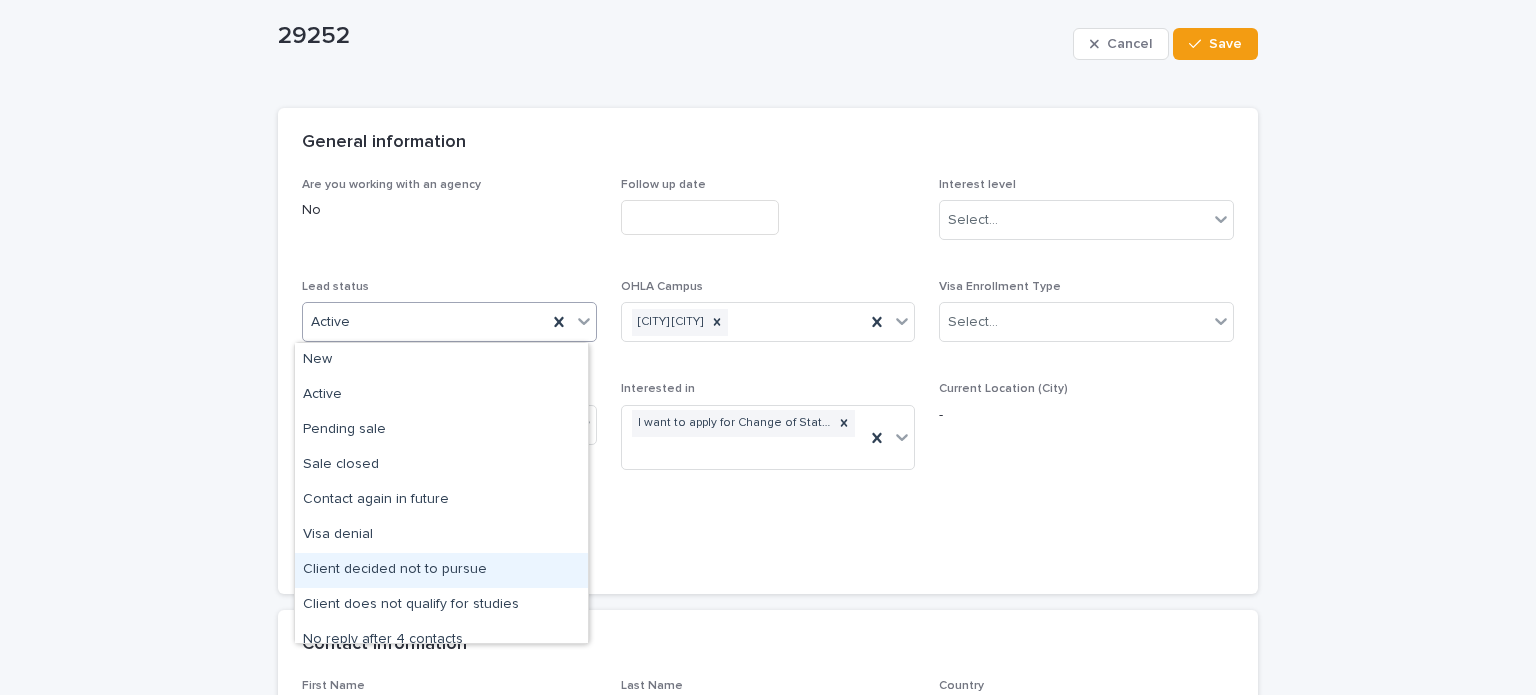 click on "Client decided not to pursue" at bounding box center (441, 570) 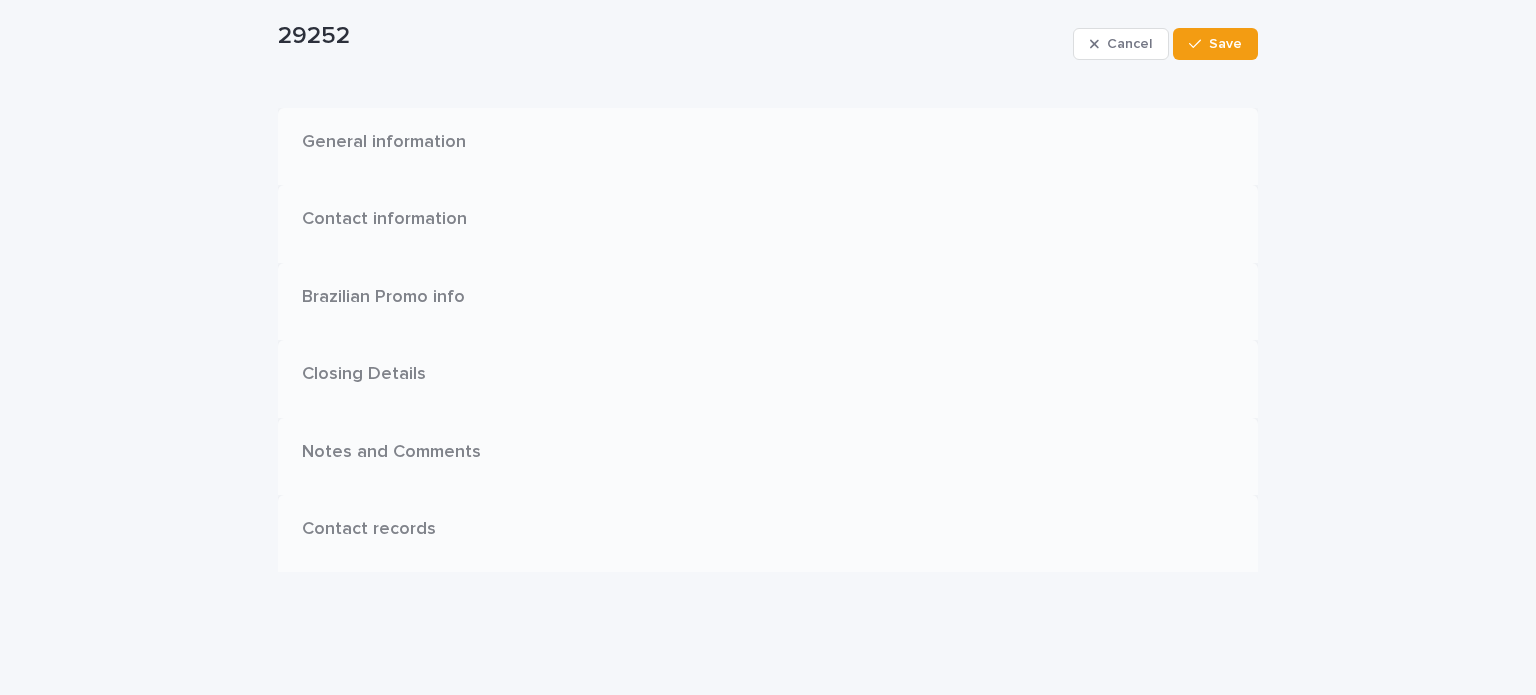 scroll, scrollTop: 0, scrollLeft: 0, axis: both 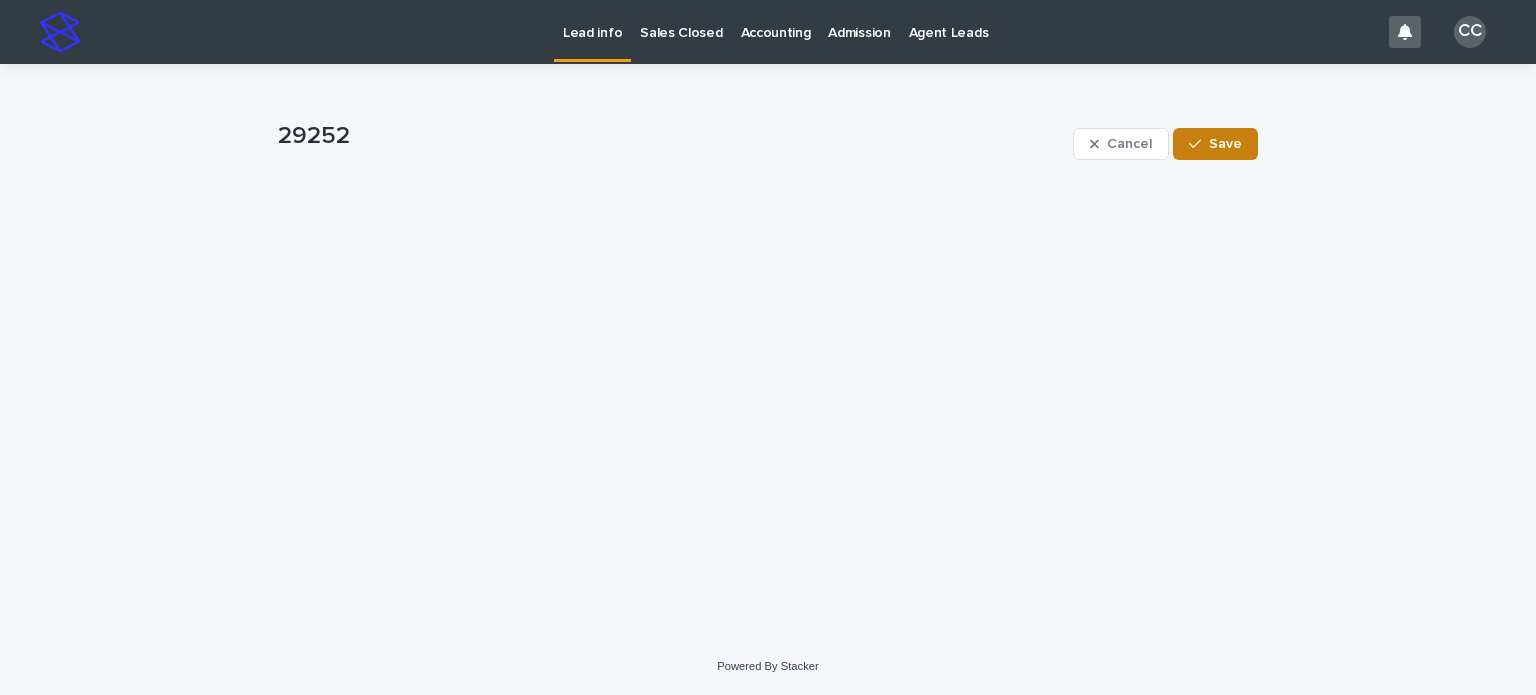 click at bounding box center (1199, 144) 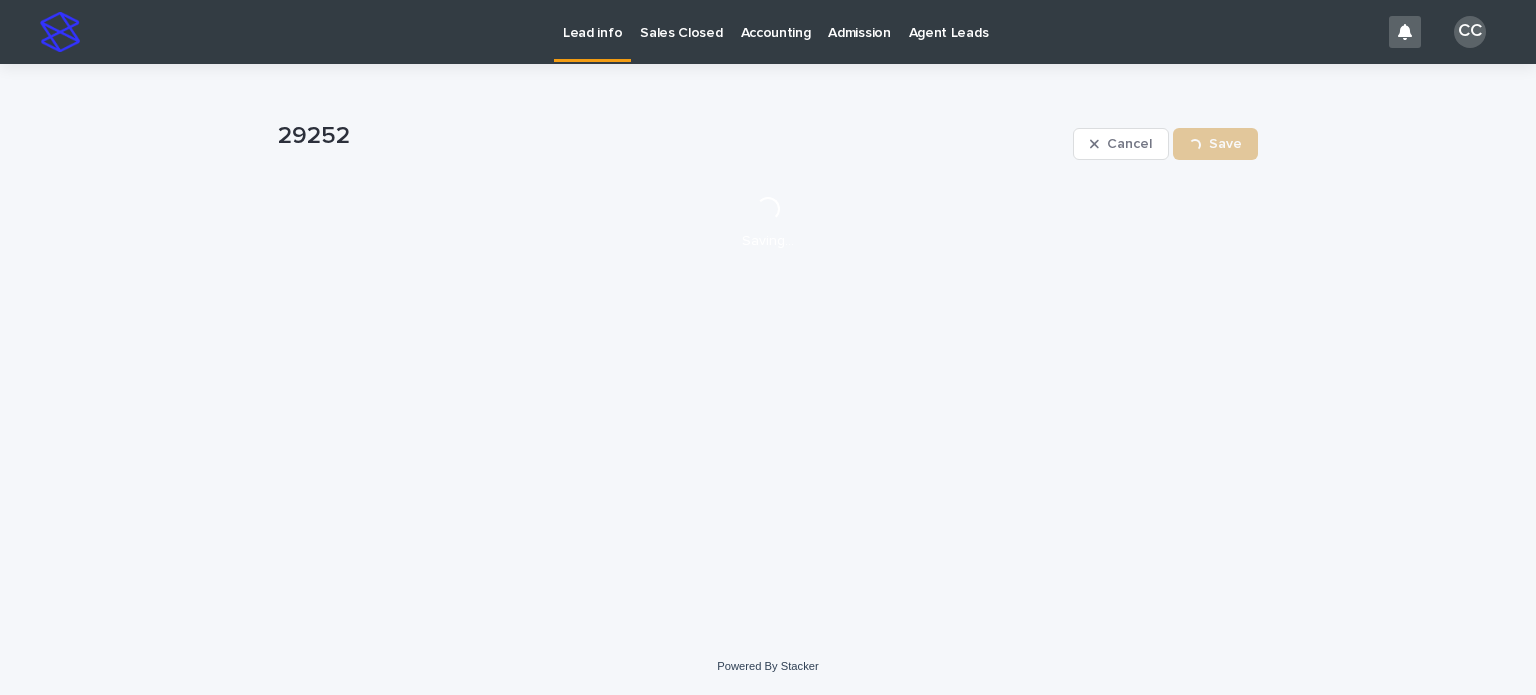 click on "Lead info" at bounding box center (592, 21) 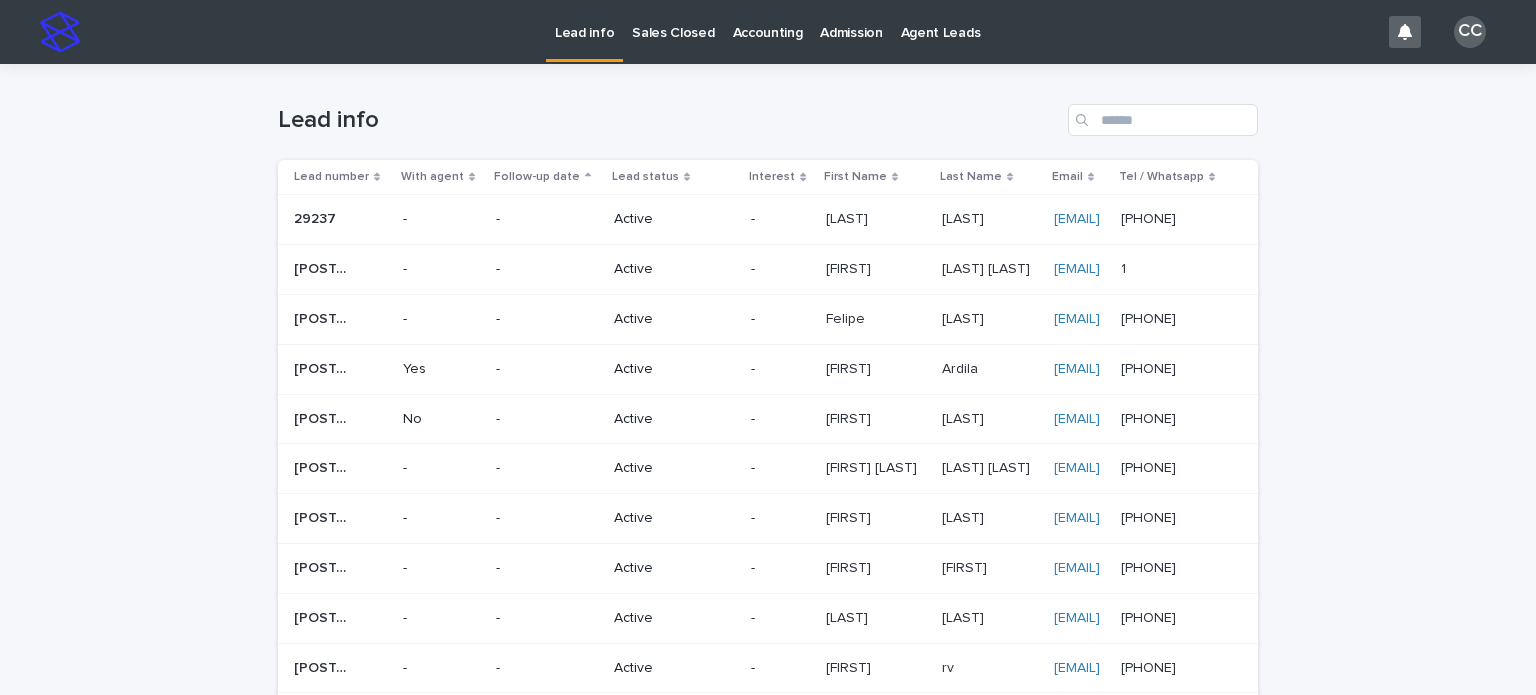 click on "-" at bounding box center (780, 369) 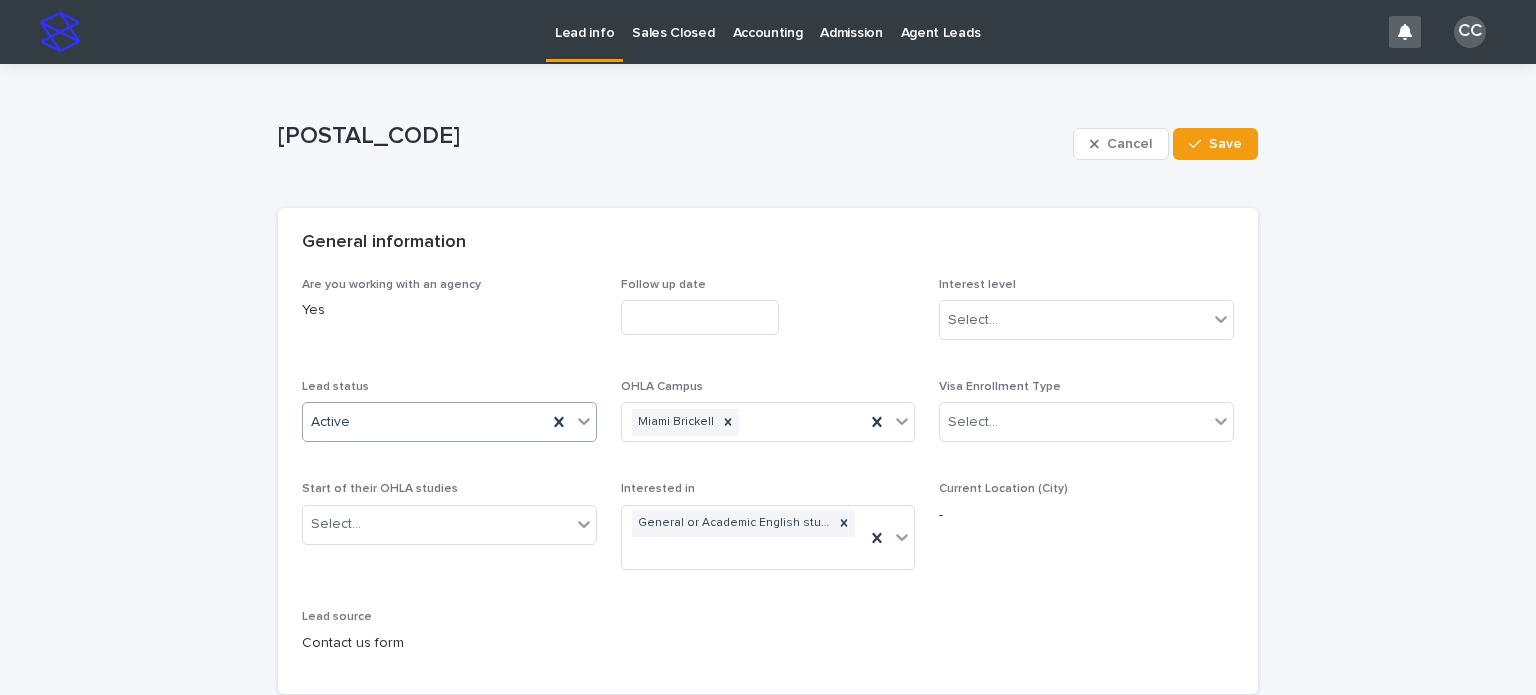click on "Active" at bounding box center (425, 422) 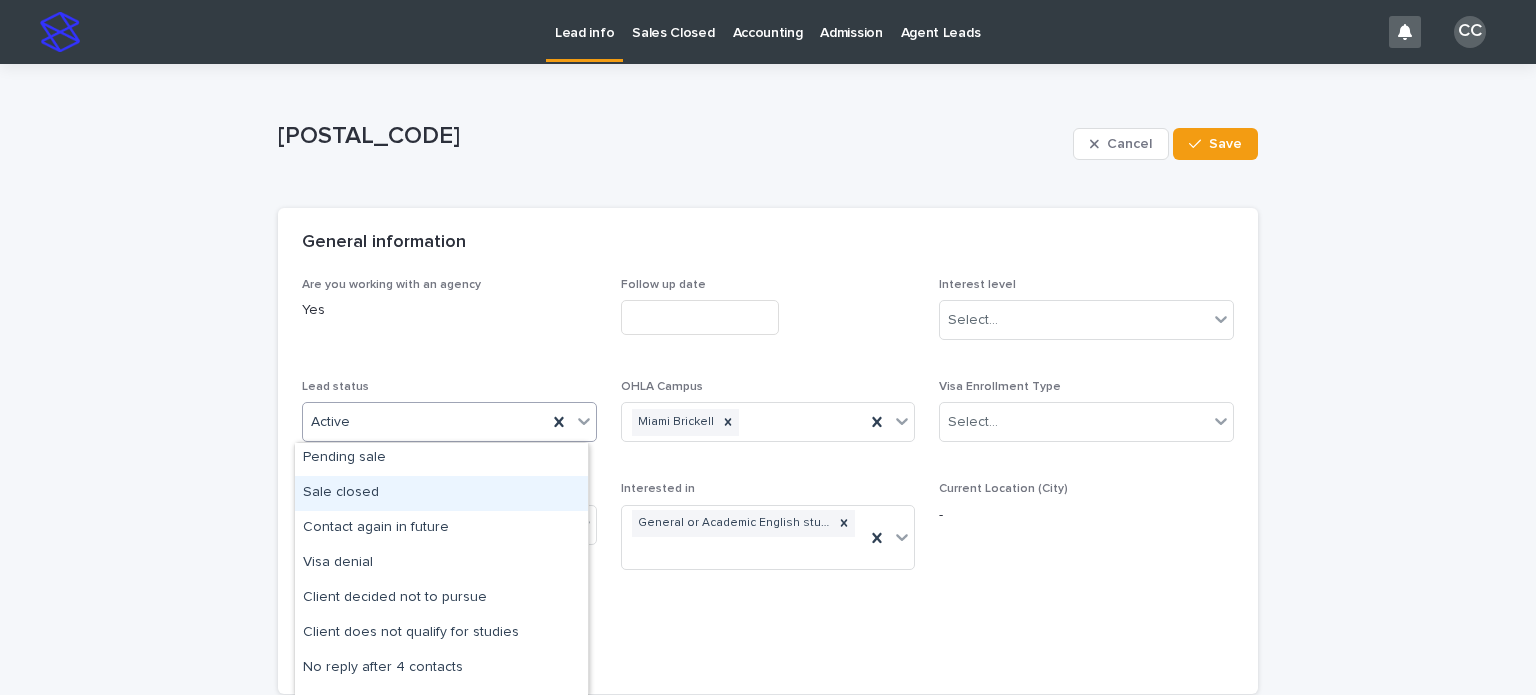 scroll, scrollTop: 100, scrollLeft: 0, axis: vertical 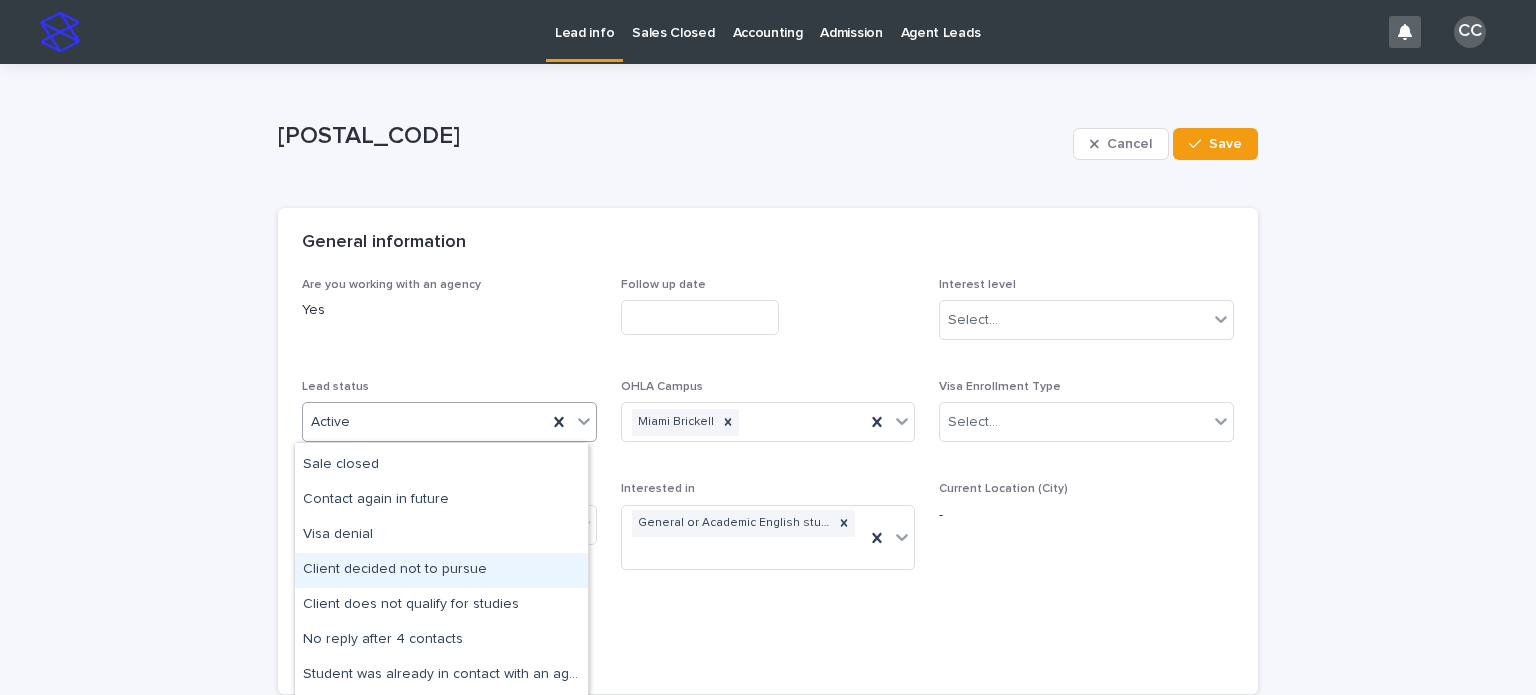 click on "Client decided not to pursue" at bounding box center (441, 570) 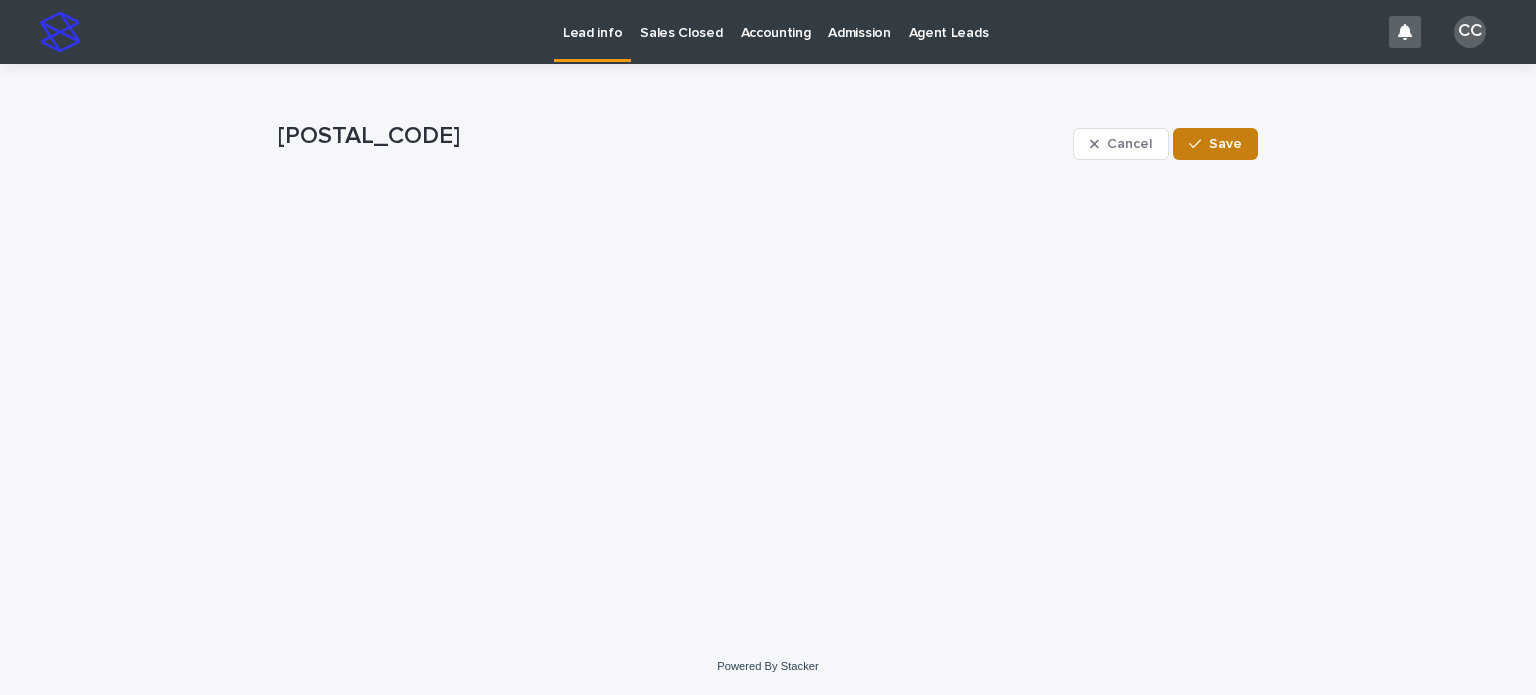 click on "Save" at bounding box center (1215, 144) 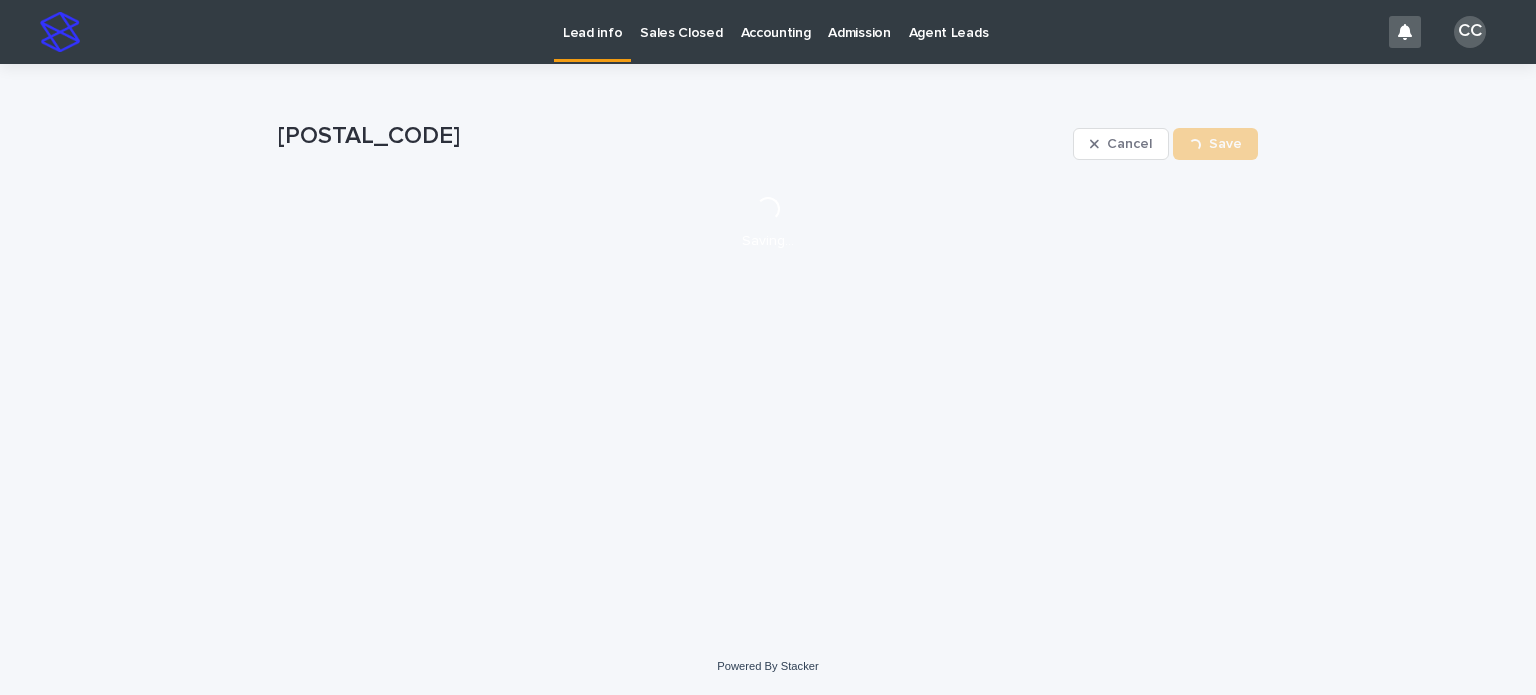 click on "Lead info" at bounding box center [592, 21] 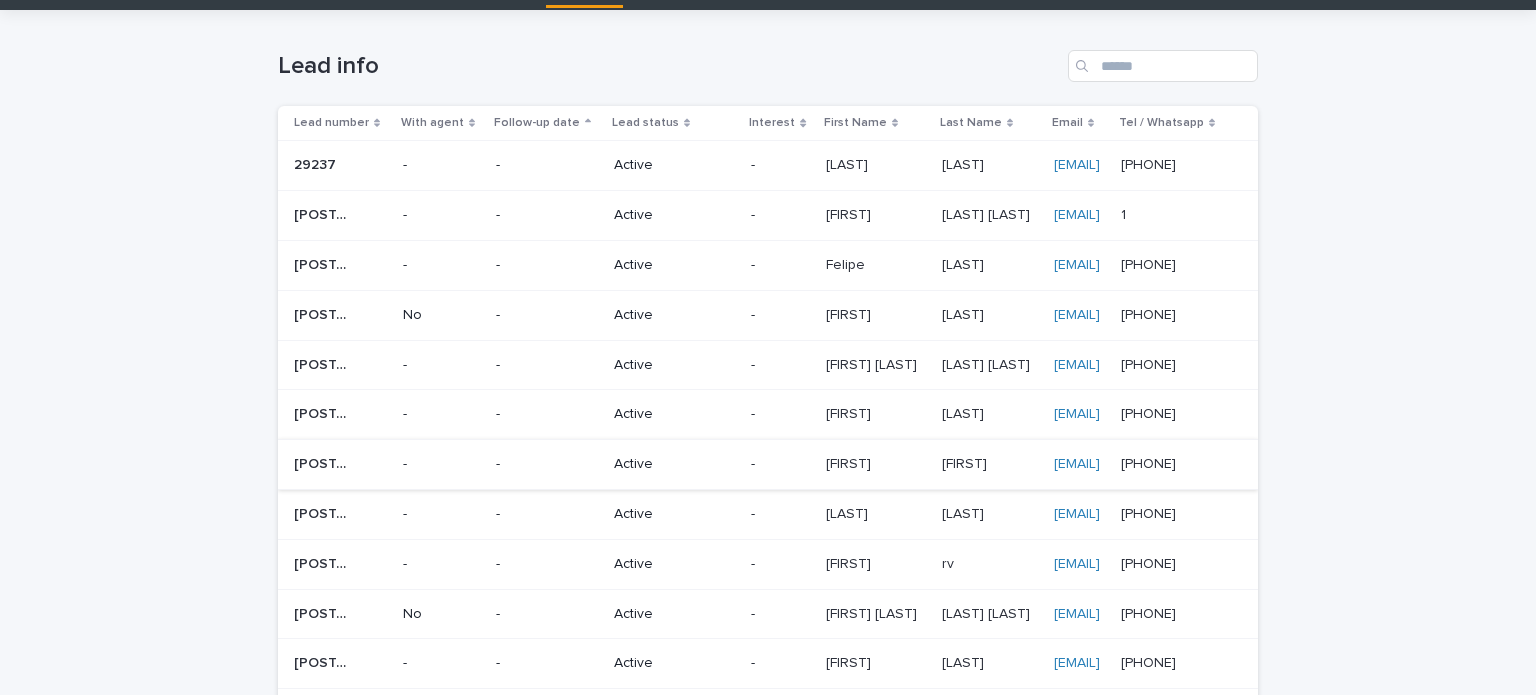 scroll, scrollTop: 100, scrollLeft: 0, axis: vertical 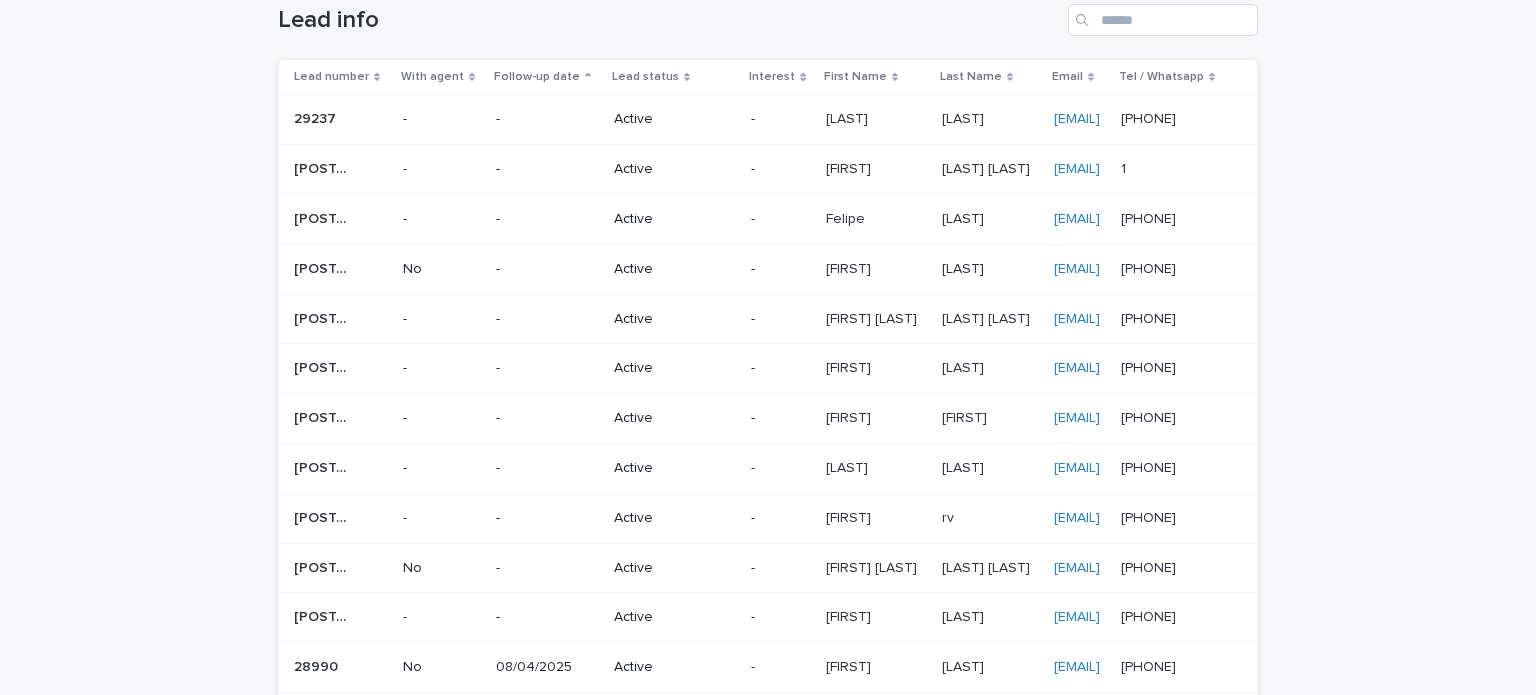 click on "Active" at bounding box center [669, 368] 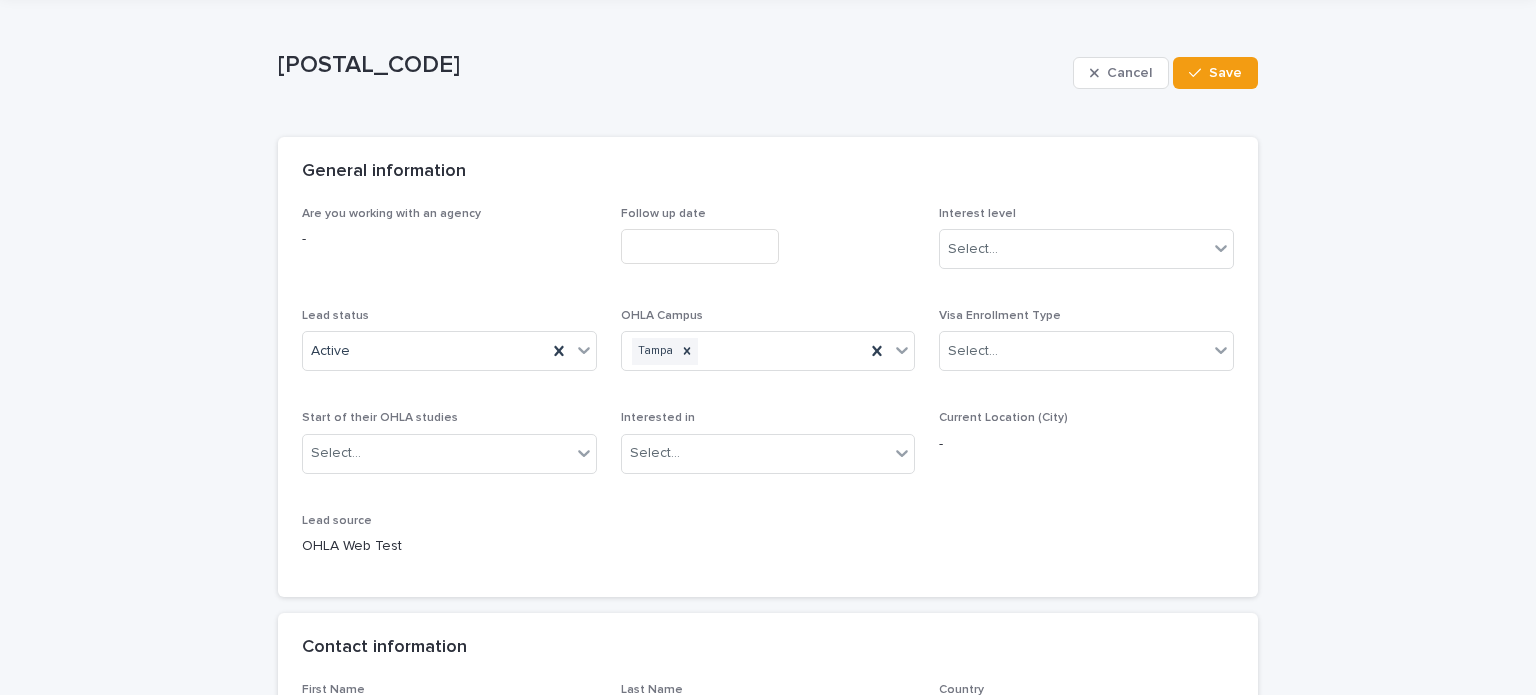 scroll, scrollTop: 200, scrollLeft: 0, axis: vertical 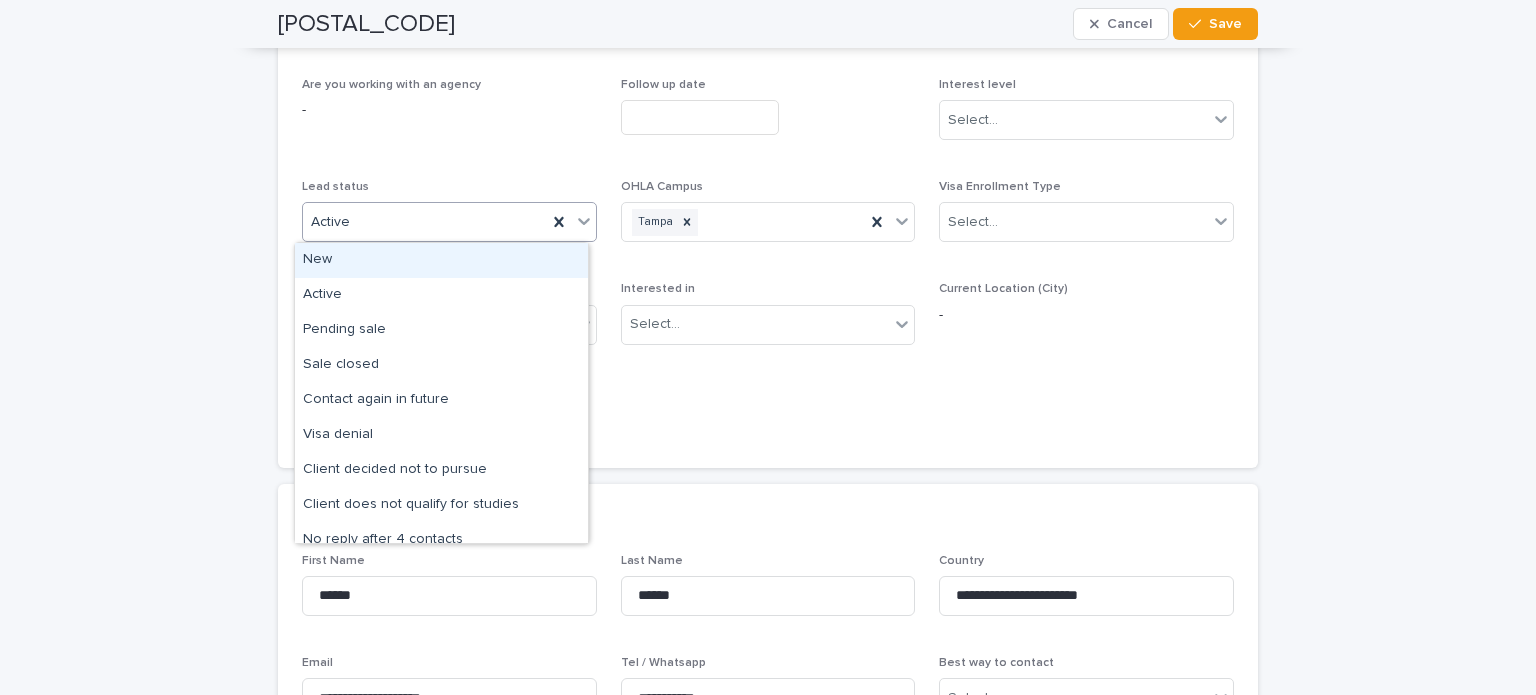 click on "Active" at bounding box center (425, 222) 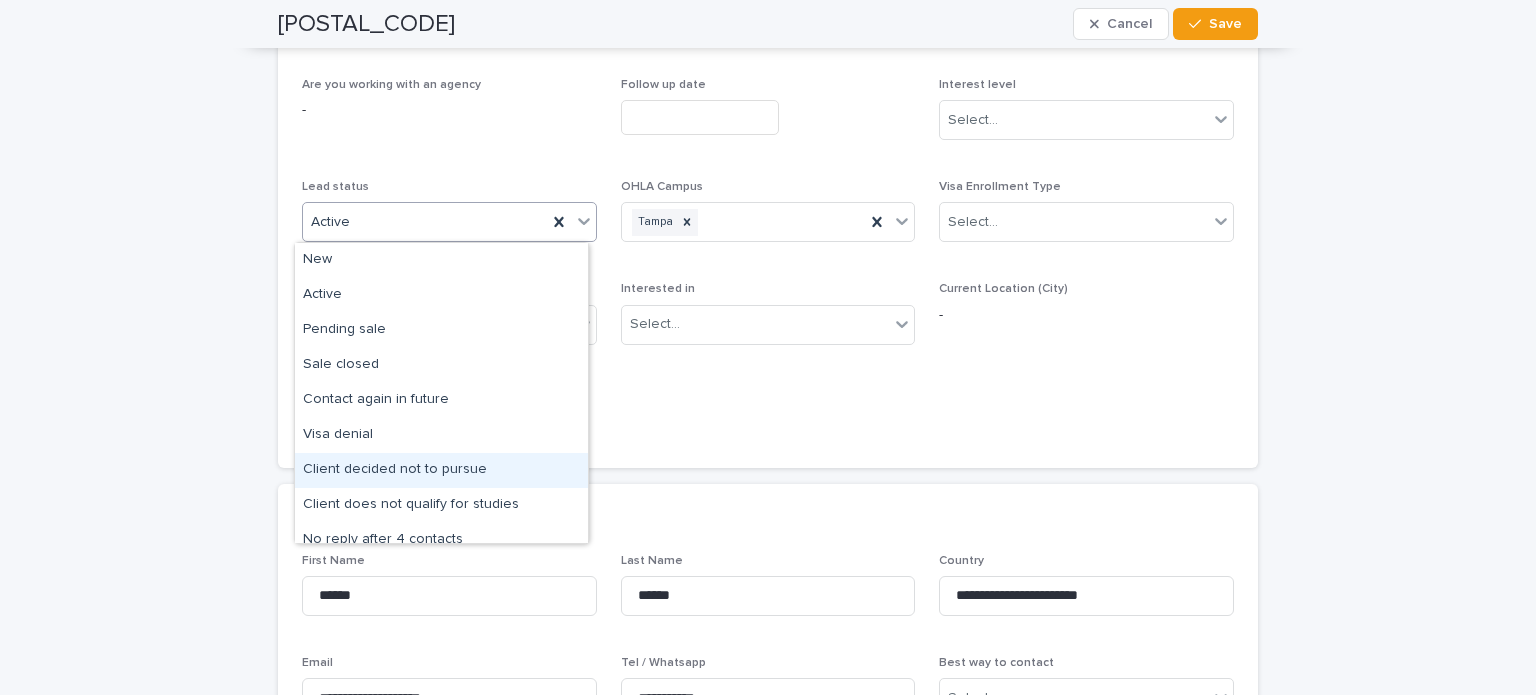 click on "Client decided not to pursue" at bounding box center (441, 470) 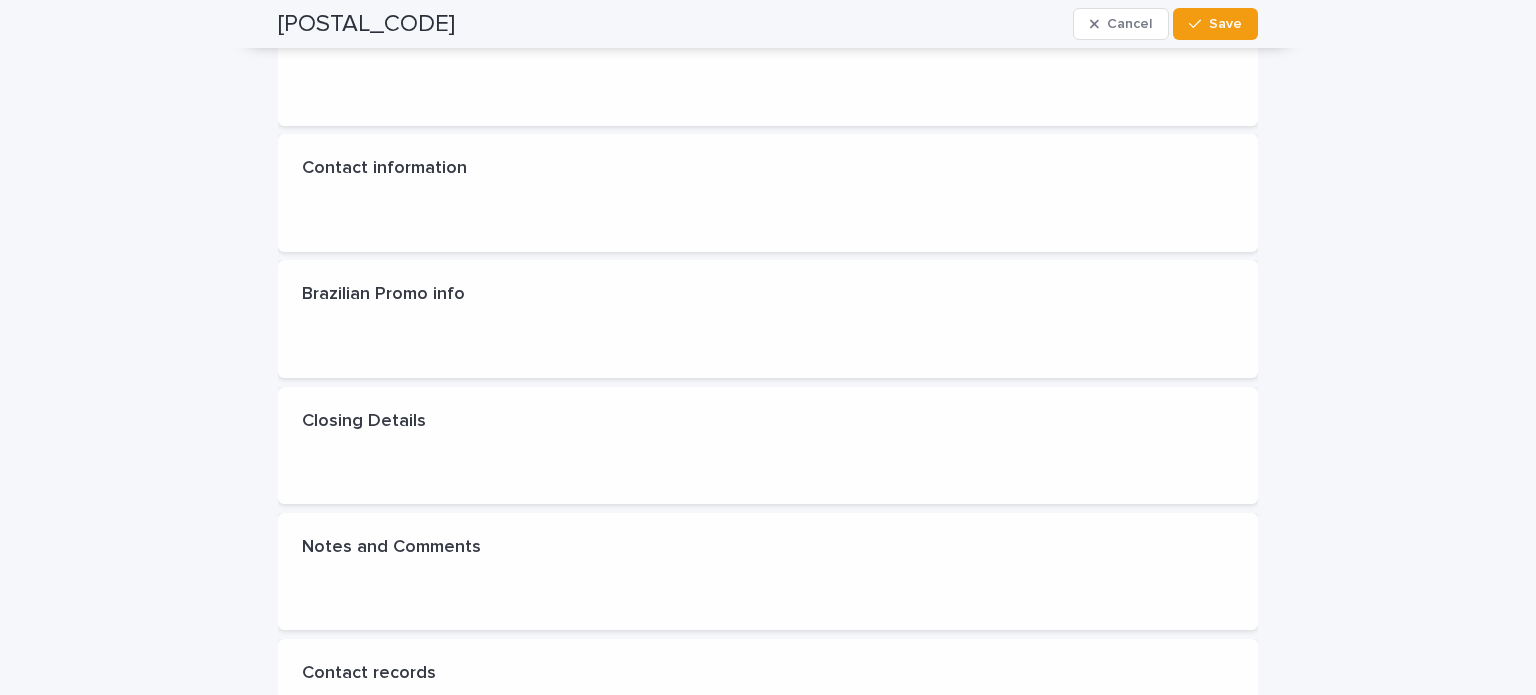 scroll, scrollTop: 0, scrollLeft: 0, axis: both 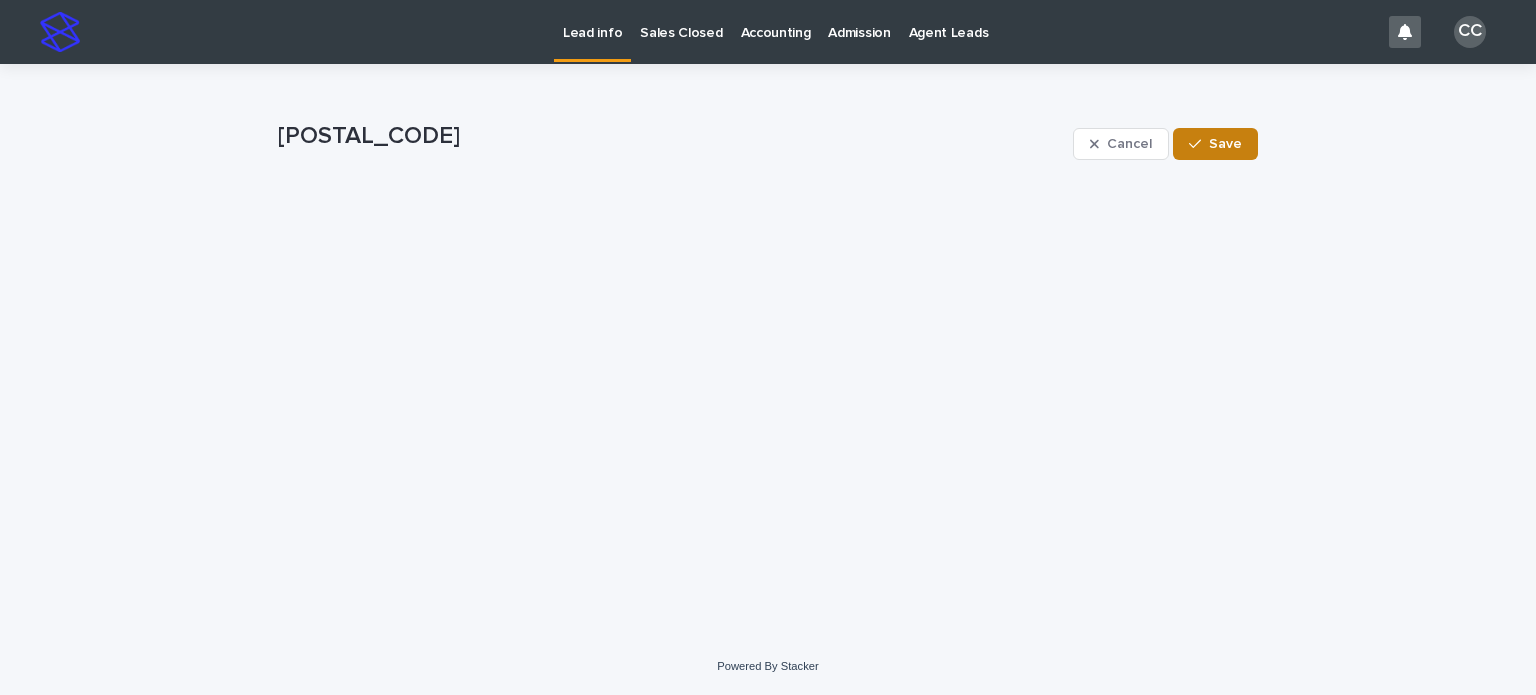 click on "Save" at bounding box center (1225, 144) 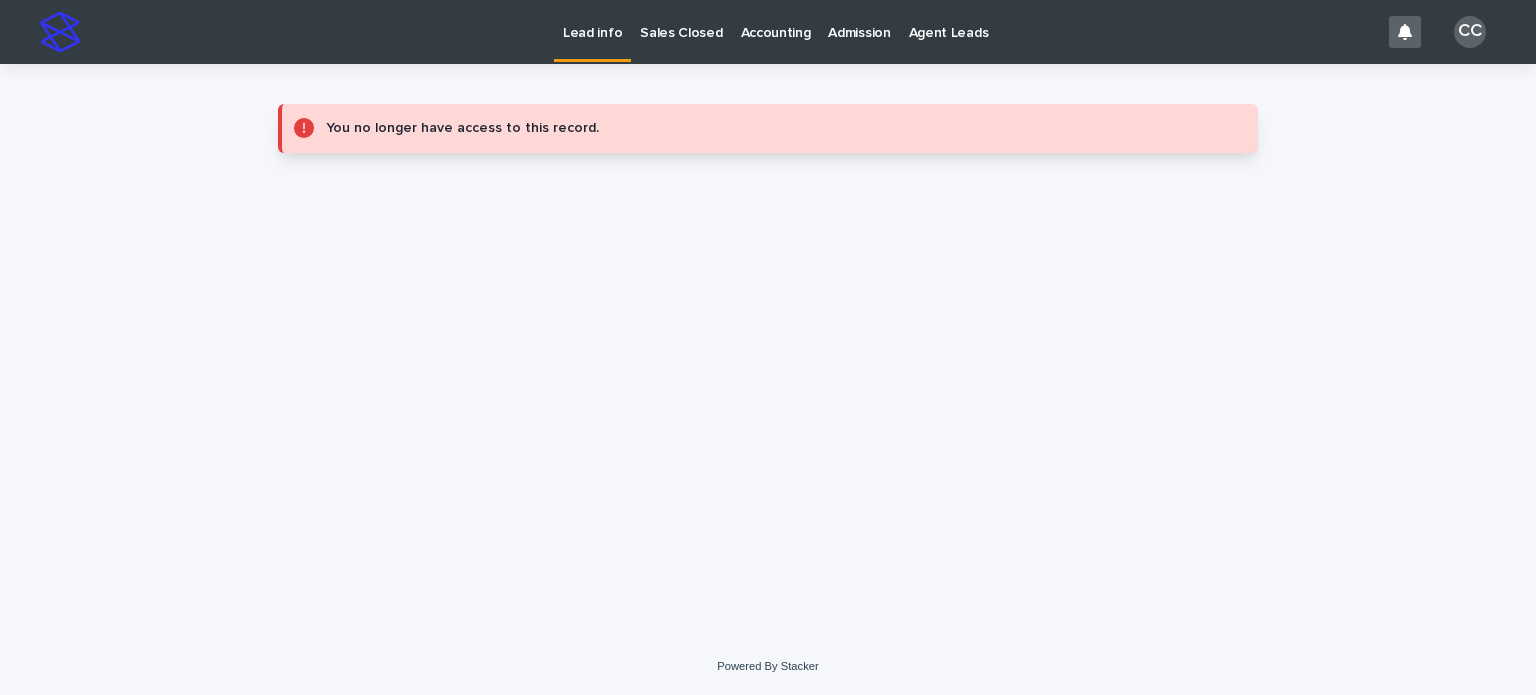 click on "Lead info" at bounding box center [592, 21] 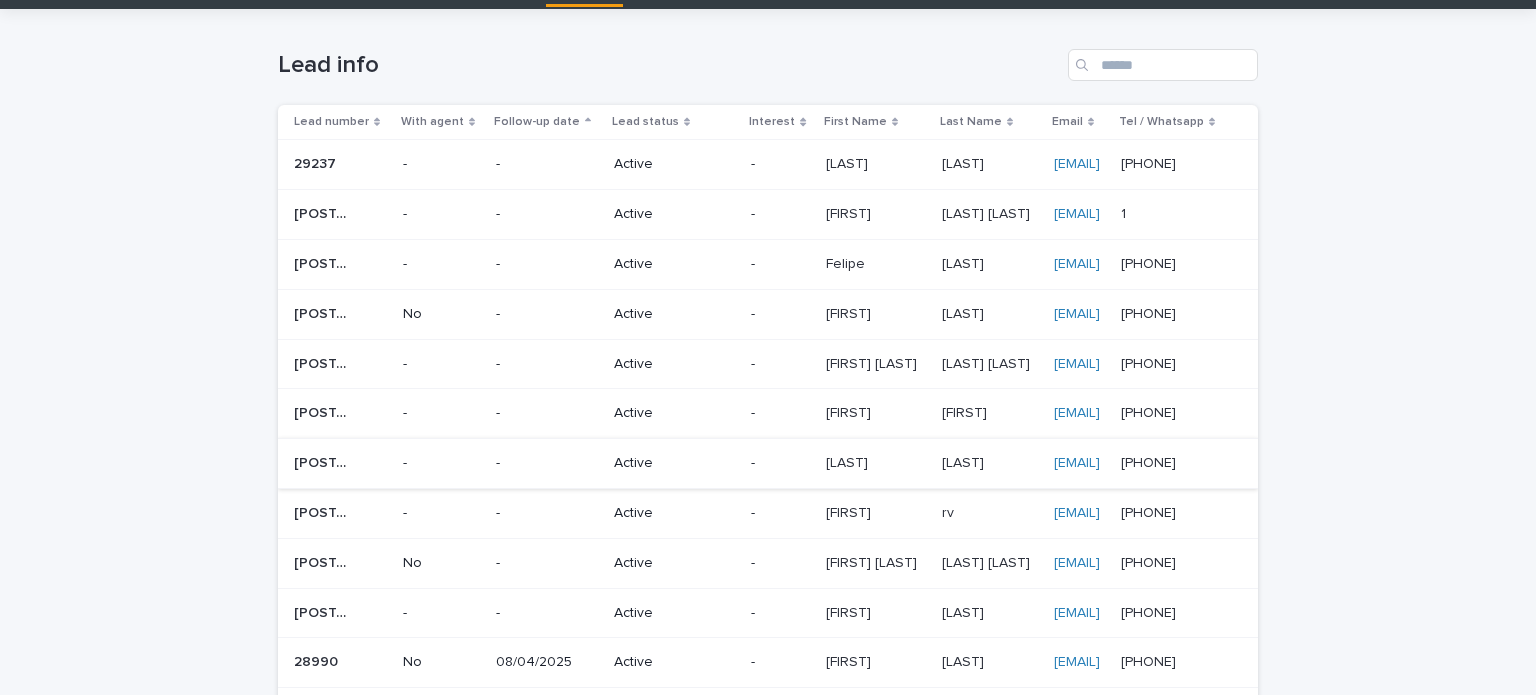 scroll, scrollTop: 100, scrollLeft: 0, axis: vertical 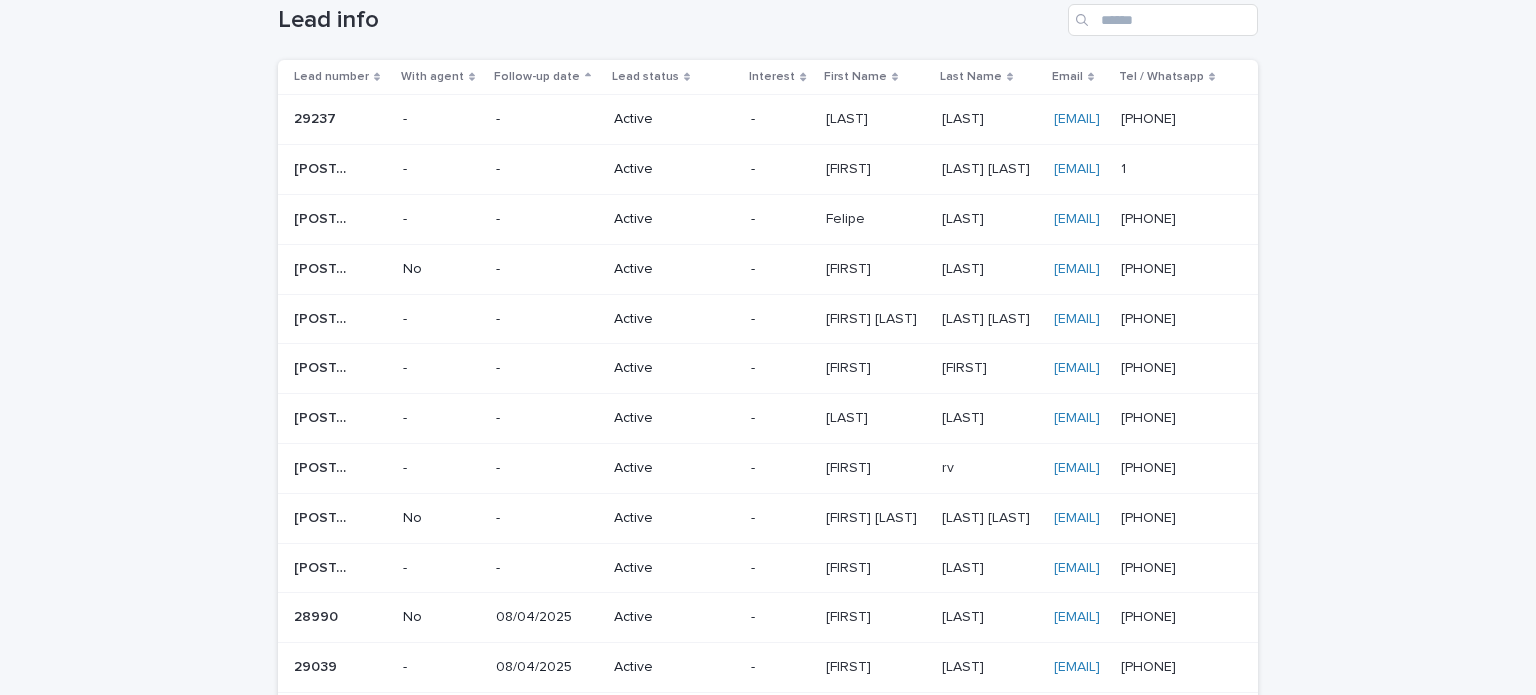 click on "-" at bounding box center (547, 418) 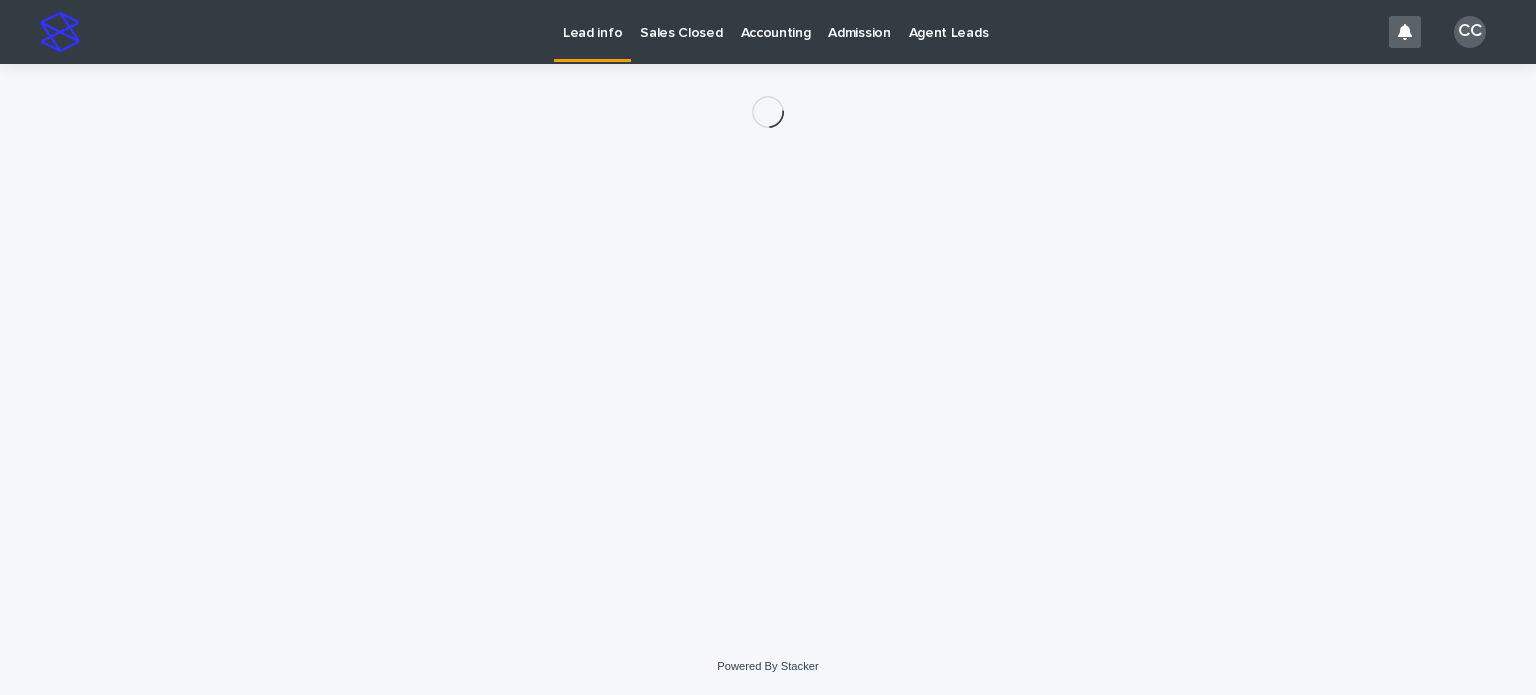 scroll, scrollTop: 0, scrollLeft: 0, axis: both 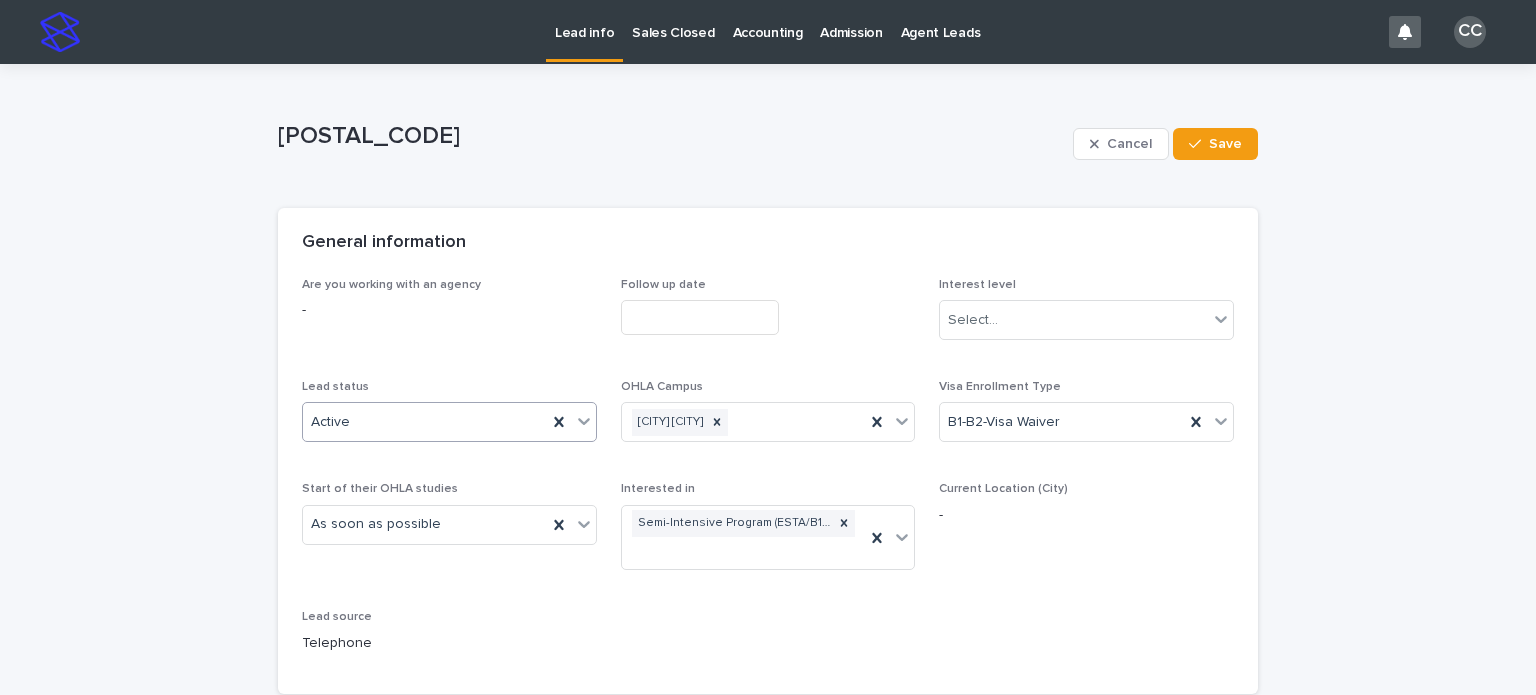 click on "Active" at bounding box center [425, 422] 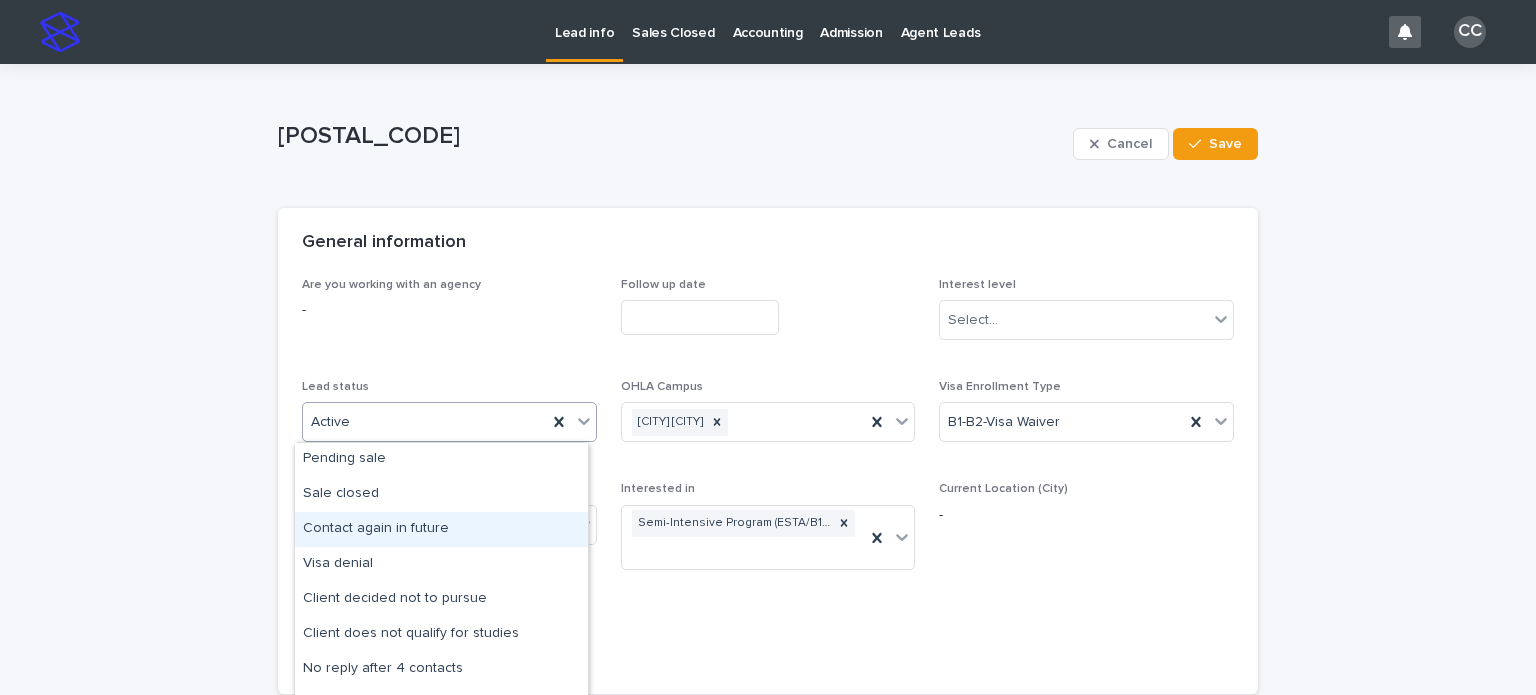 scroll, scrollTop: 100, scrollLeft: 0, axis: vertical 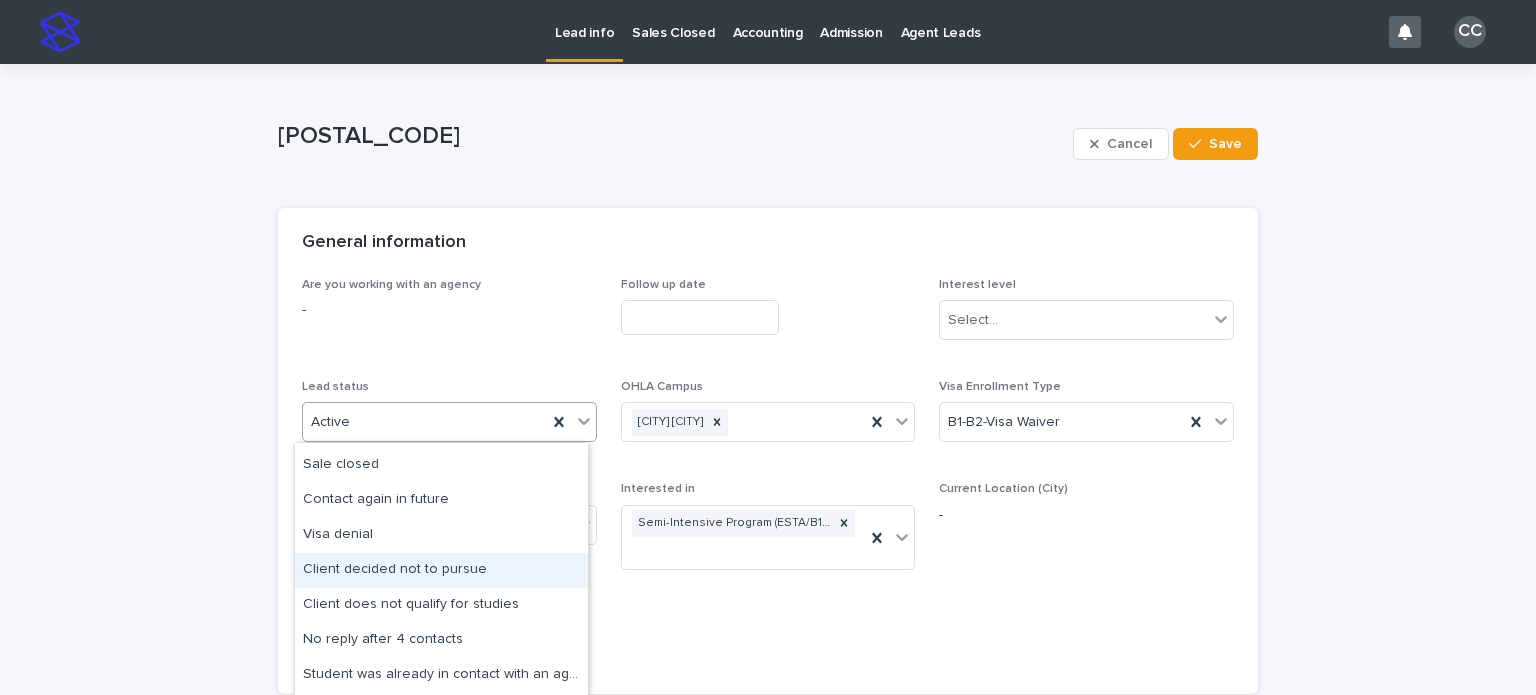 click on "Client decided not to pursue" at bounding box center (441, 570) 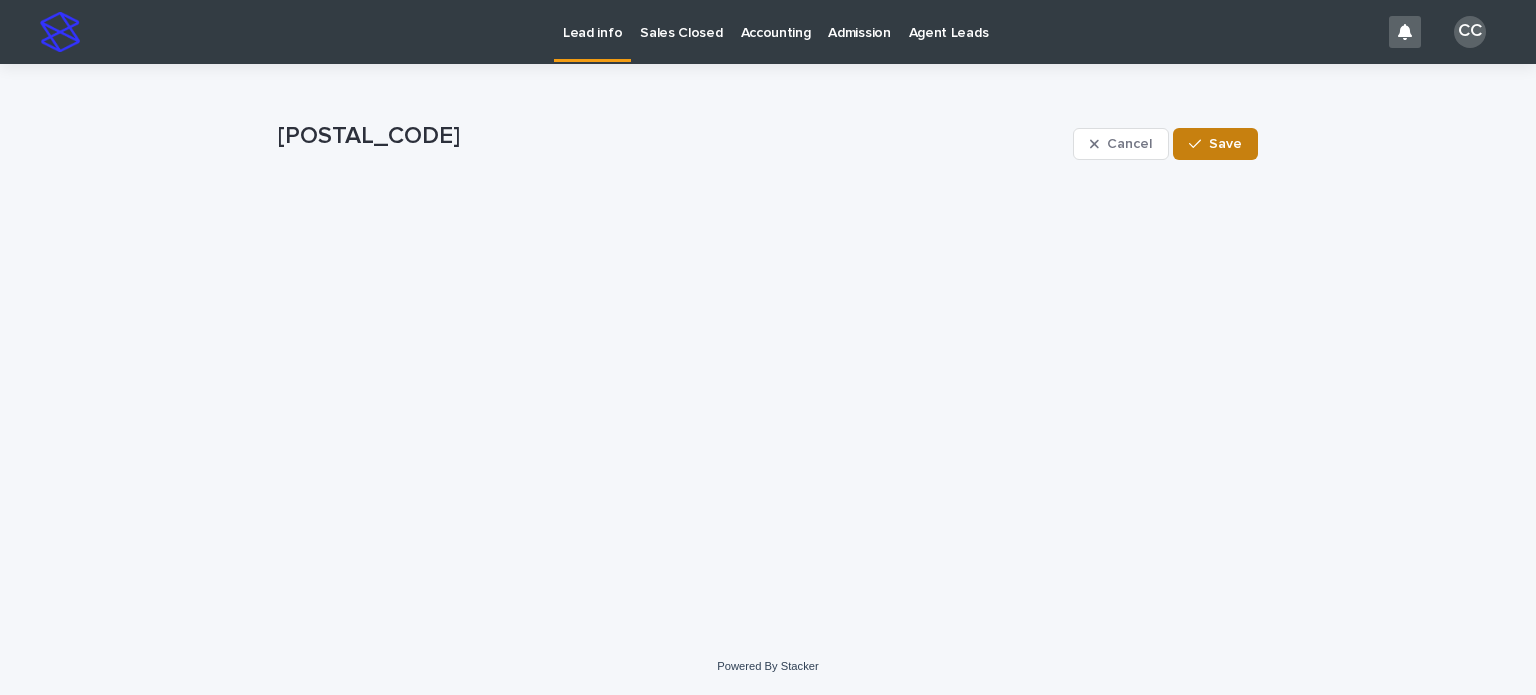 click on "Save" at bounding box center (1225, 144) 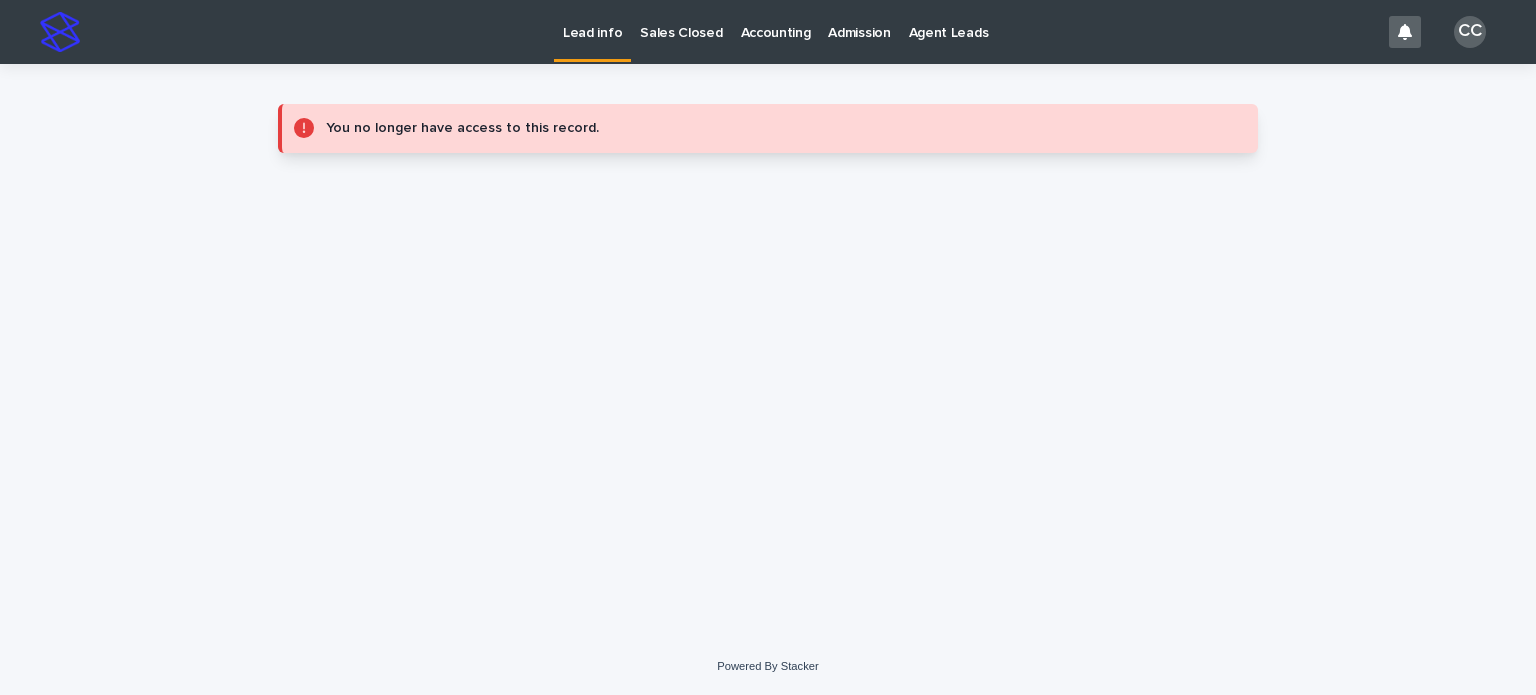 click on "Lead info" at bounding box center (592, 21) 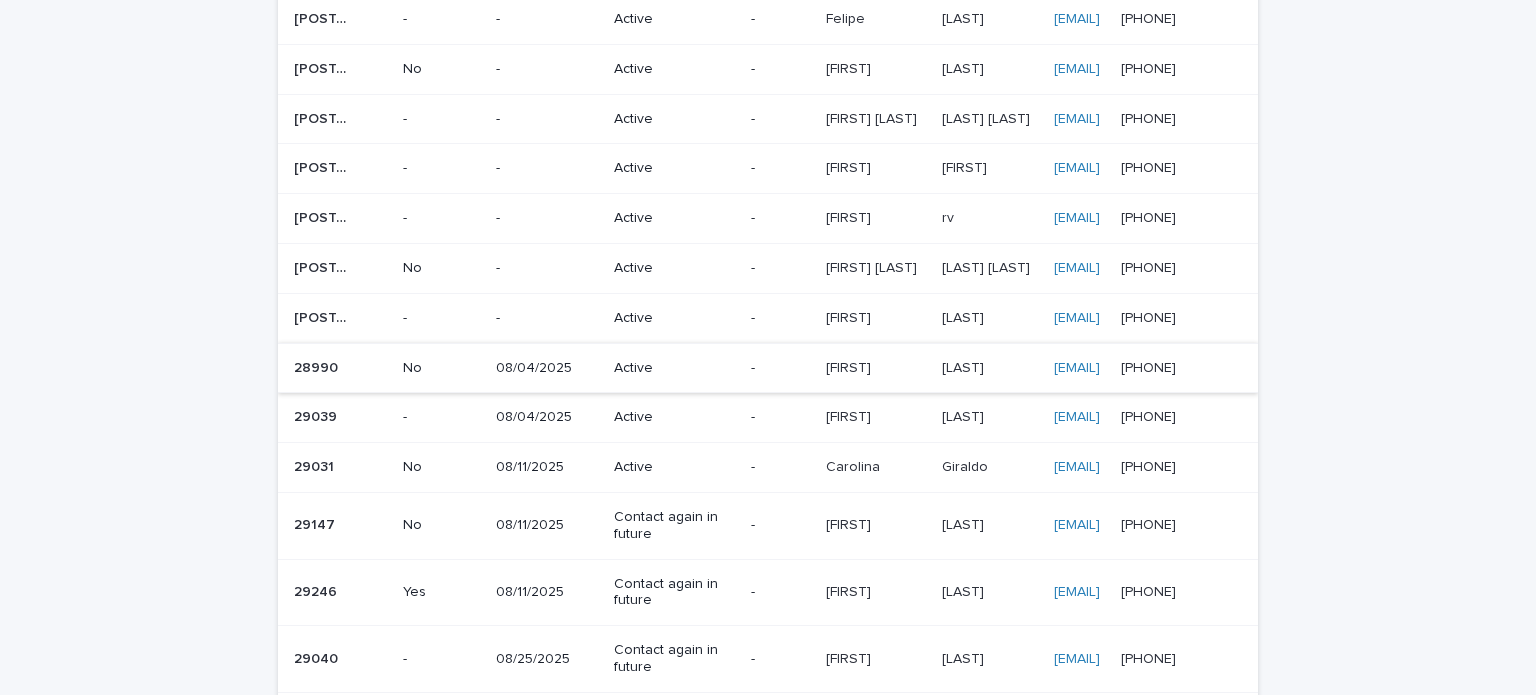 scroll, scrollTop: 400, scrollLeft: 0, axis: vertical 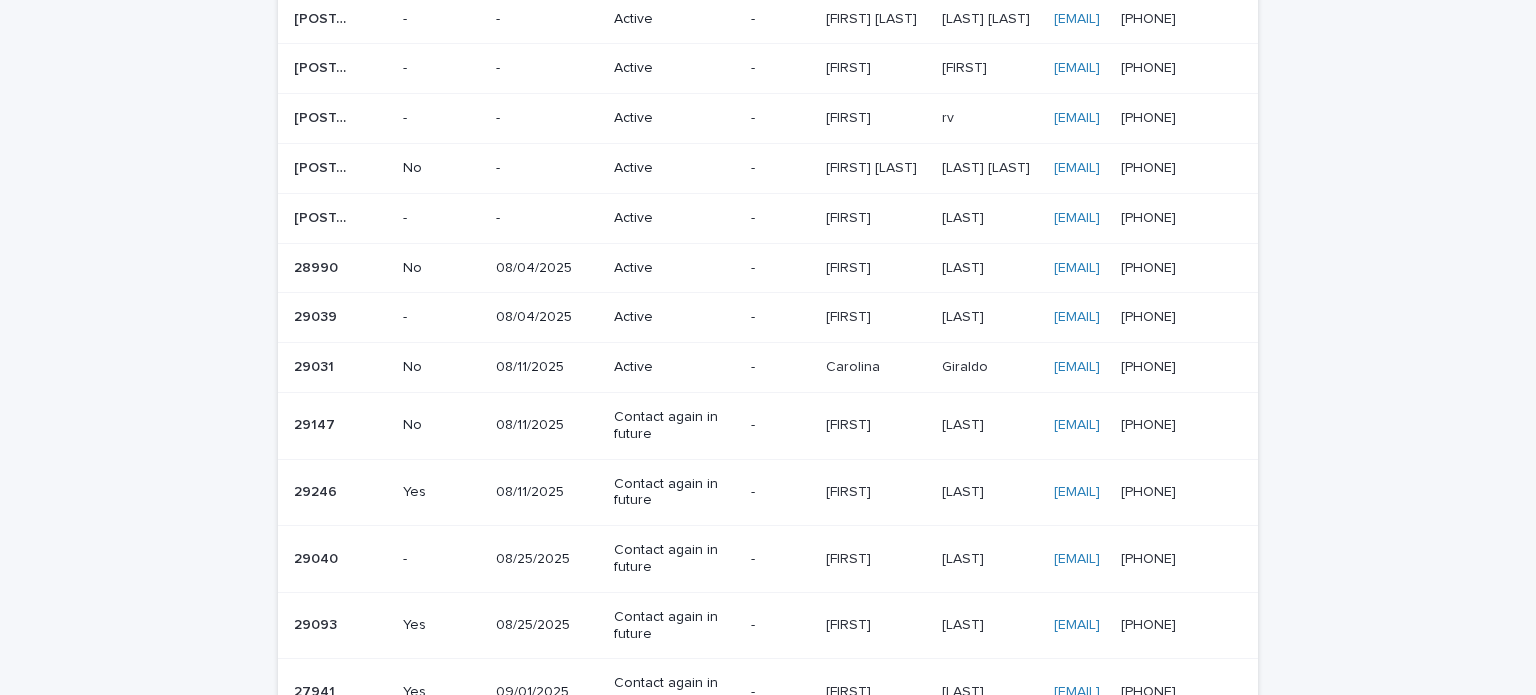 click on "Active" at bounding box center (669, 268) 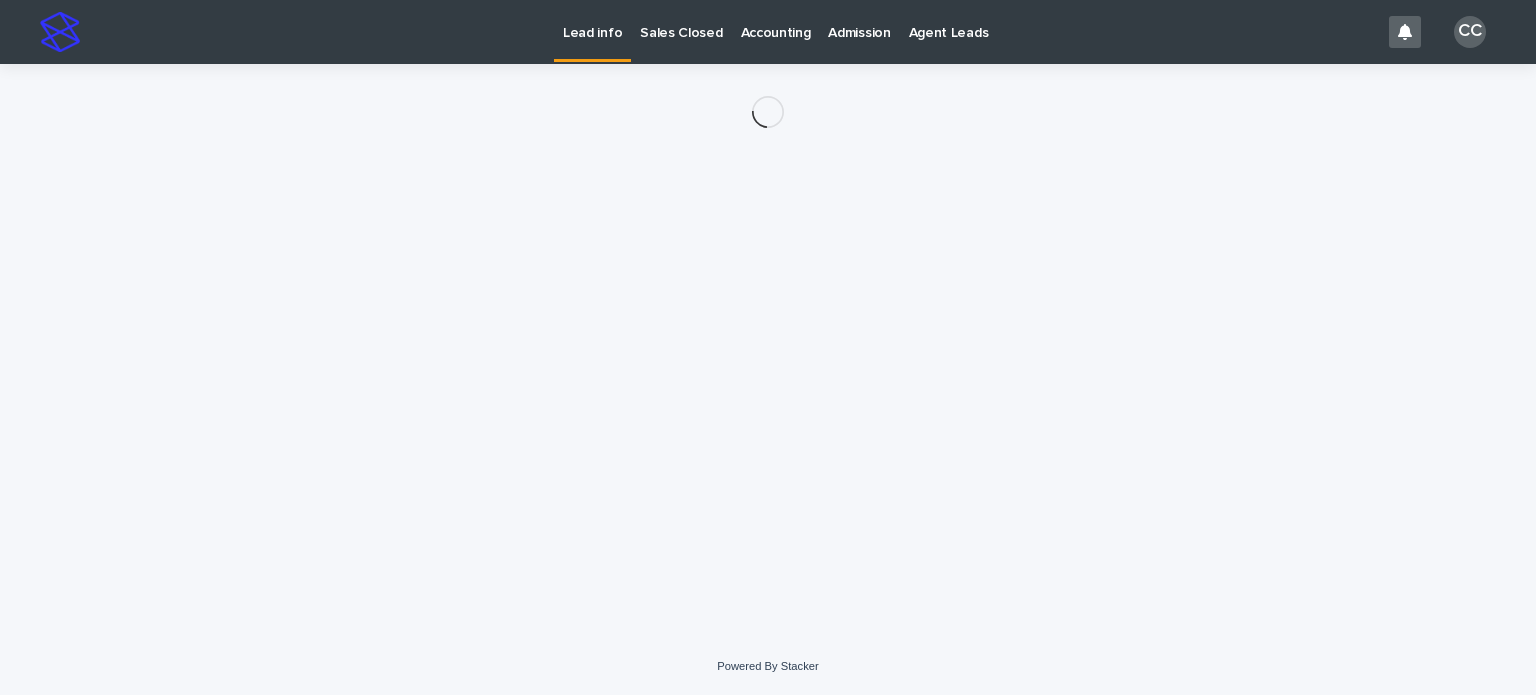 scroll, scrollTop: 0, scrollLeft: 0, axis: both 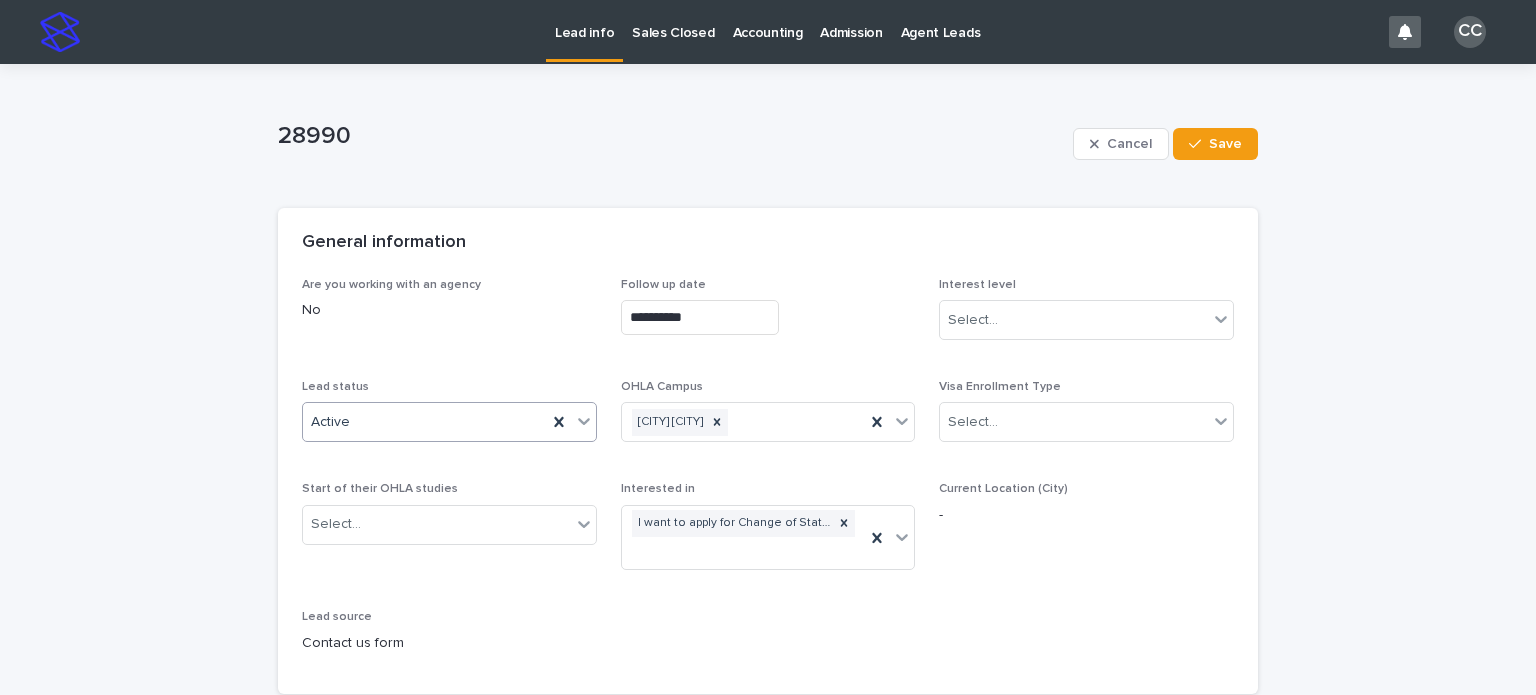 click on "Active" at bounding box center (425, 422) 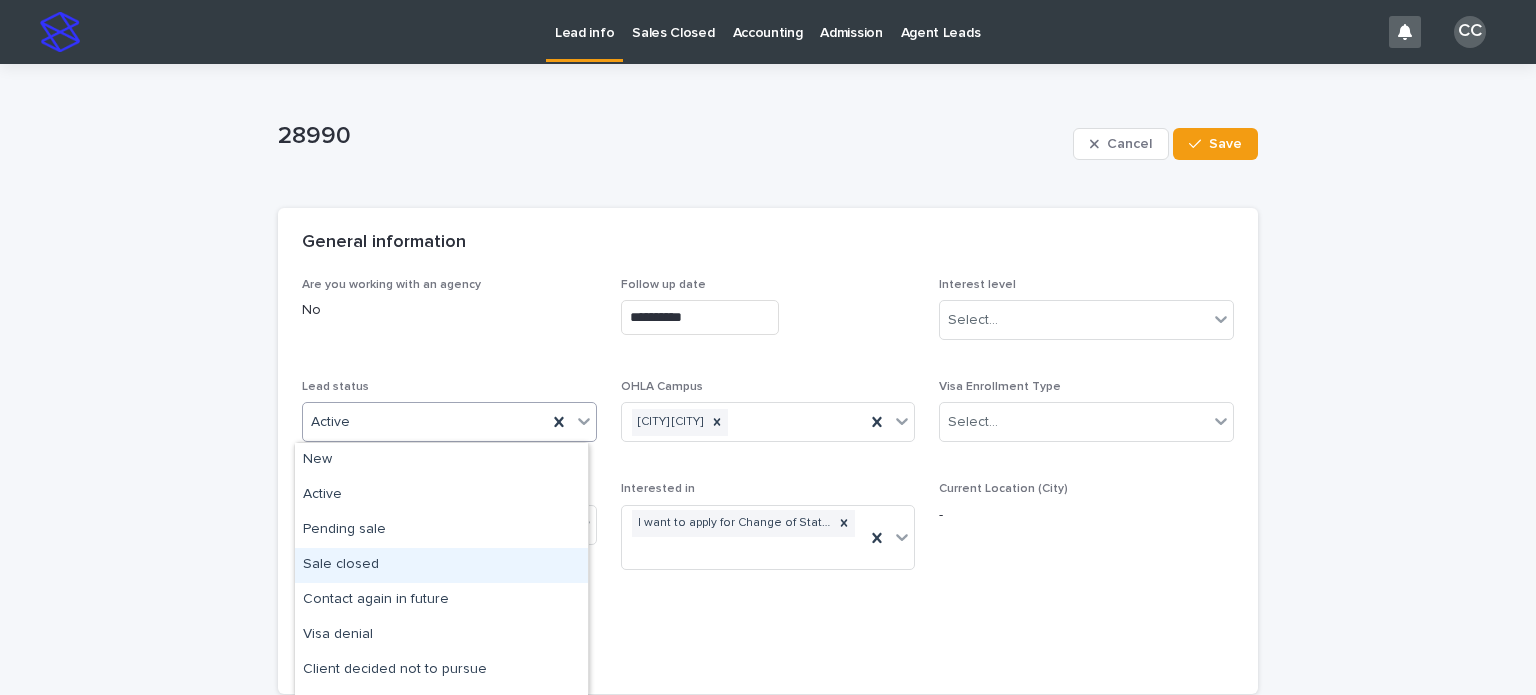 scroll, scrollTop: 100, scrollLeft: 0, axis: vertical 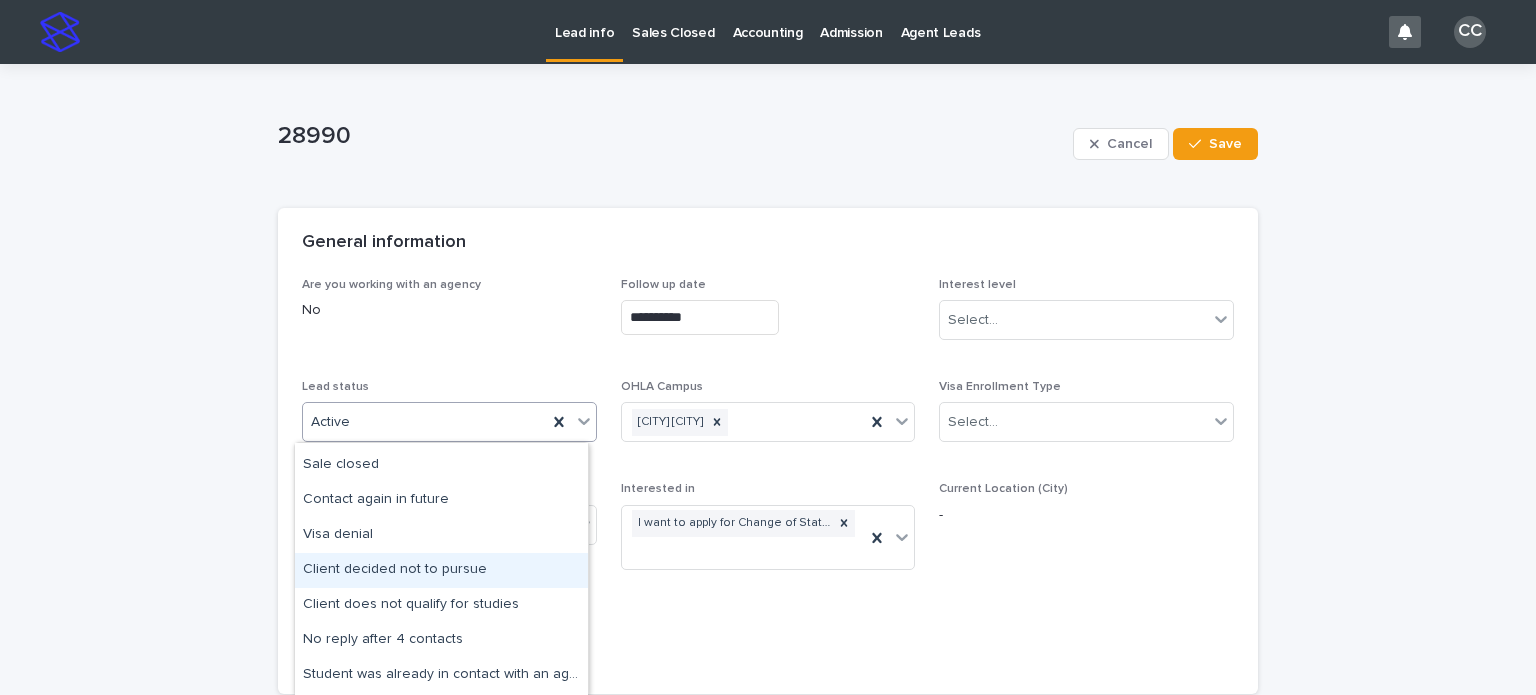 click on "Client decided not to pursue" at bounding box center (441, 570) 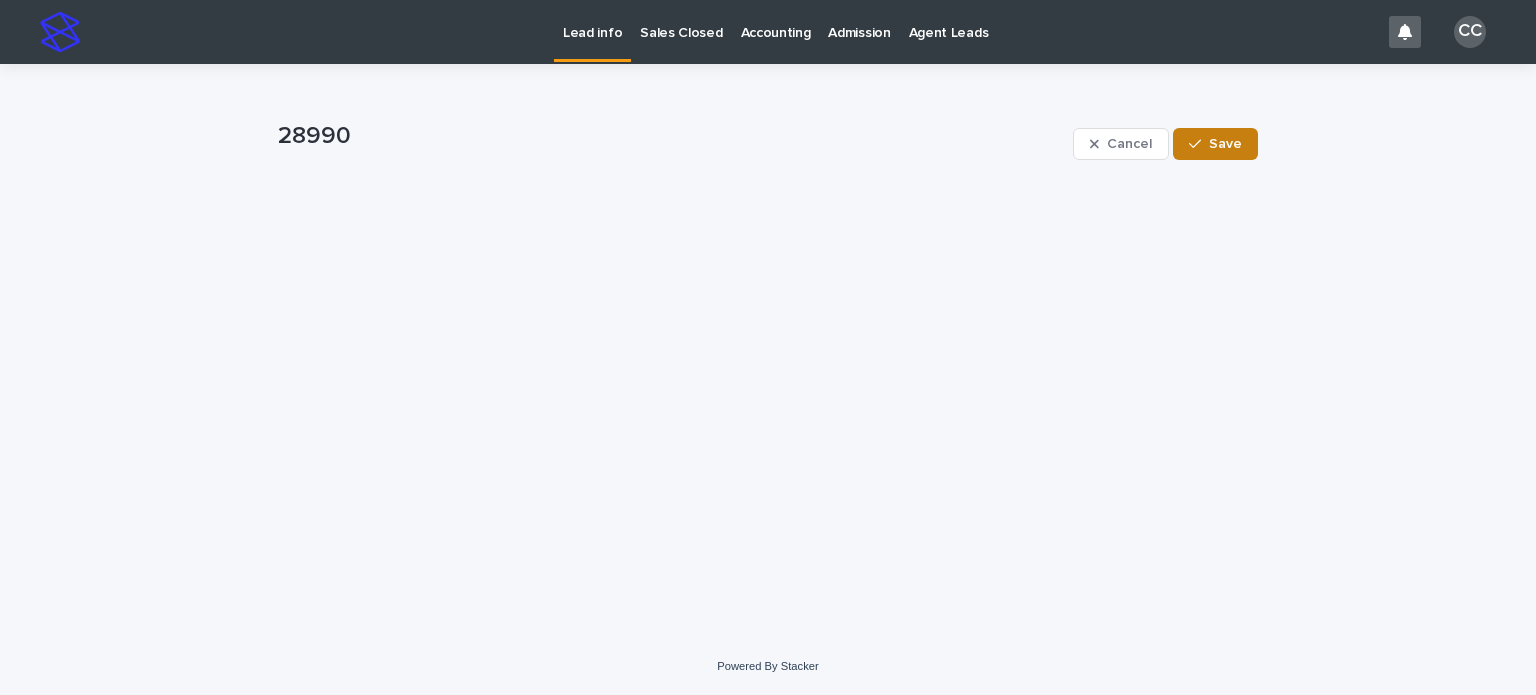 click on "Save" at bounding box center [1225, 144] 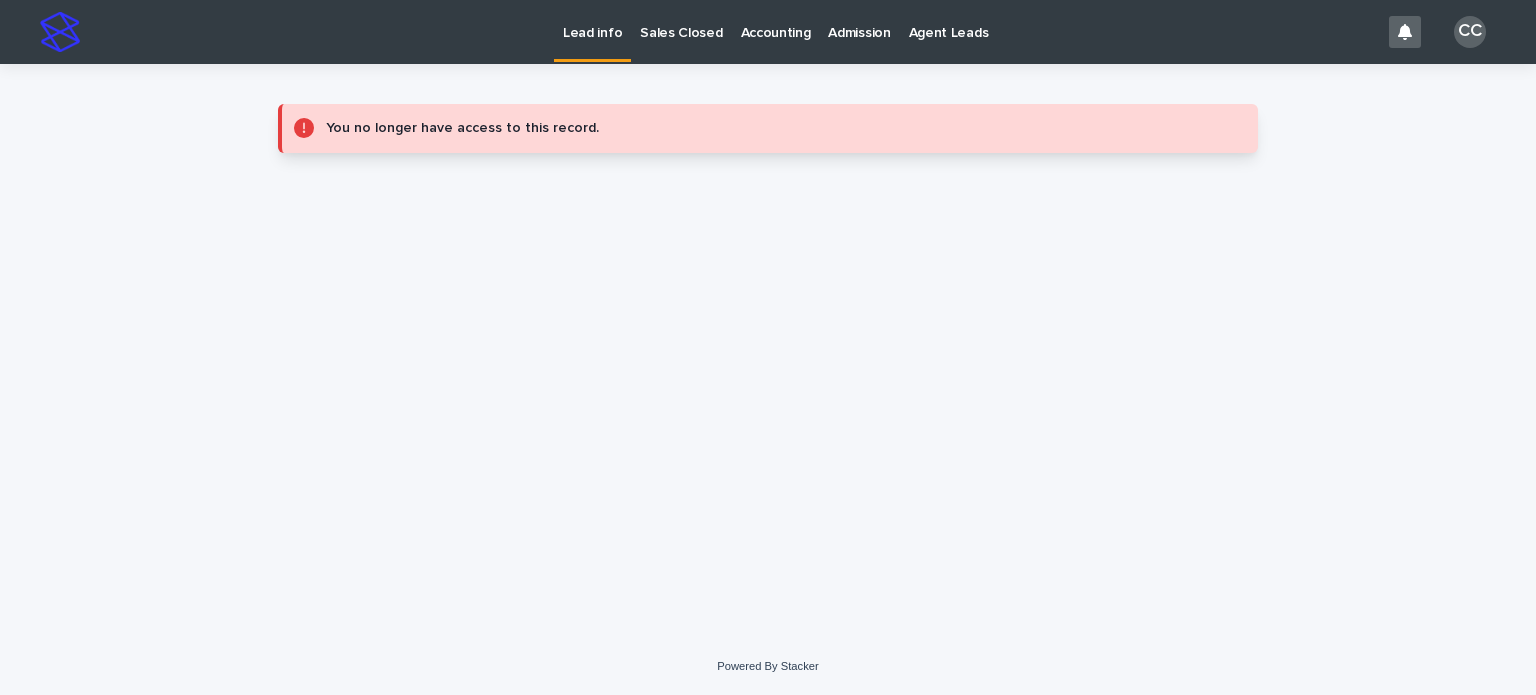 click on "Lead info" at bounding box center [592, 21] 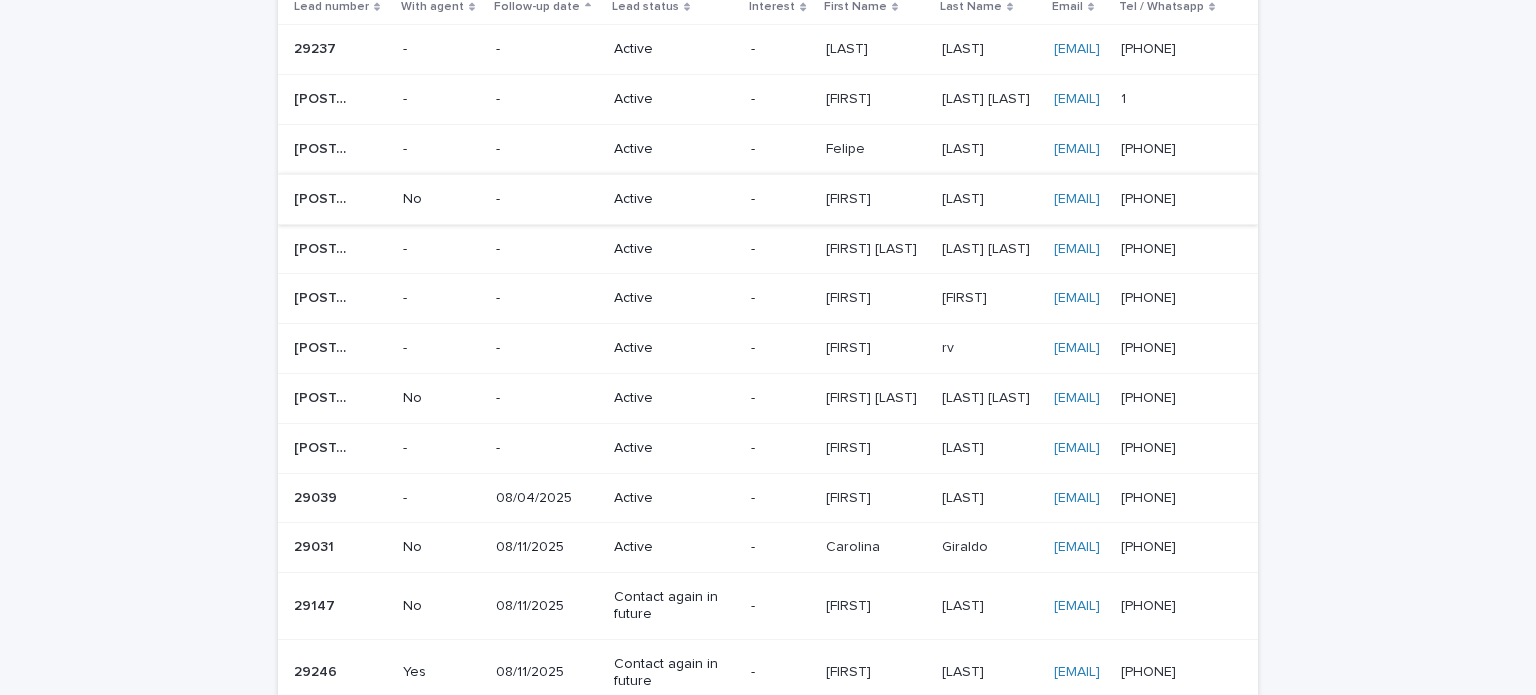 scroll, scrollTop: 400, scrollLeft: 0, axis: vertical 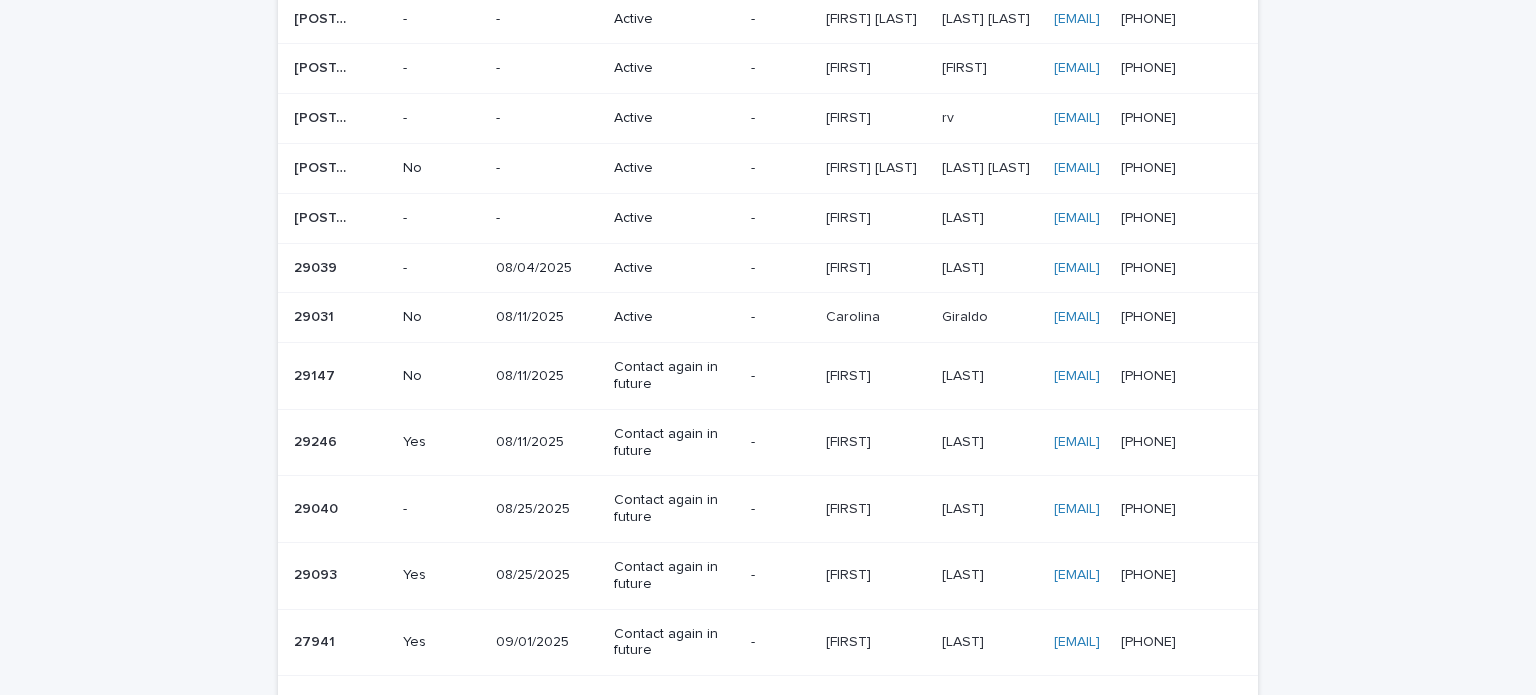 click on "Active" at bounding box center [674, 268] 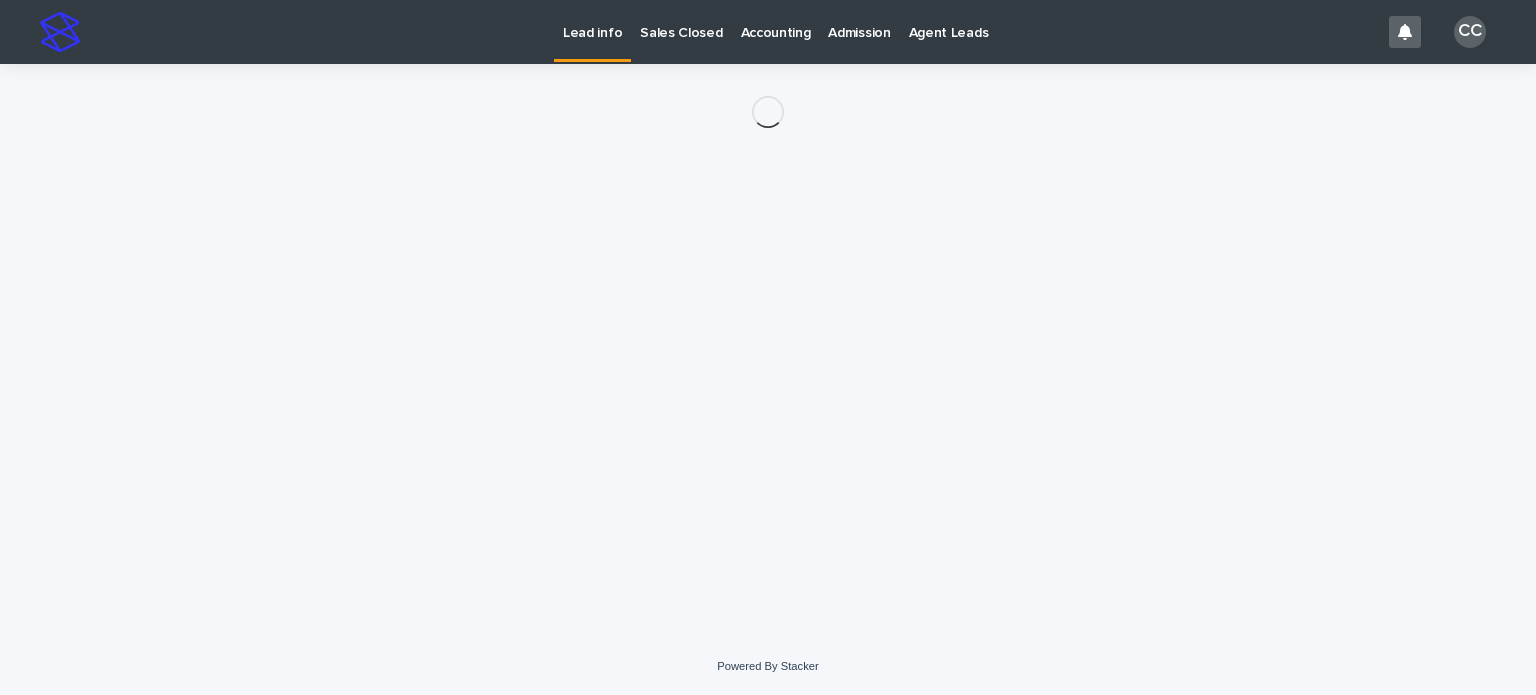 scroll, scrollTop: 0, scrollLeft: 0, axis: both 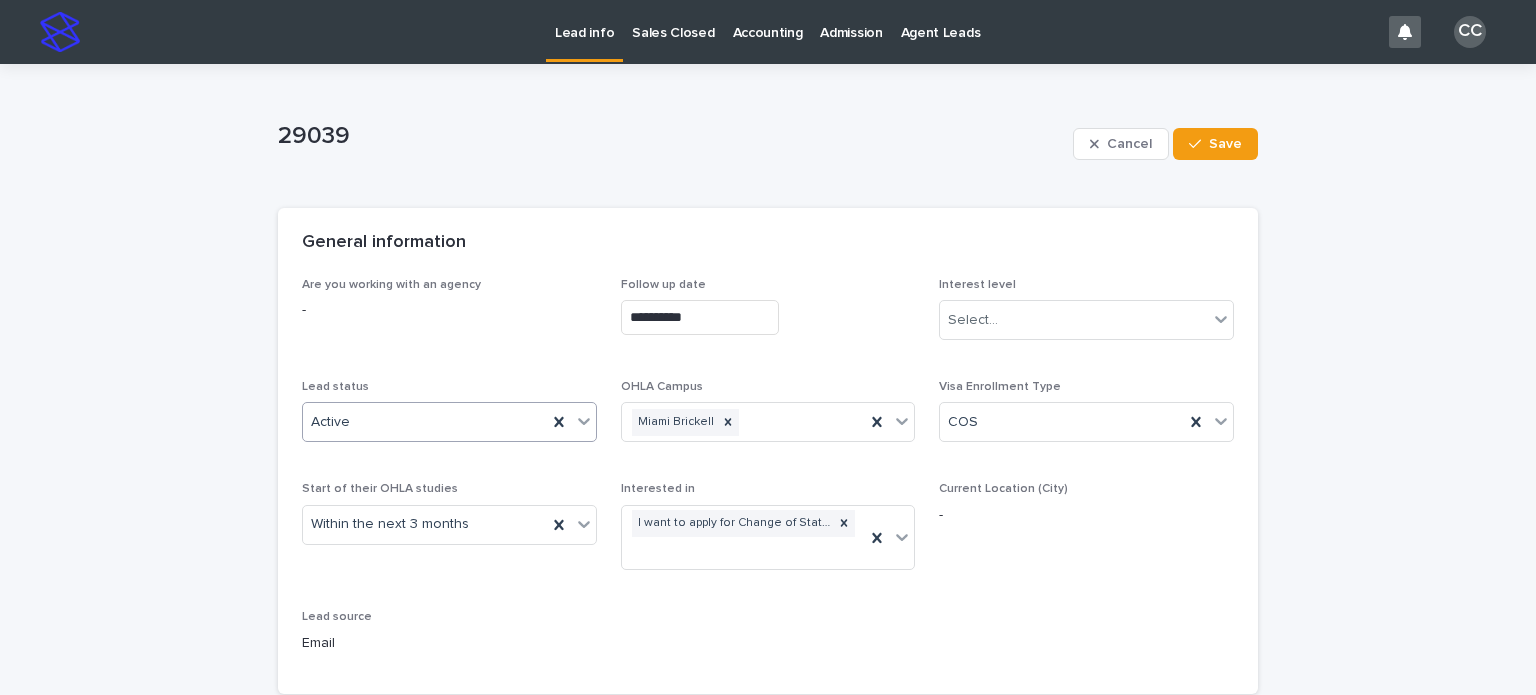 click on "Active" at bounding box center (425, 422) 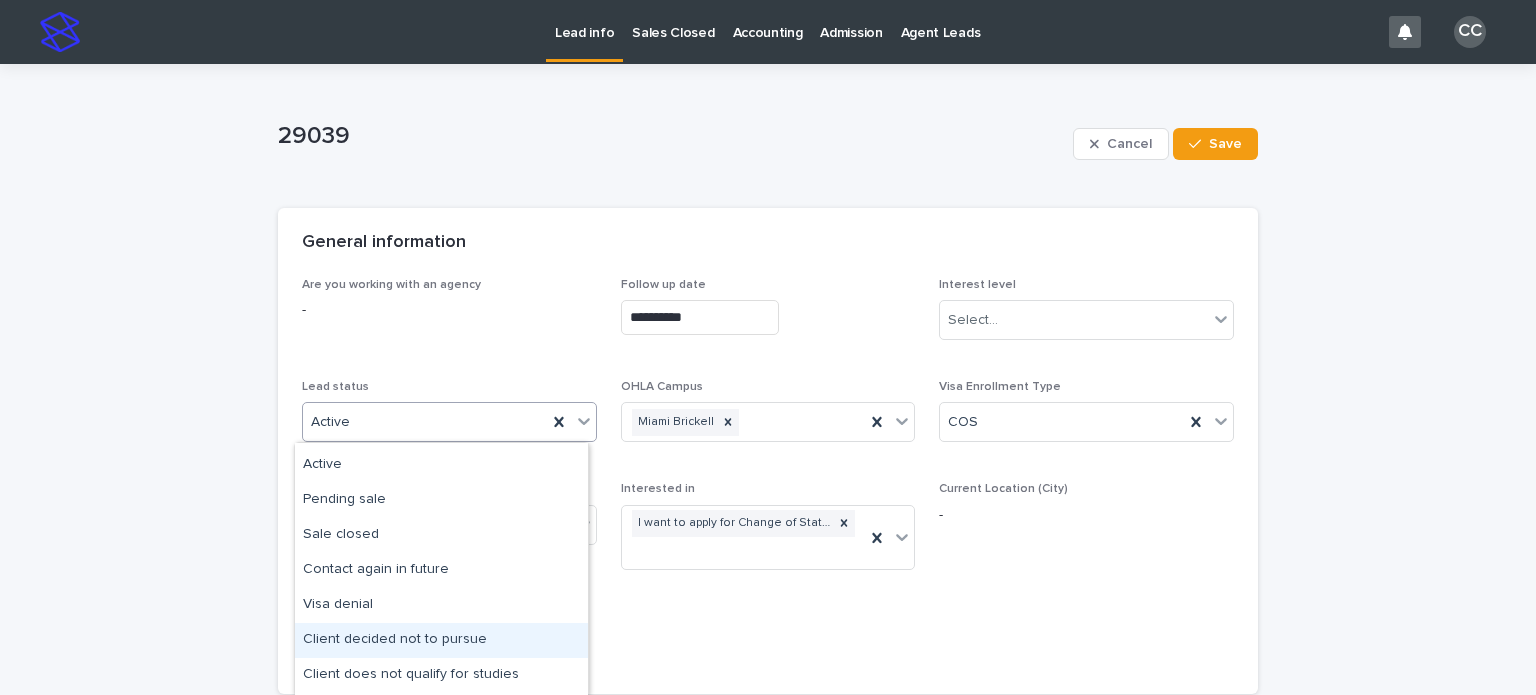 scroll, scrollTop: 0, scrollLeft: 0, axis: both 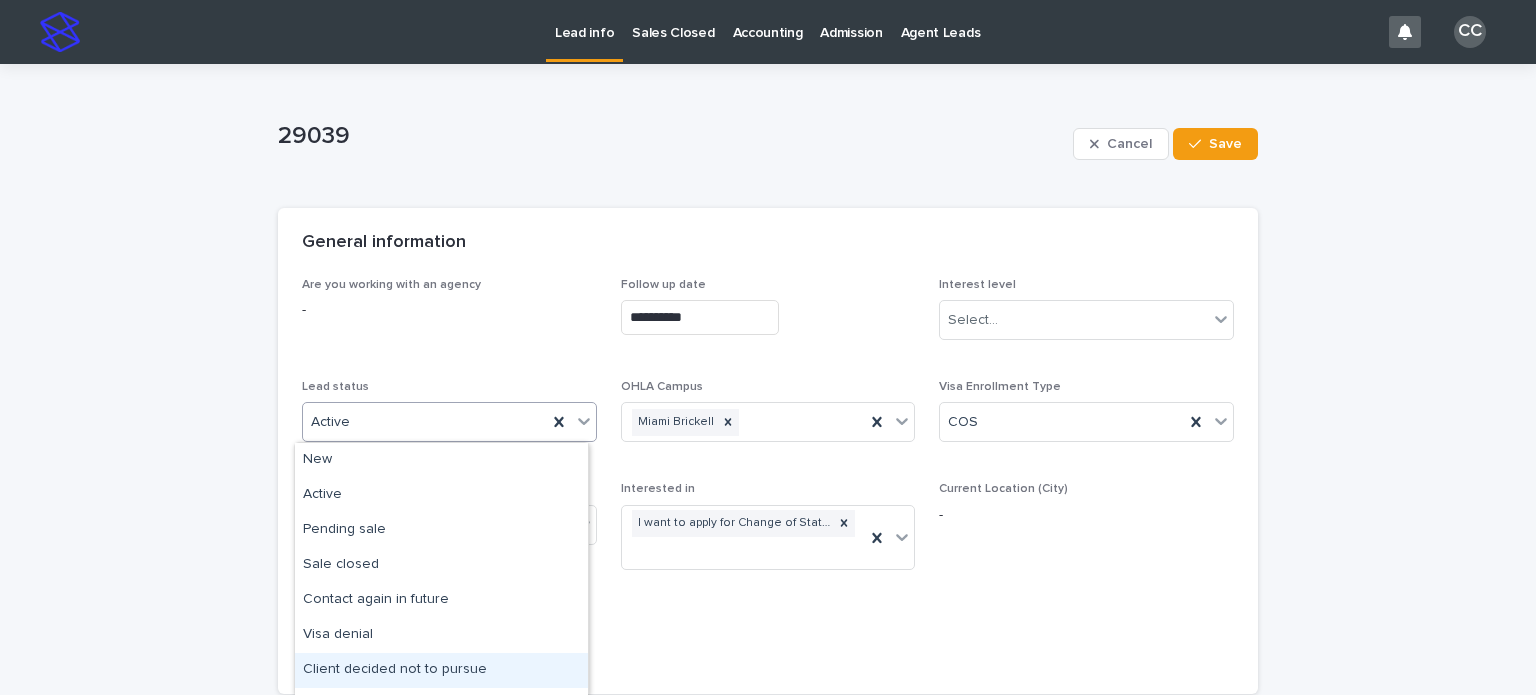 click on "Client decided not to pursue" at bounding box center [441, 670] 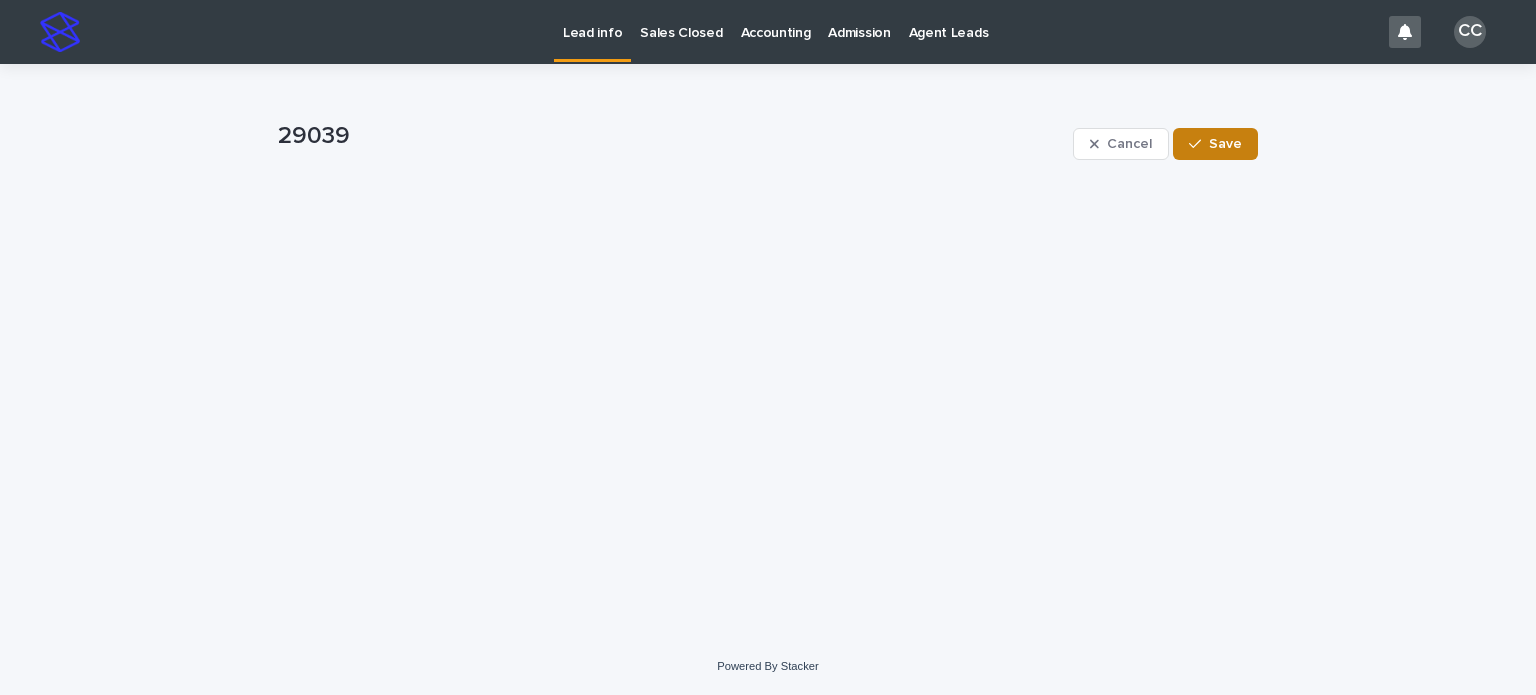 click 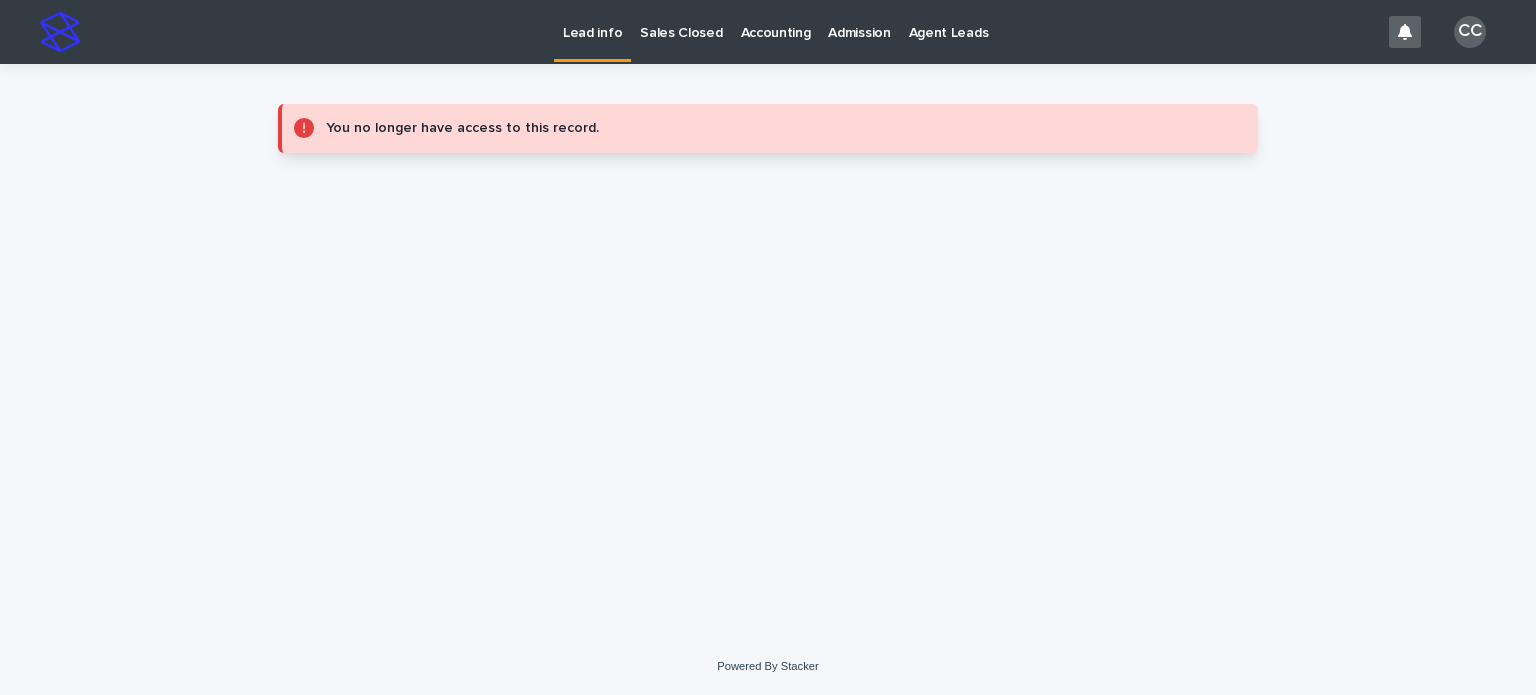 click on "Lead info" at bounding box center (592, 21) 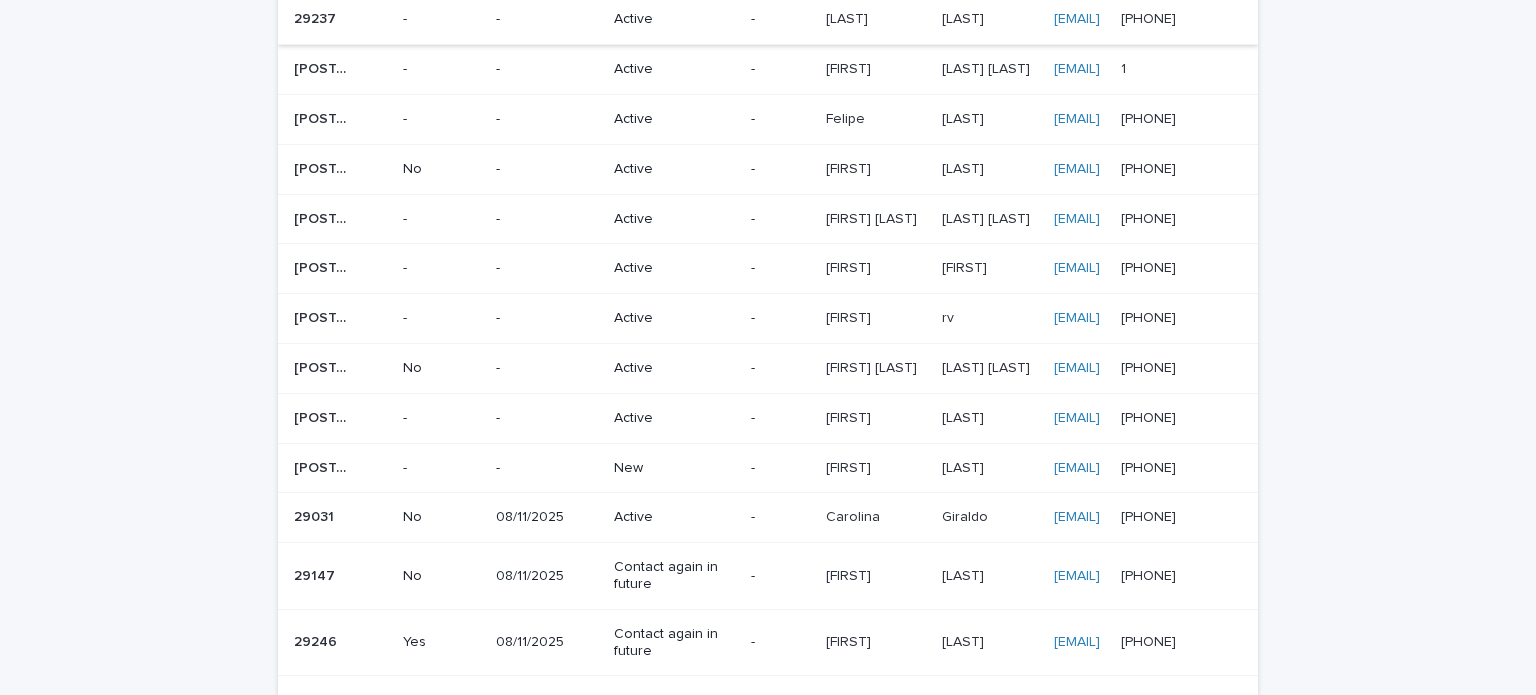 scroll, scrollTop: 224, scrollLeft: 0, axis: vertical 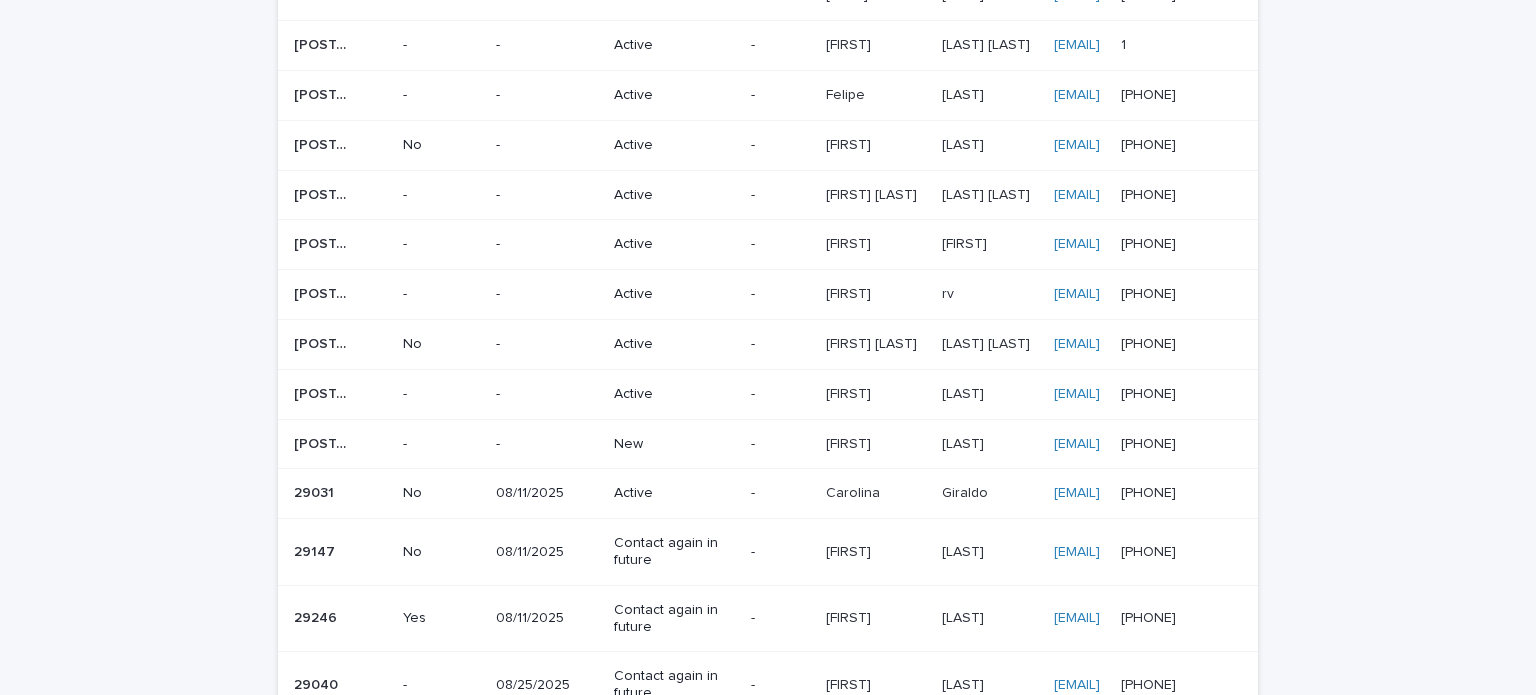 click on "New" at bounding box center (669, 444) 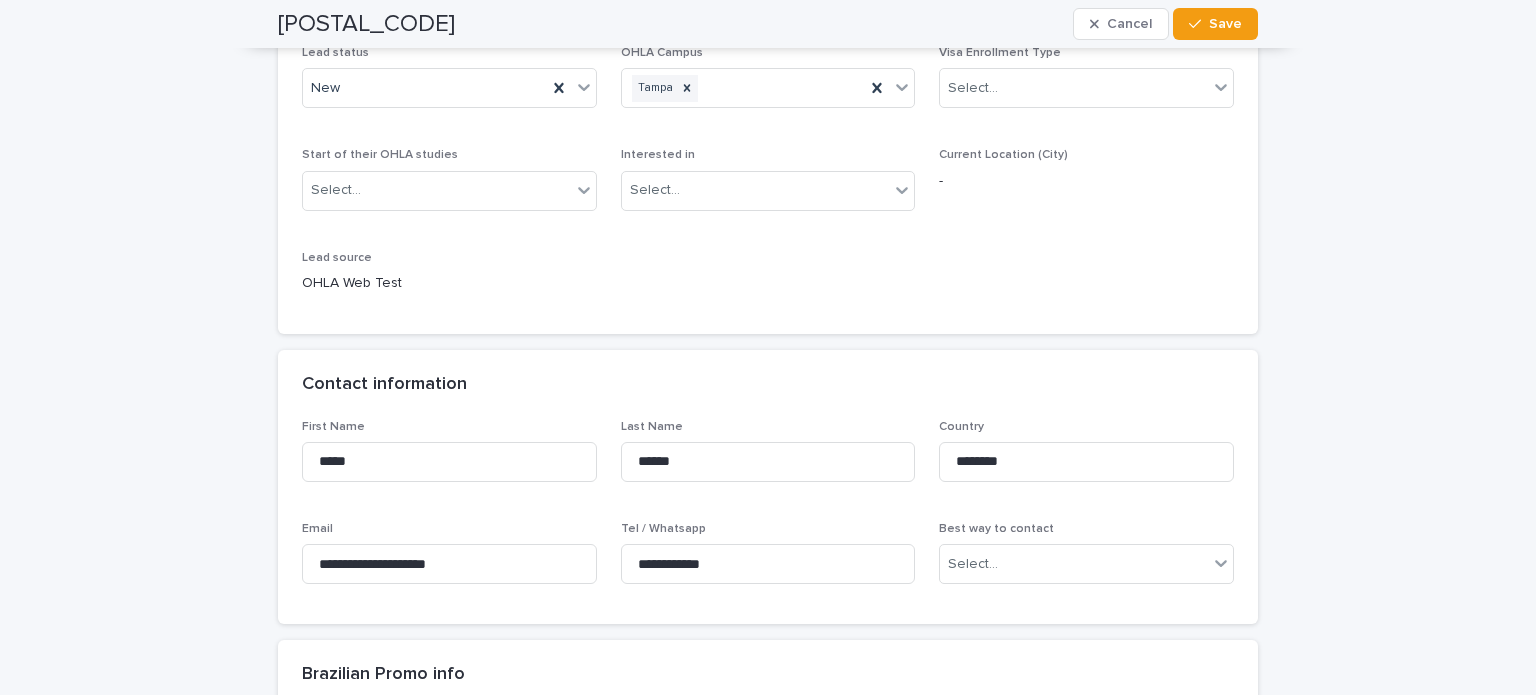 scroll, scrollTop: 300, scrollLeft: 0, axis: vertical 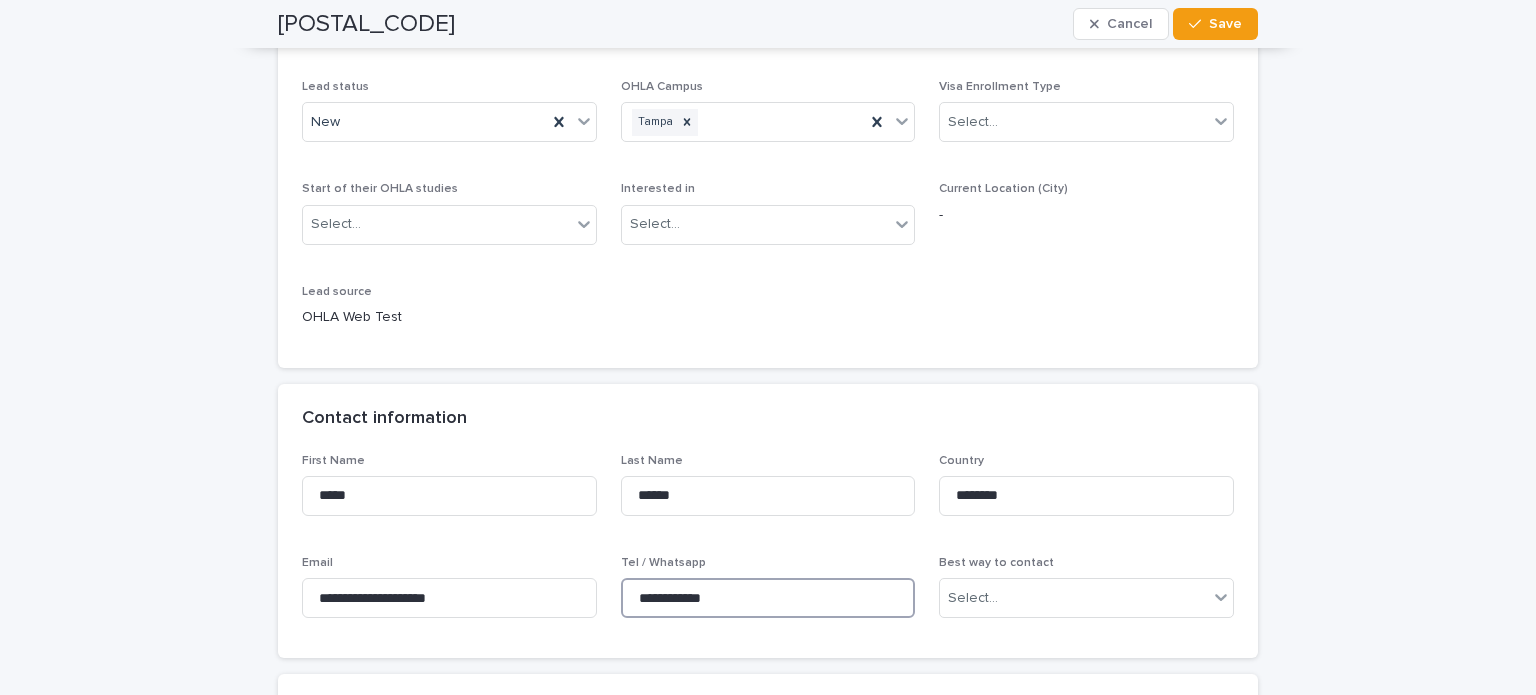 drag, startPoint x: 768, startPoint y: 604, endPoint x: 621, endPoint y: 603, distance: 147.0034 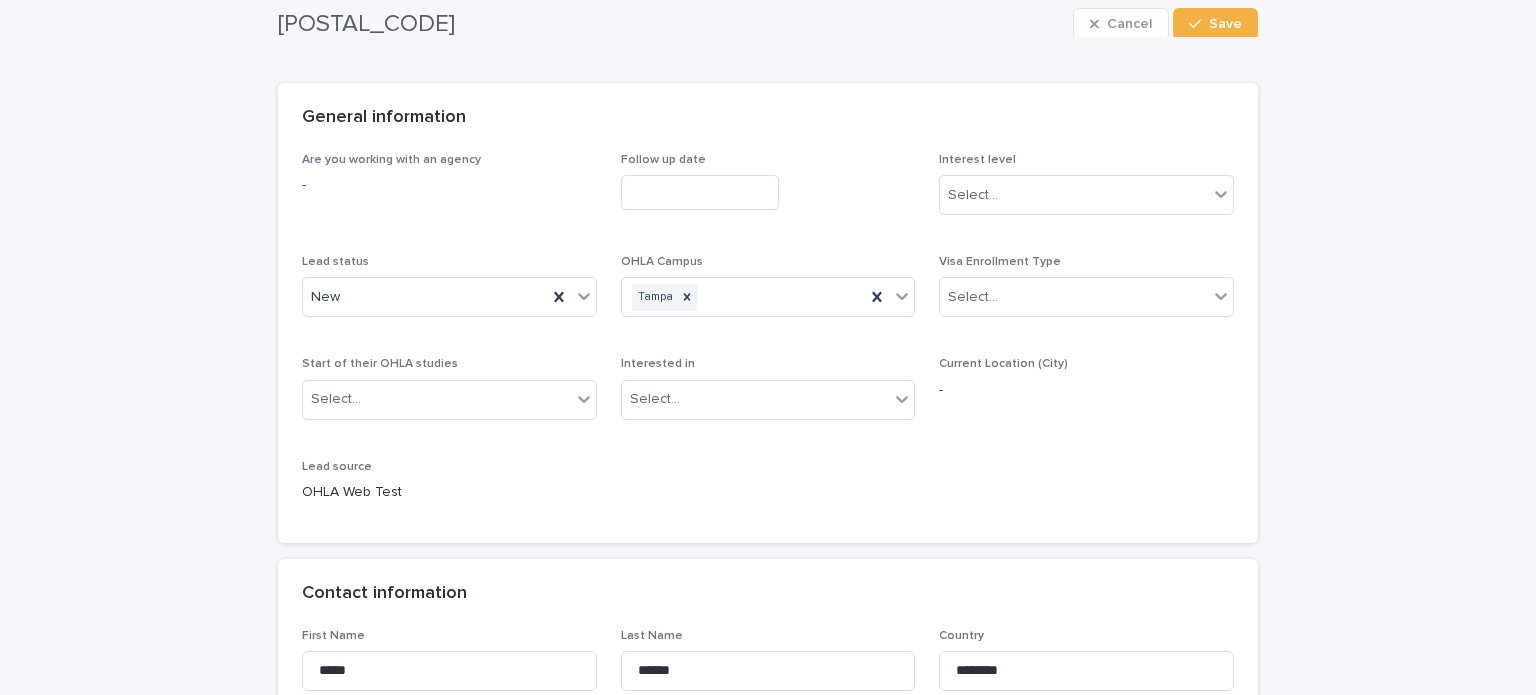scroll, scrollTop: 0, scrollLeft: 0, axis: both 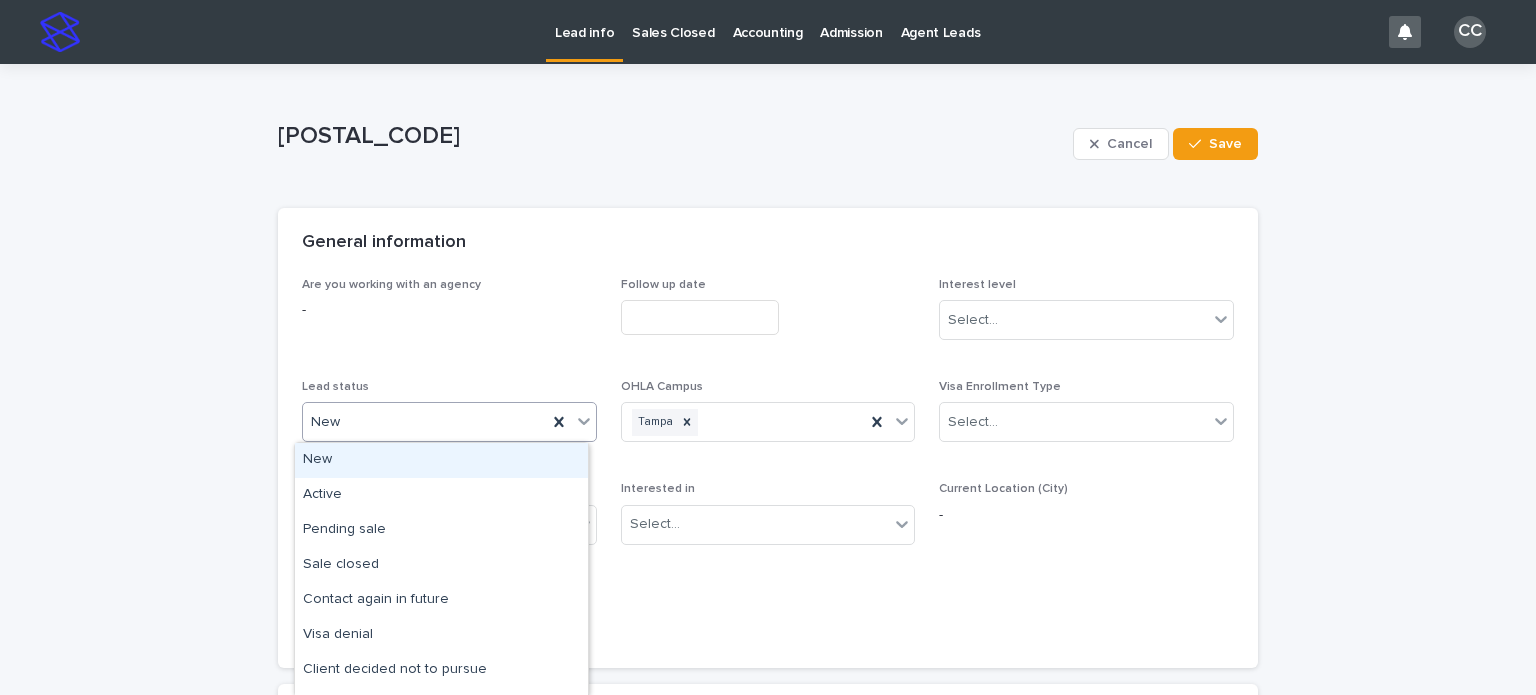 click on "New" at bounding box center (425, 422) 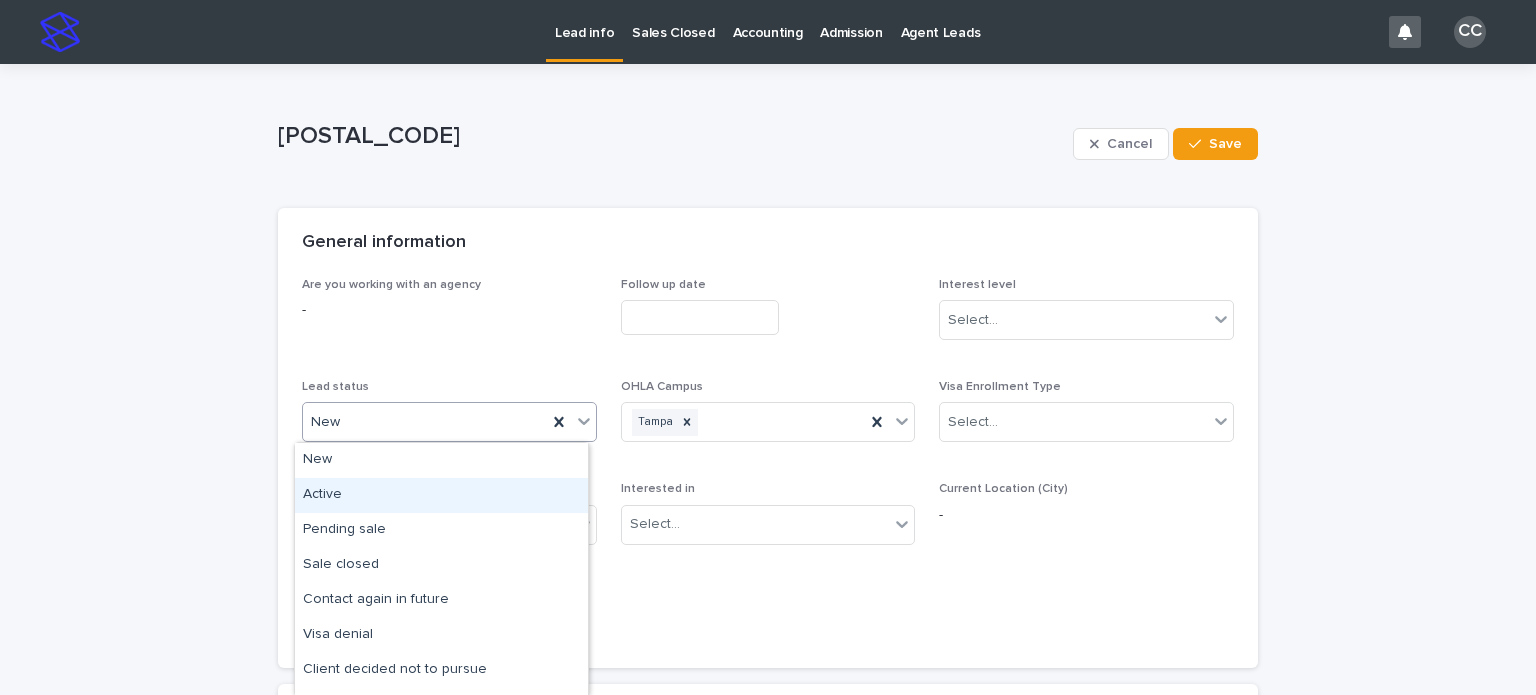 click on "Active" at bounding box center [441, 495] 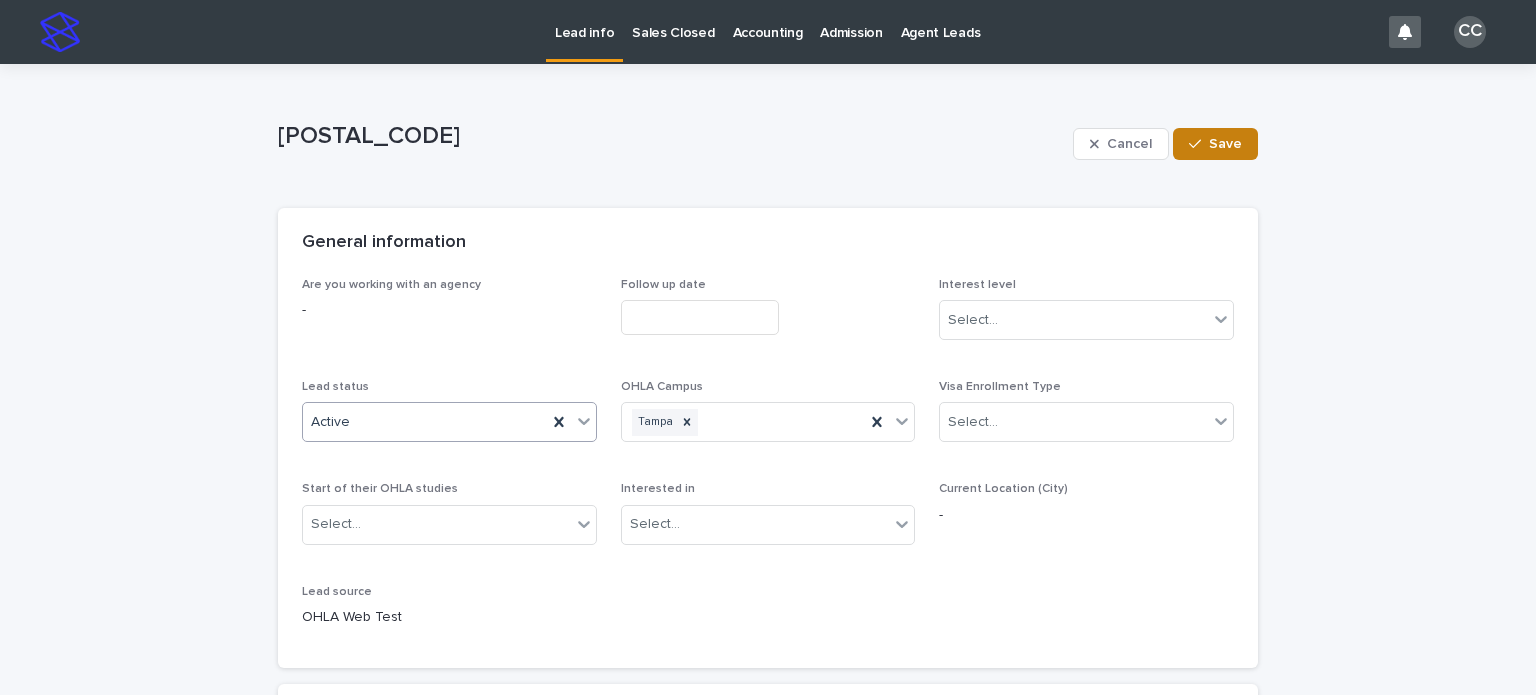 click on "Save" at bounding box center (1225, 144) 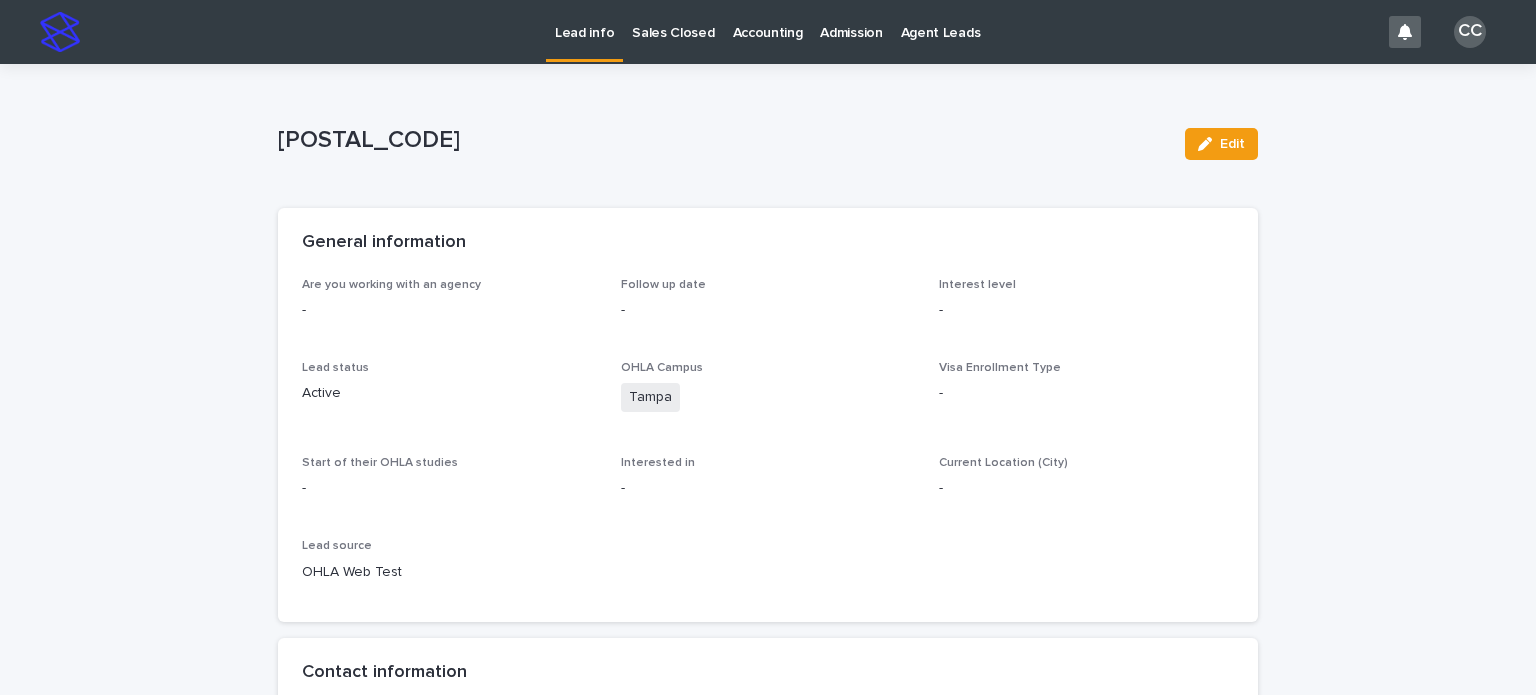 click on "Lead info" at bounding box center [584, 21] 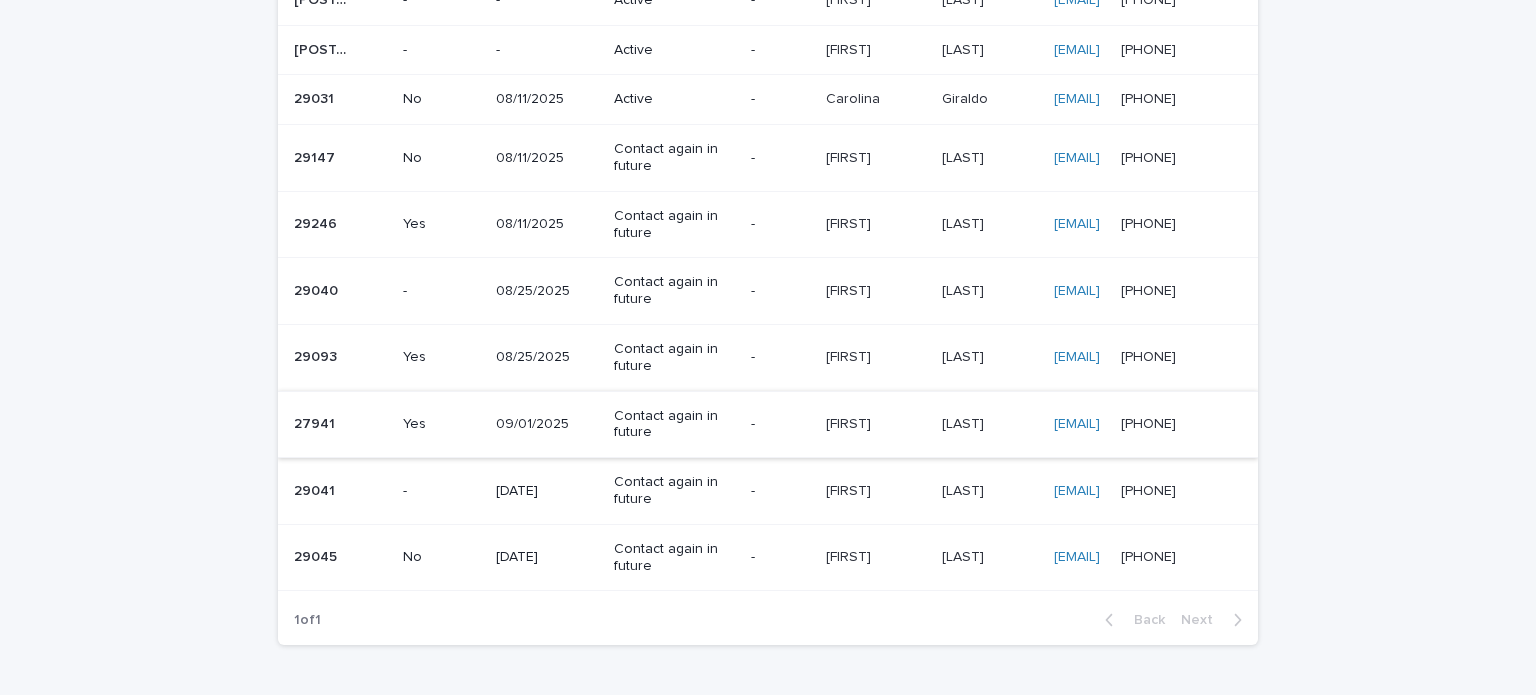 scroll, scrollTop: 500, scrollLeft: 0, axis: vertical 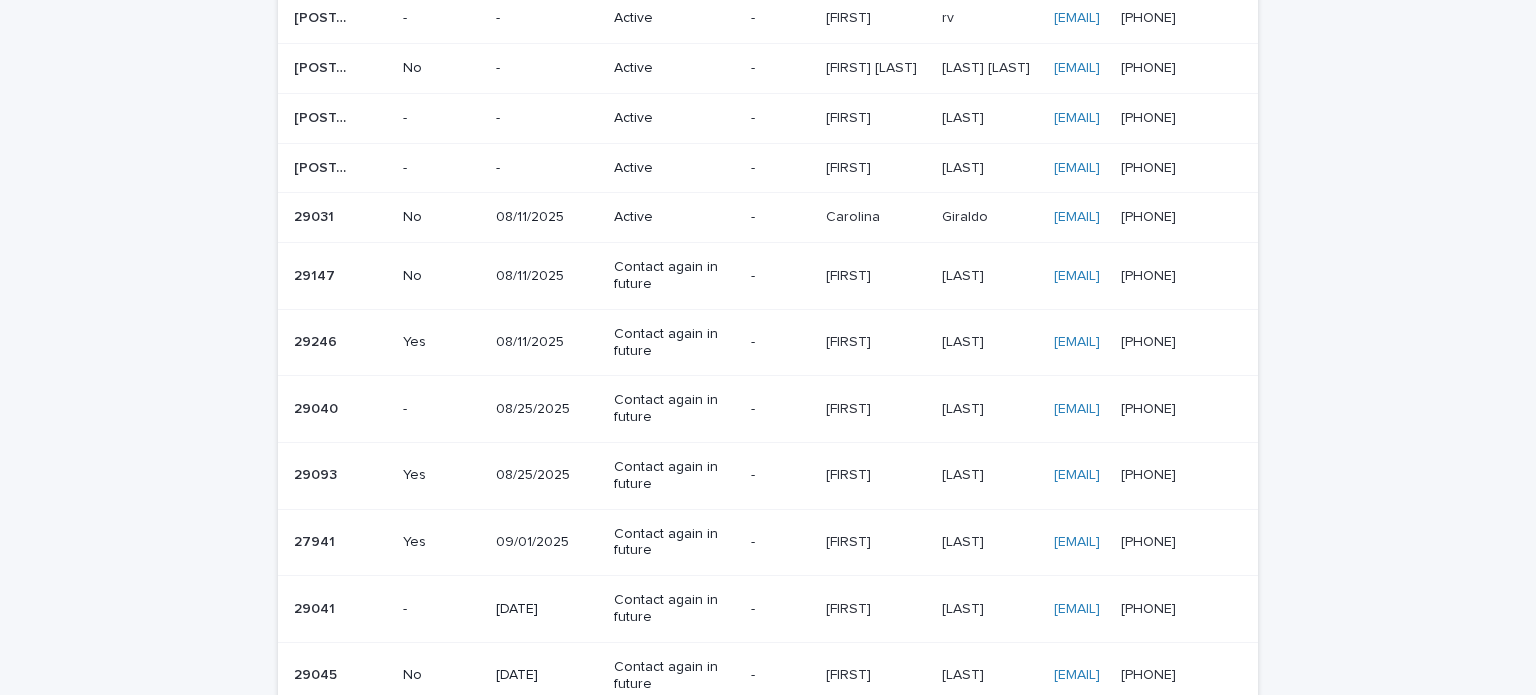 click on "Active" at bounding box center (669, 217) 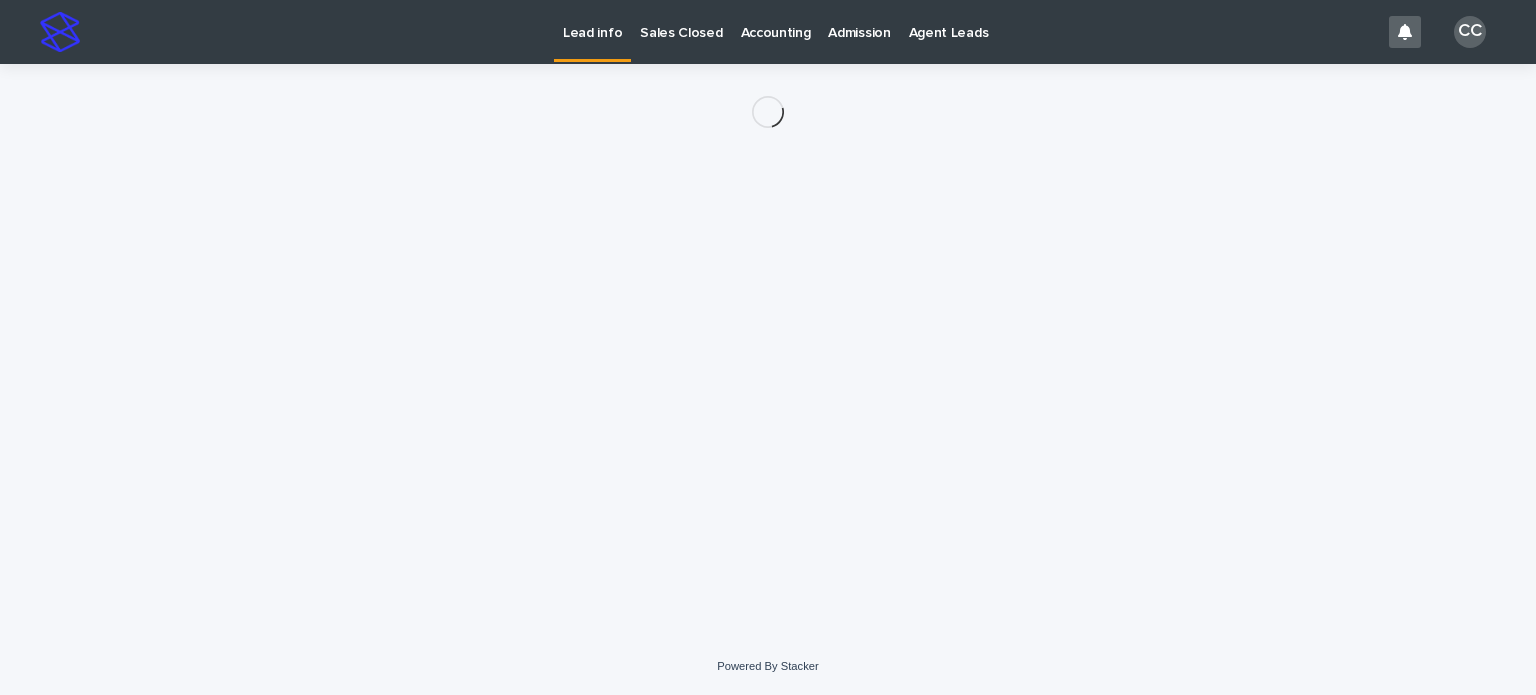 scroll, scrollTop: 0, scrollLeft: 0, axis: both 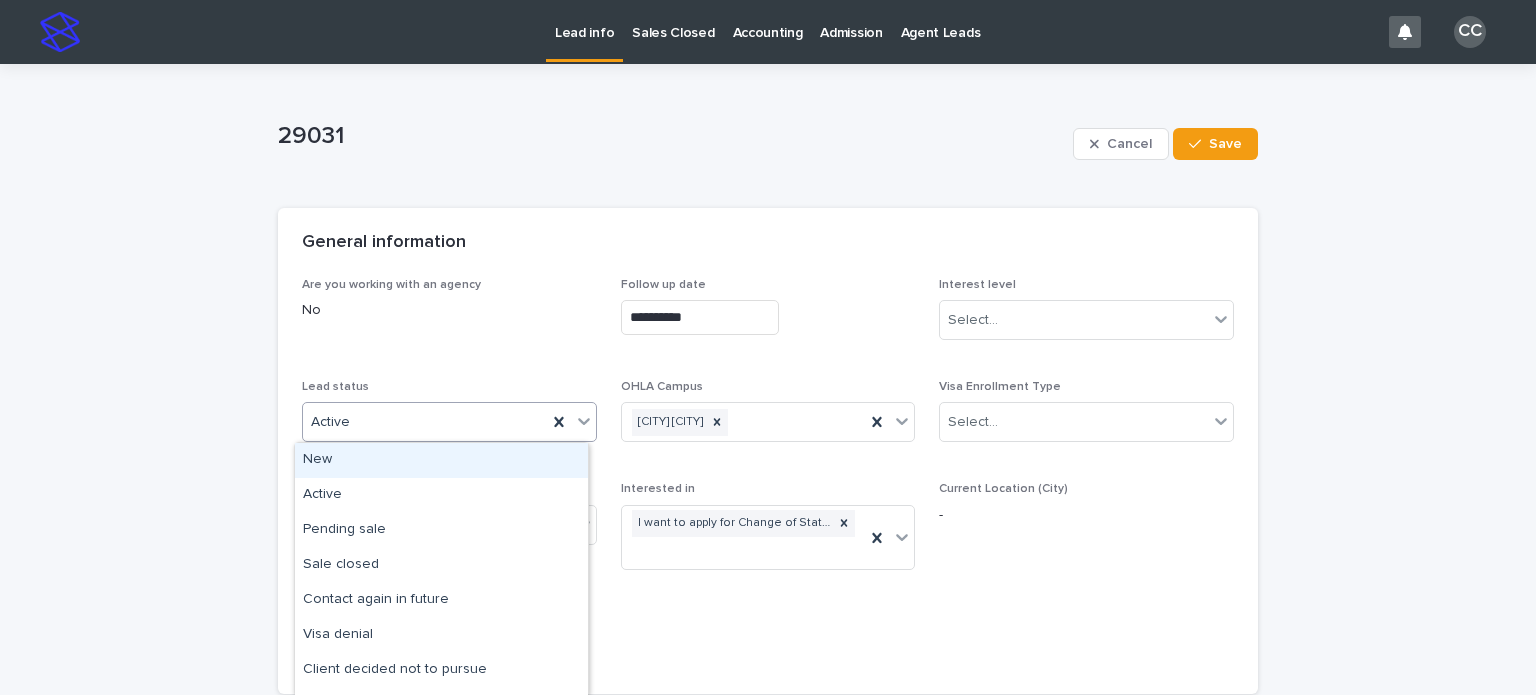 click on "Active" at bounding box center [425, 422] 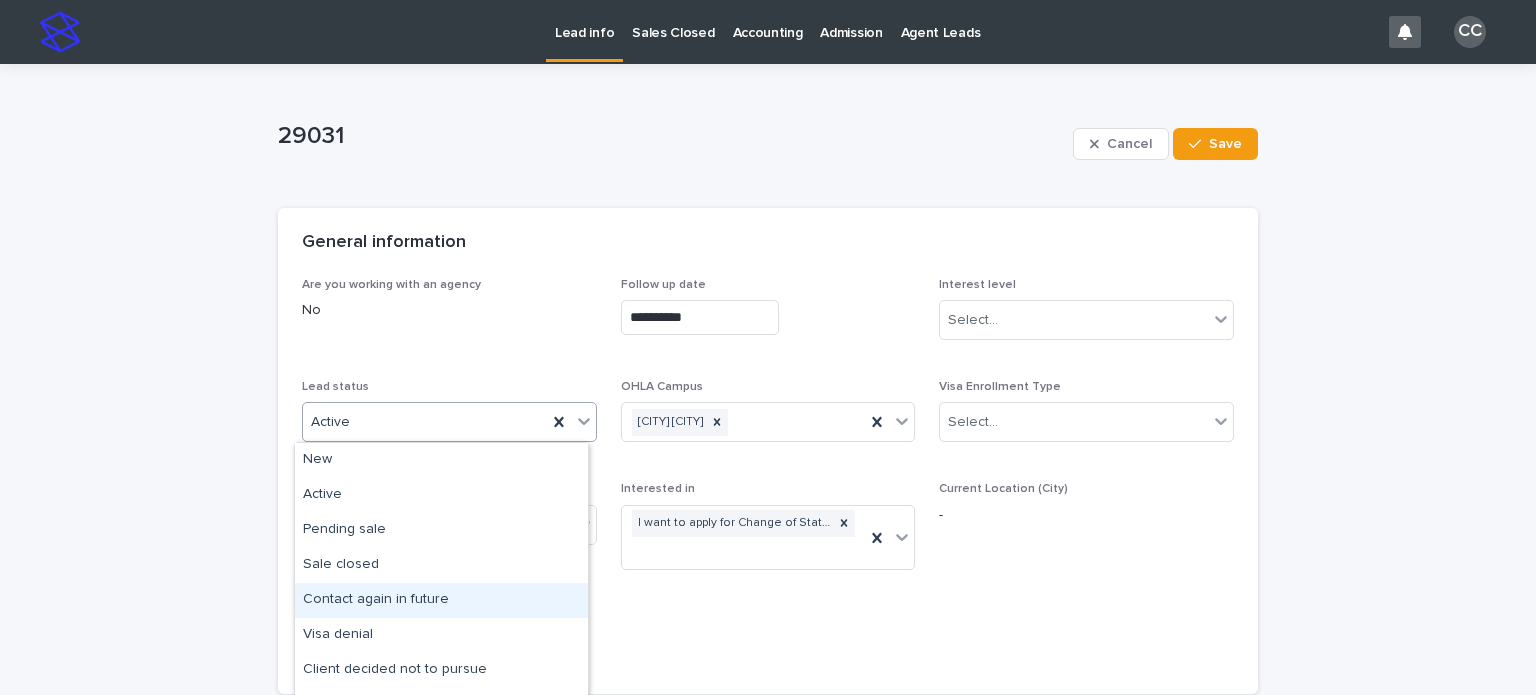 click on "Contact again in future" at bounding box center [441, 600] 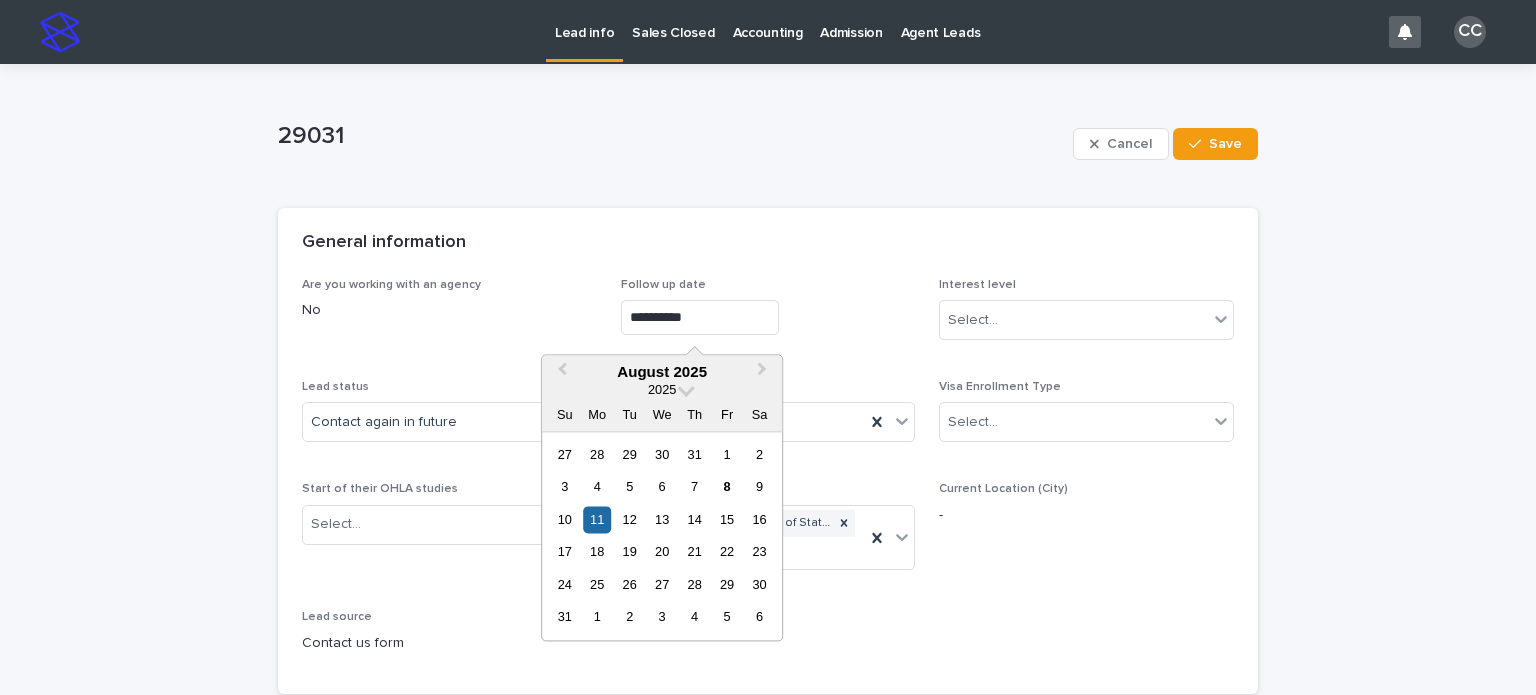 click on "**********" at bounding box center [700, 317] 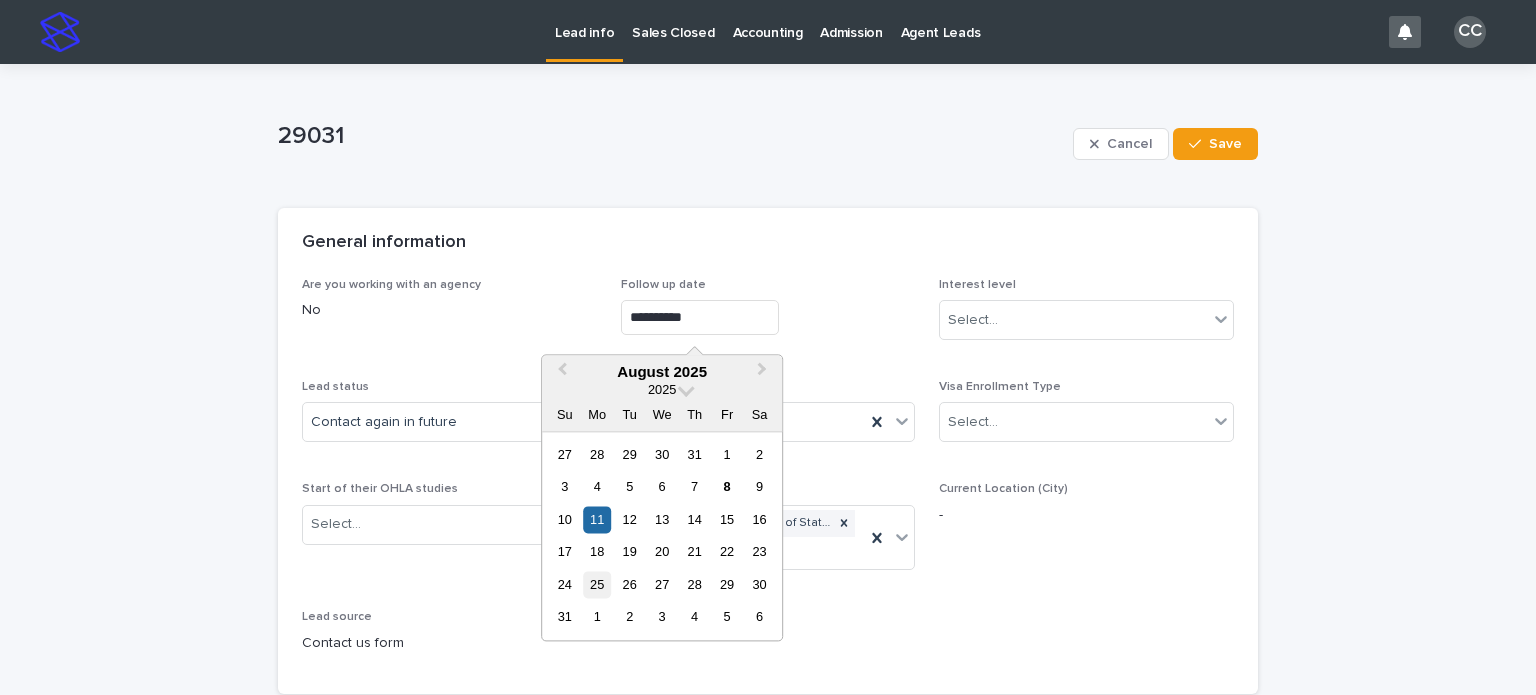 click on "25" at bounding box center (597, 584) 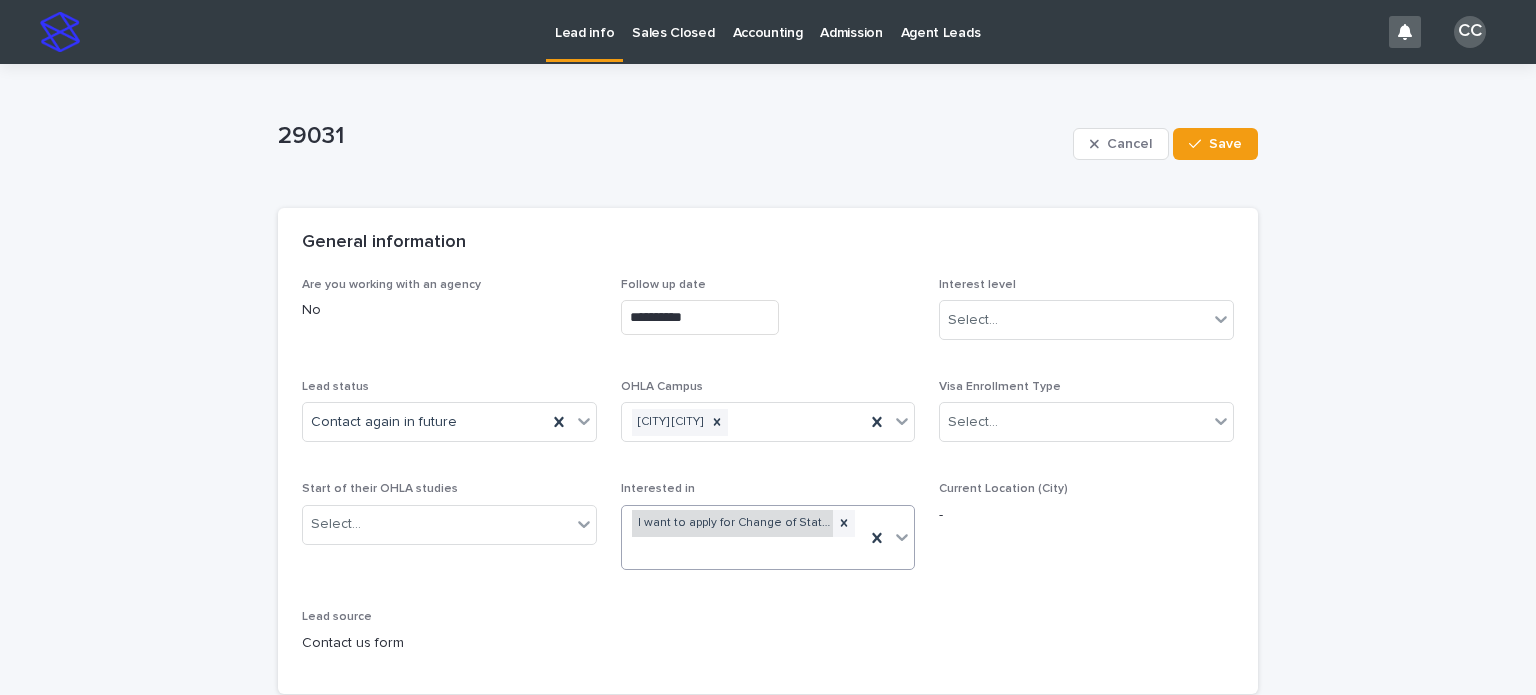type on "**********" 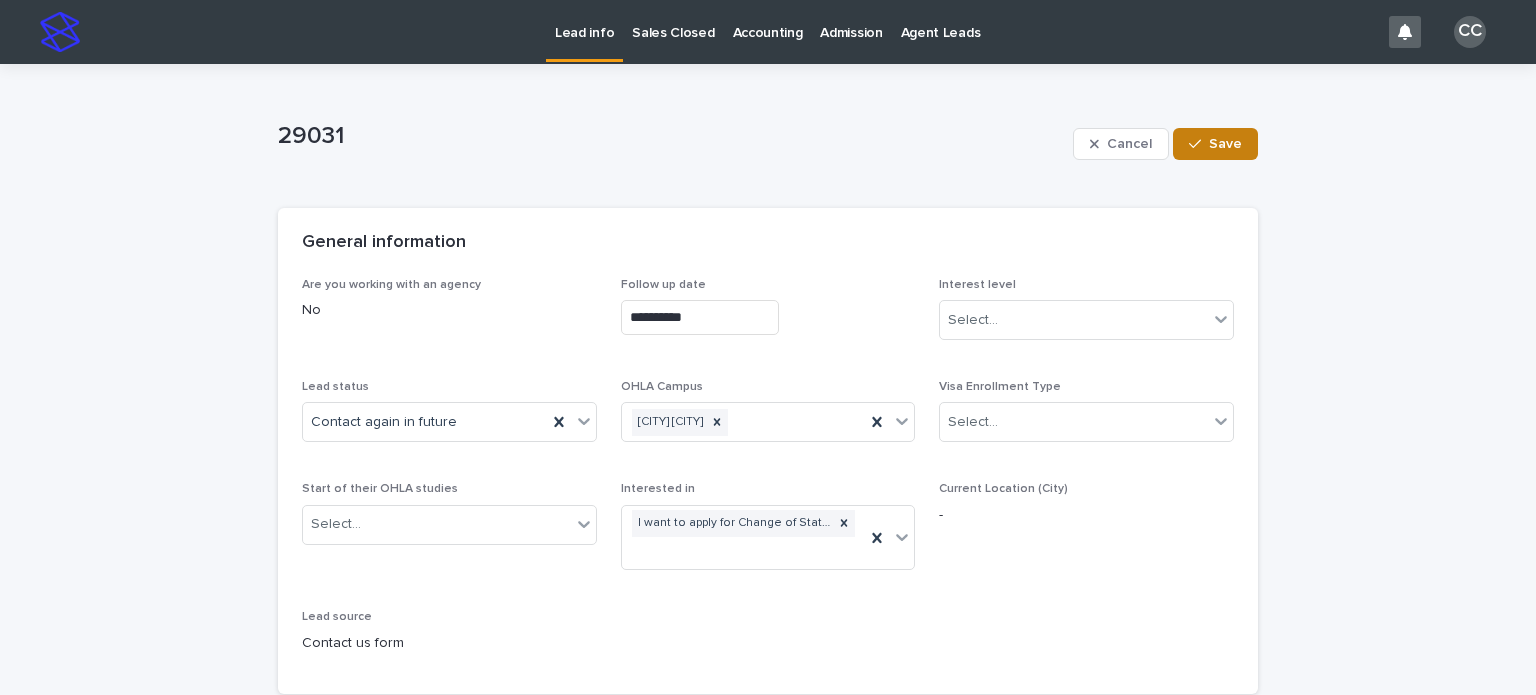 click 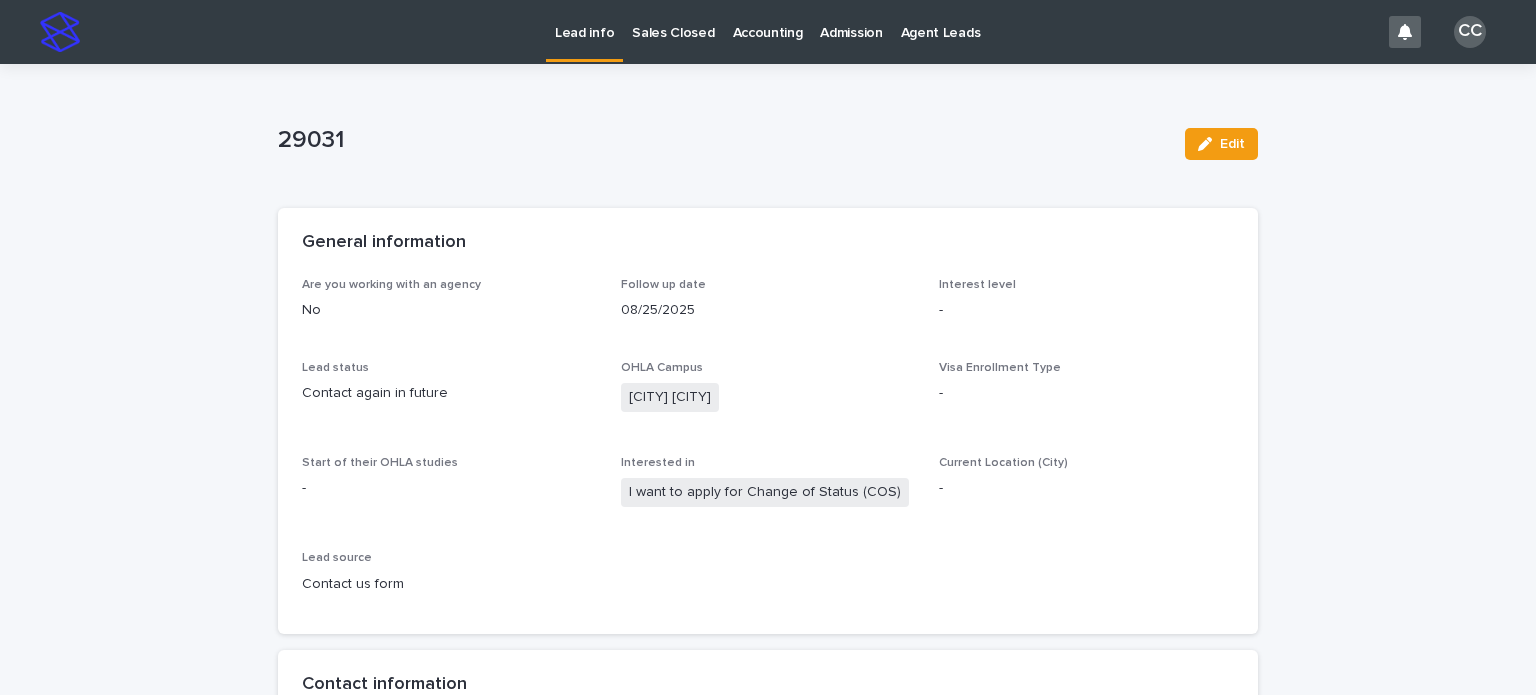 click on "Lead info" at bounding box center [584, 21] 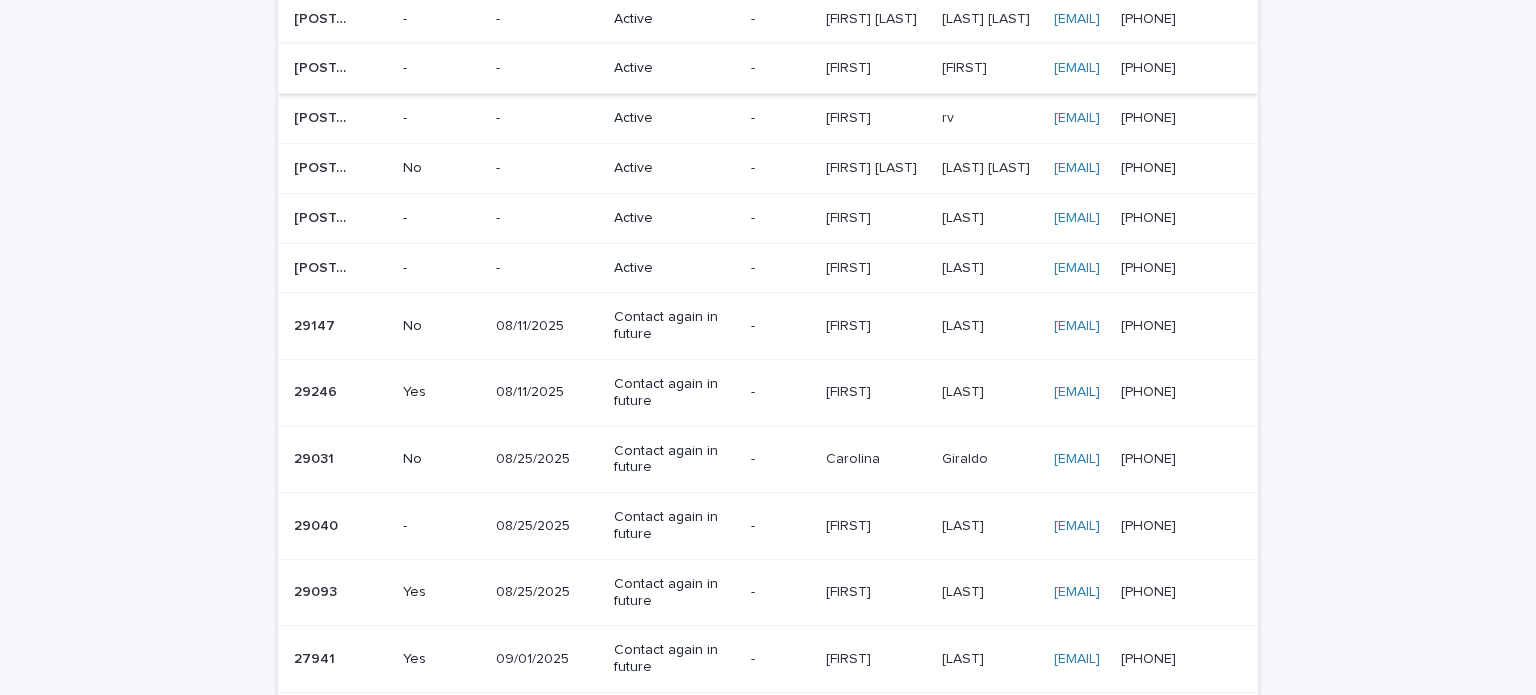 scroll, scrollTop: 0, scrollLeft: 0, axis: both 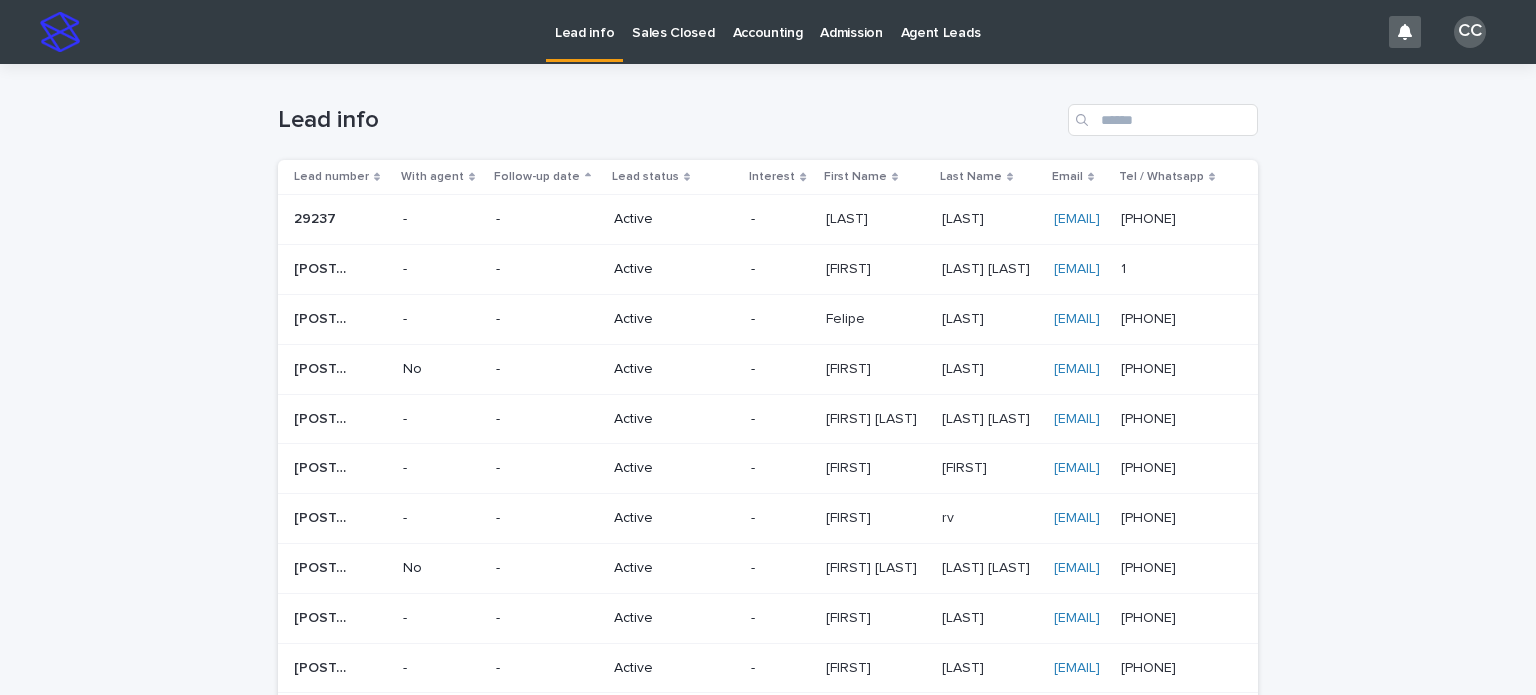 click on "Sales Closed" at bounding box center (673, 21) 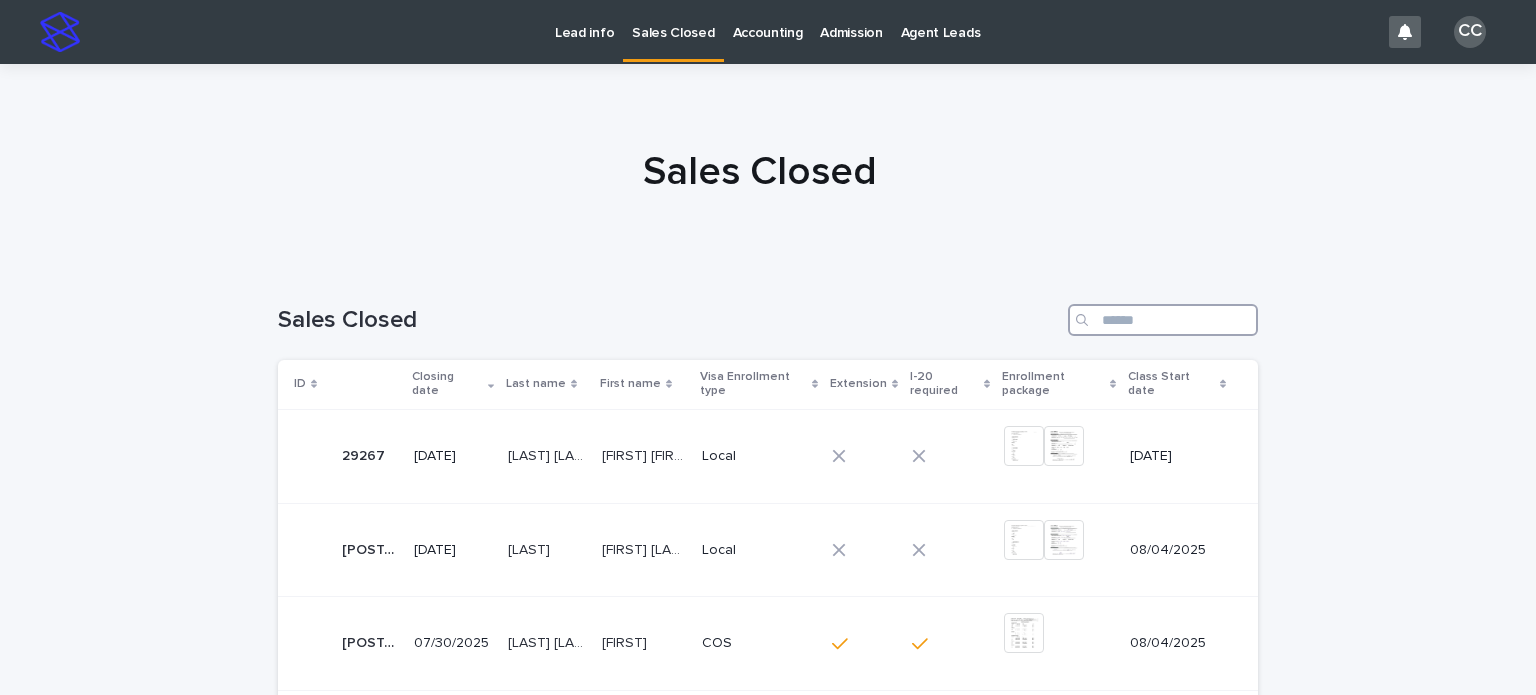 click at bounding box center (1163, 320) 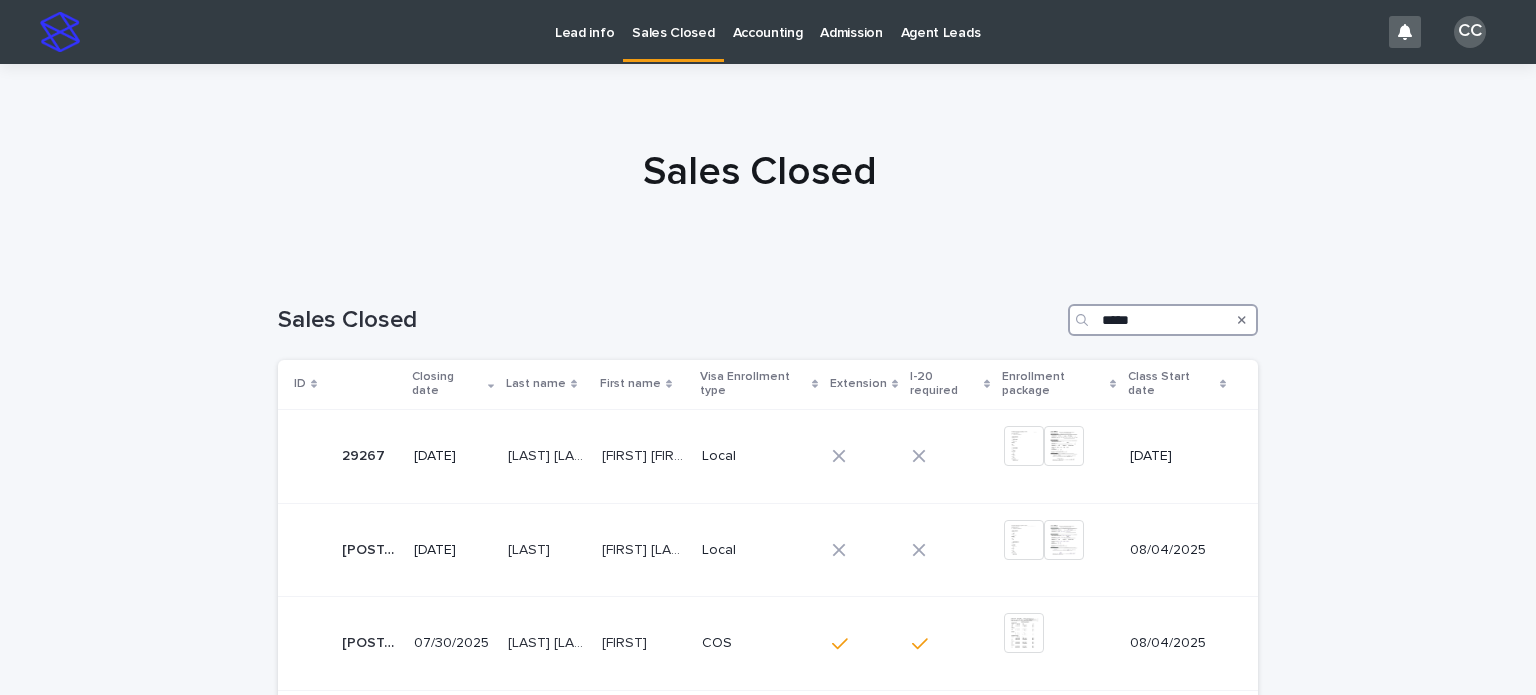 type on "******" 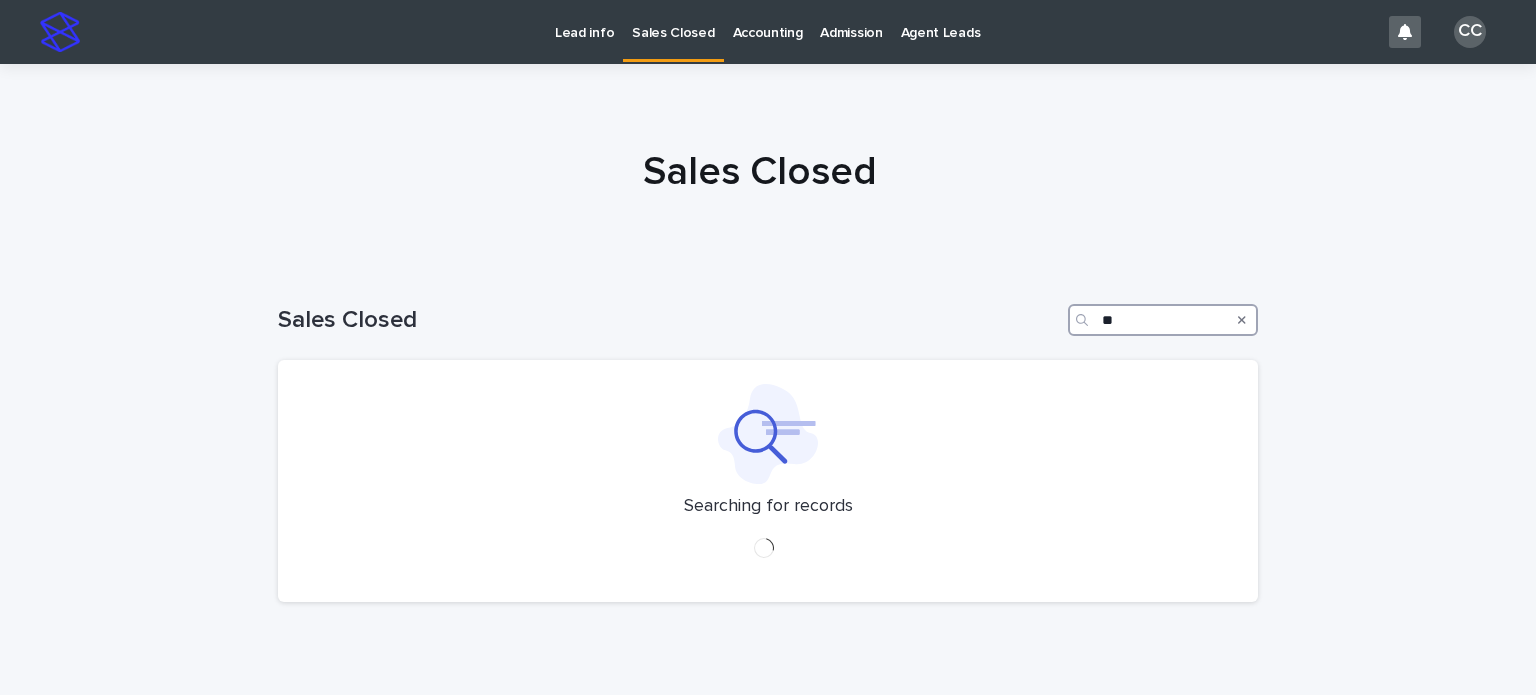 type on "*" 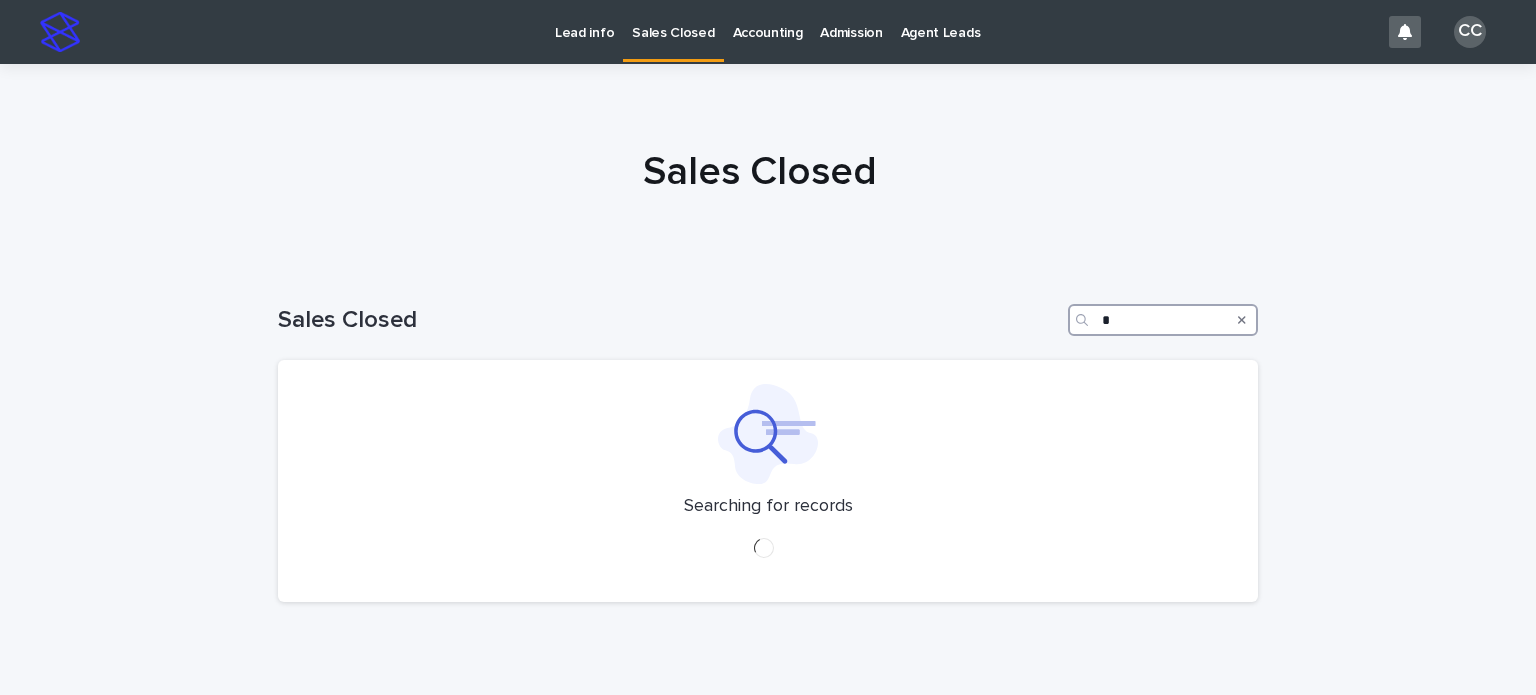 type 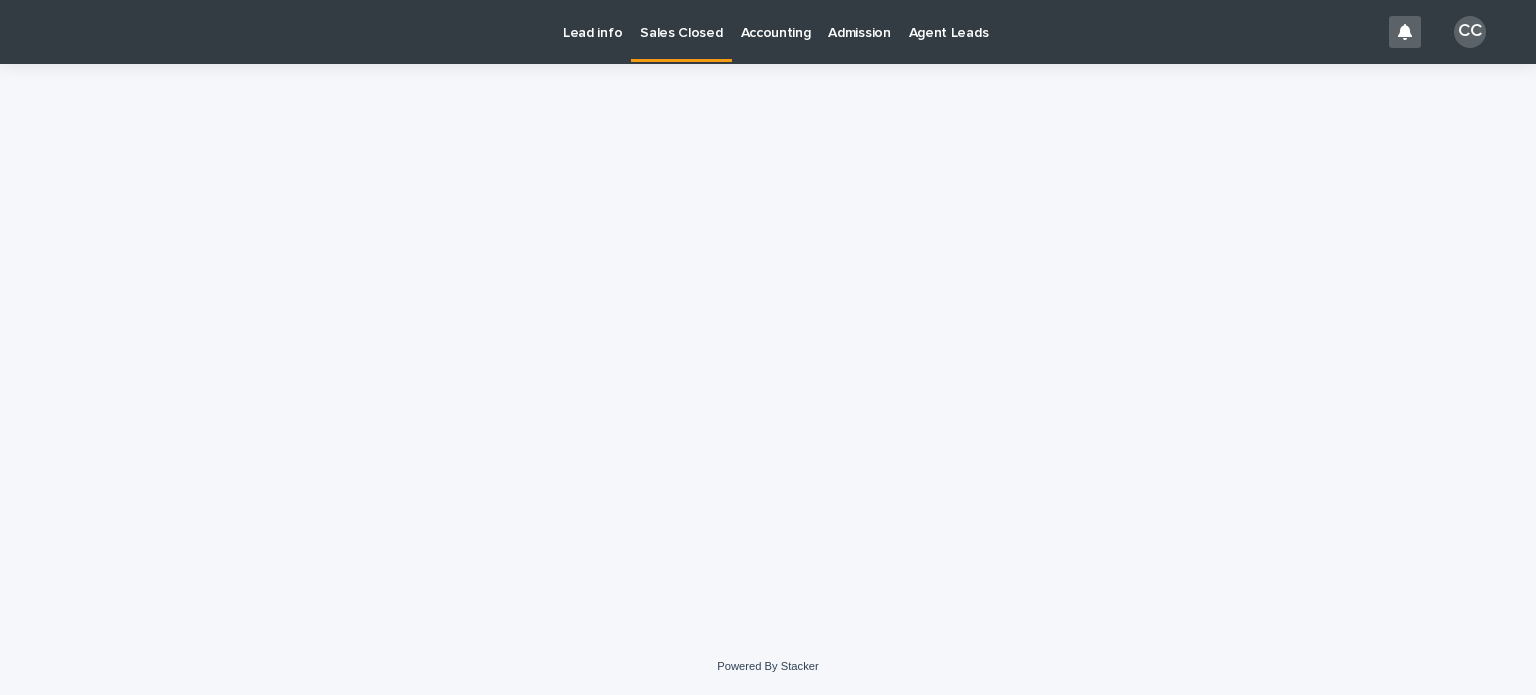 scroll, scrollTop: 0, scrollLeft: 0, axis: both 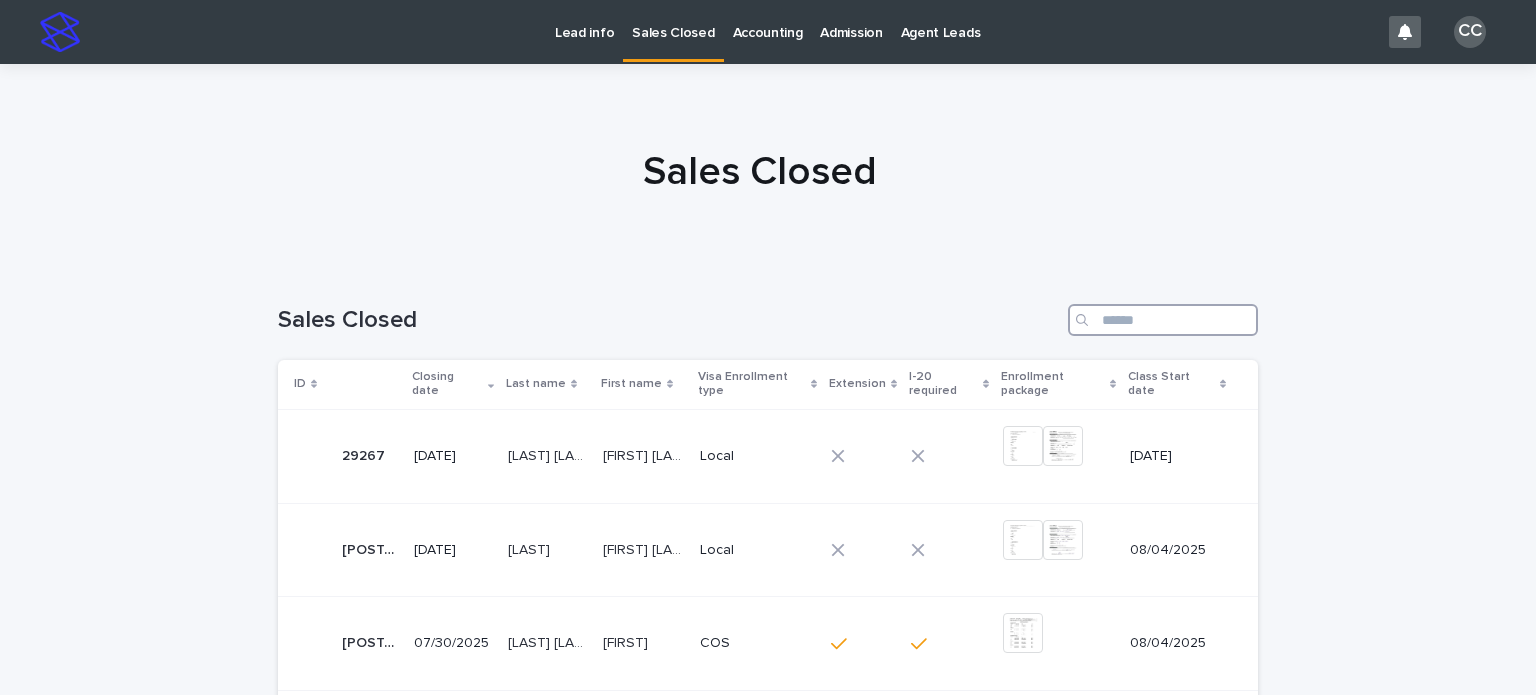 click at bounding box center (1163, 320) 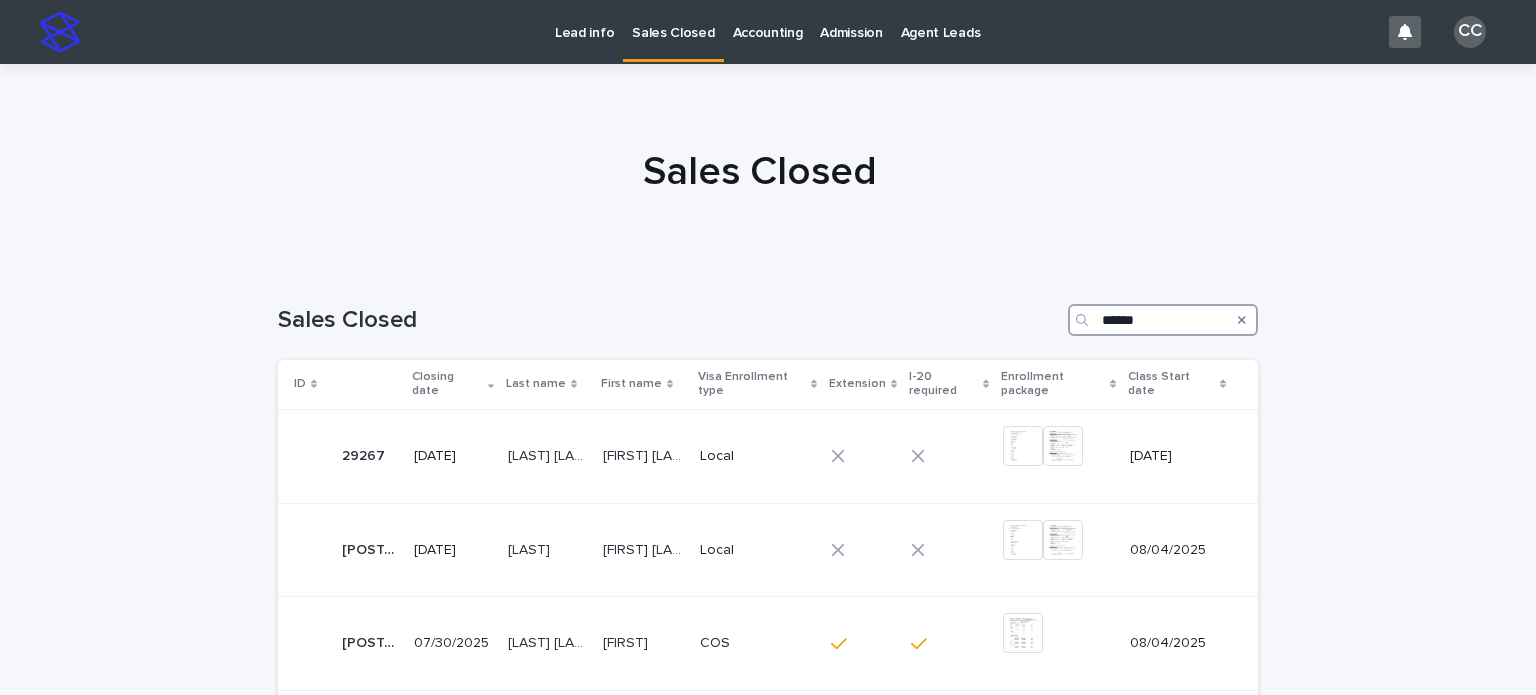 type on "******" 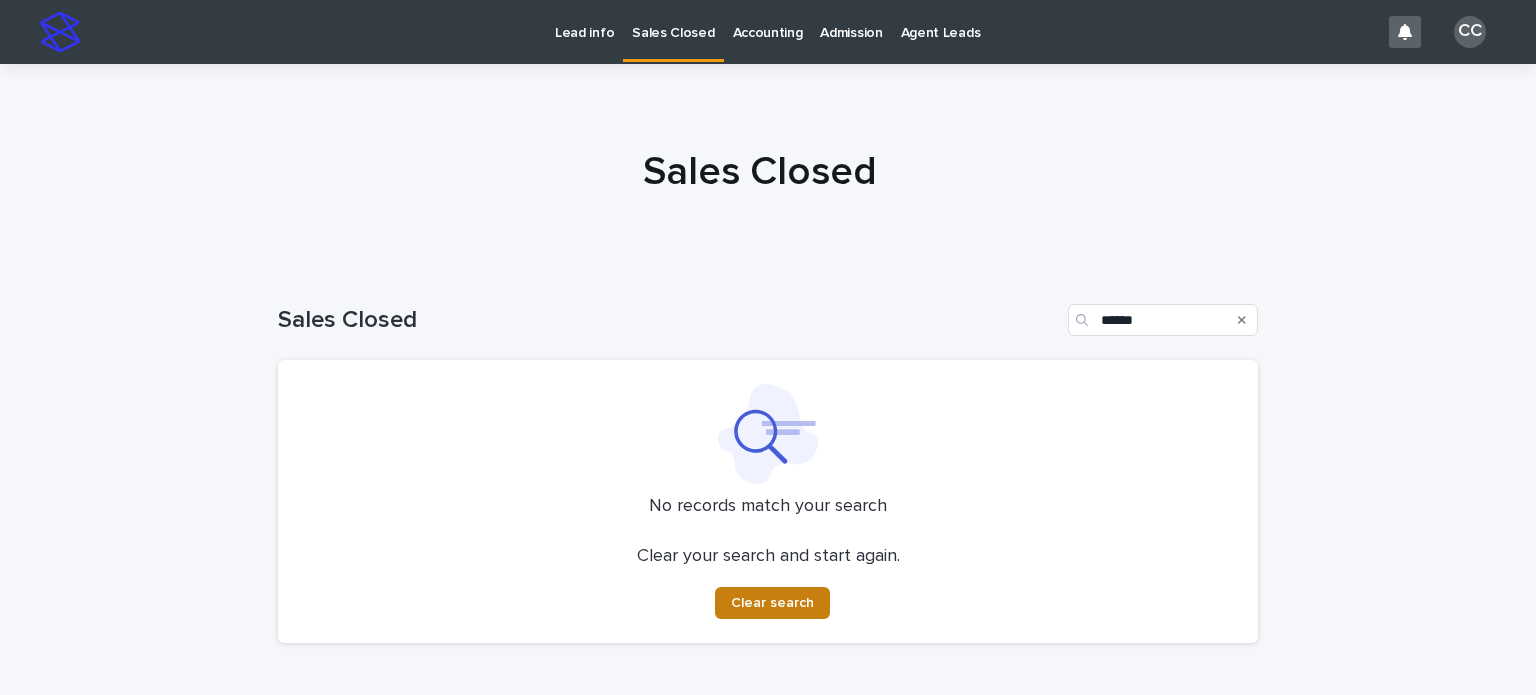 click on "Clear search" at bounding box center [772, 603] 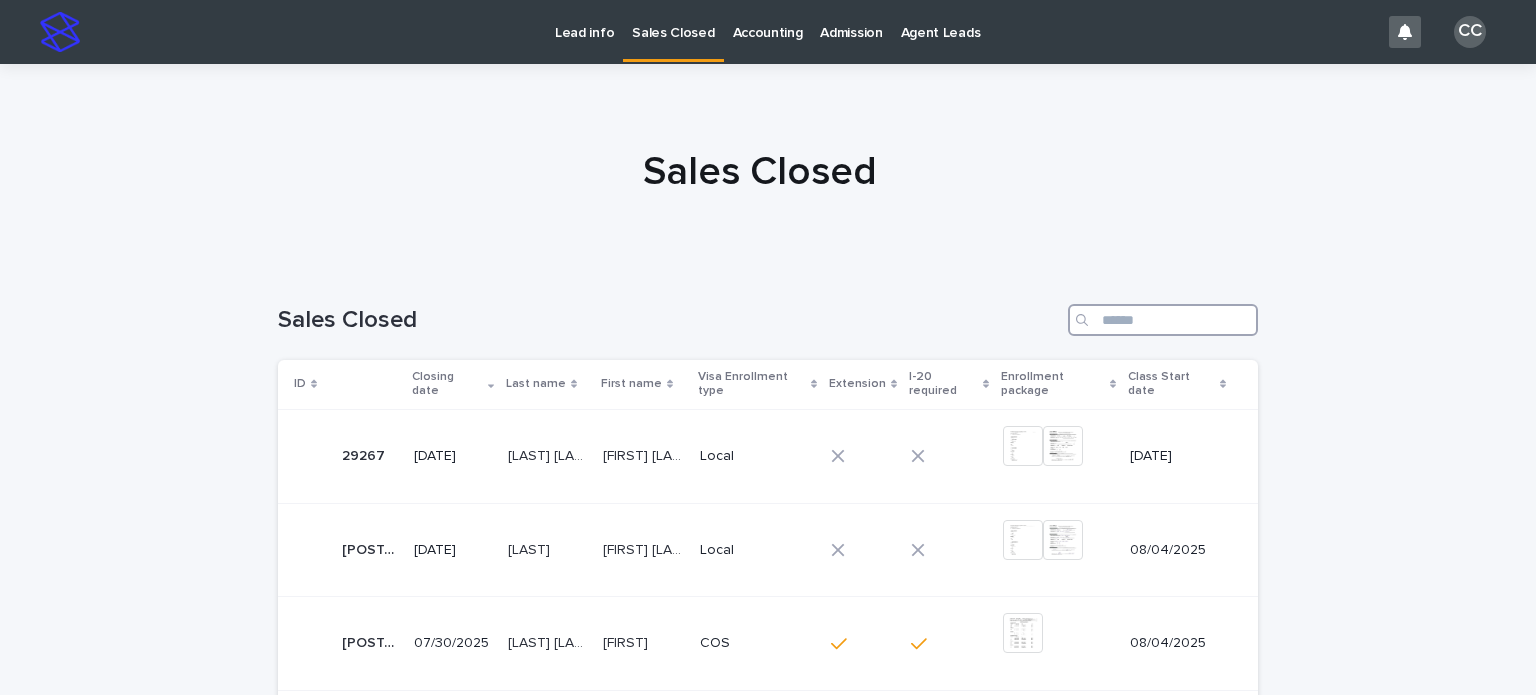 click at bounding box center (1163, 320) 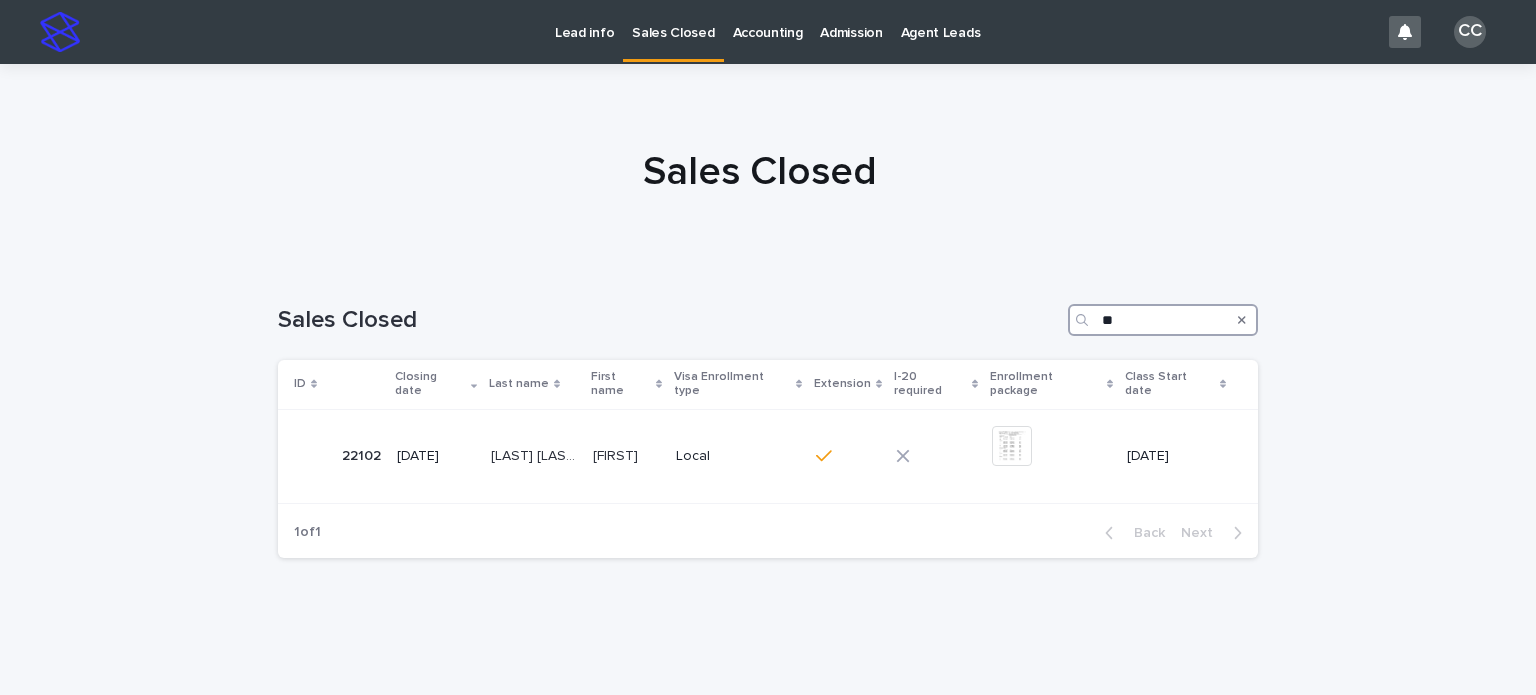 type on "*" 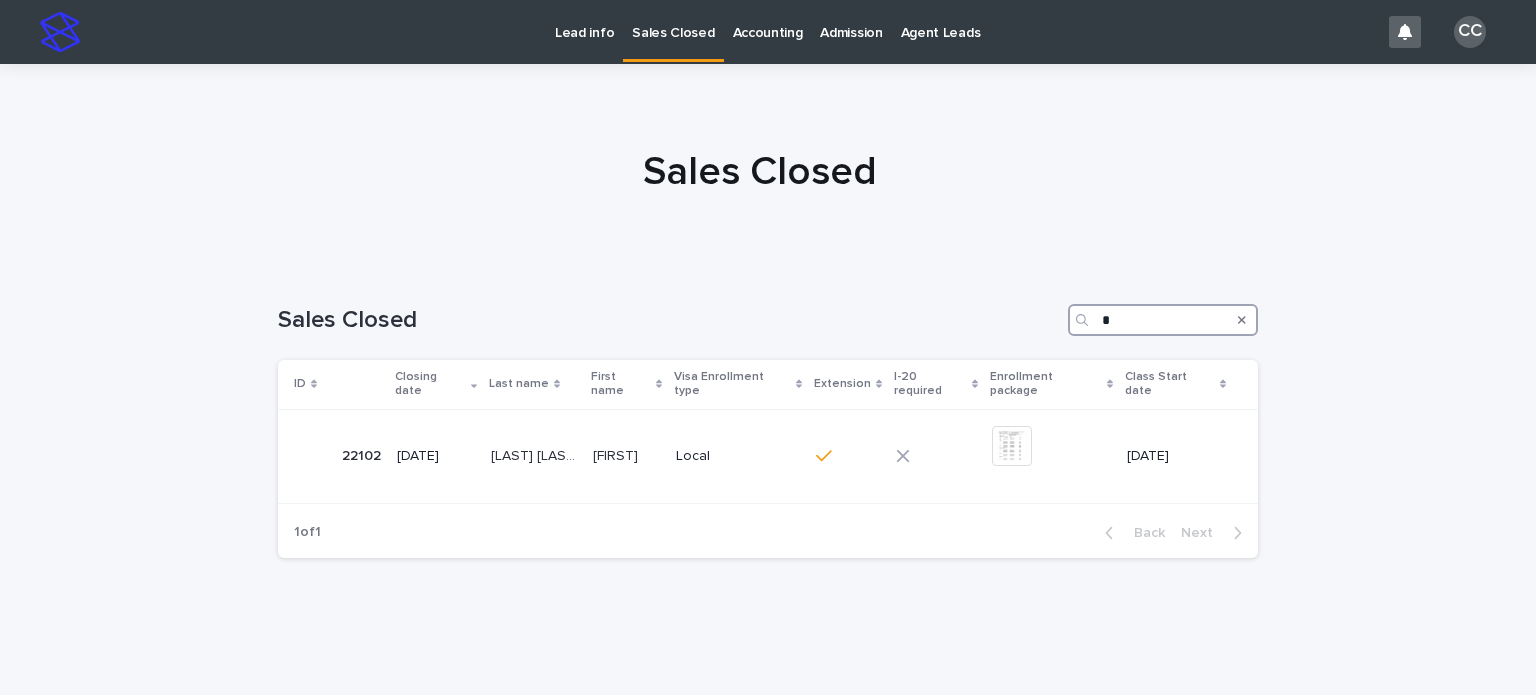 type 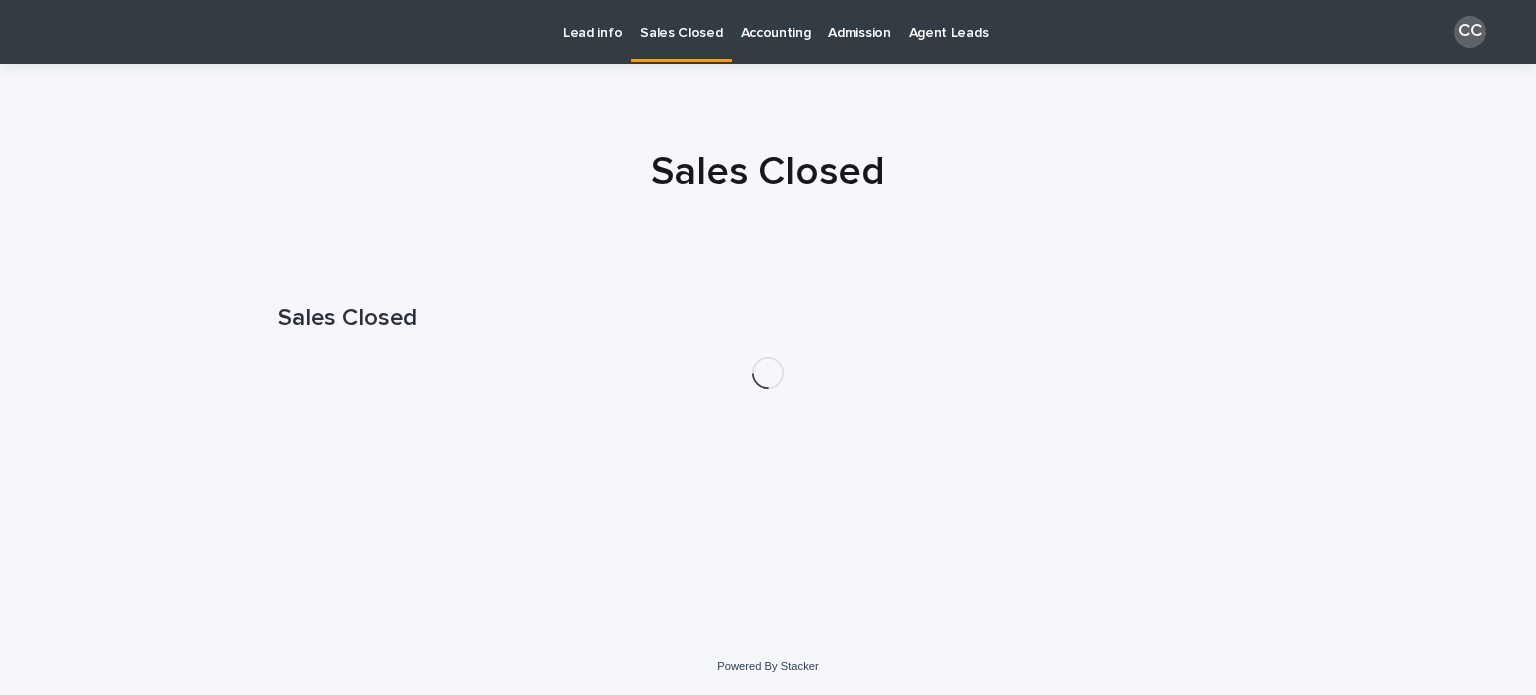 scroll, scrollTop: 0, scrollLeft: 0, axis: both 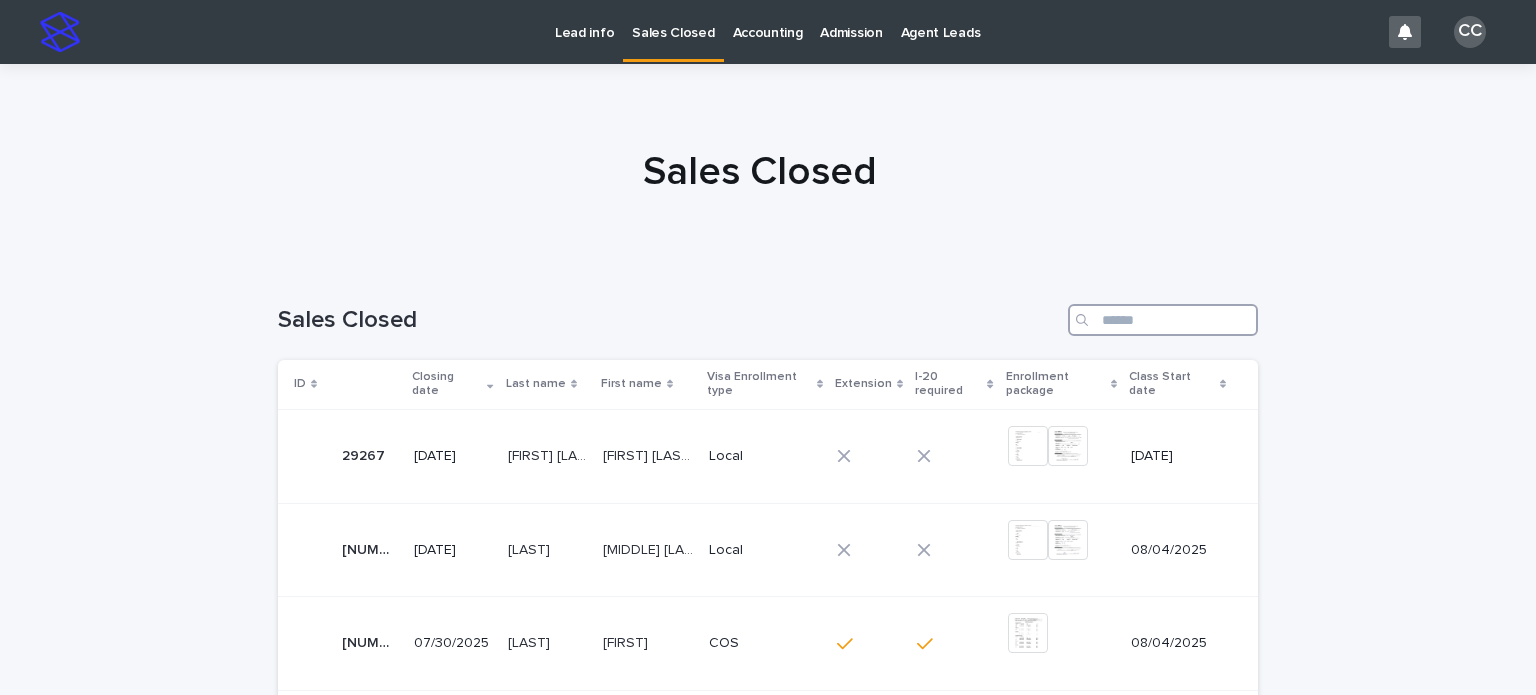 click at bounding box center [1163, 320] 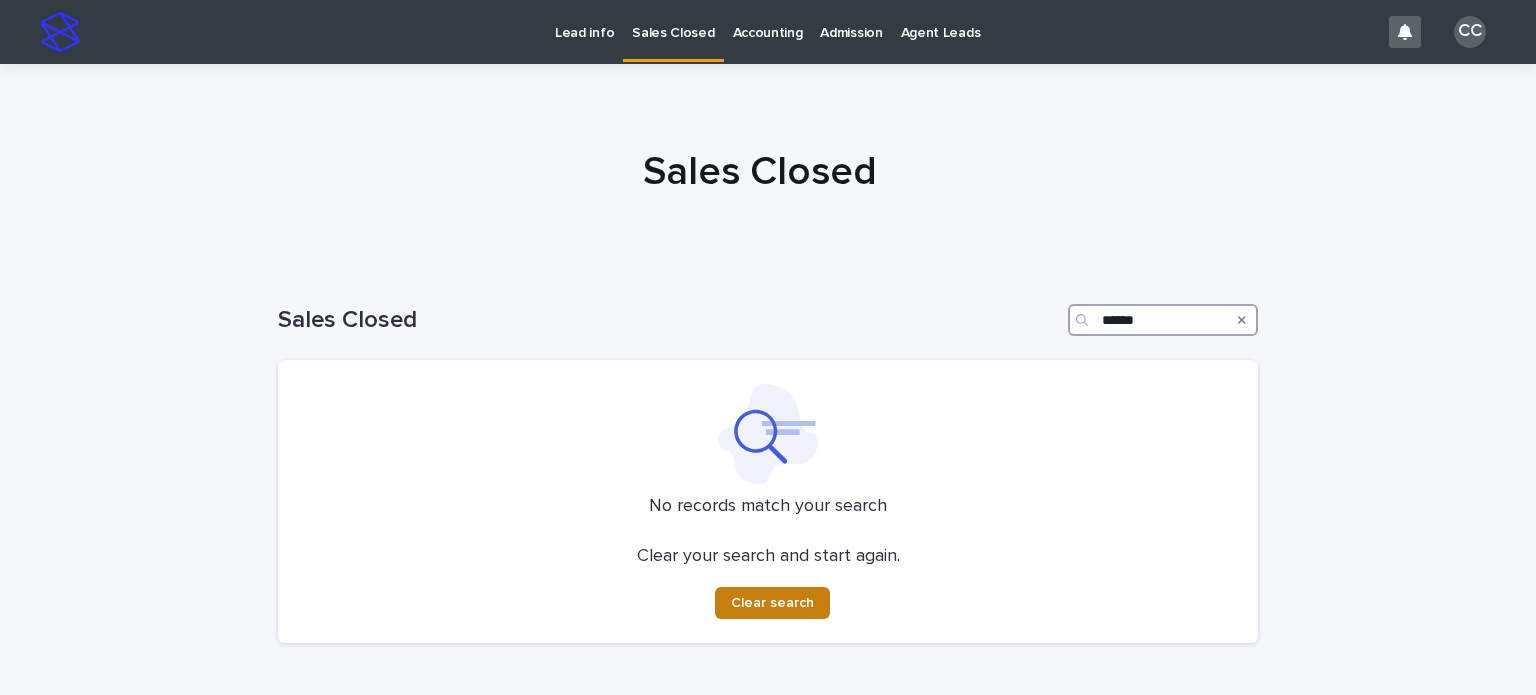 type on "******" 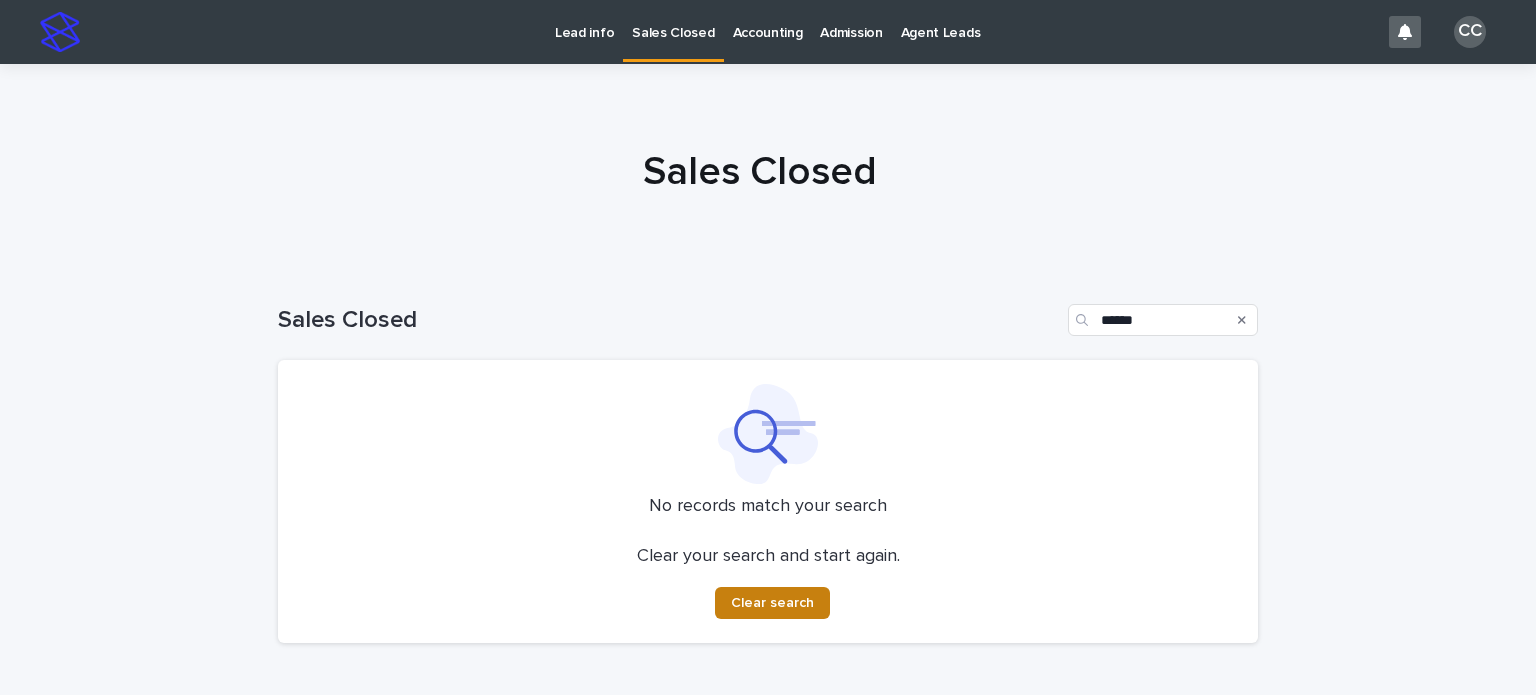 click on "Clear search" at bounding box center [772, 603] 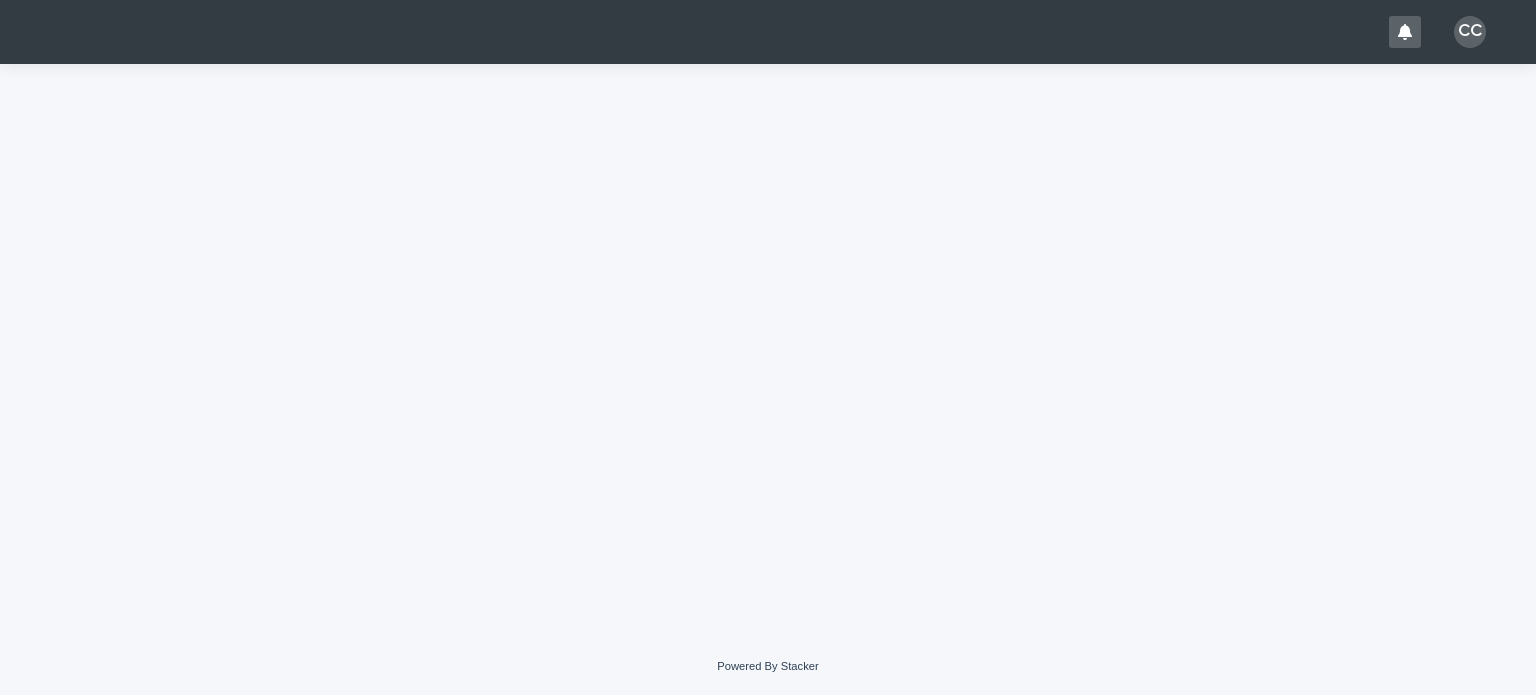 scroll, scrollTop: 0, scrollLeft: 0, axis: both 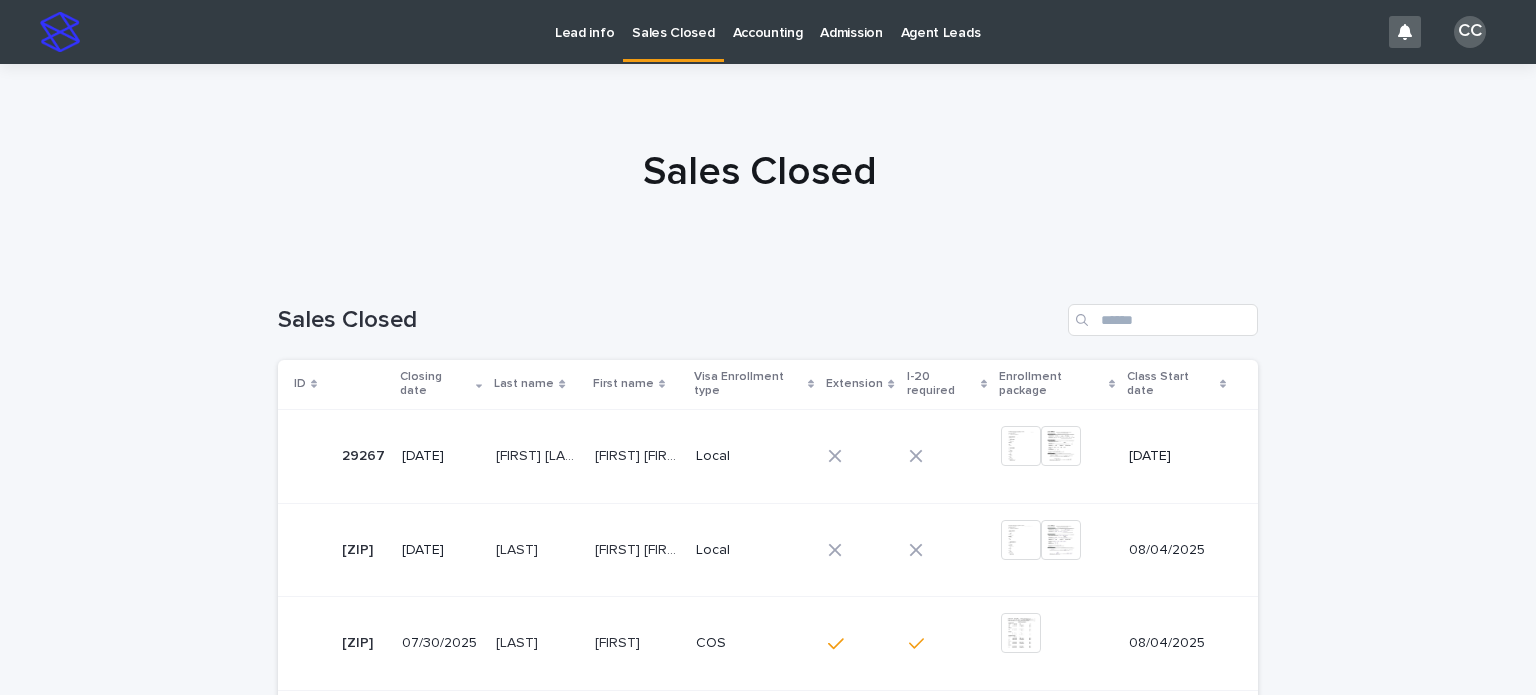 click on "Lead info" at bounding box center (584, 21) 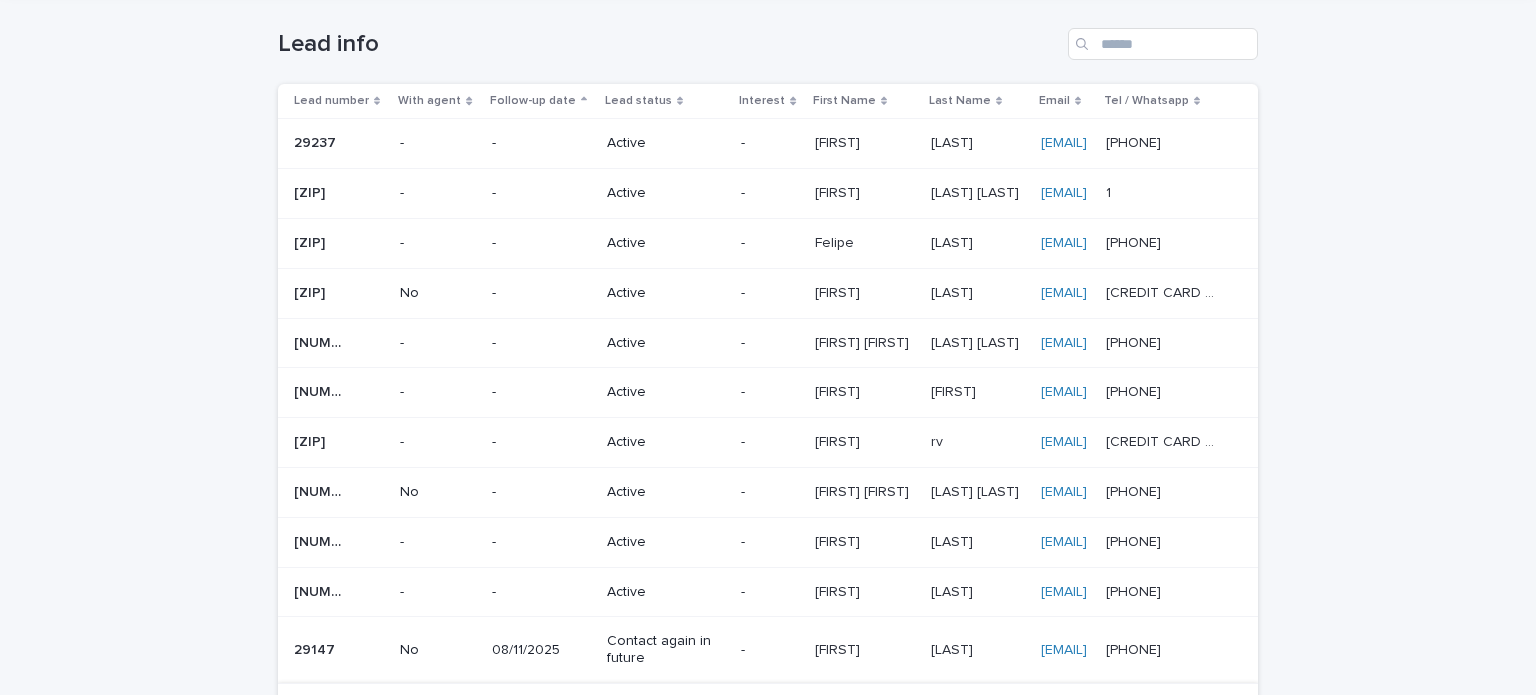 scroll, scrollTop: 0, scrollLeft: 0, axis: both 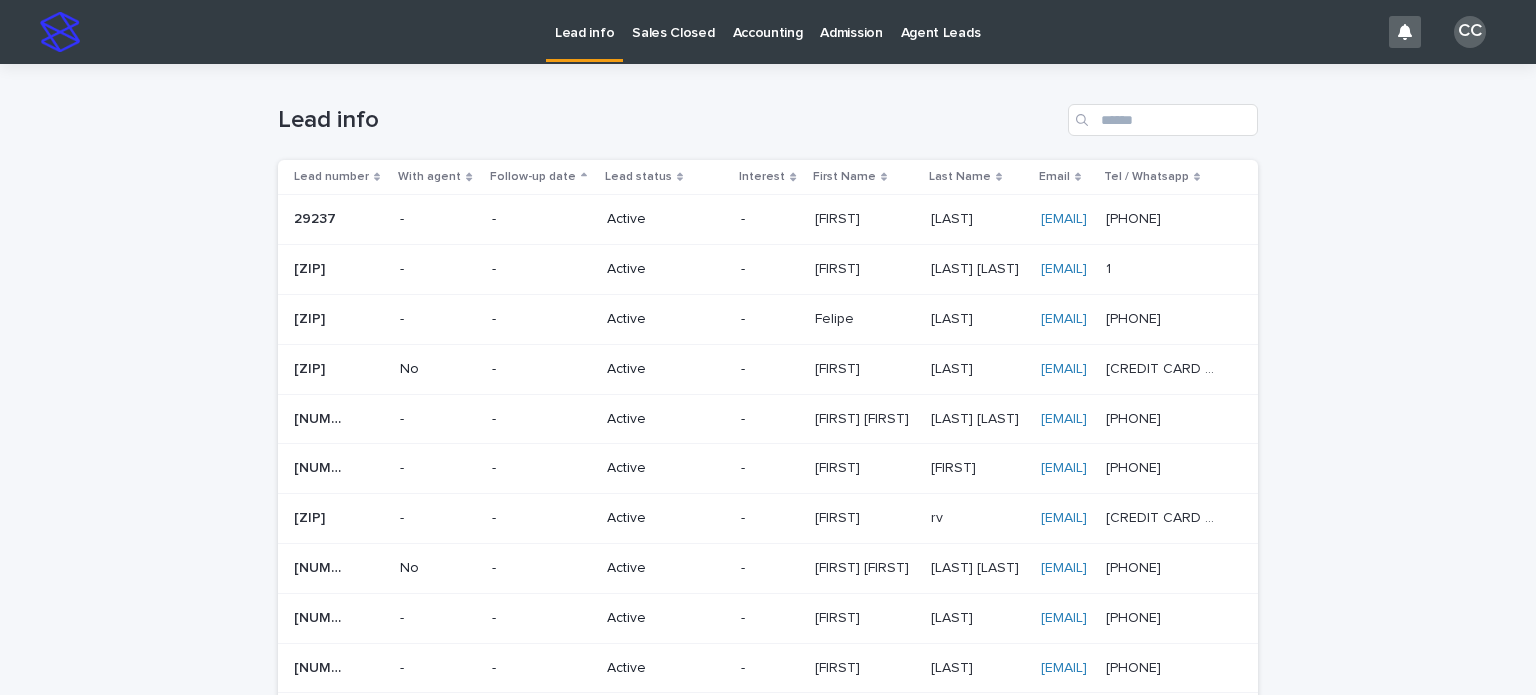 click on "Sales Closed" at bounding box center (673, 21) 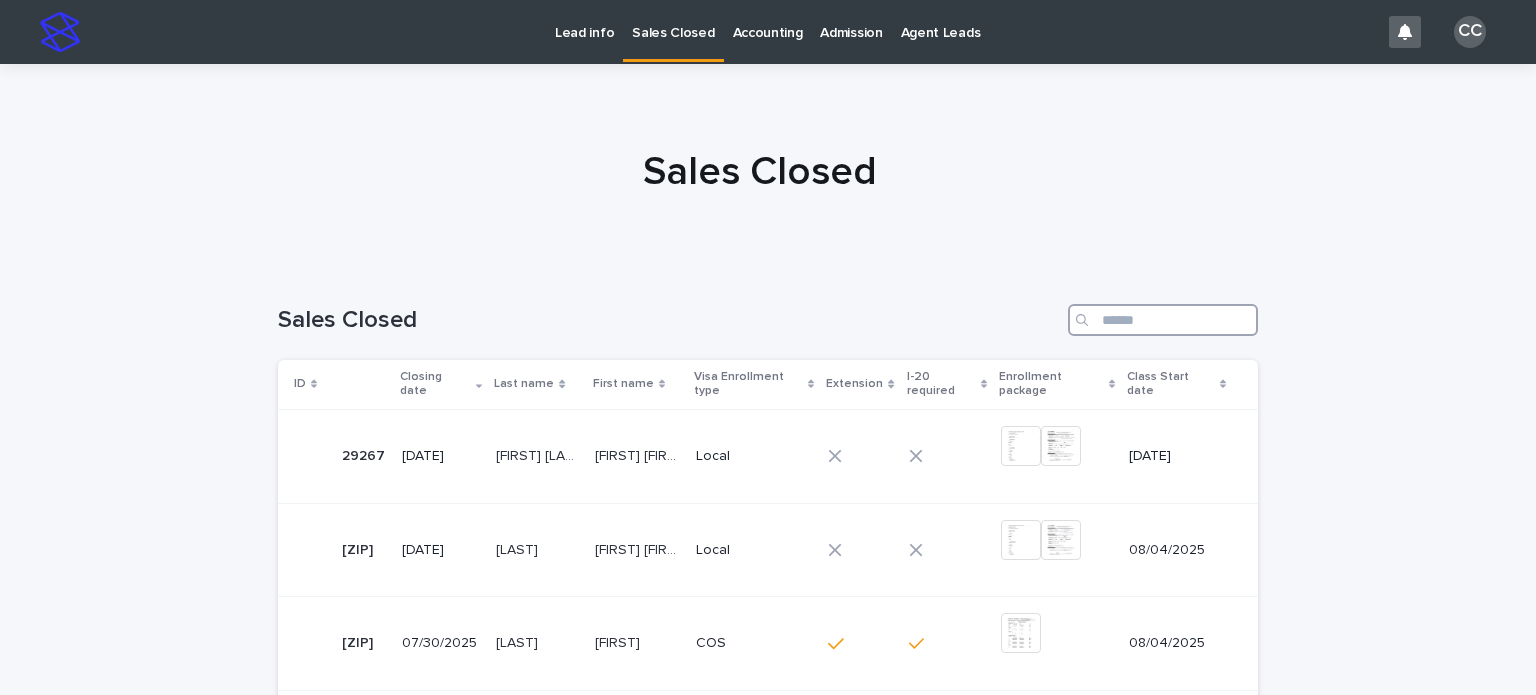 click at bounding box center [1163, 320] 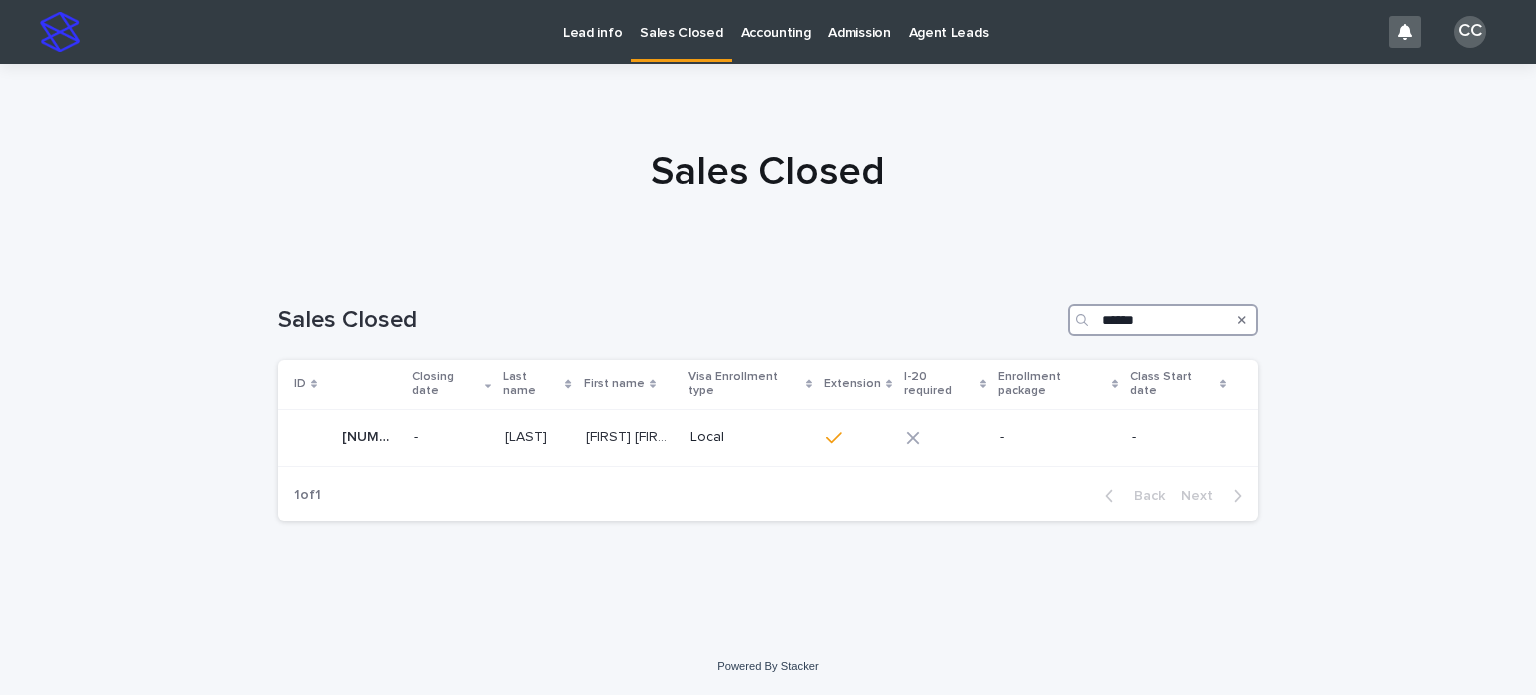 type on "******" 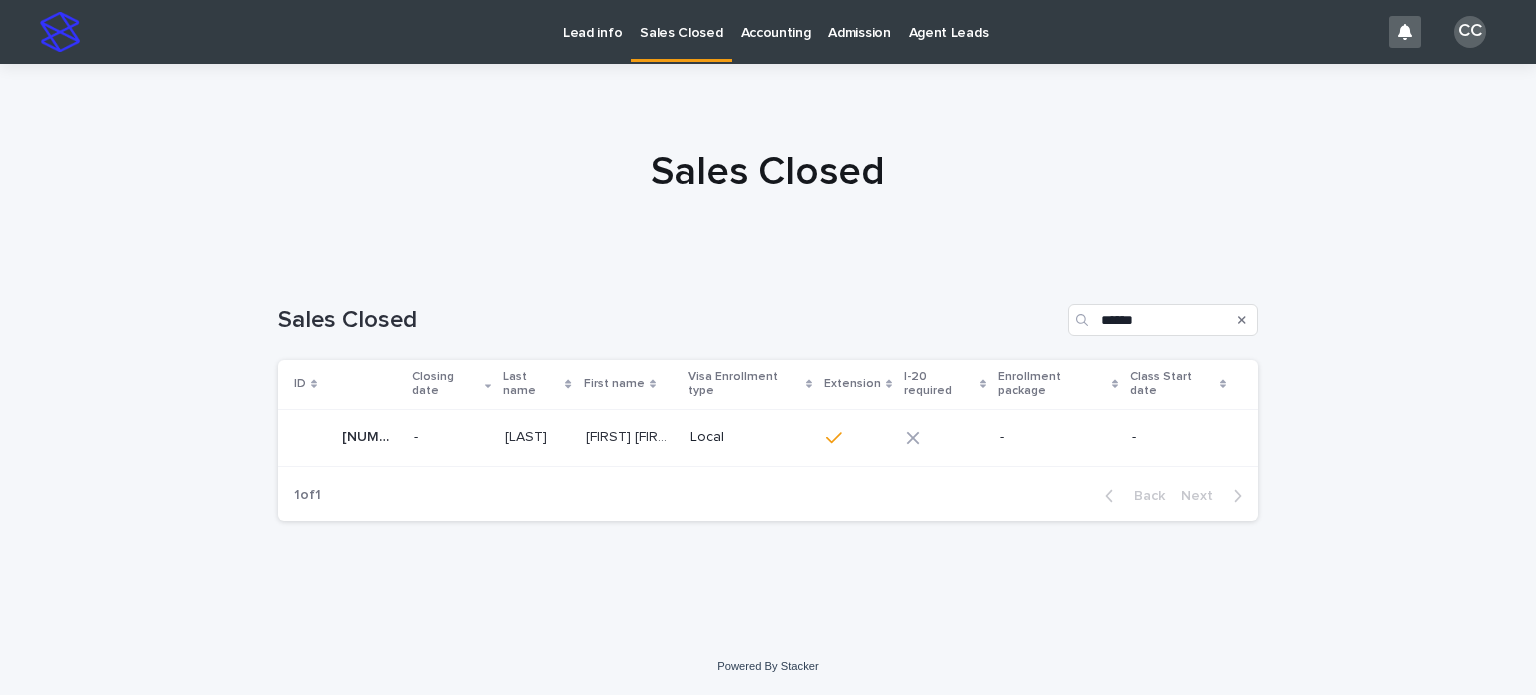 click at bounding box center (1242, 320) 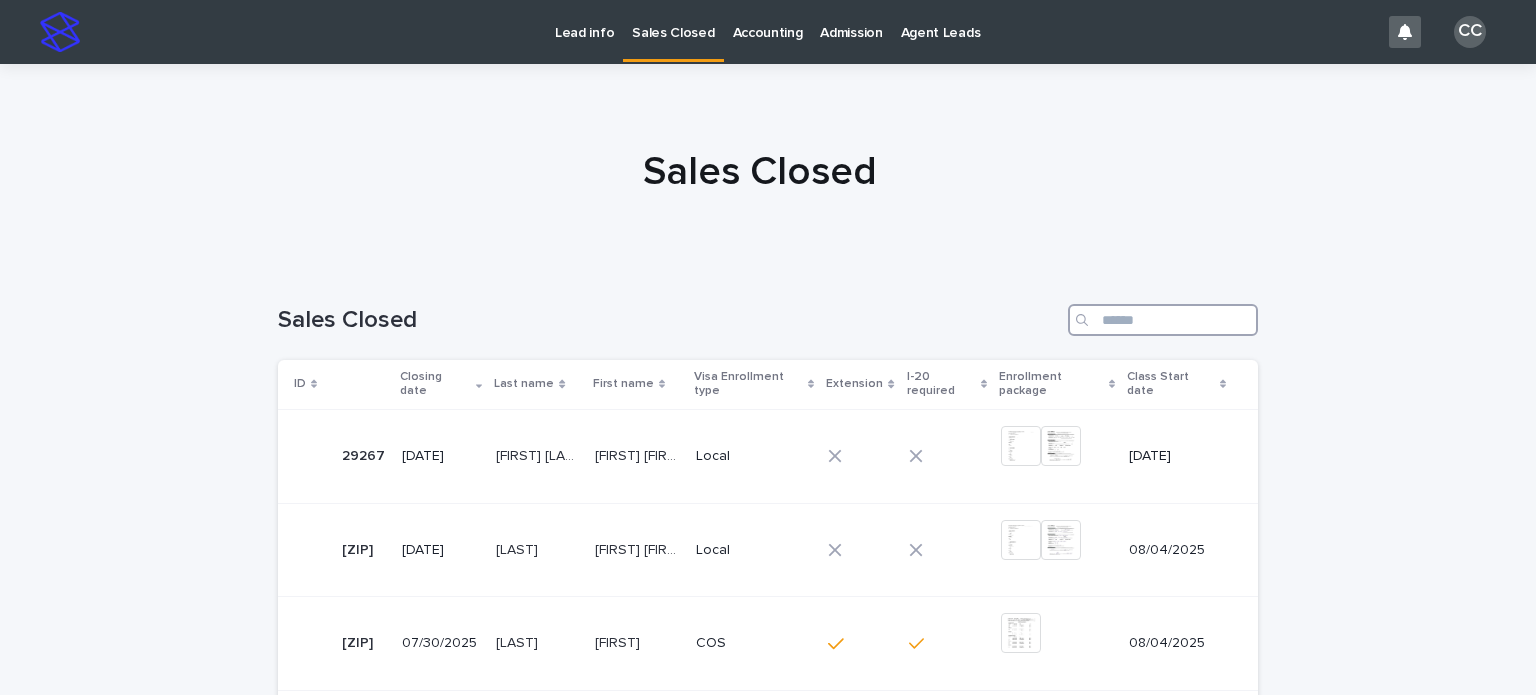 click at bounding box center (1163, 320) 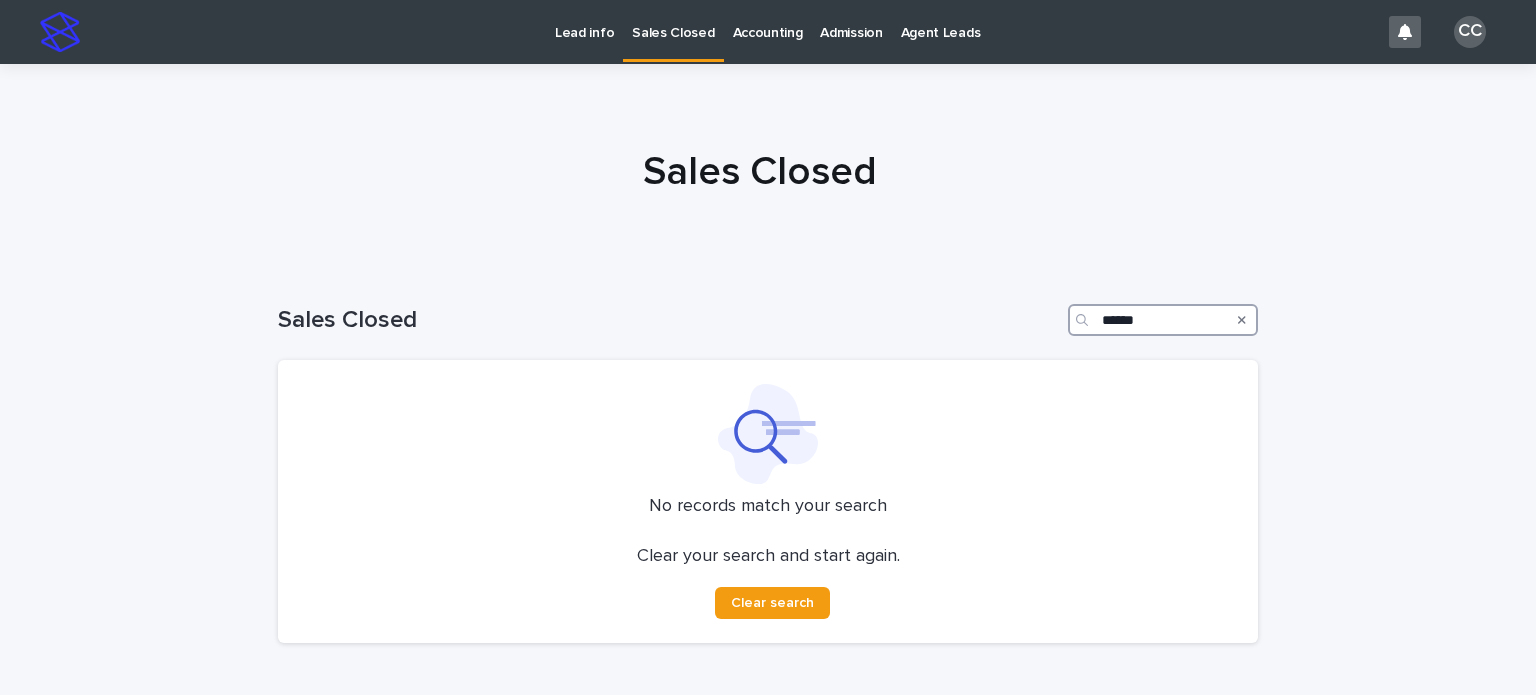 drag, startPoint x: 1173, startPoint y: 315, endPoint x: 988, endPoint y: 322, distance: 185.13239 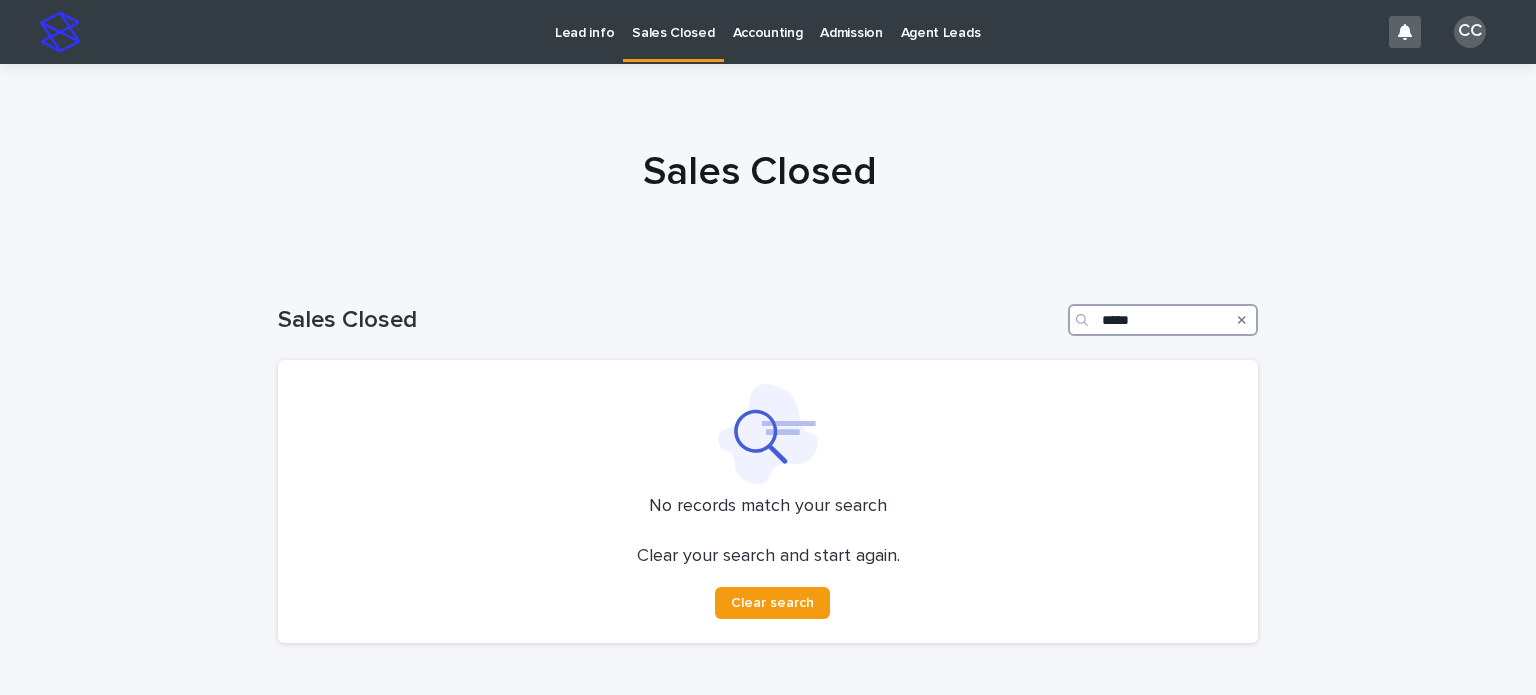type on "*****" 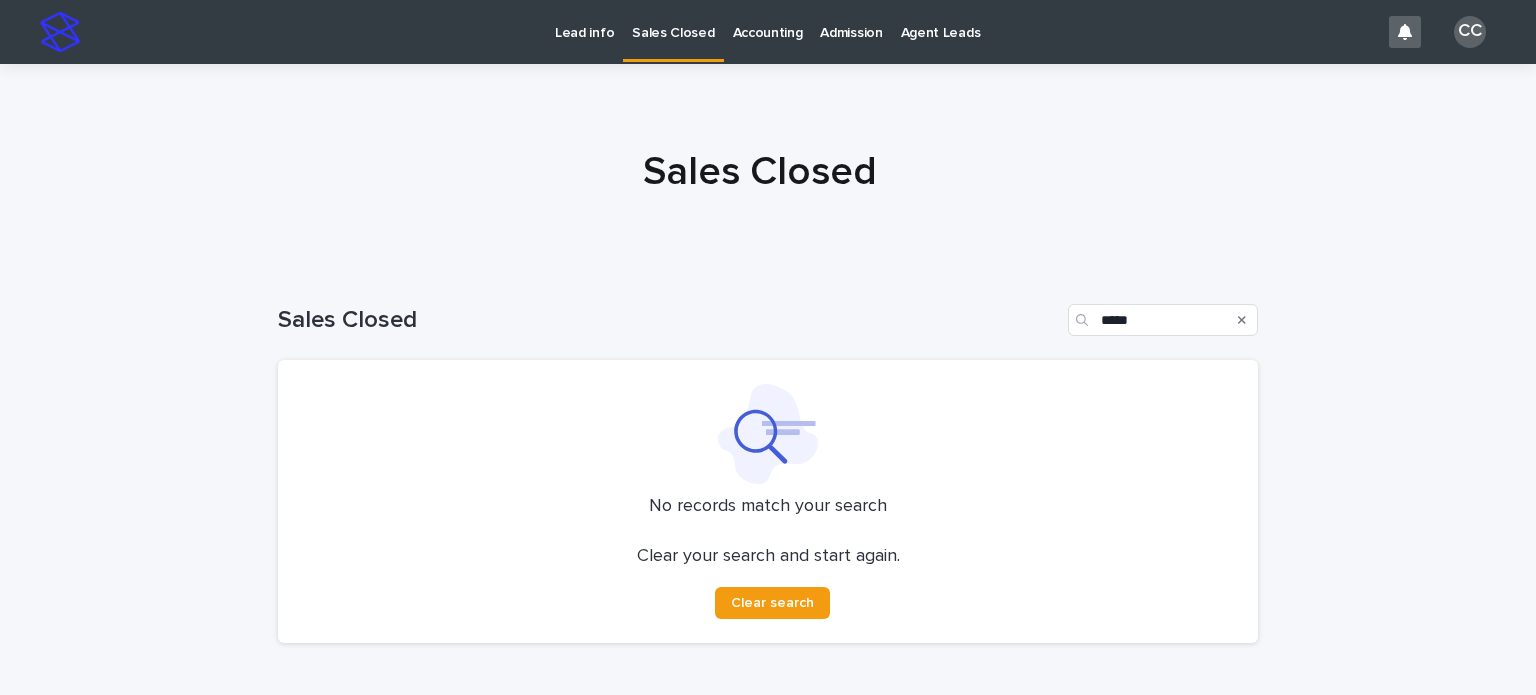 click at bounding box center [1242, 320] 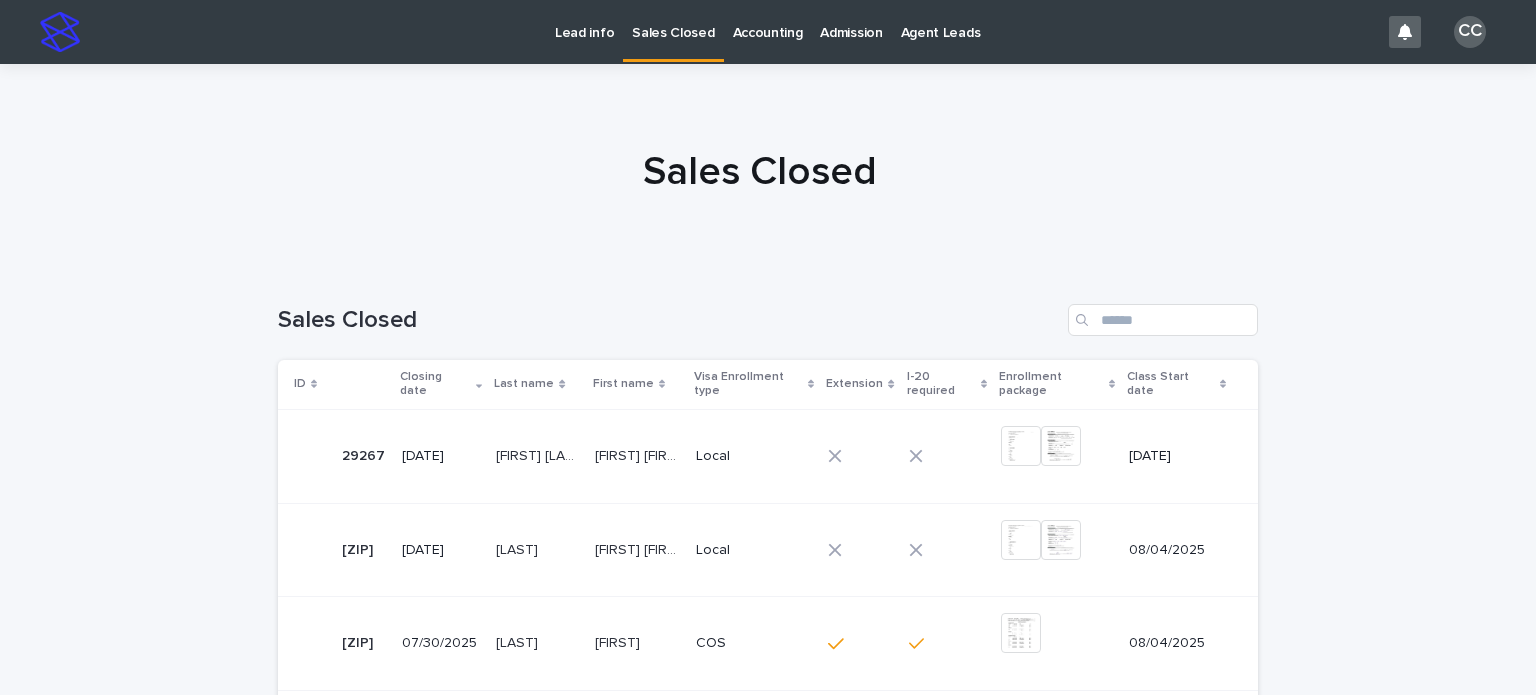 click on "Lead info" at bounding box center [584, 21] 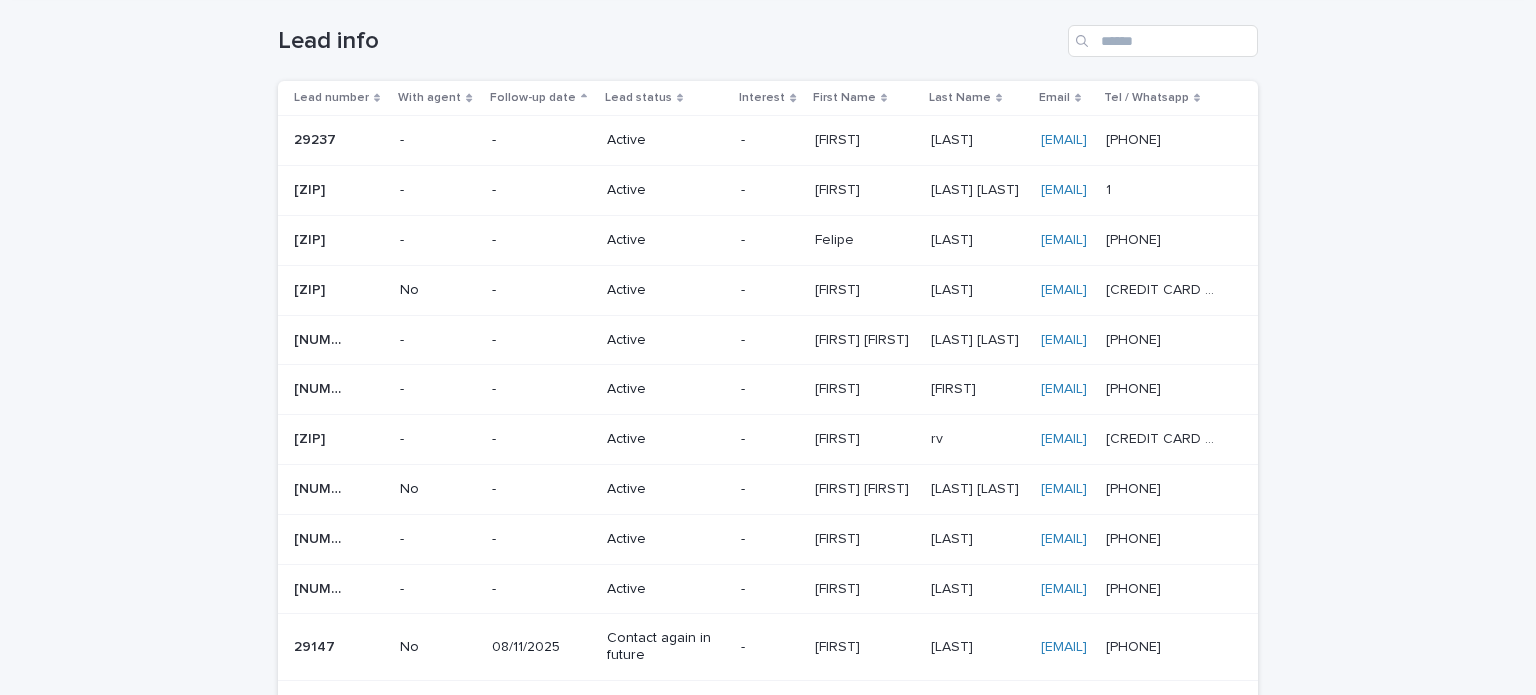 scroll, scrollTop: 0, scrollLeft: 0, axis: both 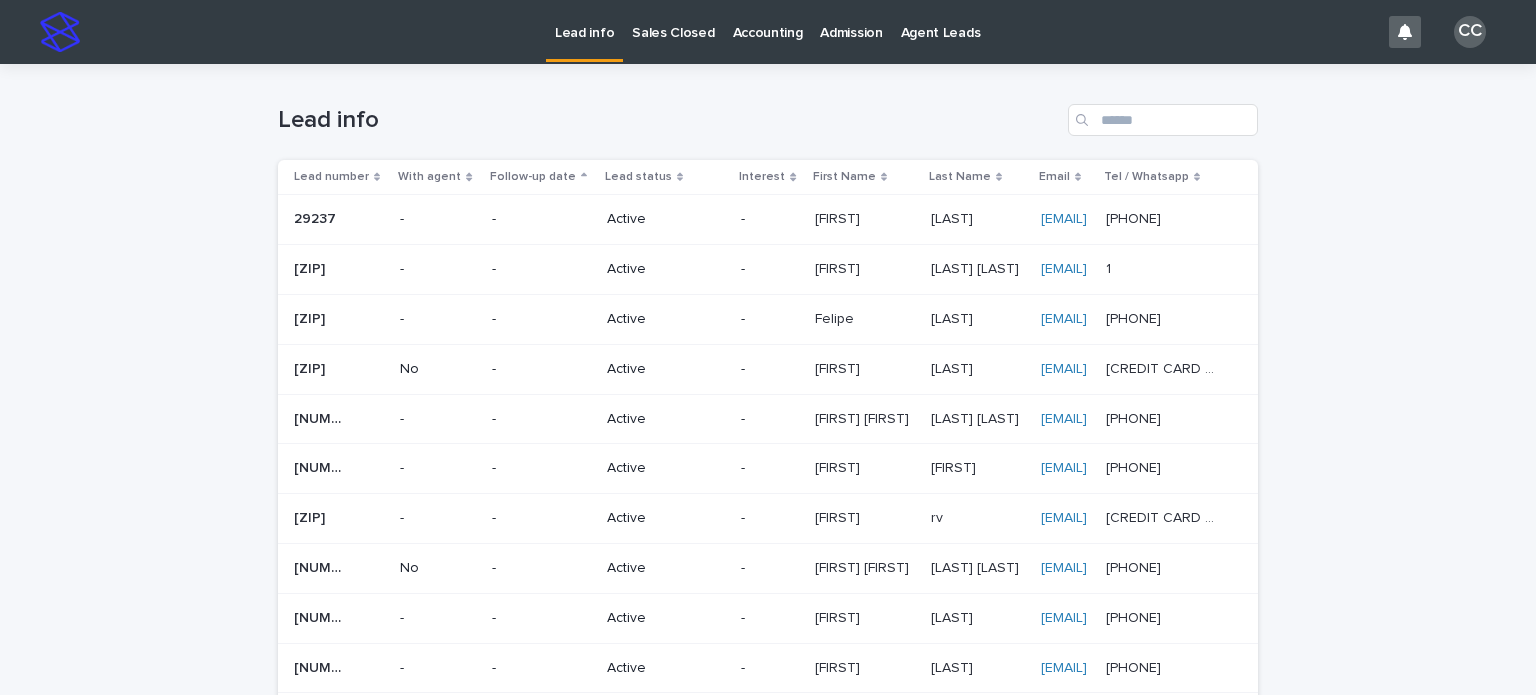 click on "Sales Closed" at bounding box center (673, 21) 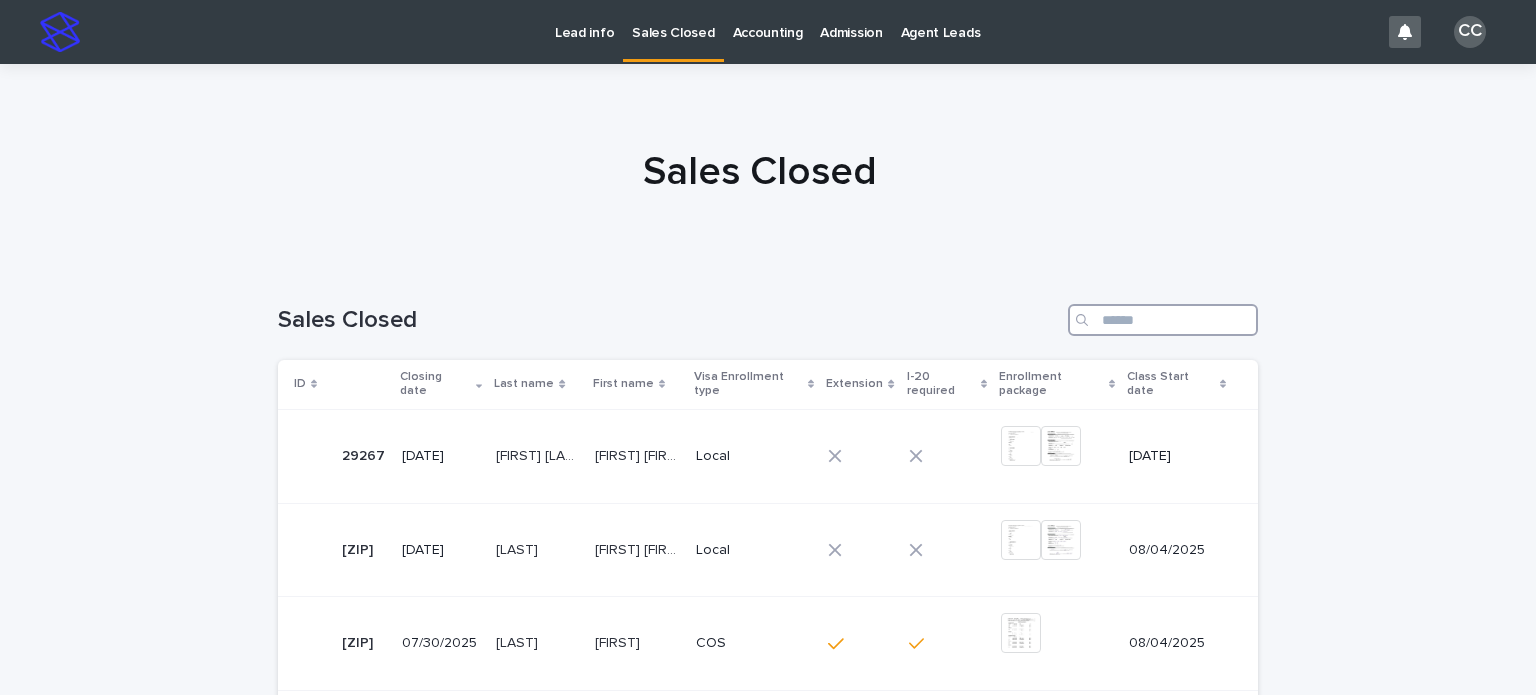 click at bounding box center [1163, 320] 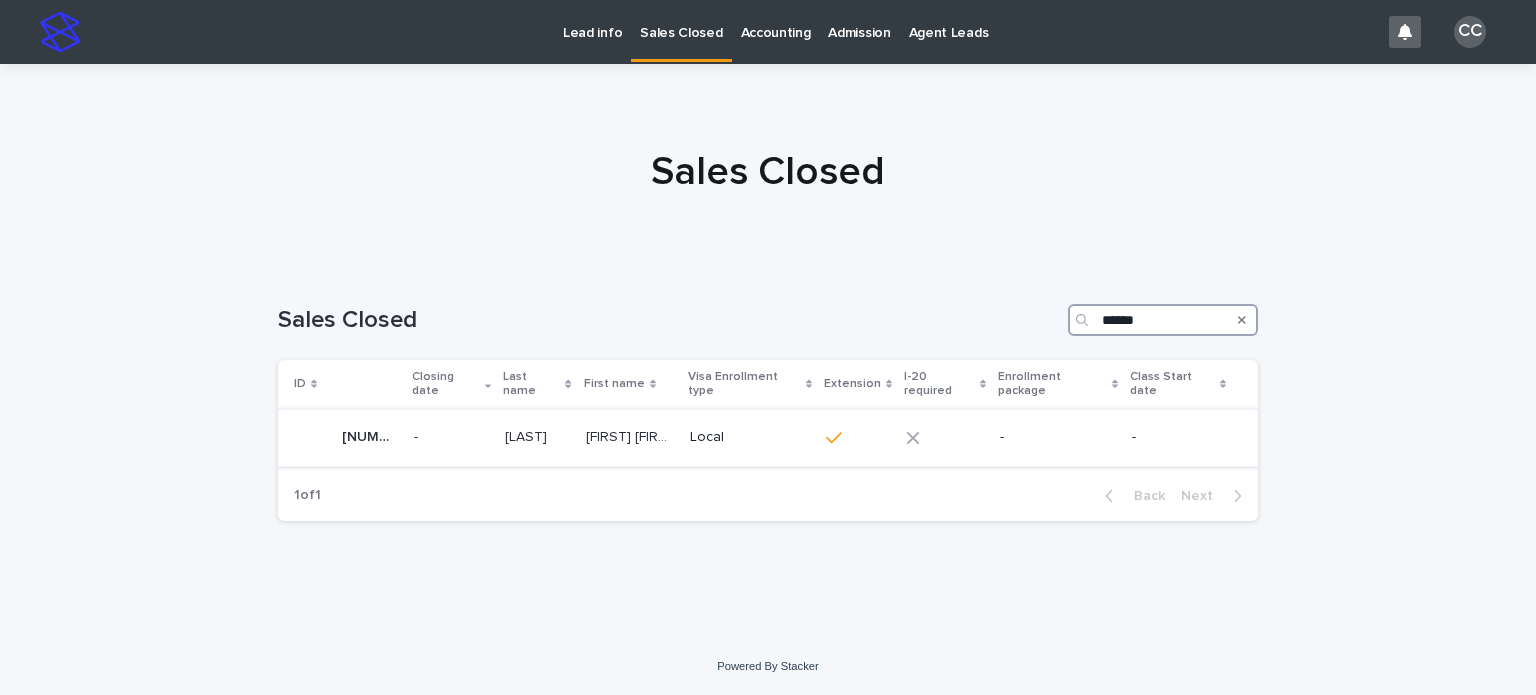 type on "******" 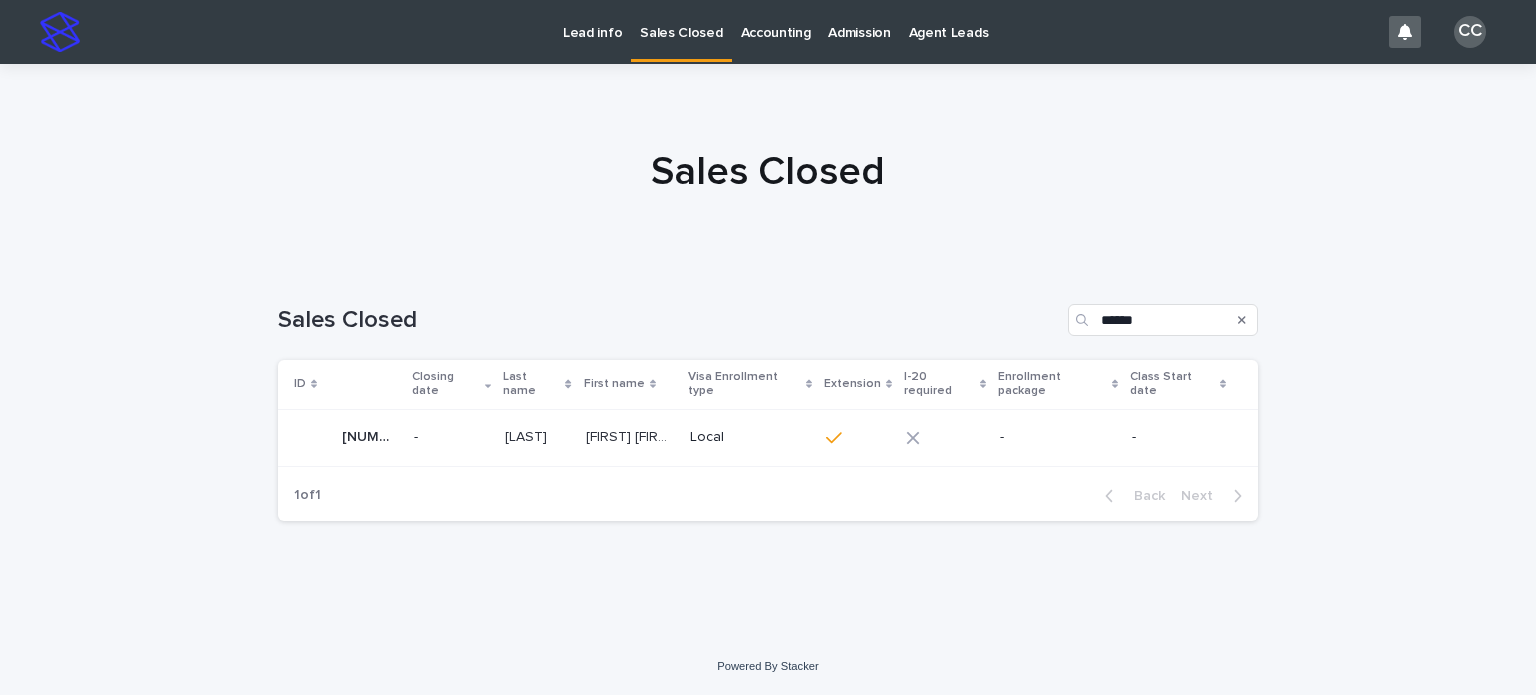 click on "[FIRST] [FIRST]" at bounding box center [632, 435] 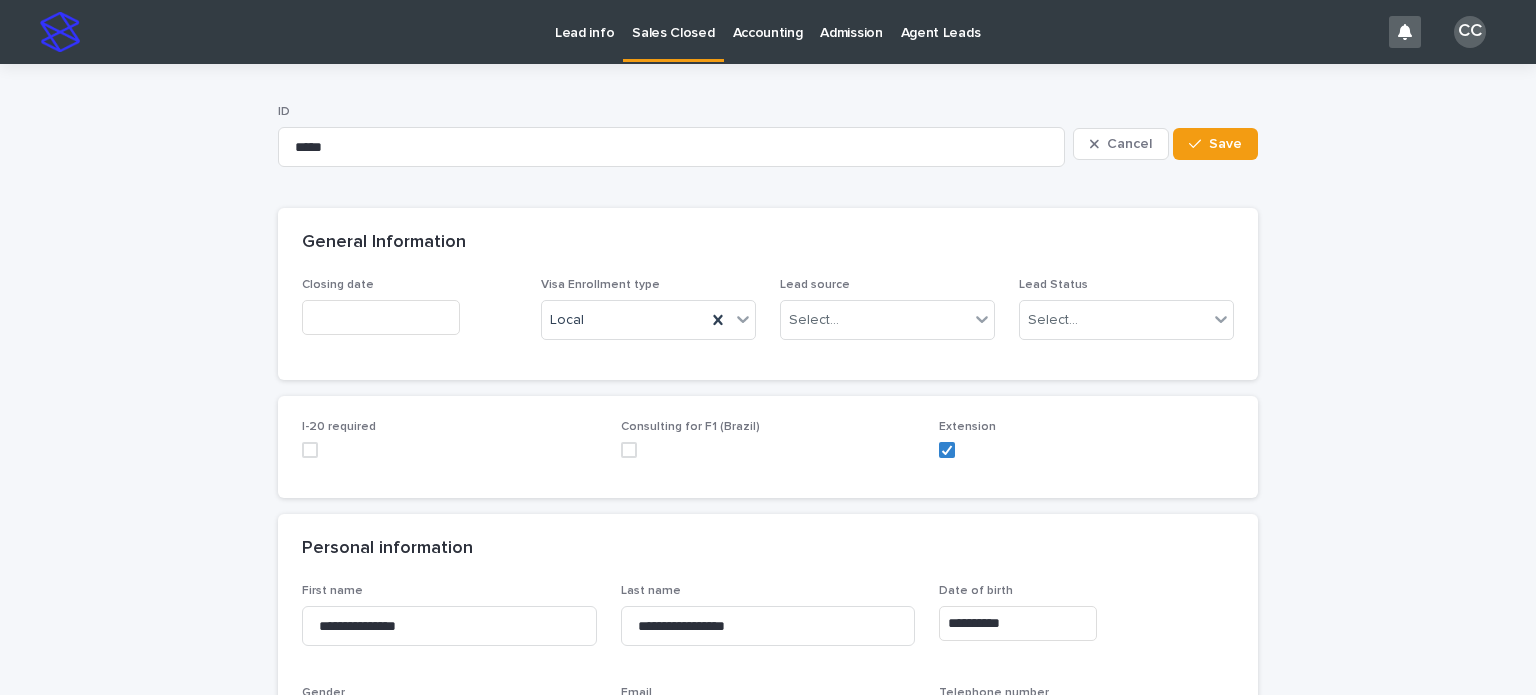 click at bounding box center [381, 317] 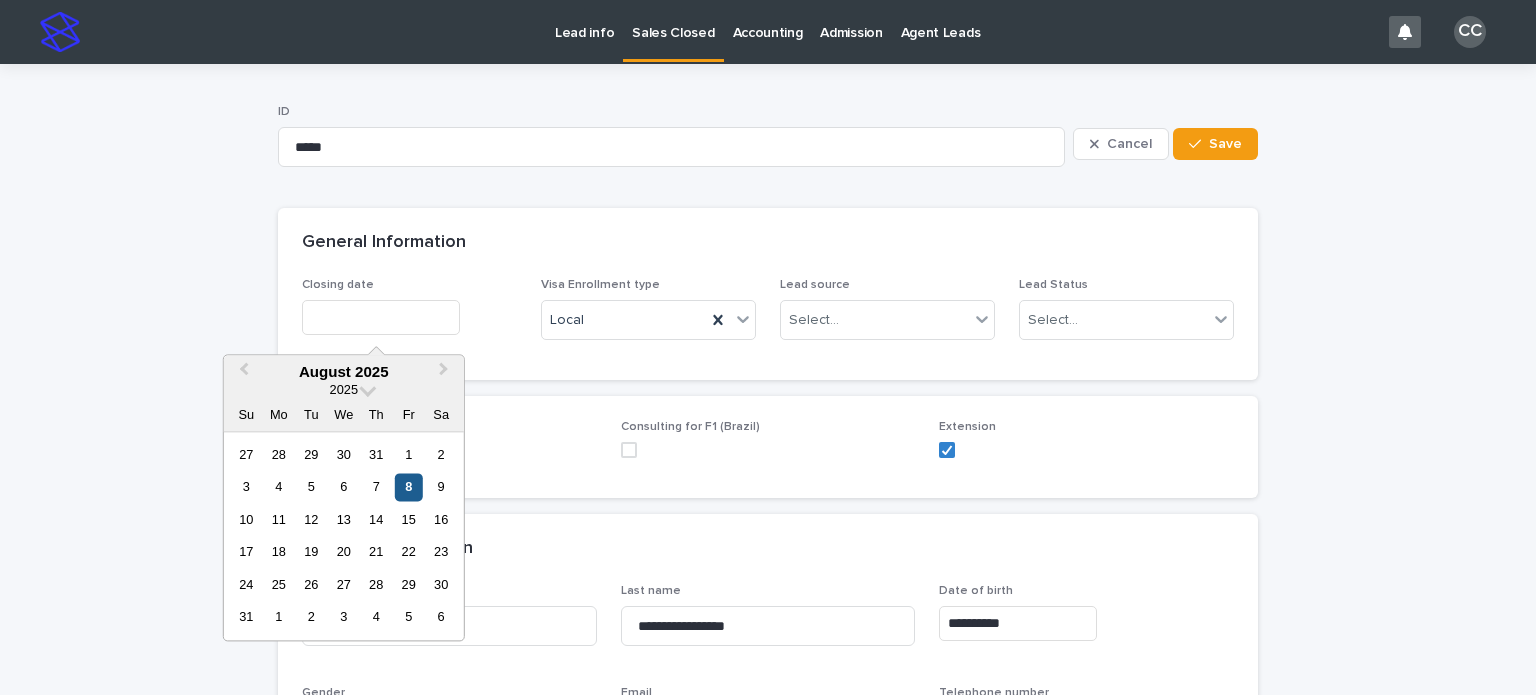 click on "8" at bounding box center (408, 487) 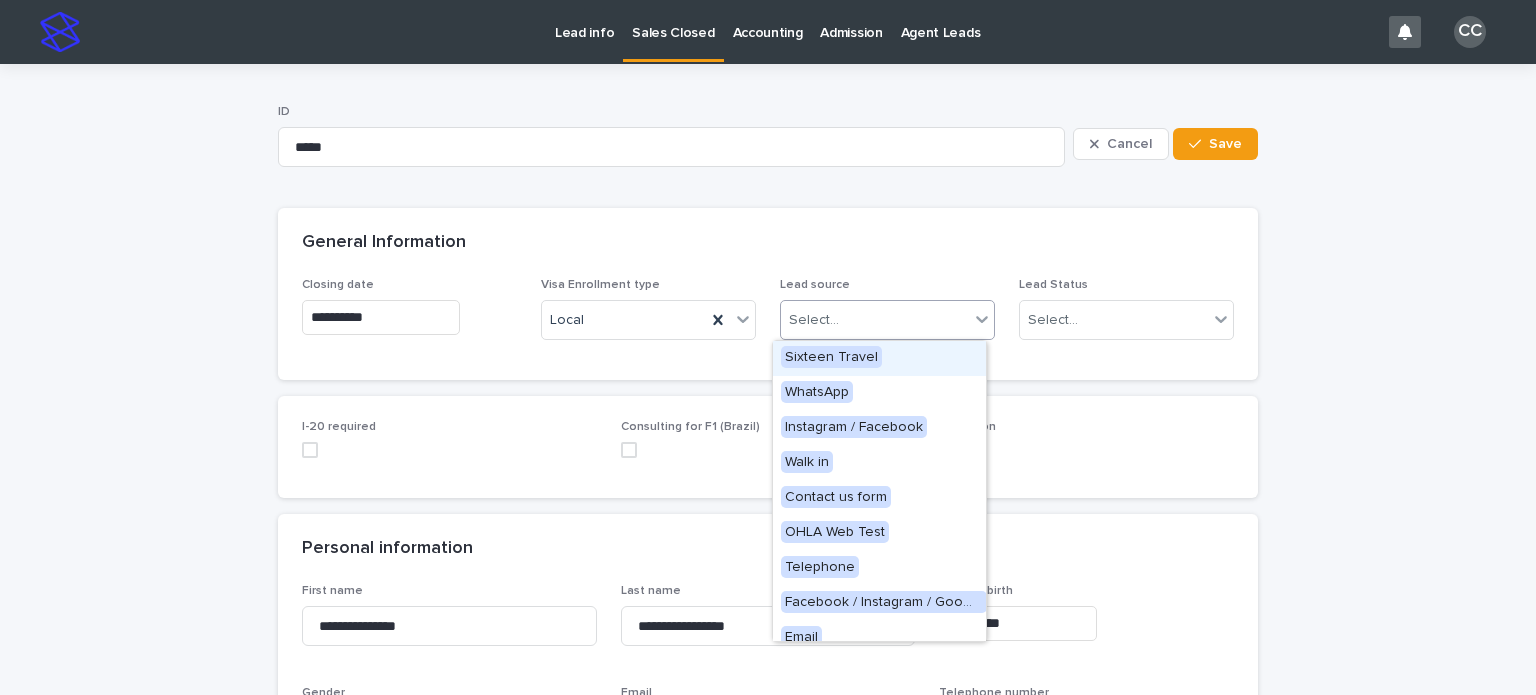 click on "Select..." at bounding box center (875, 320) 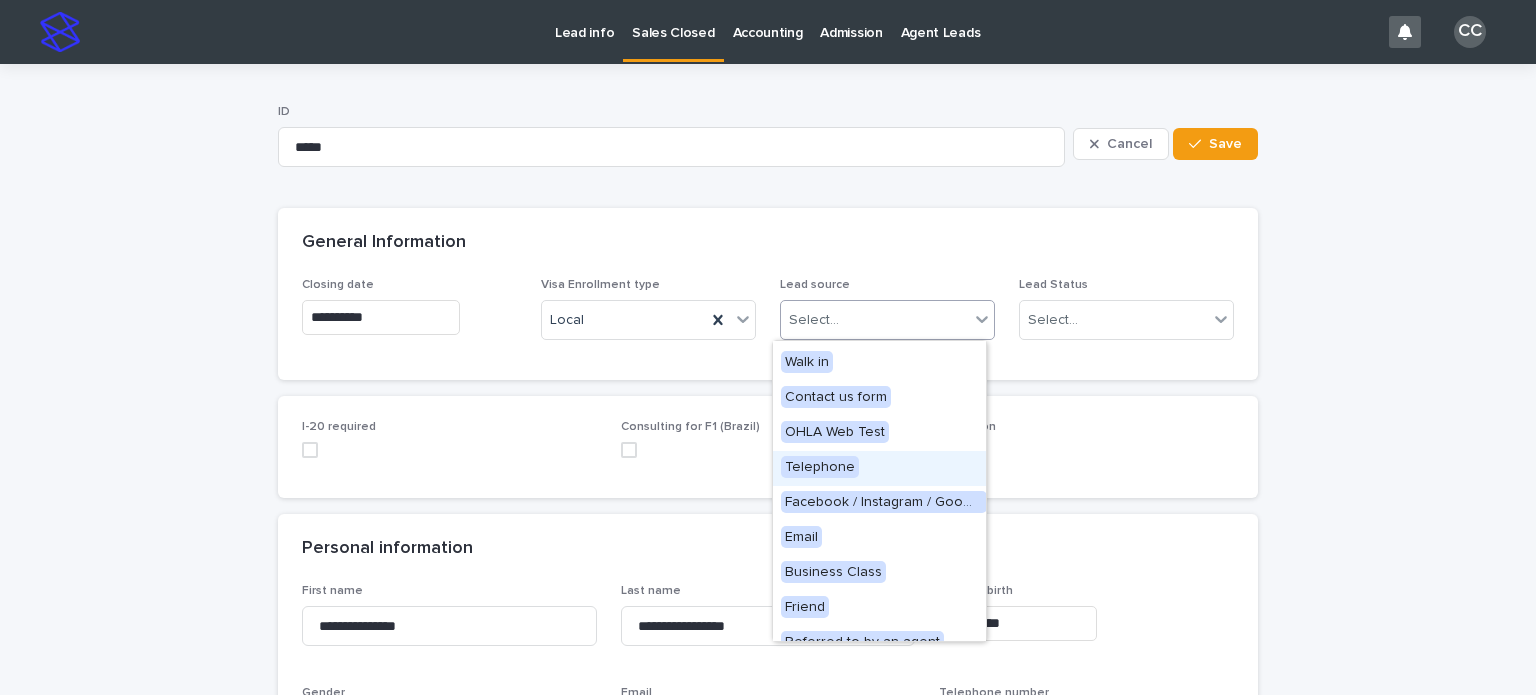 scroll, scrollTop: 190, scrollLeft: 0, axis: vertical 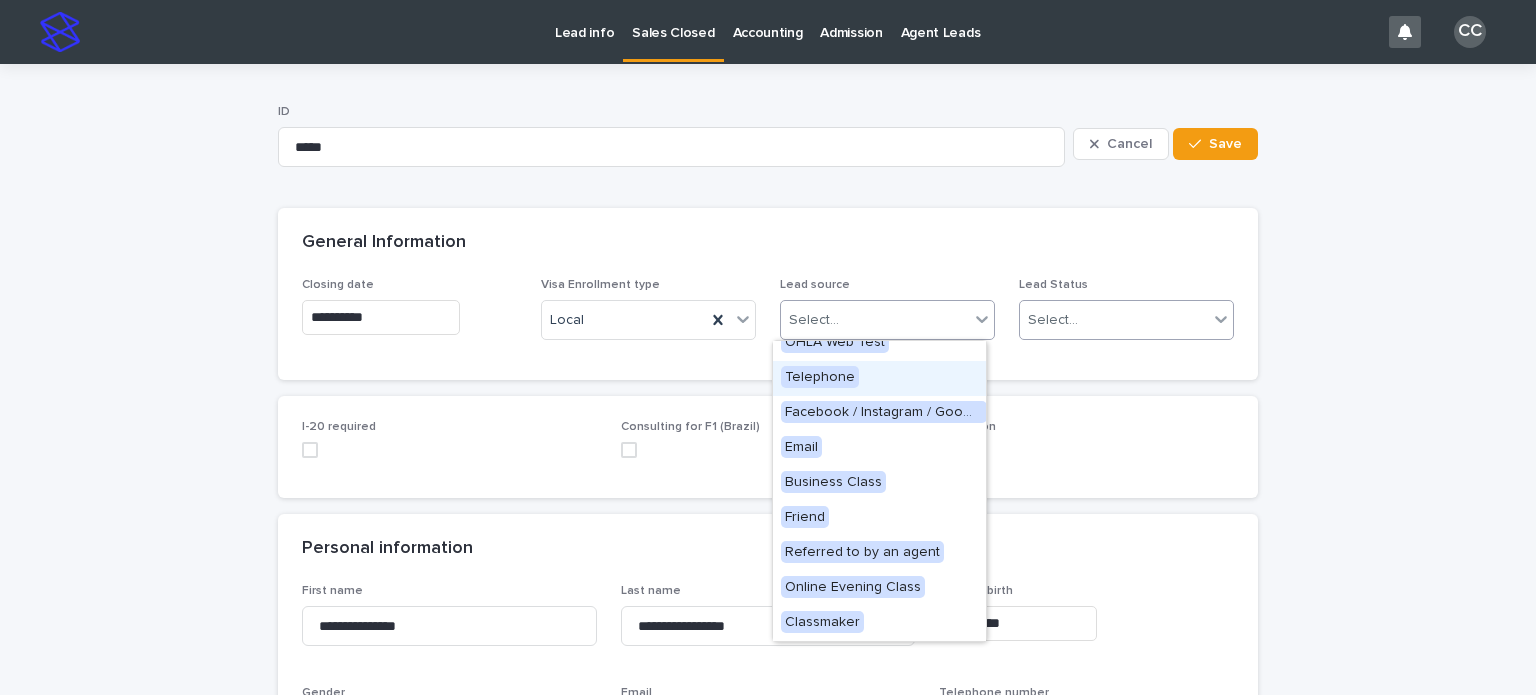 click on "Select..." at bounding box center (1114, 320) 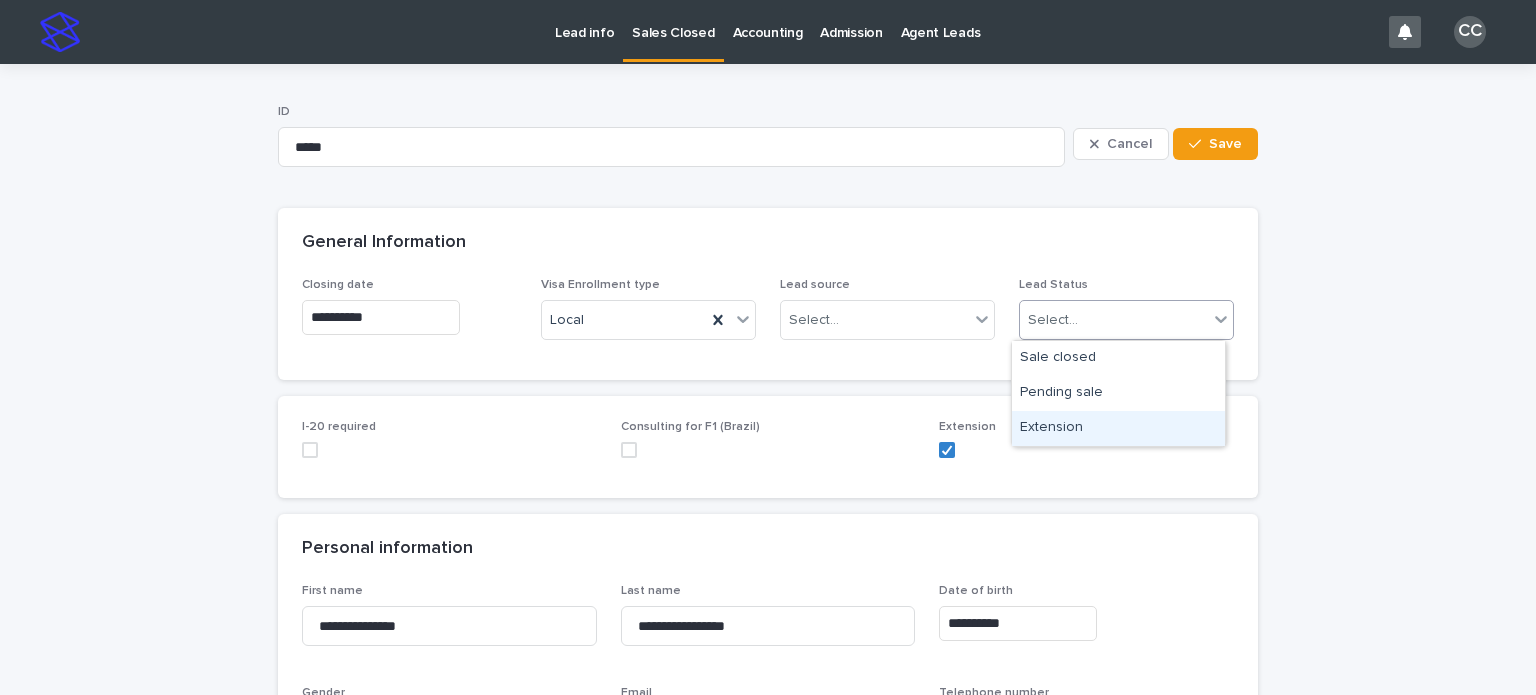 click on "Extension" at bounding box center [1118, 428] 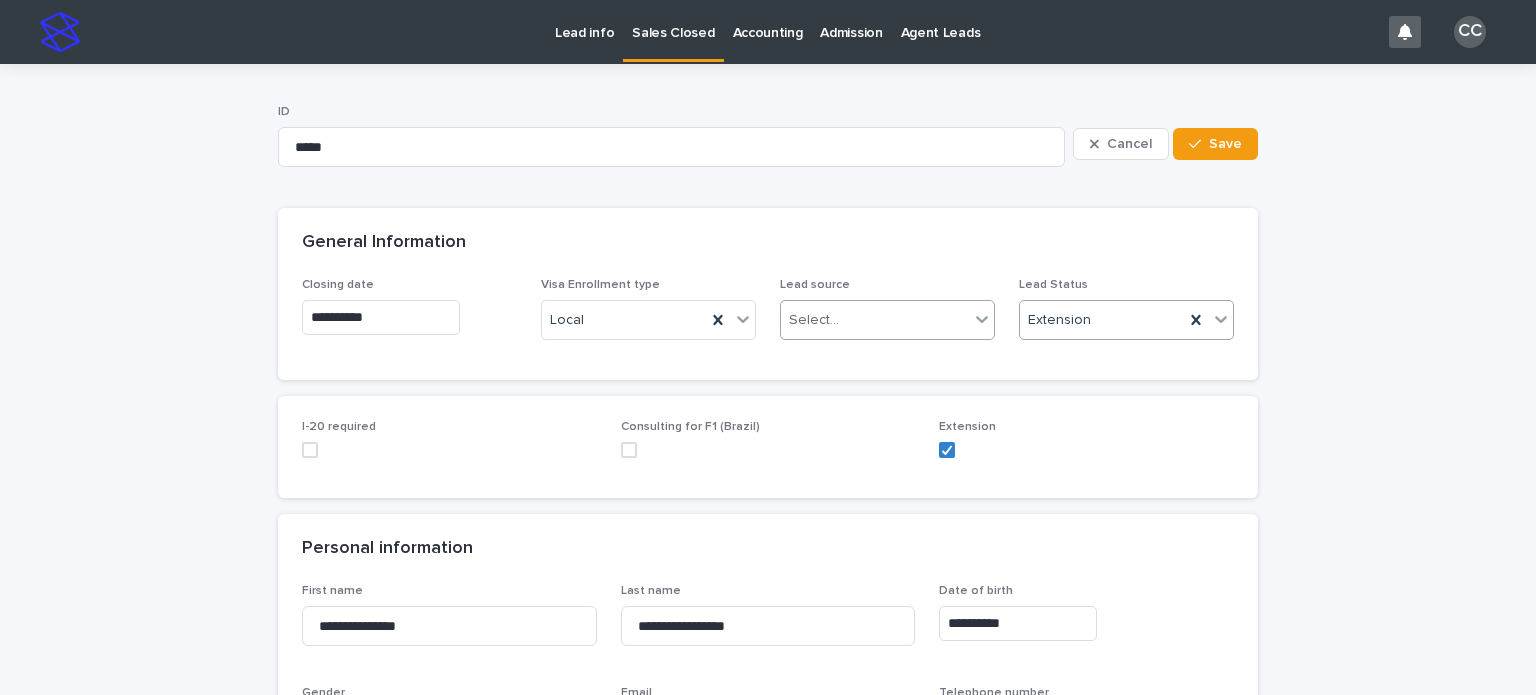 click on "Select..." at bounding box center (875, 320) 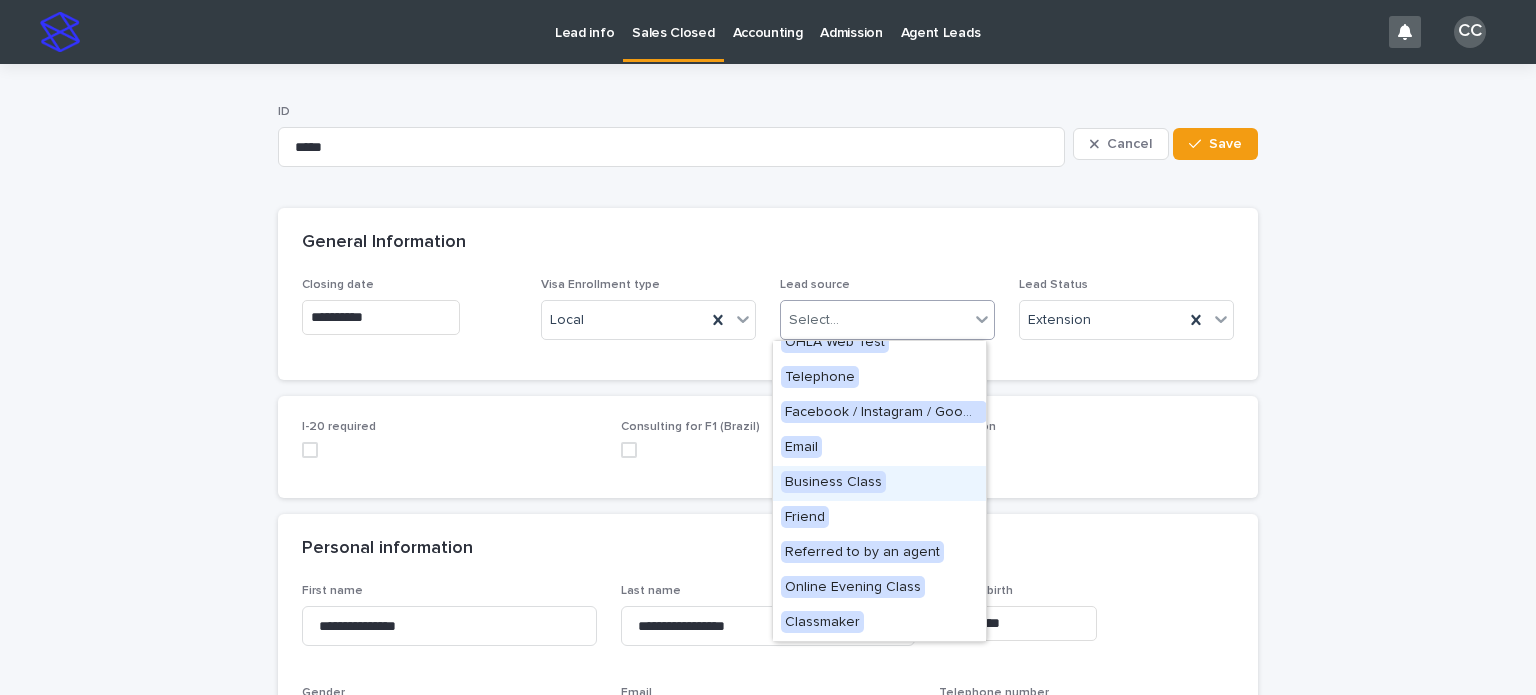 scroll, scrollTop: 0, scrollLeft: 0, axis: both 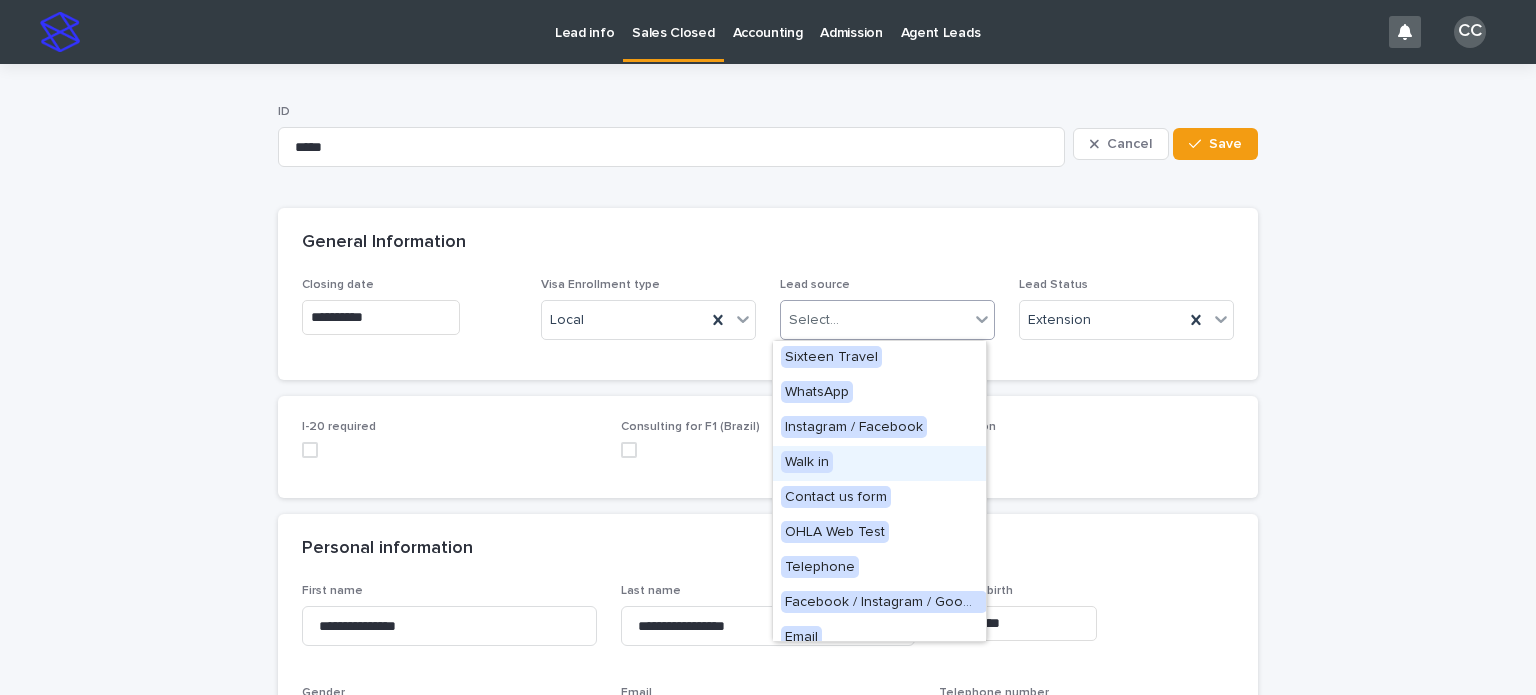 click on "Walk in" at bounding box center [807, 462] 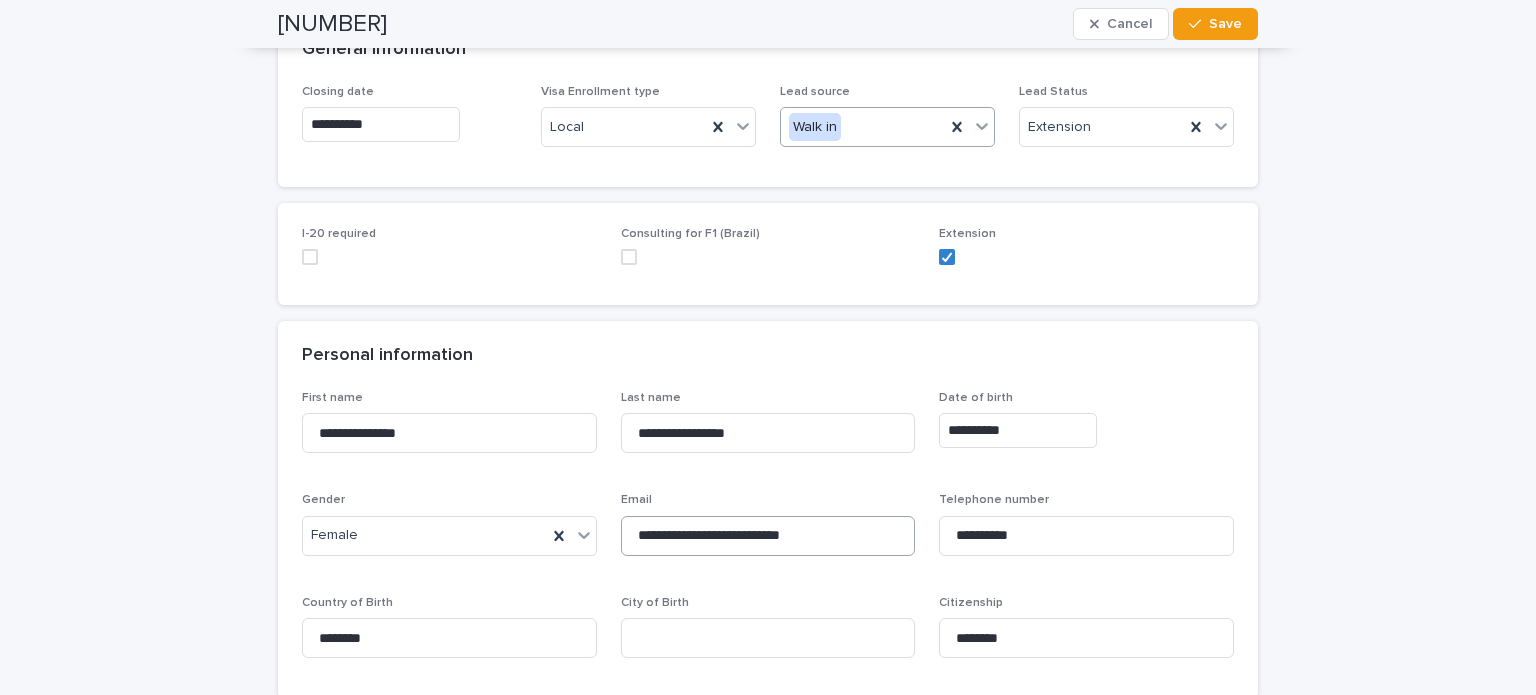 scroll, scrollTop: 0, scrollLeft: 0, axis: both 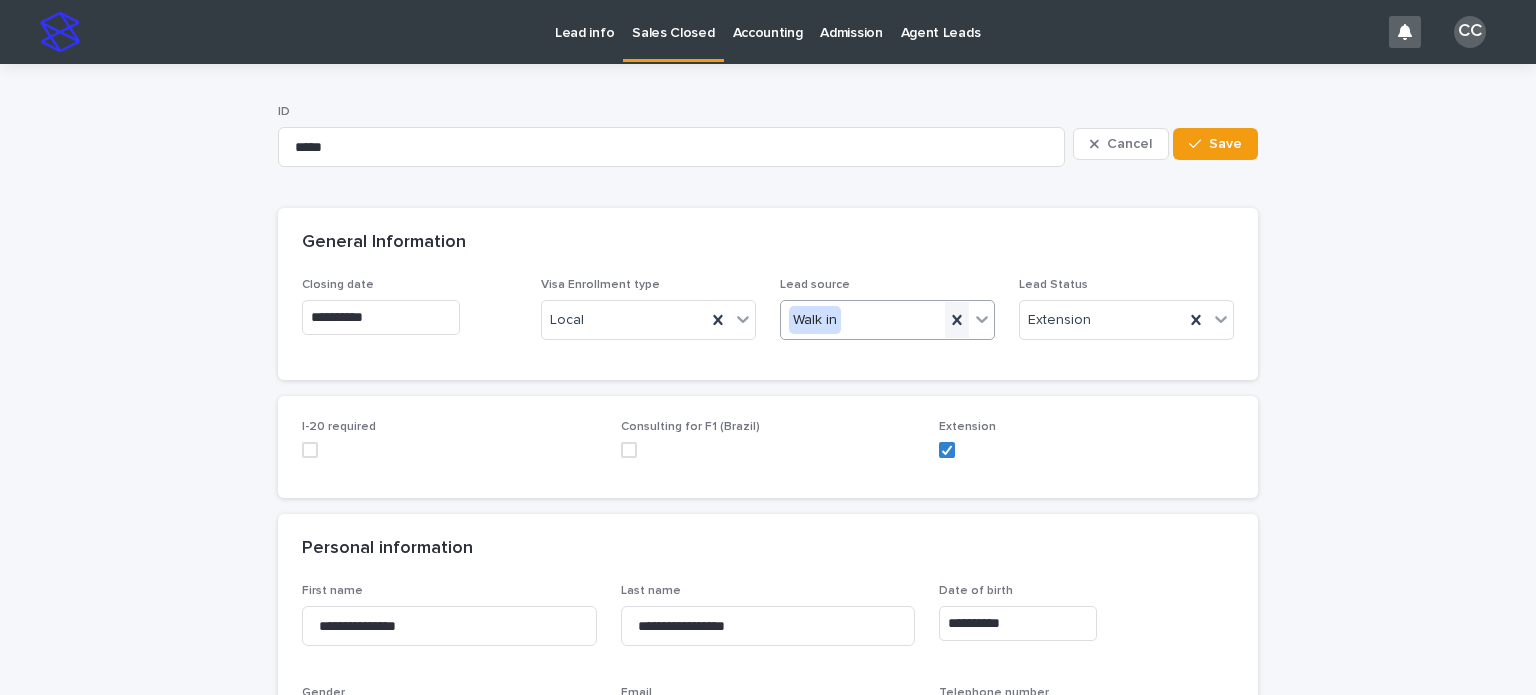 click 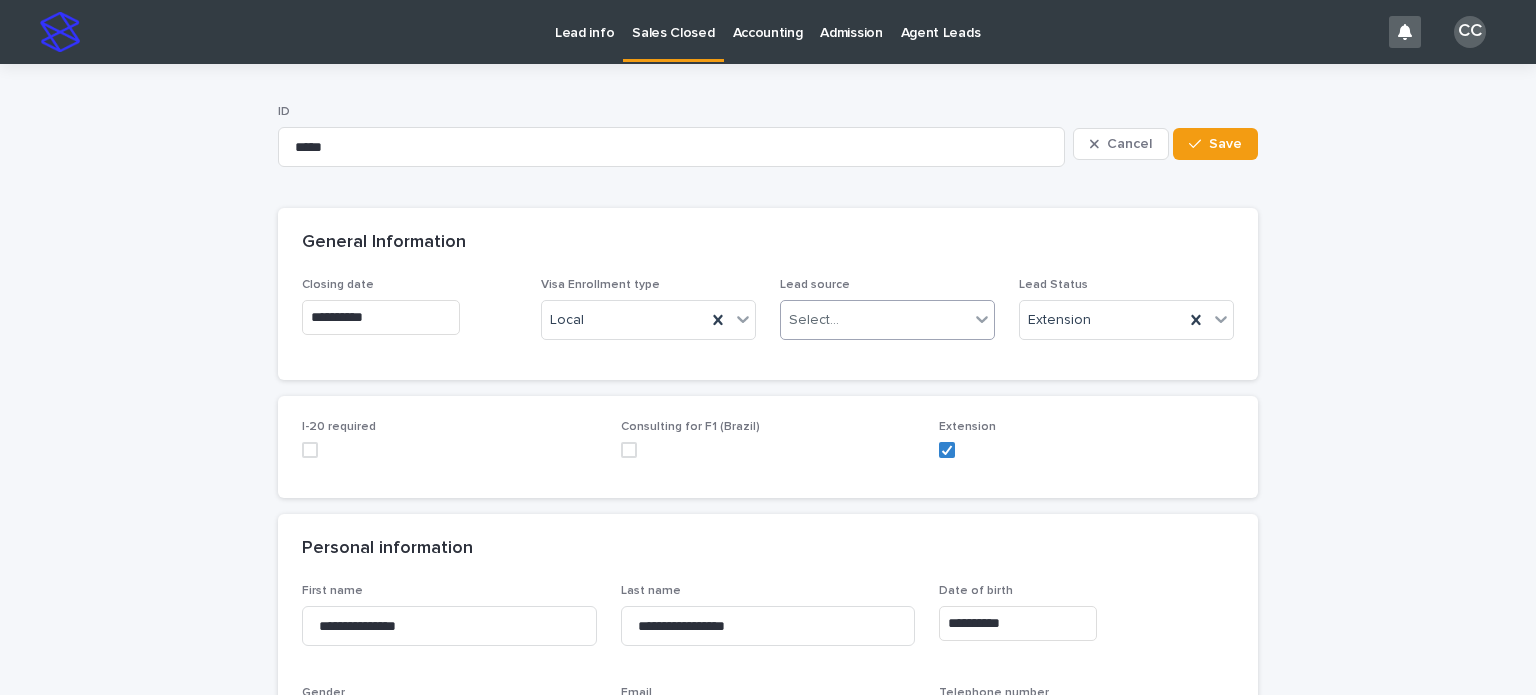 click 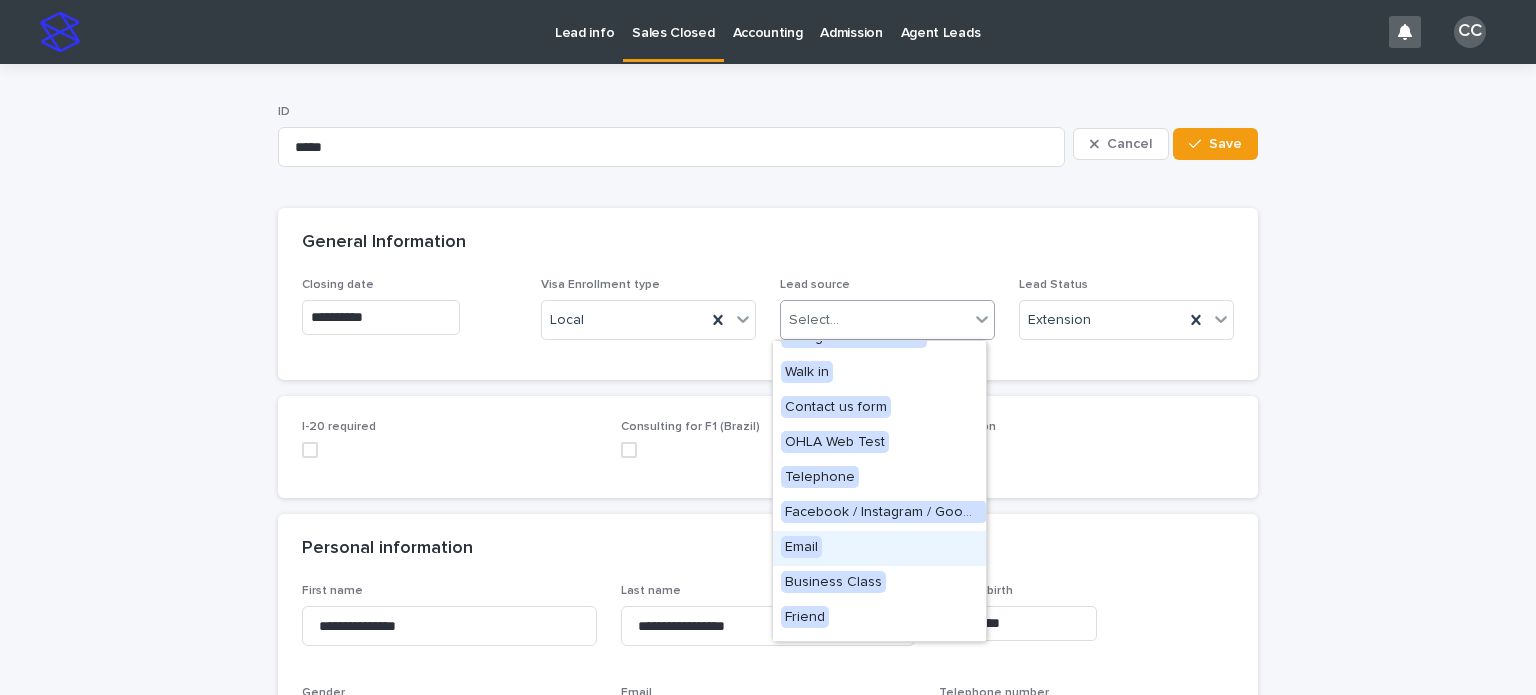scroll, scrollTop: 0, scrollLeft: 0, axis: both 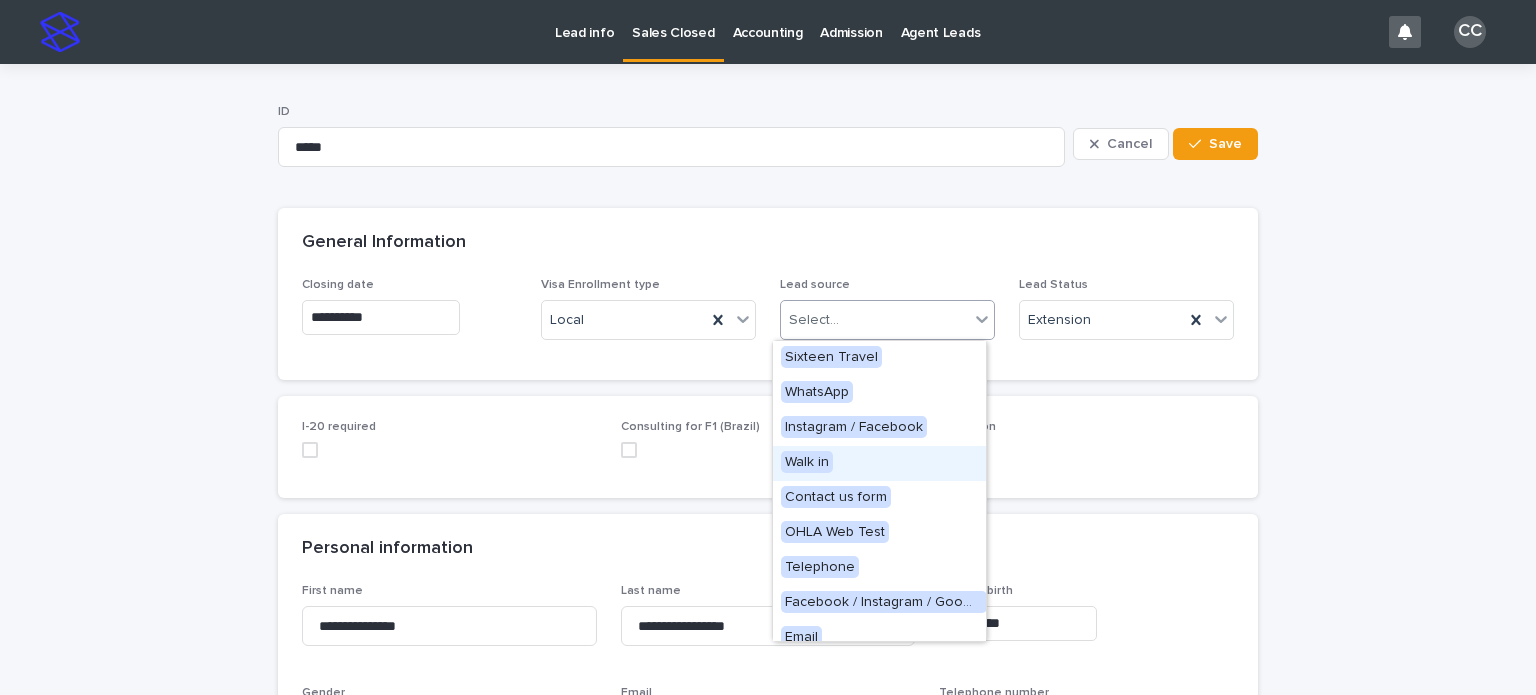 click on "Walk in" at bounding box center [807, 462] 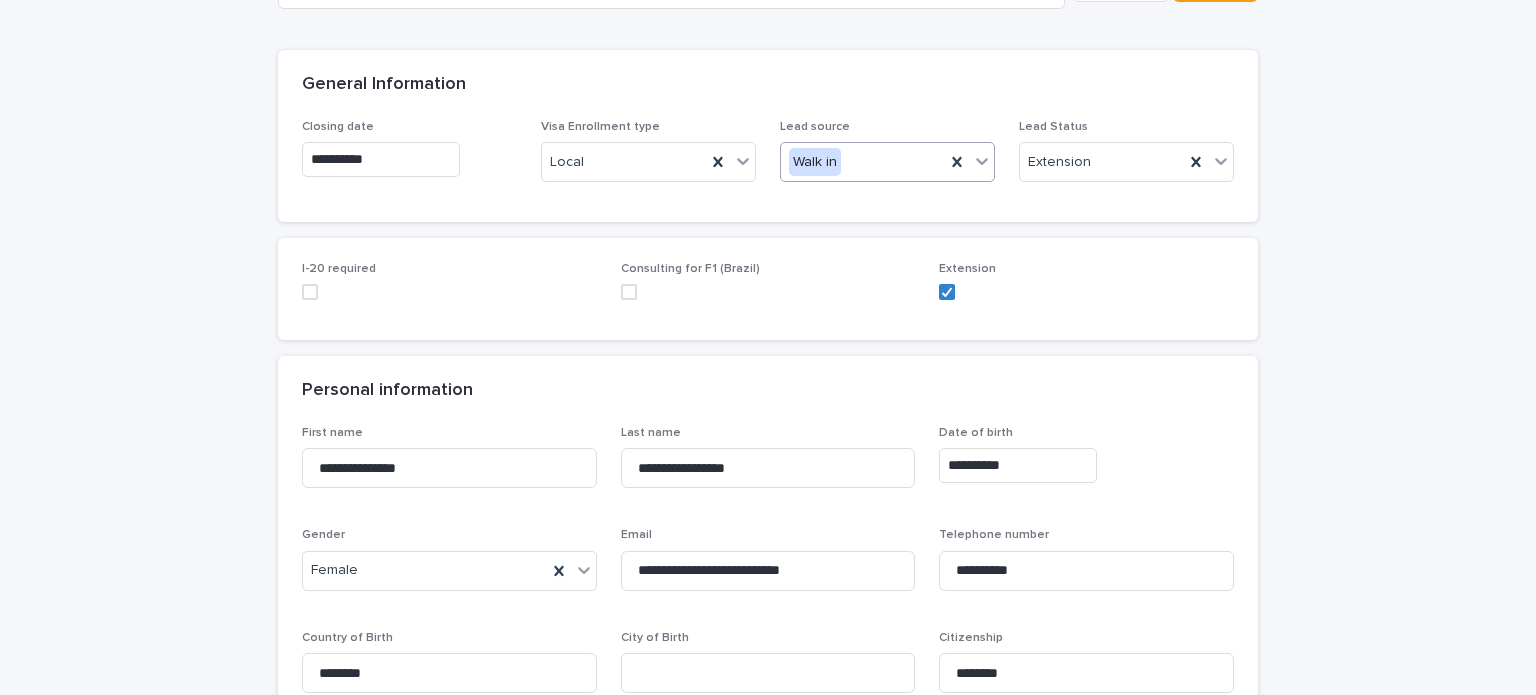scroll, scrollTop: 200, scrollLeft: 0, axis: vertical 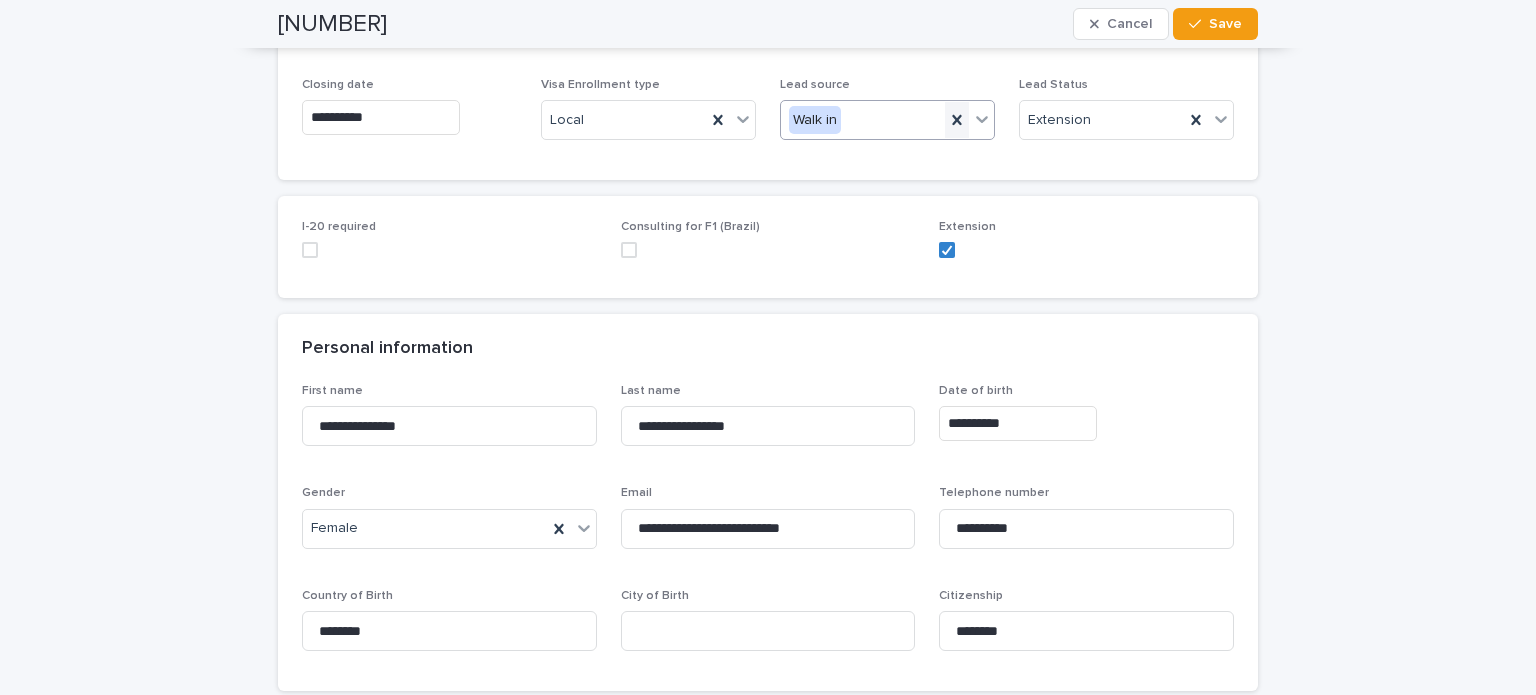 click 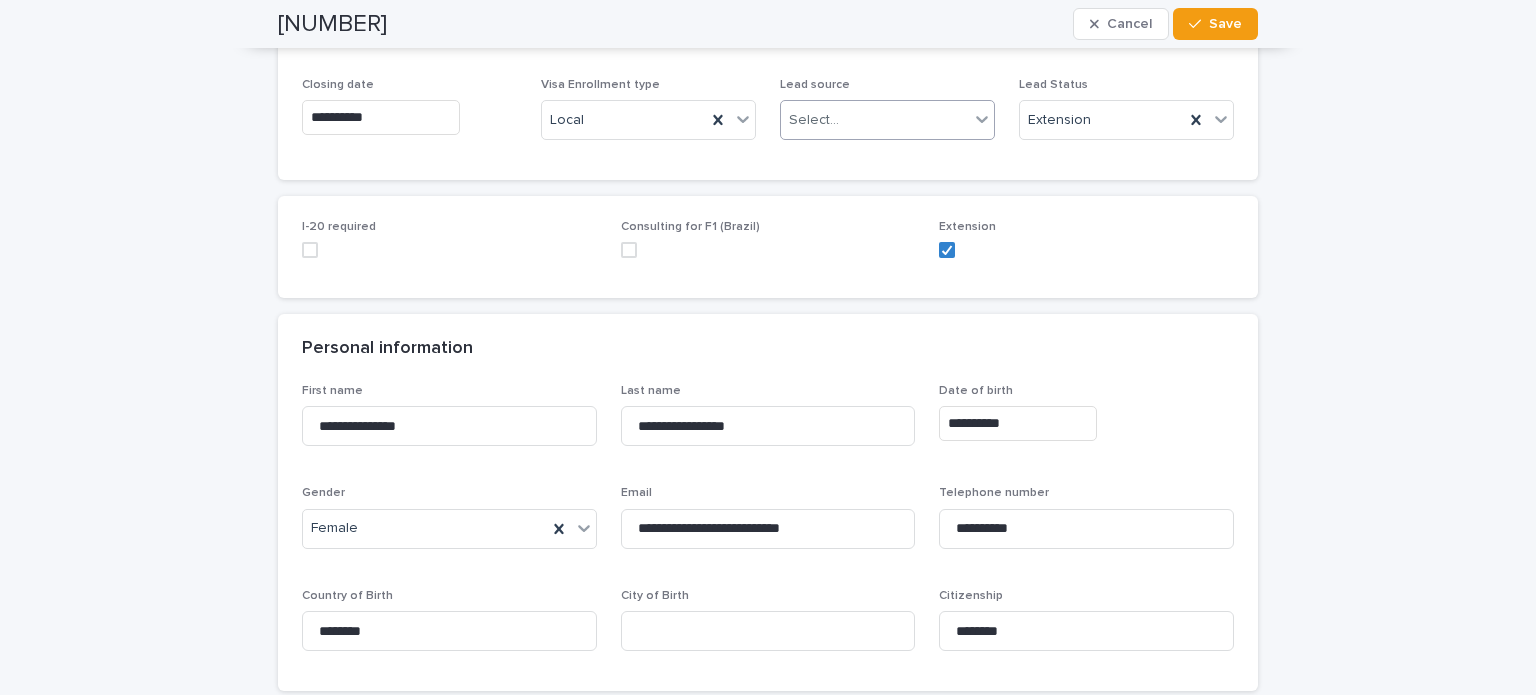 click 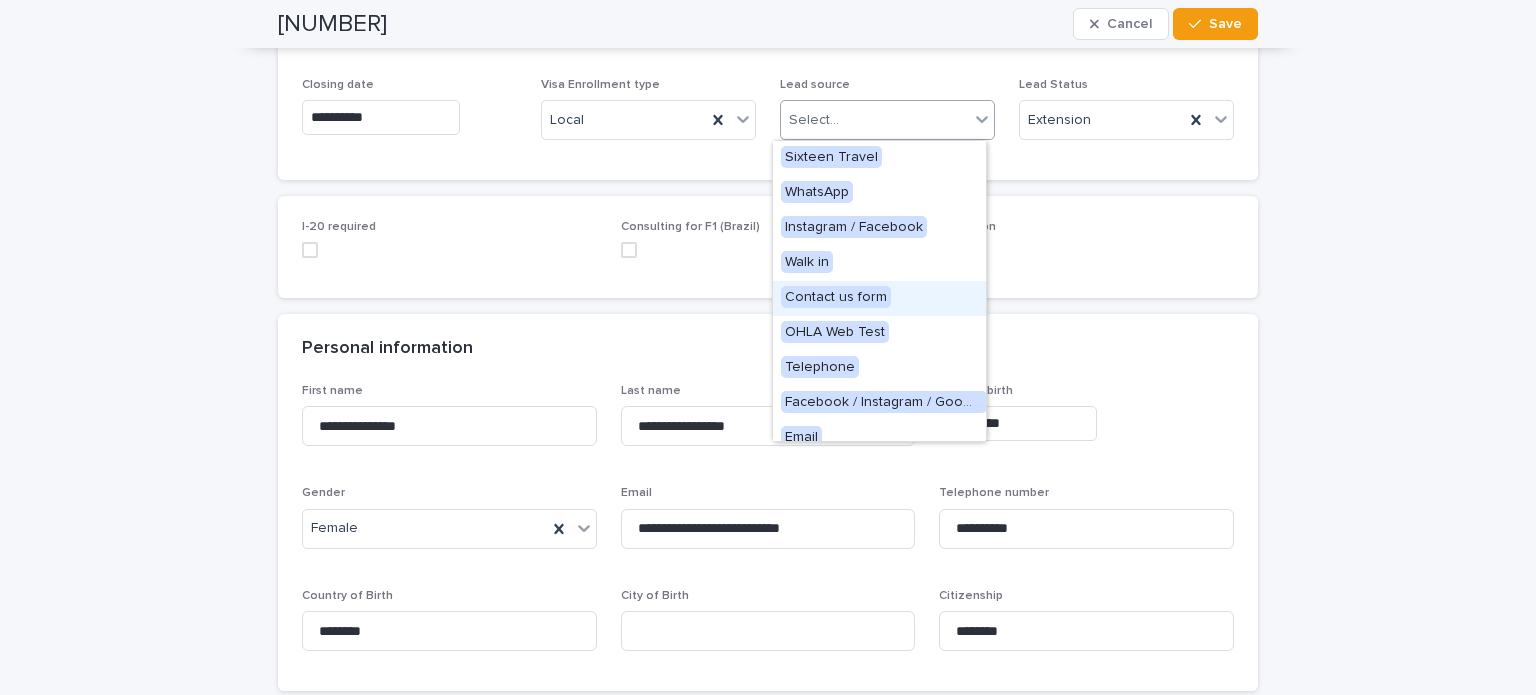 click on "Contact us form" at bounding box center (836, 297) 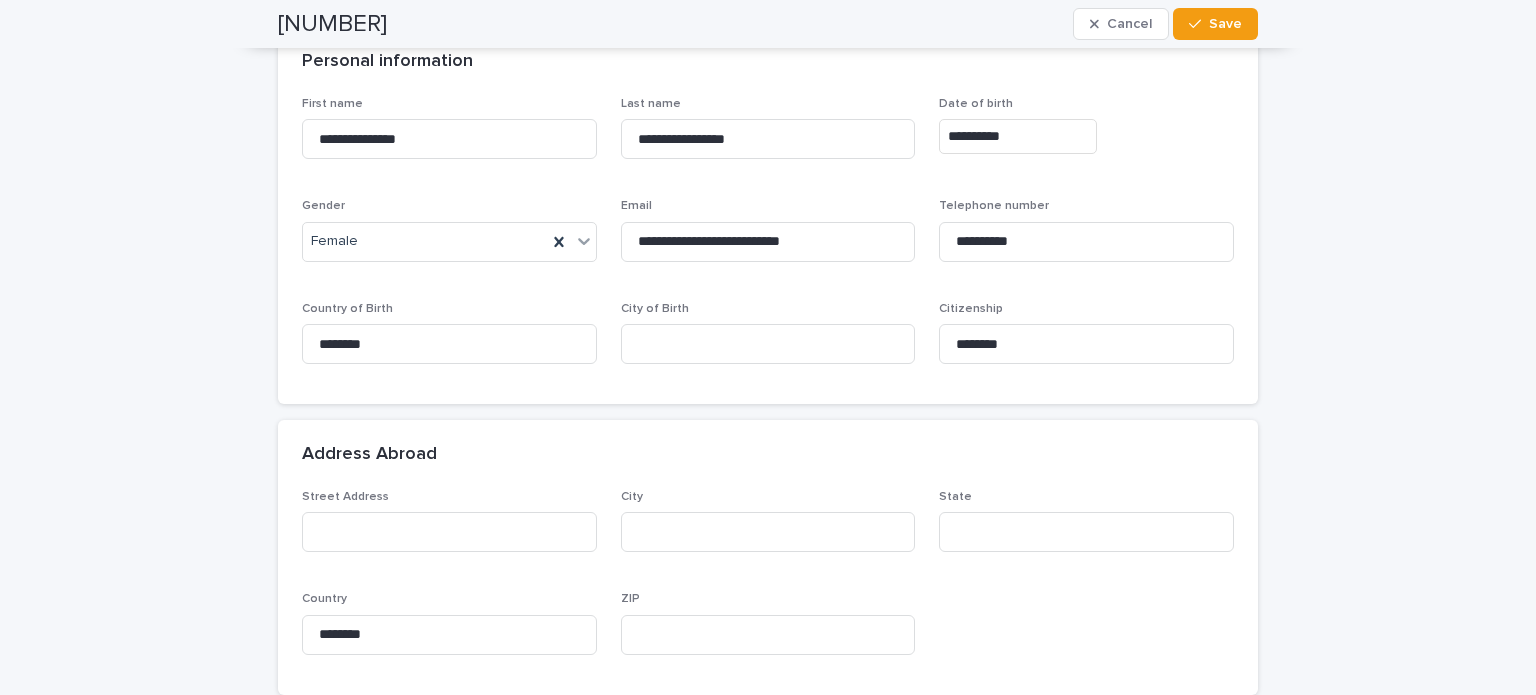 scroll, scrollTop: 500, scrollLeft: 0, axis: vertical 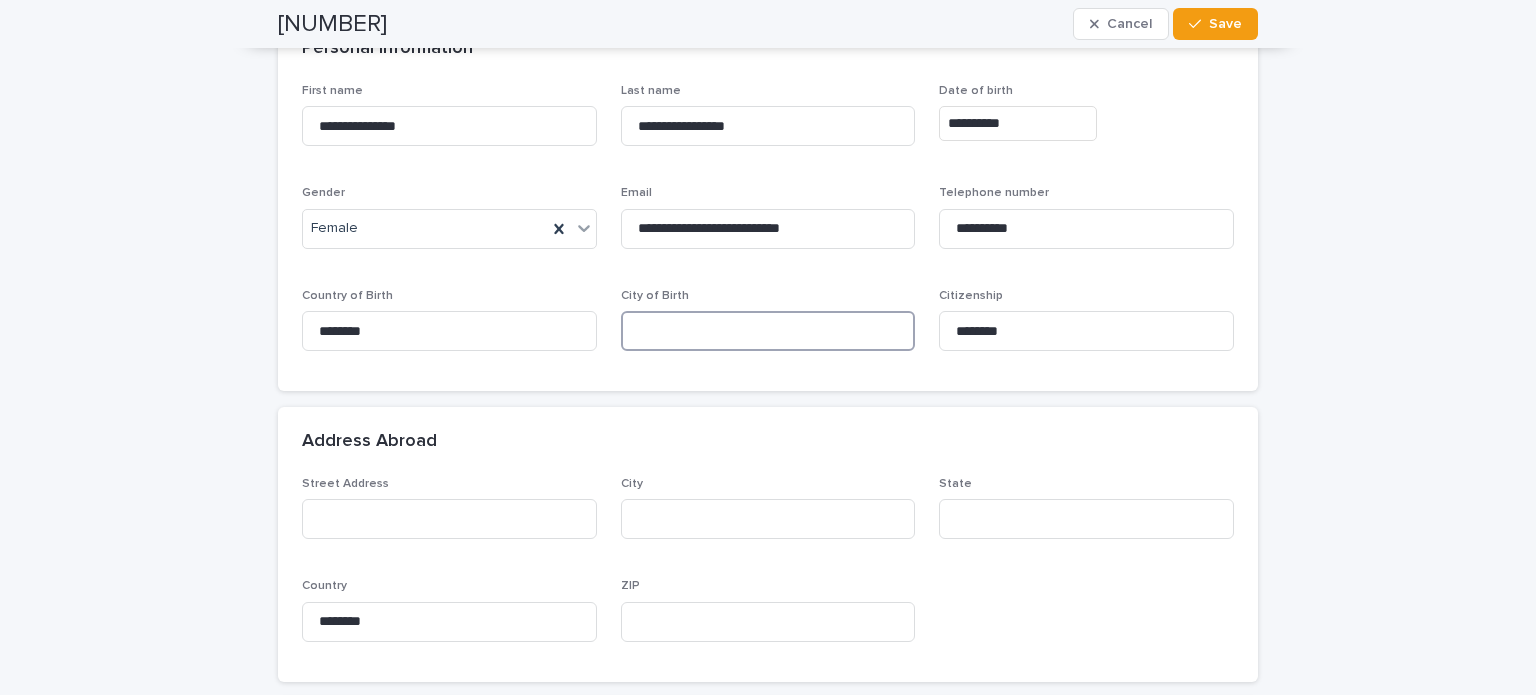 click at bounding box center [768, 331] 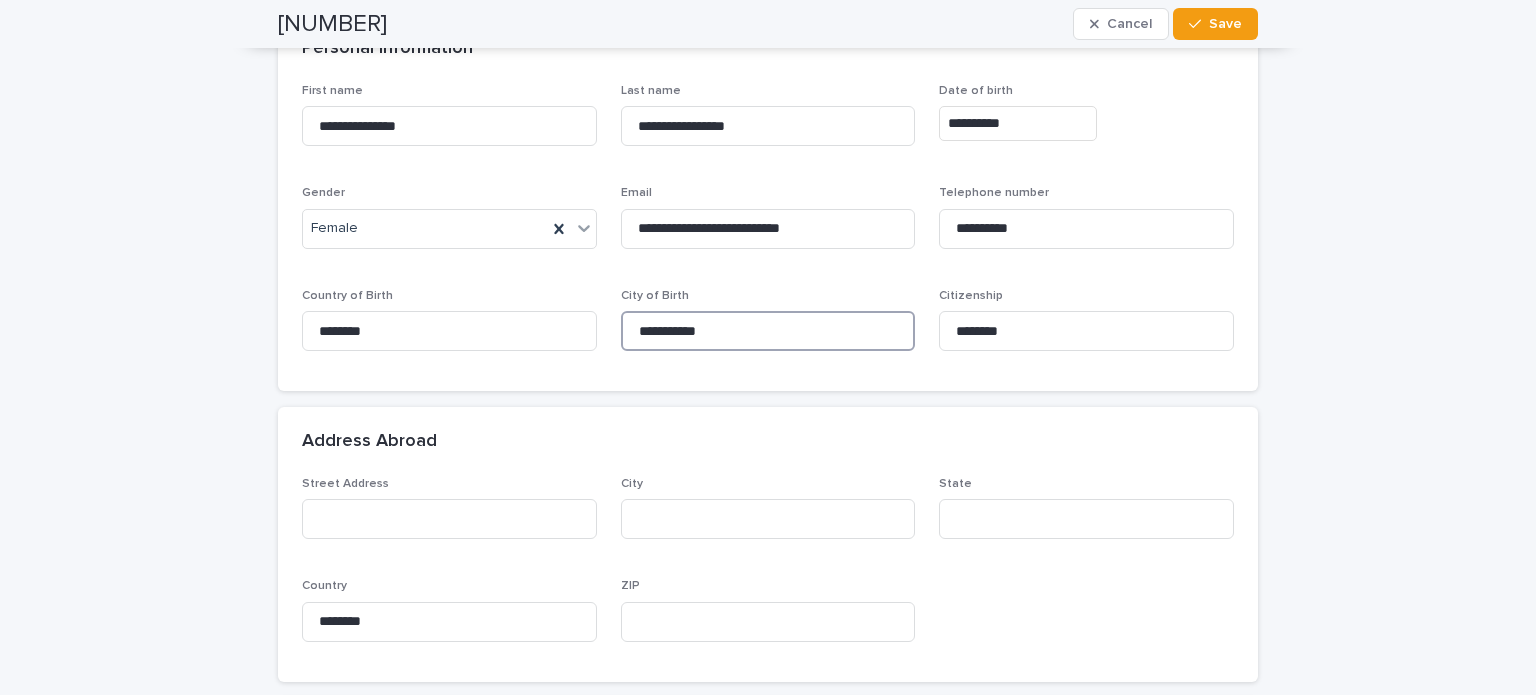 type on "**********" 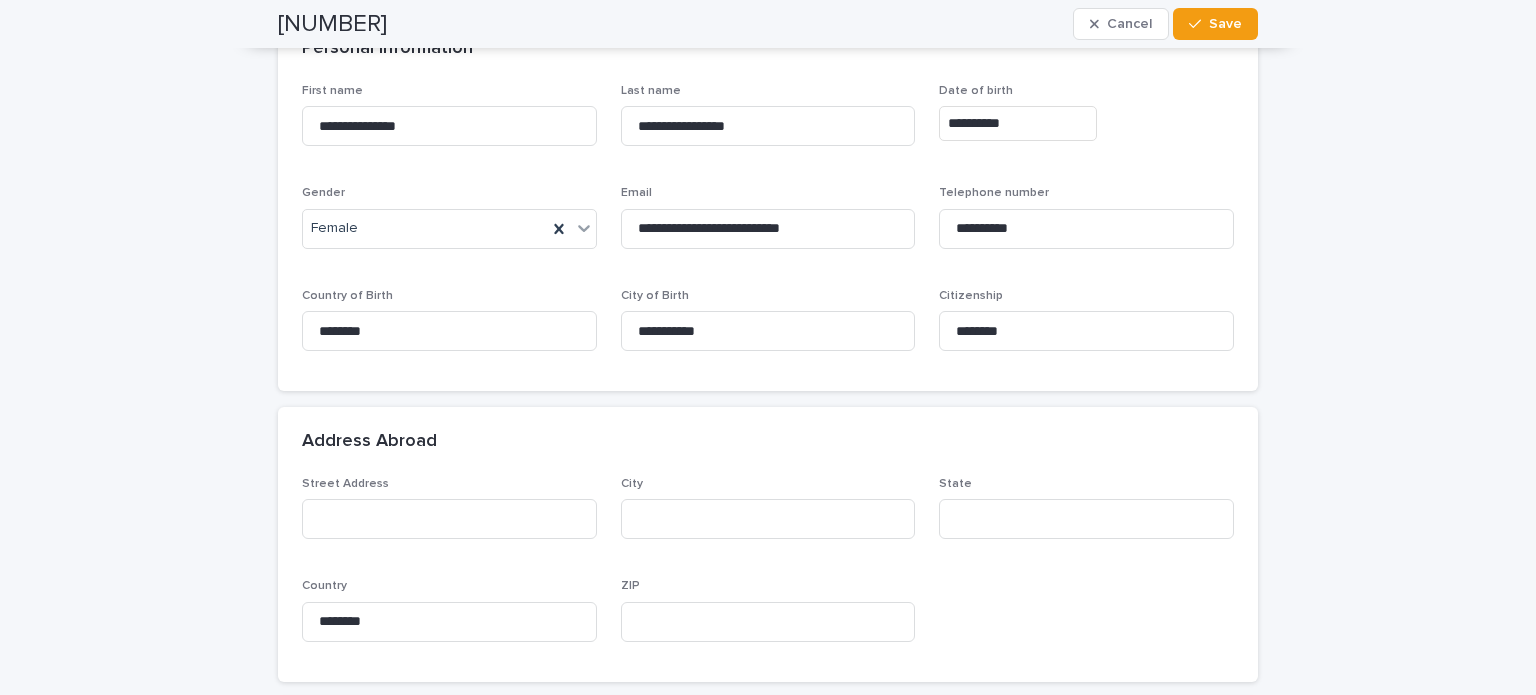 click on "City of Birth [CITY]" at bounding box center (768, 328) 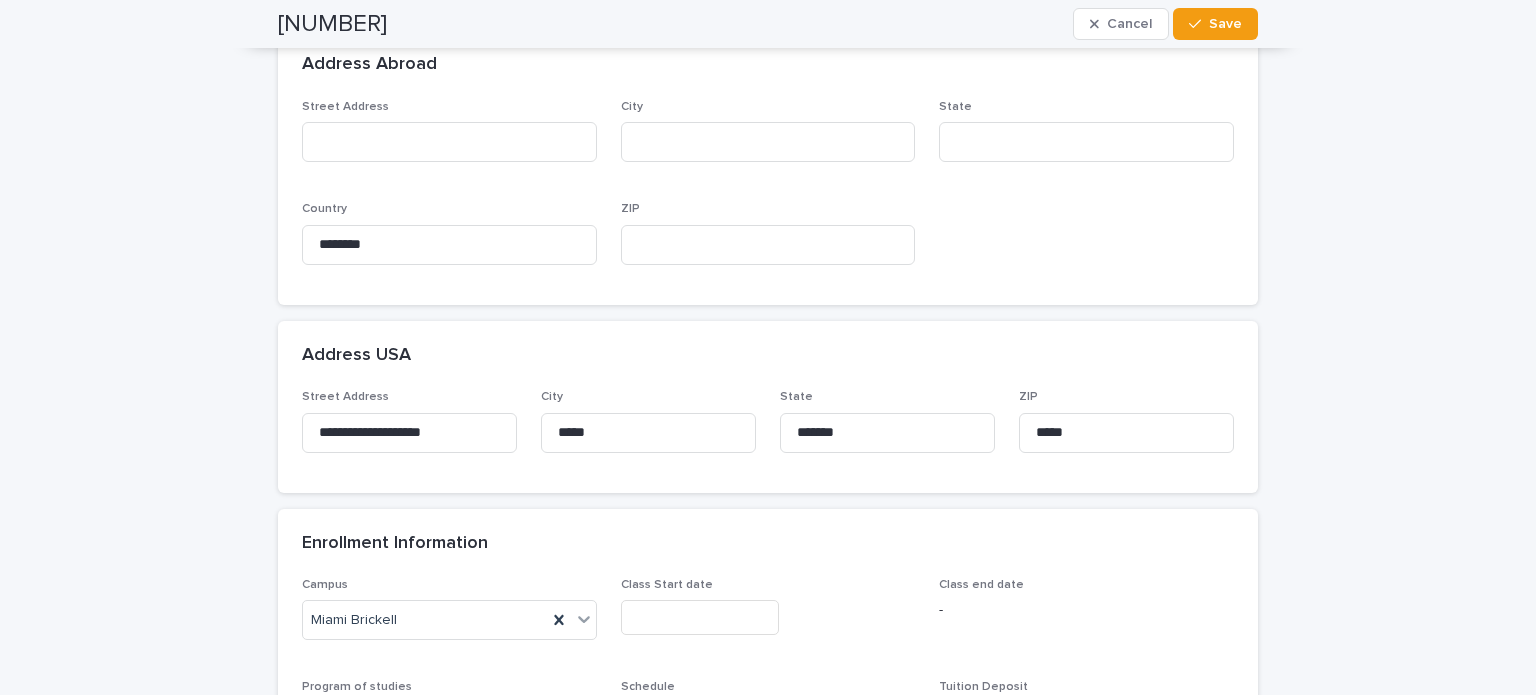 scroll, scrollTop: 1000, scrollLeft: 0, axis: vertical 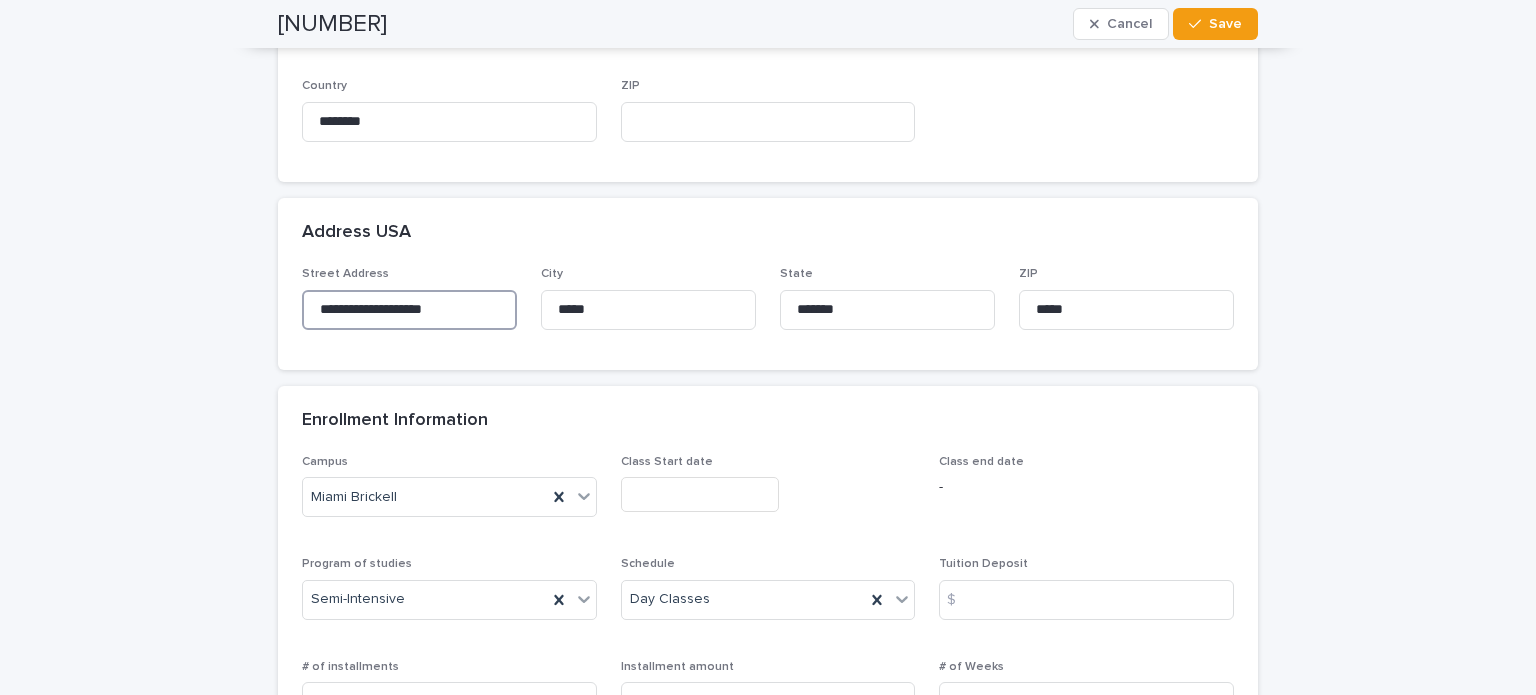 click on "**********" at bounding box center (409, 310) 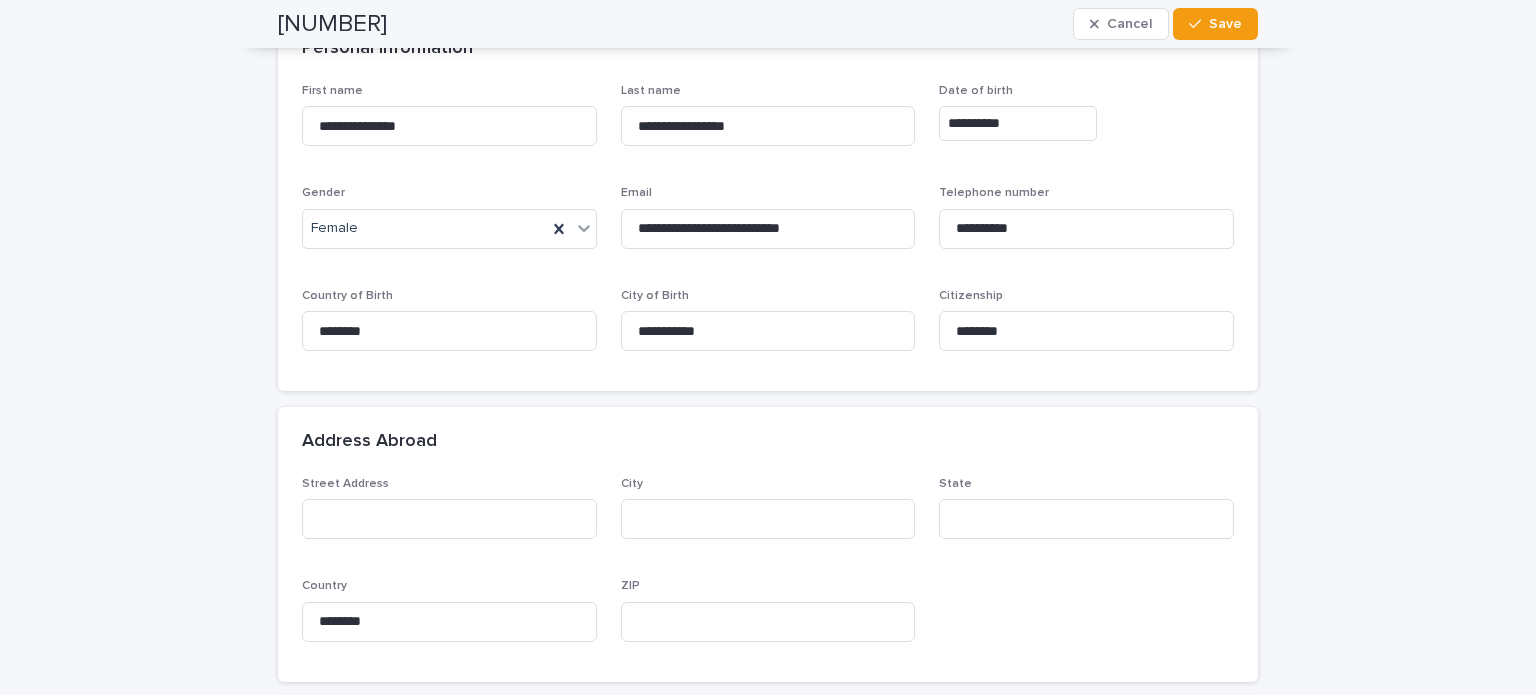 scroll, scrollTop: 100, scrollLeft: 0, axis: vertical 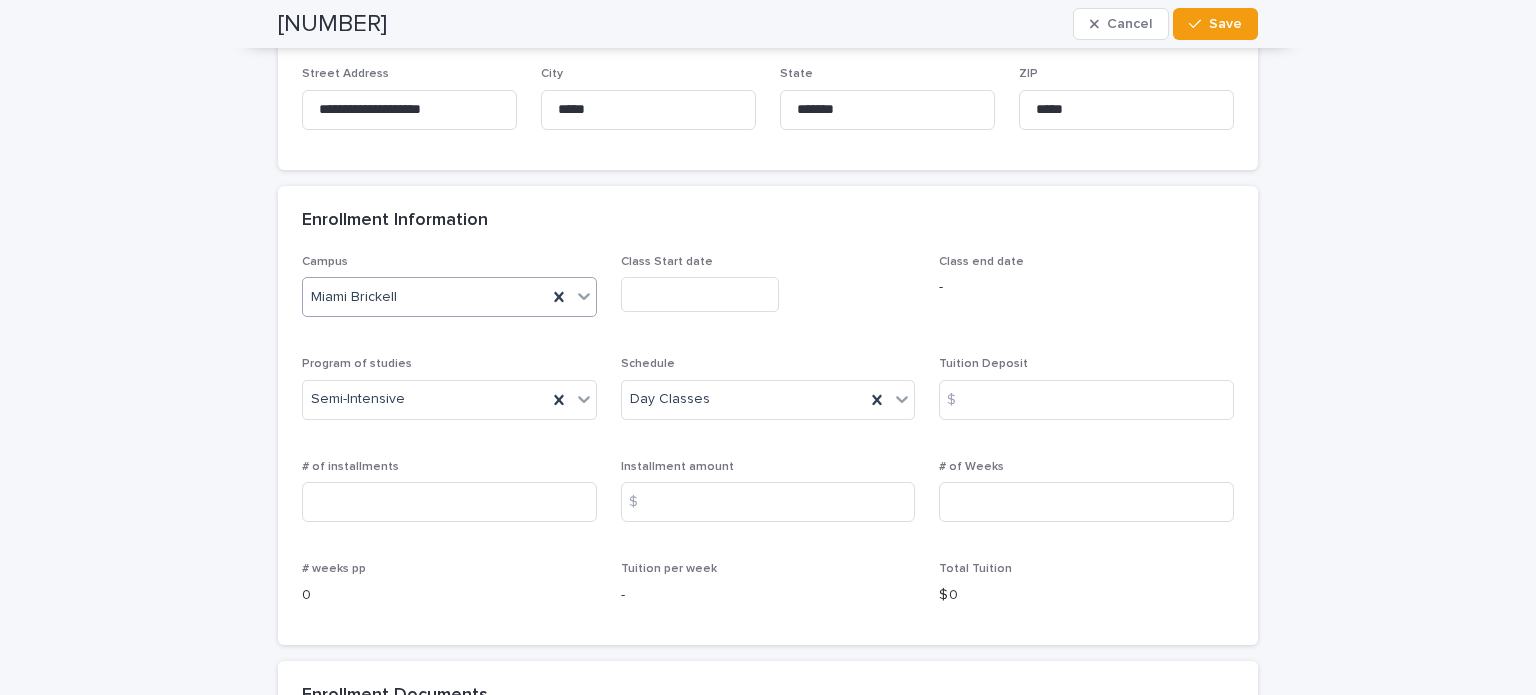 click on "Miami Brickell" at bounding box center (425, 297) 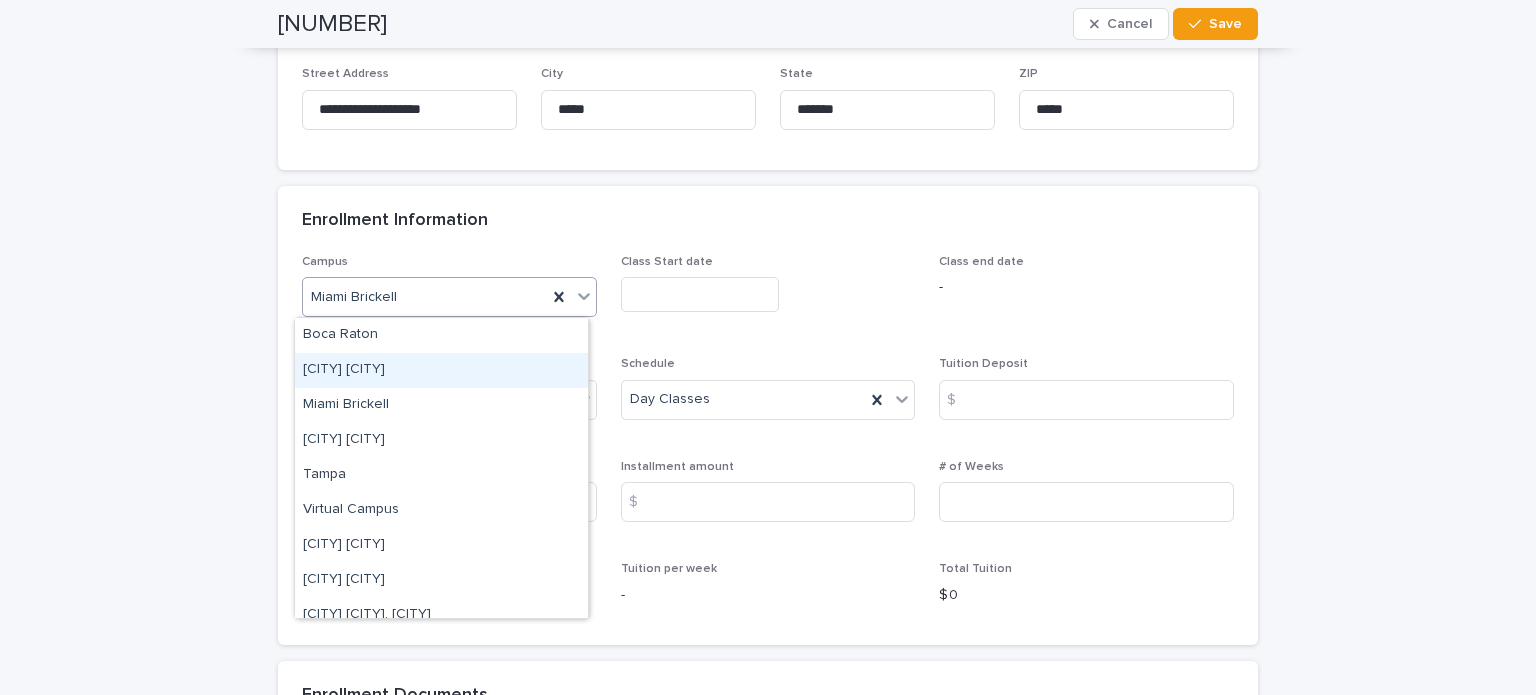 click on "[CITY] [CITY]" at bounding box center (441, 370) 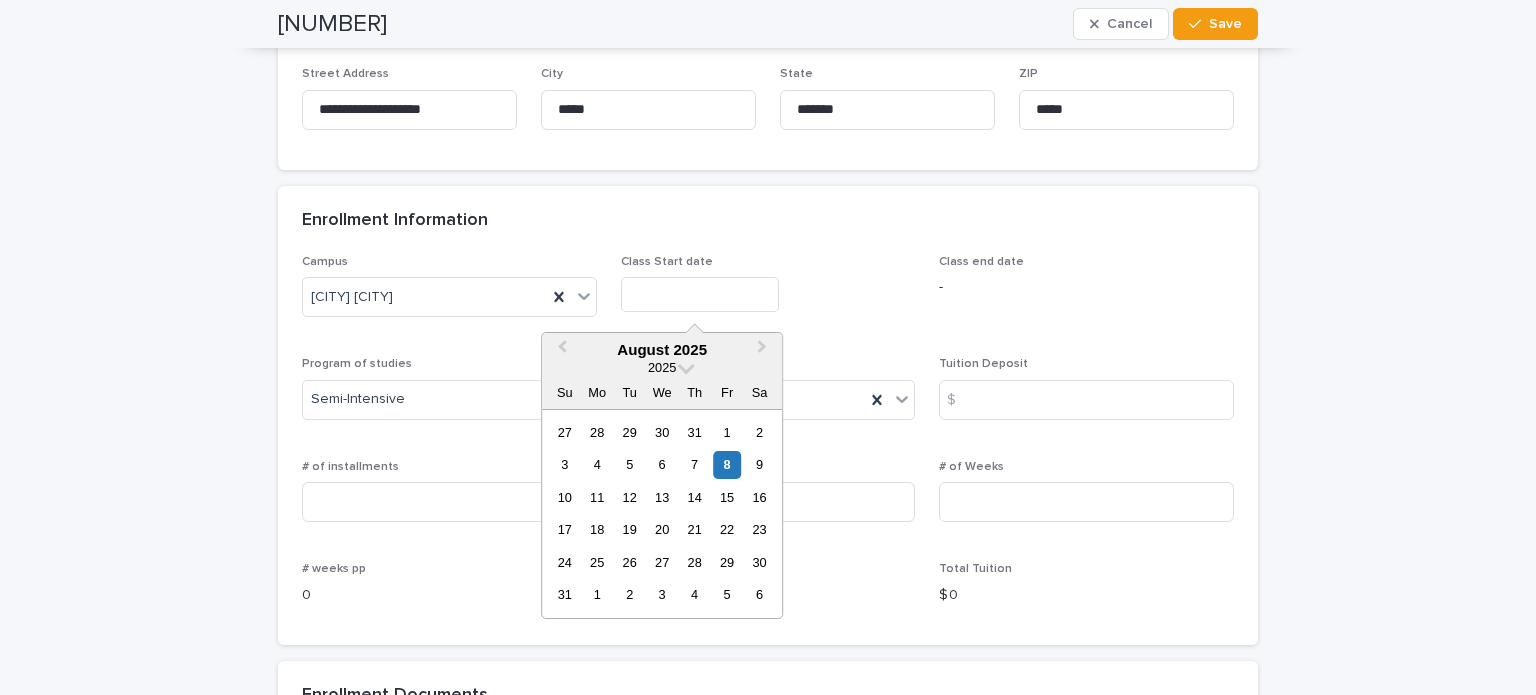 click at bounding box center [700, 294] 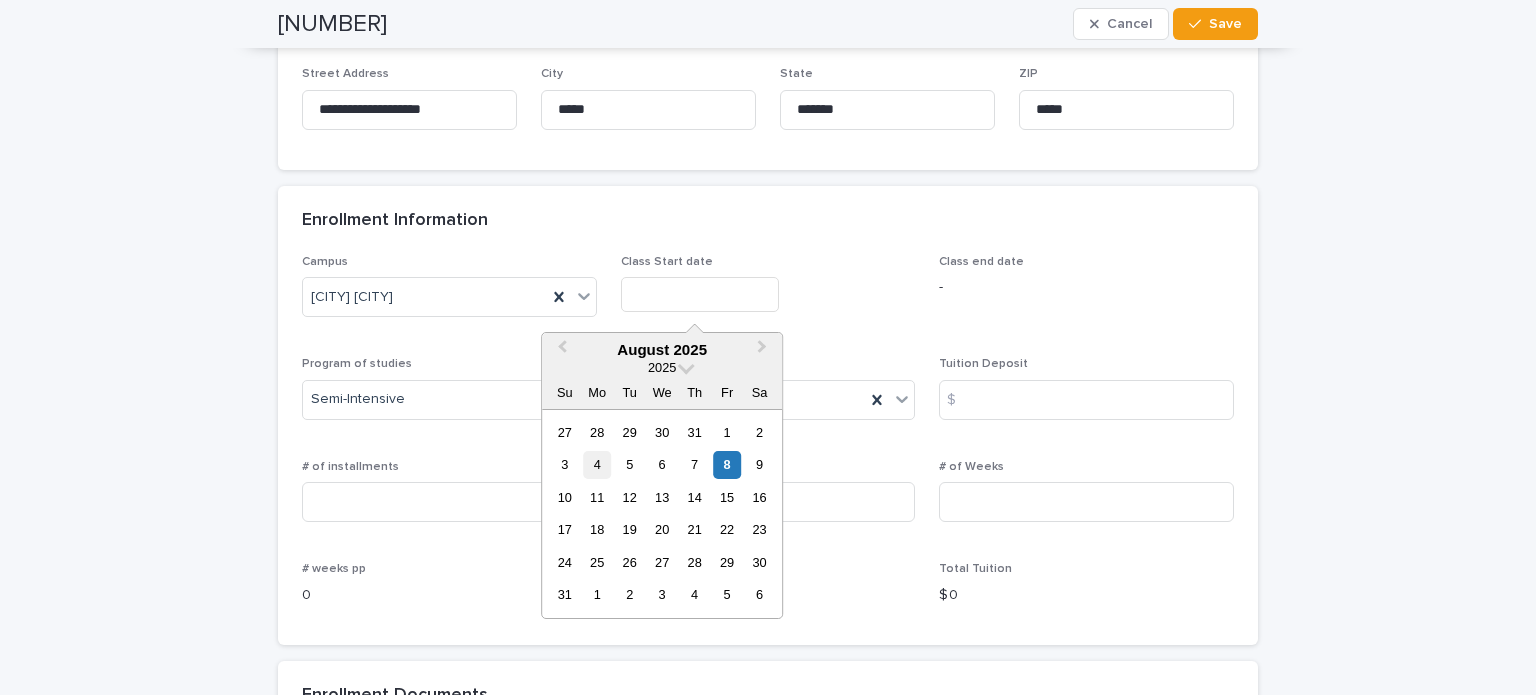click on "4" at bounding box center [597, 464] 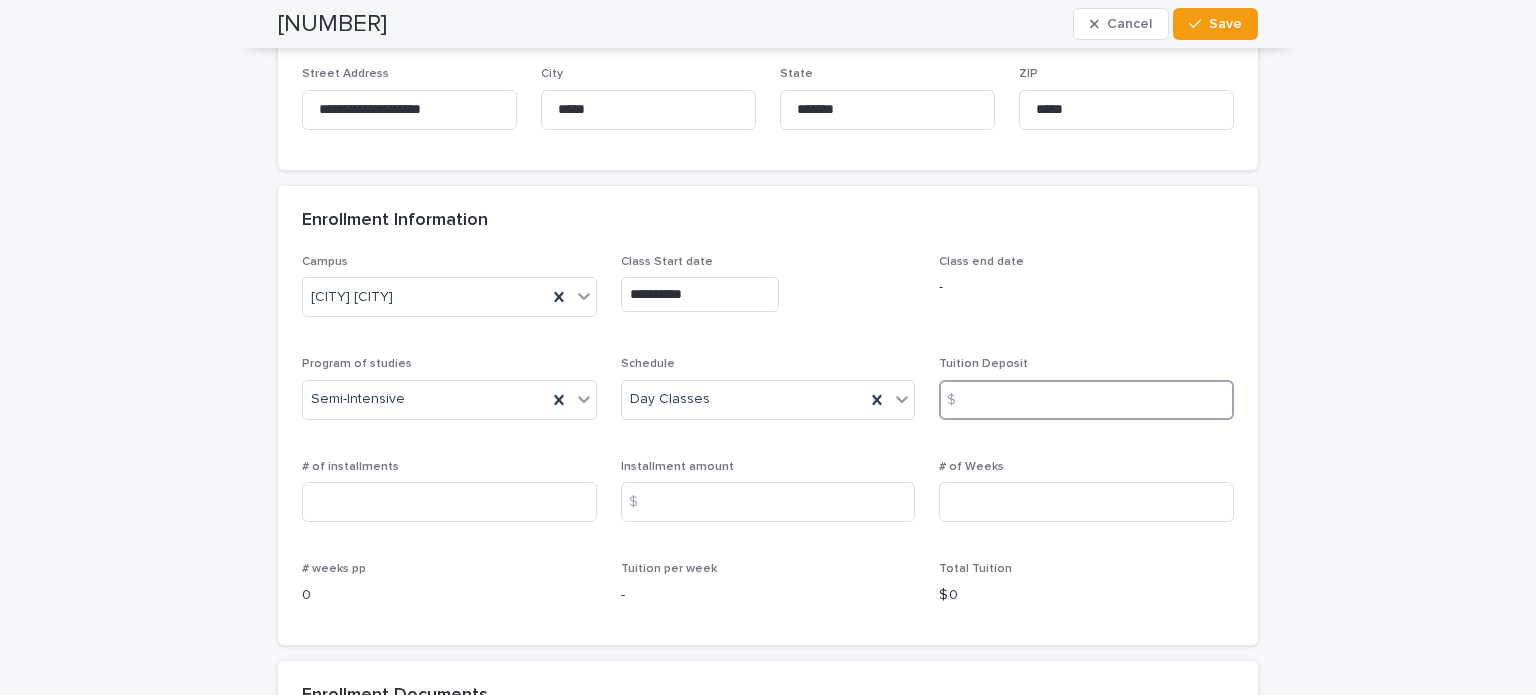 click at bounding box center (1086, 400) 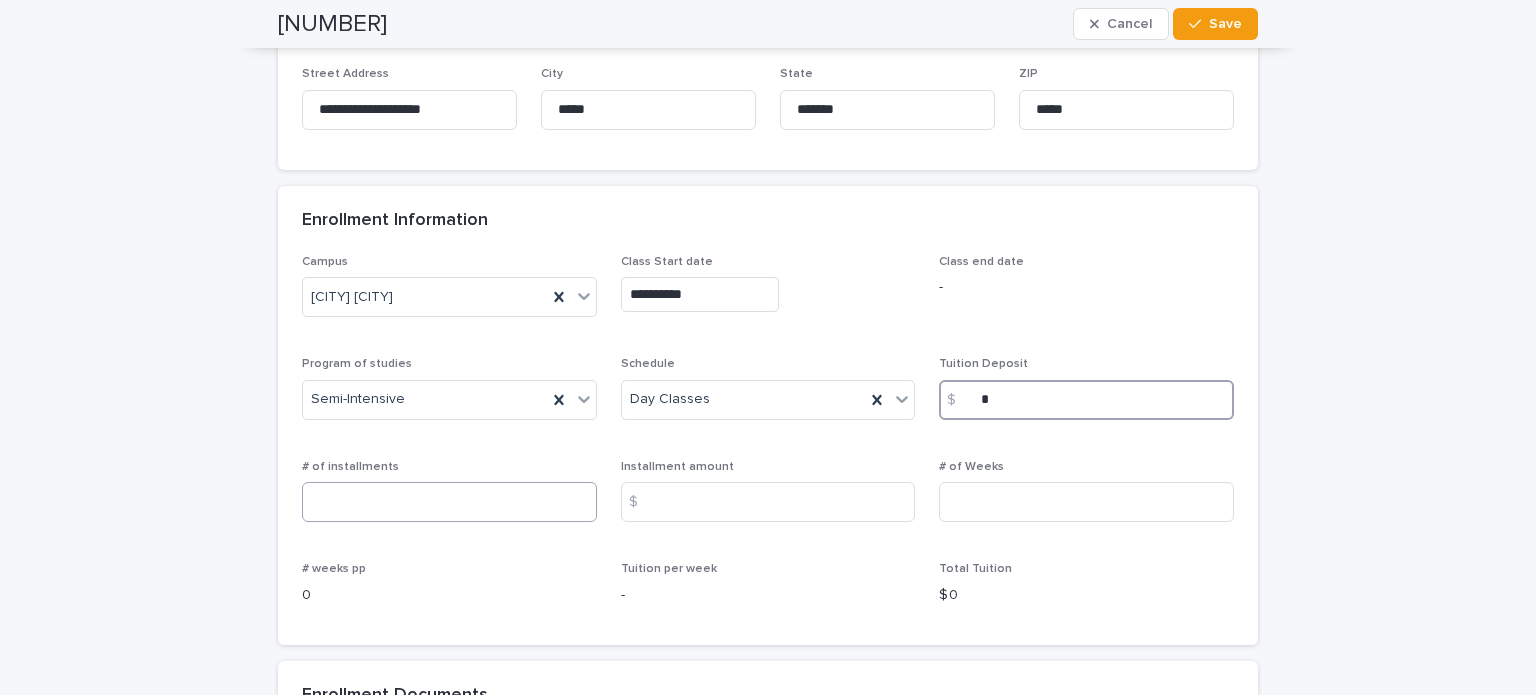type on "*" 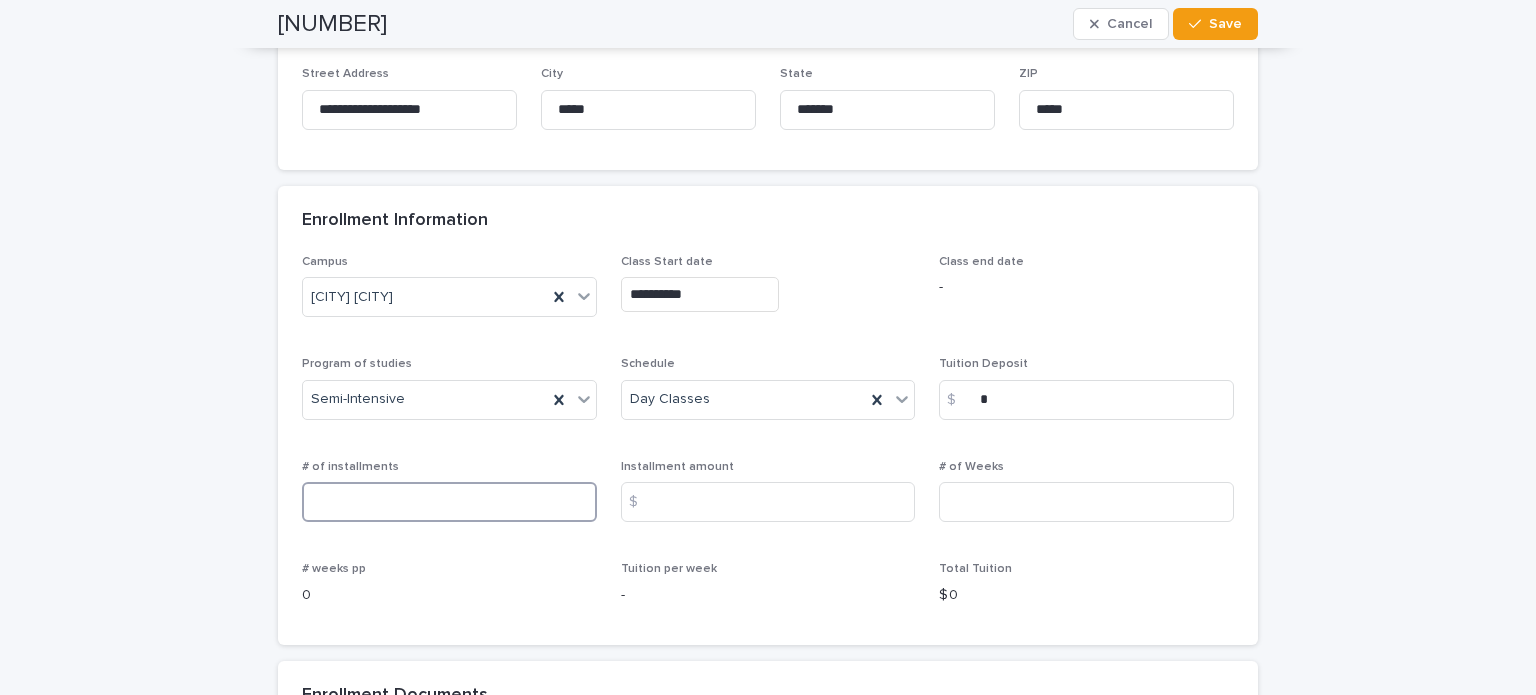 click at bounding box center [449, 502] 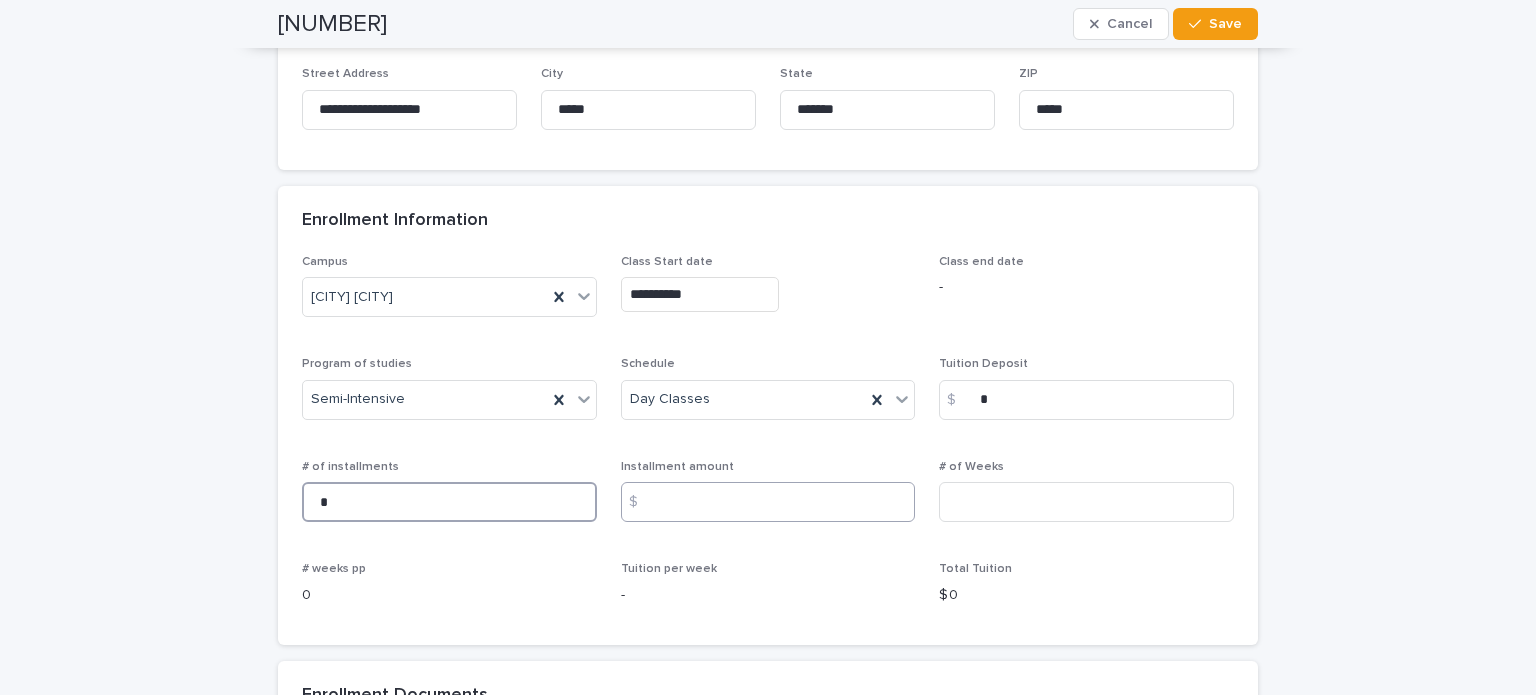 type on "*" 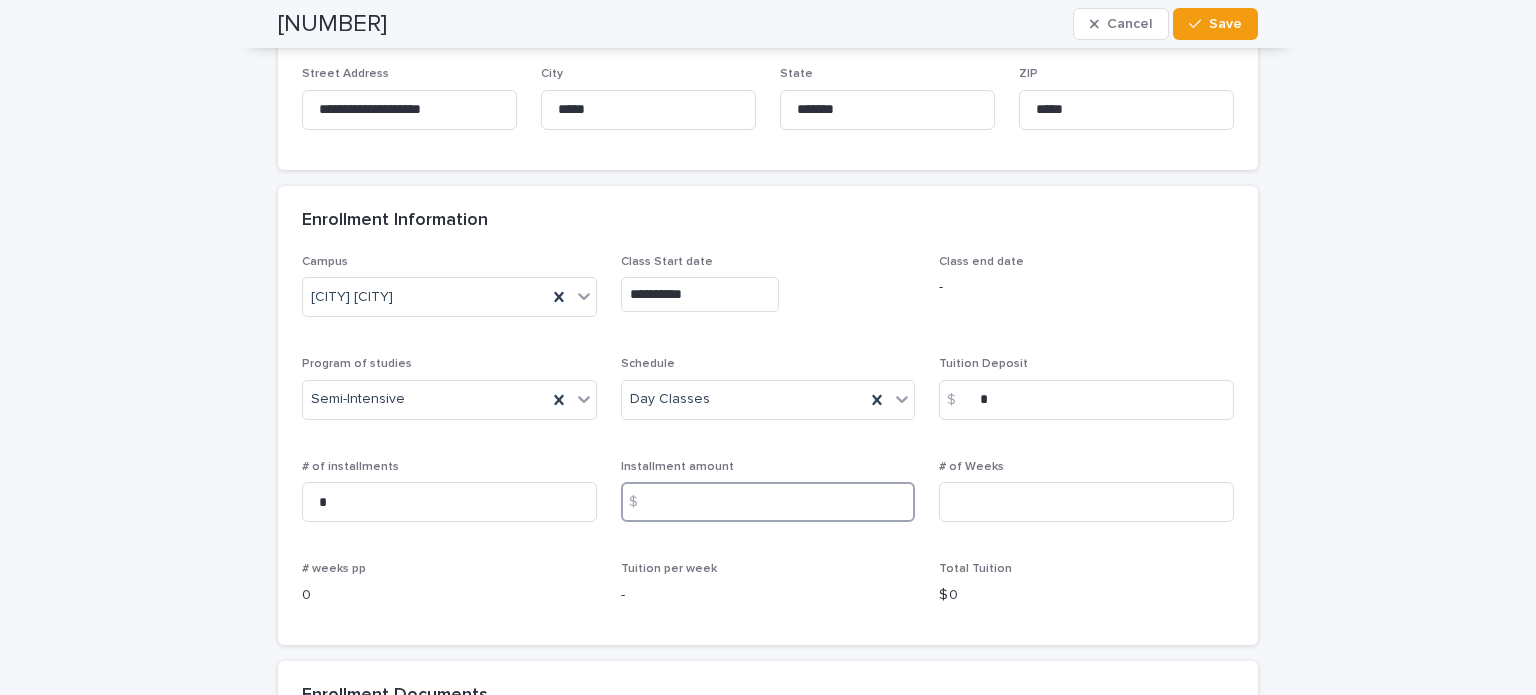 click at bounding box center [768, 502] 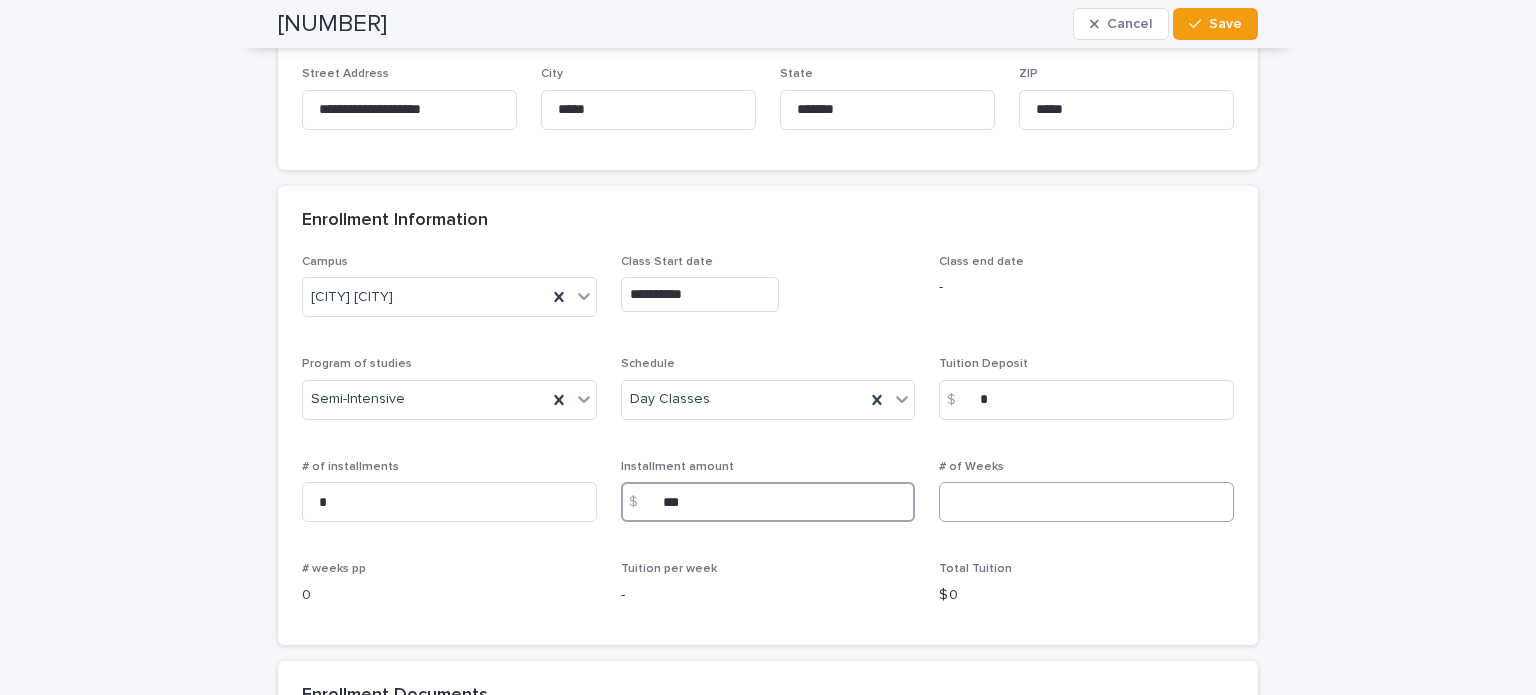 type on "***" 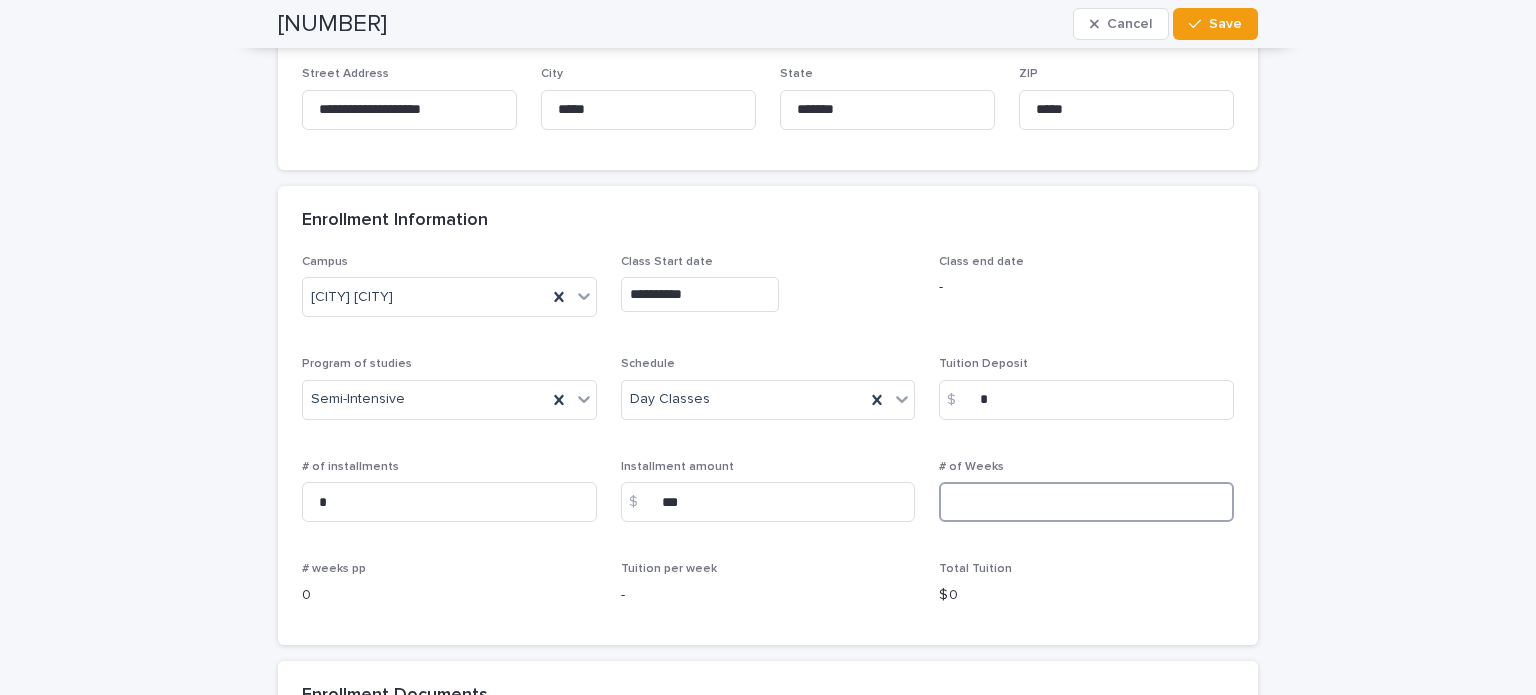 click at bounding box center (1086, 502) 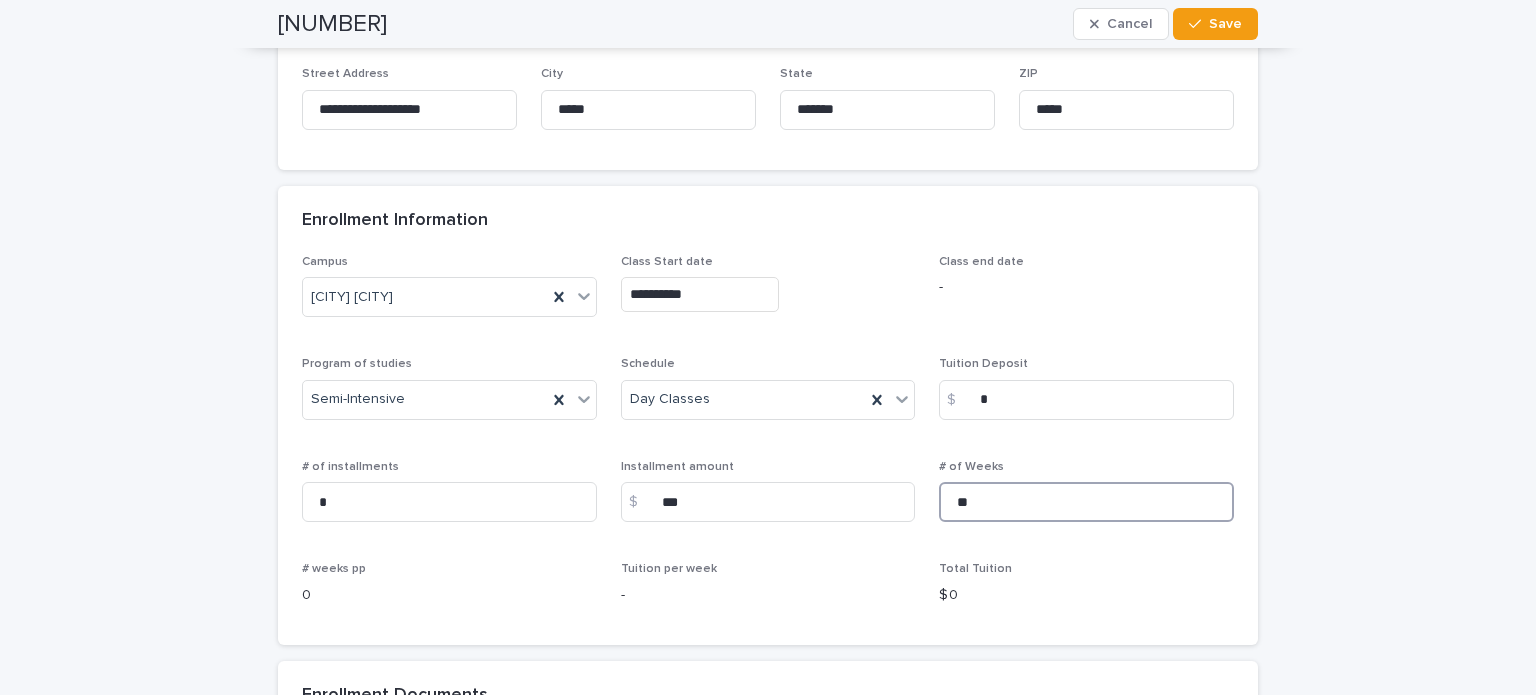 type on "**" 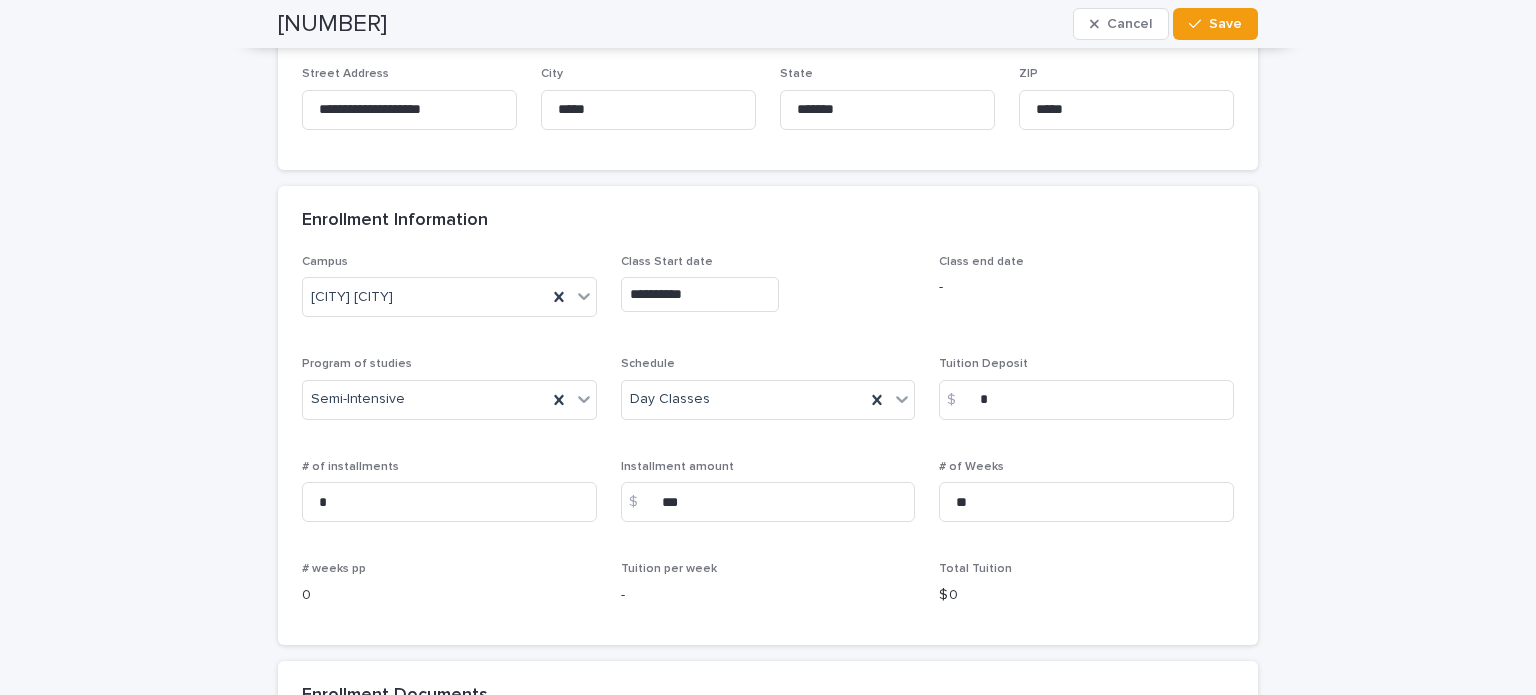 click on "Campus Miami Aventura Class Start date [DATE] Class end date - Program of studies Semi-Intensive Schedule Day Classes Tuition Deposit $ # of installments # Installment amount $ *** # of Weeks ** # weeks pp 0 Tuition per week - Total Tuition $ 0" at bounding box center [768, 438] 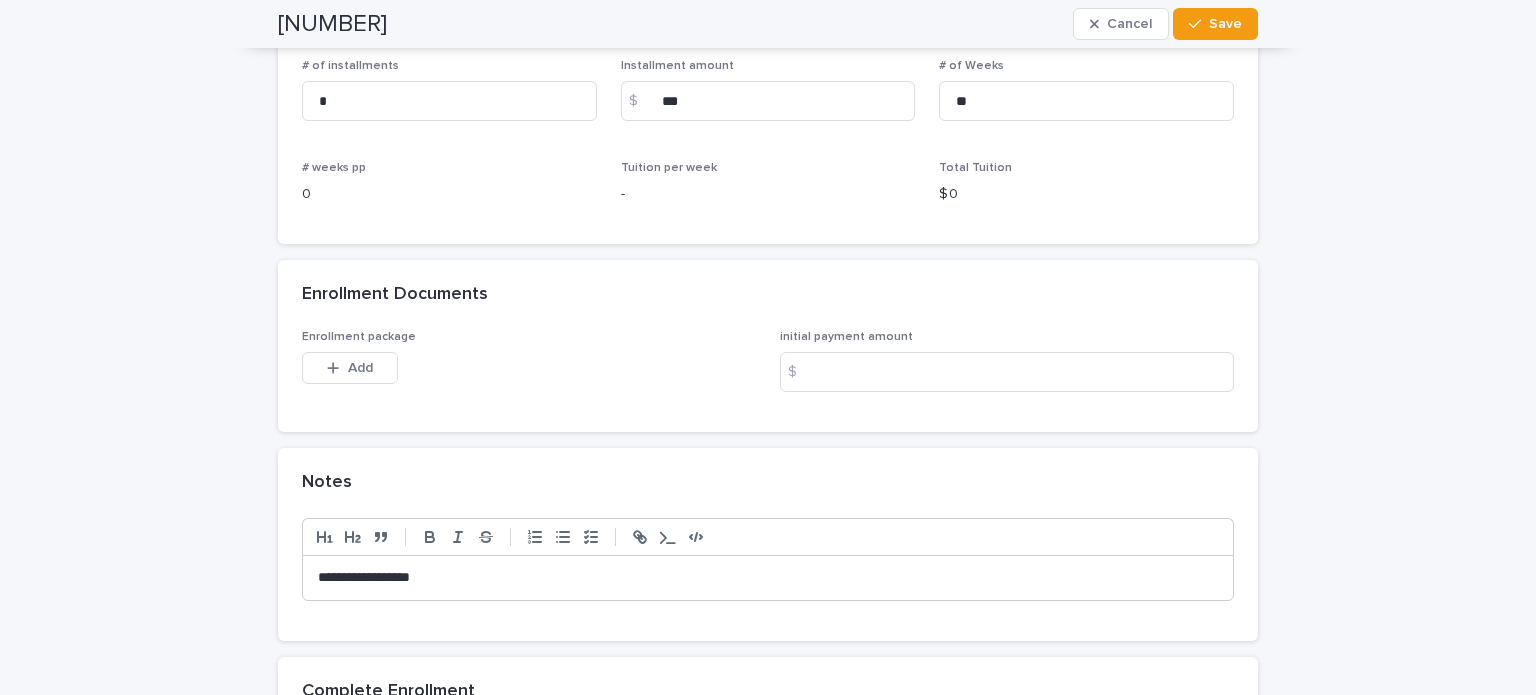 scroll, scrollTop: 1600, scrollLeft: 0, axis: vertical 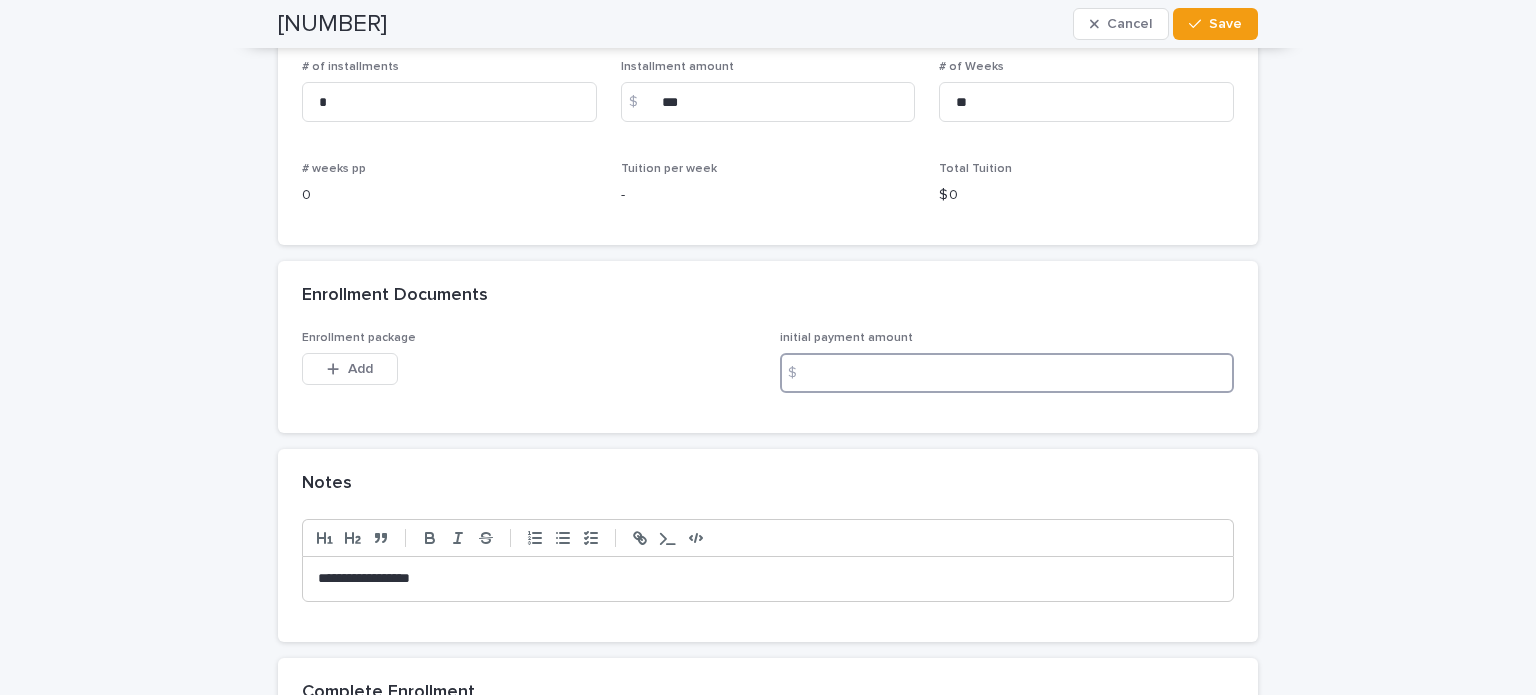 click at bounding box center [1007, 373] 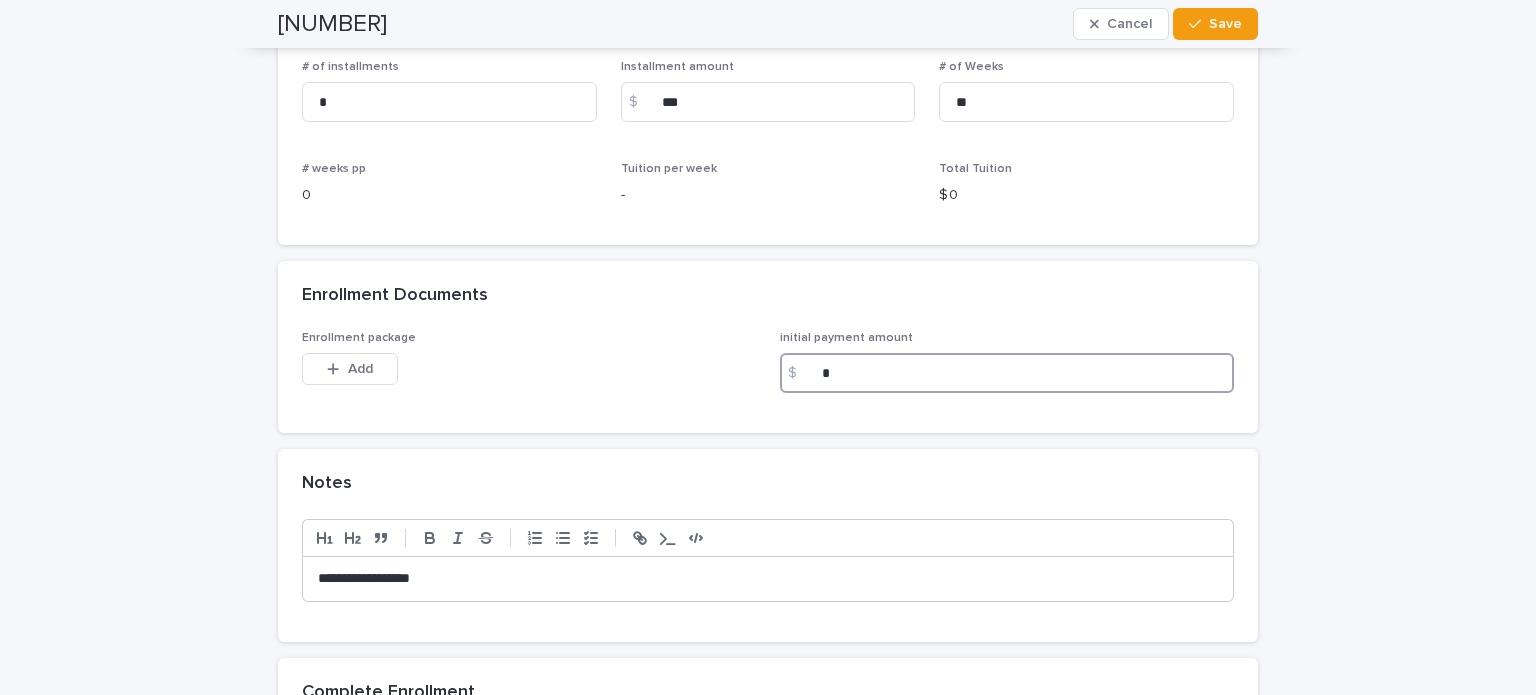 type on "*" 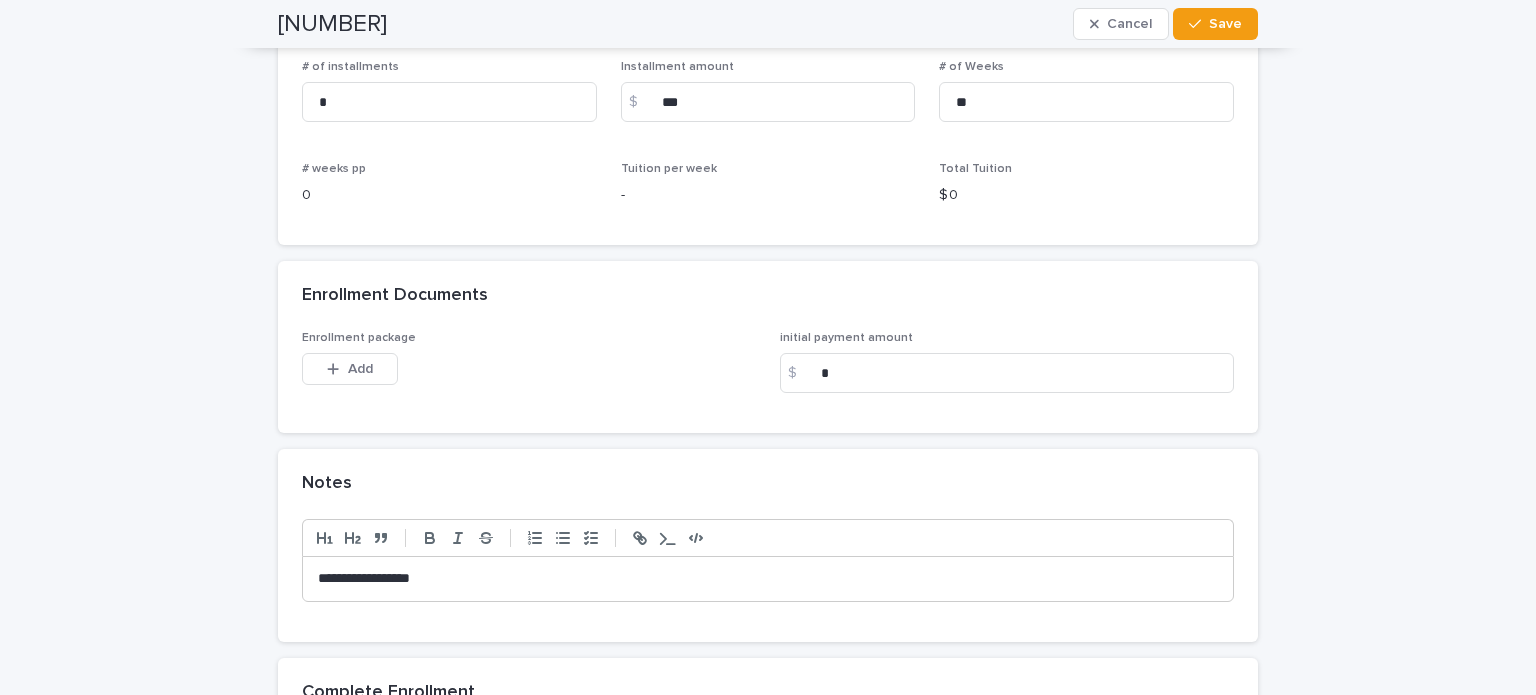 click on "Enrollment Documents" at bounding box center [768, 296] 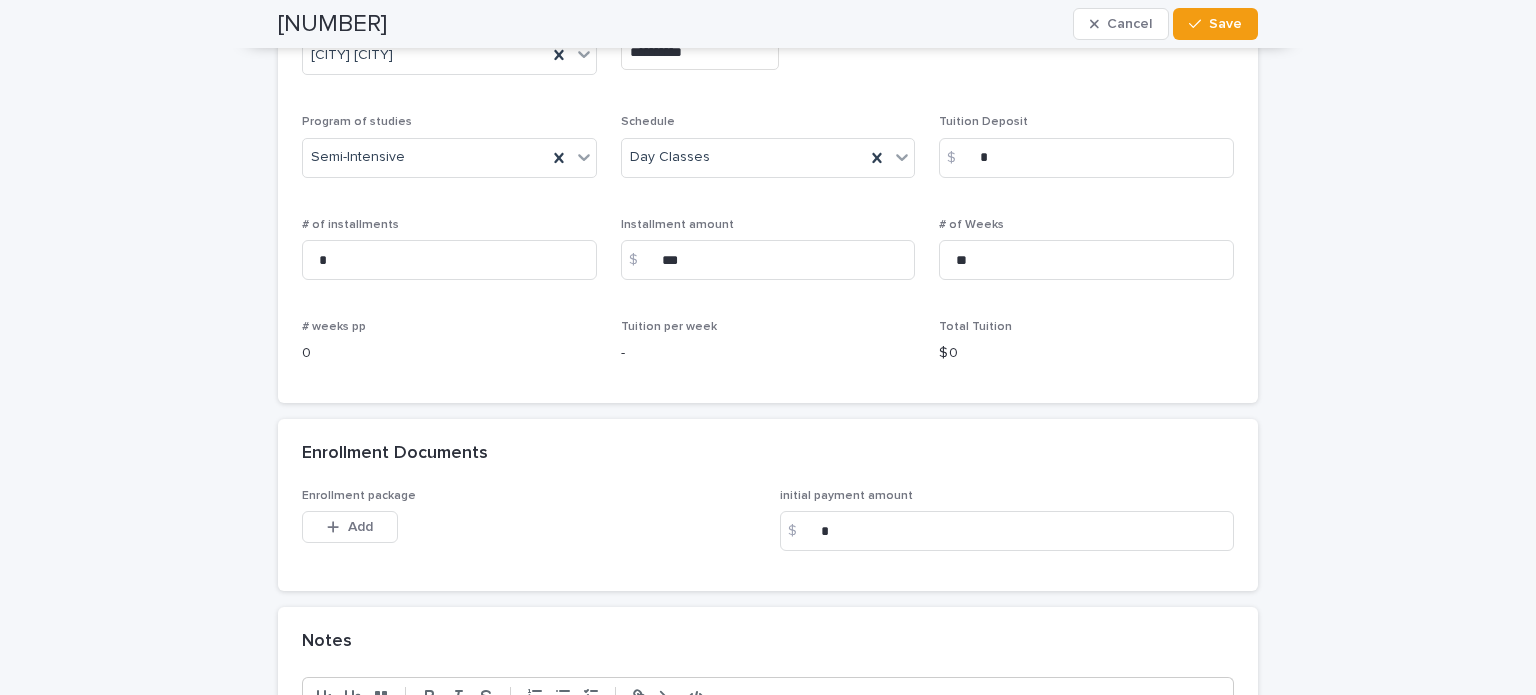 scroll, scrollTop: 1400, scrollLeft: 0, axis: vertical 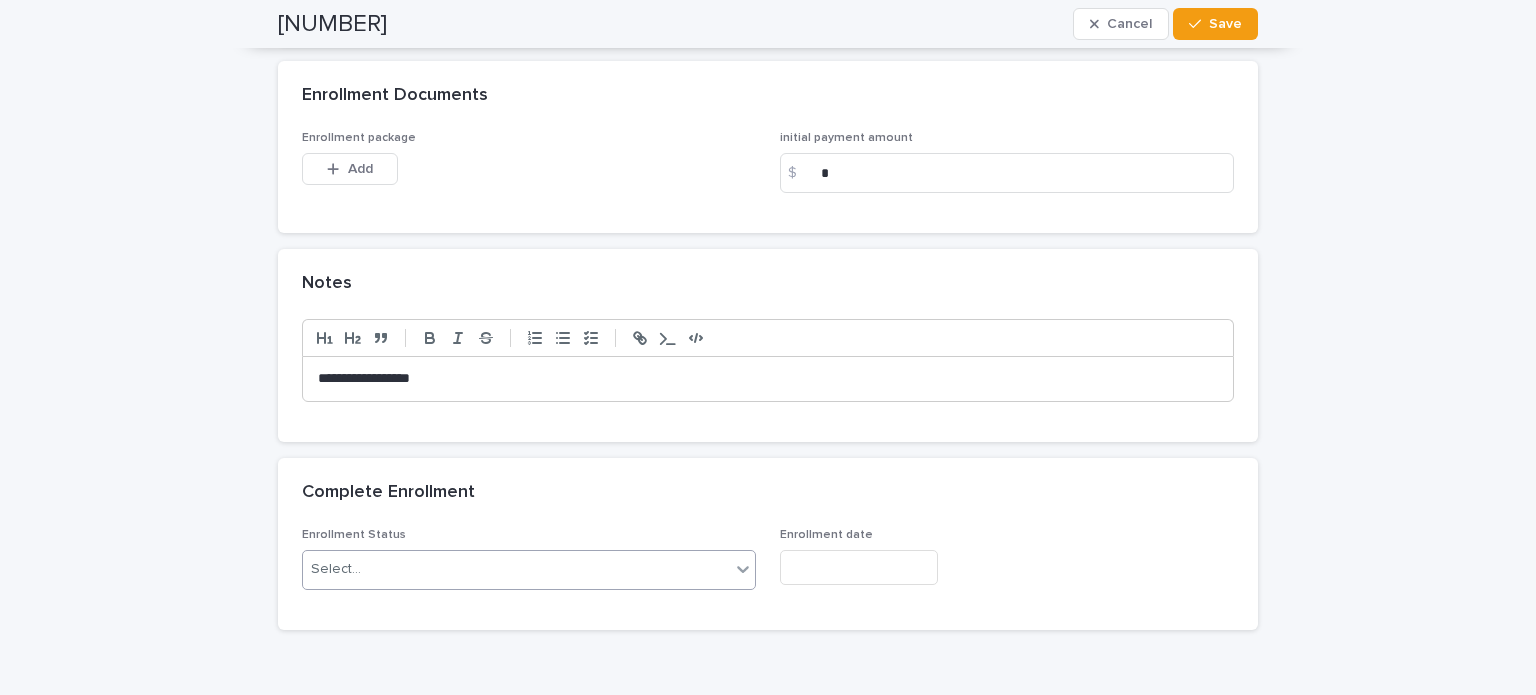 click on "Select..." at bounding box center [516, 569] 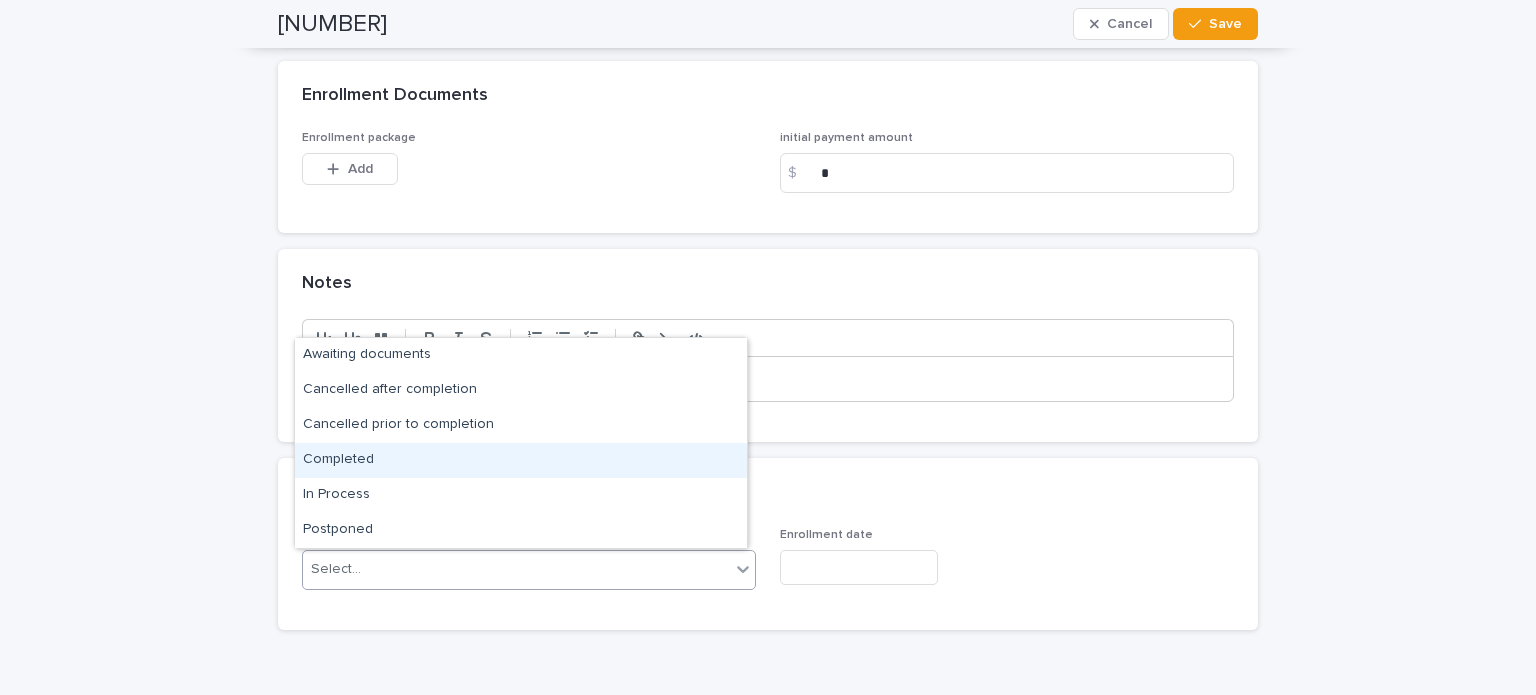 click on "Completed" at bounding box center [521, 460] 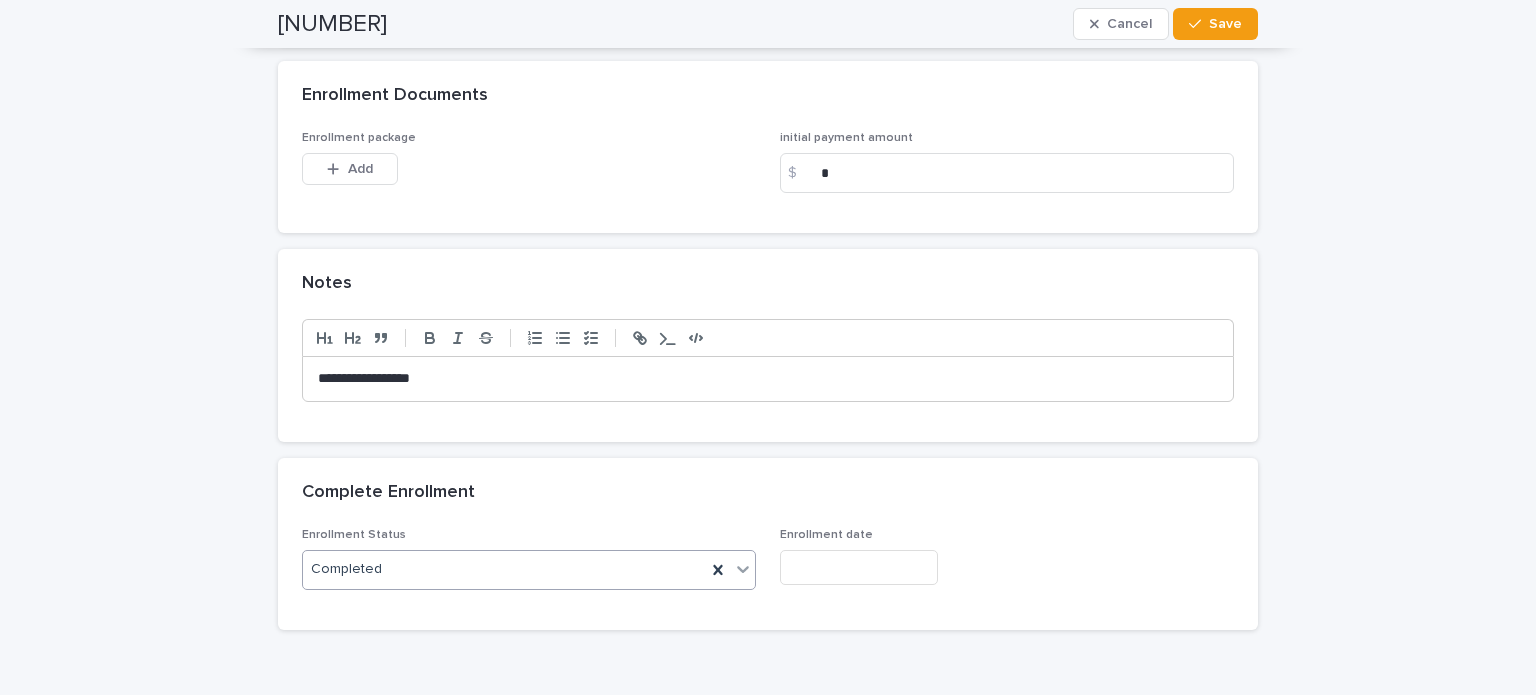 click at bounding box center [859, 567] 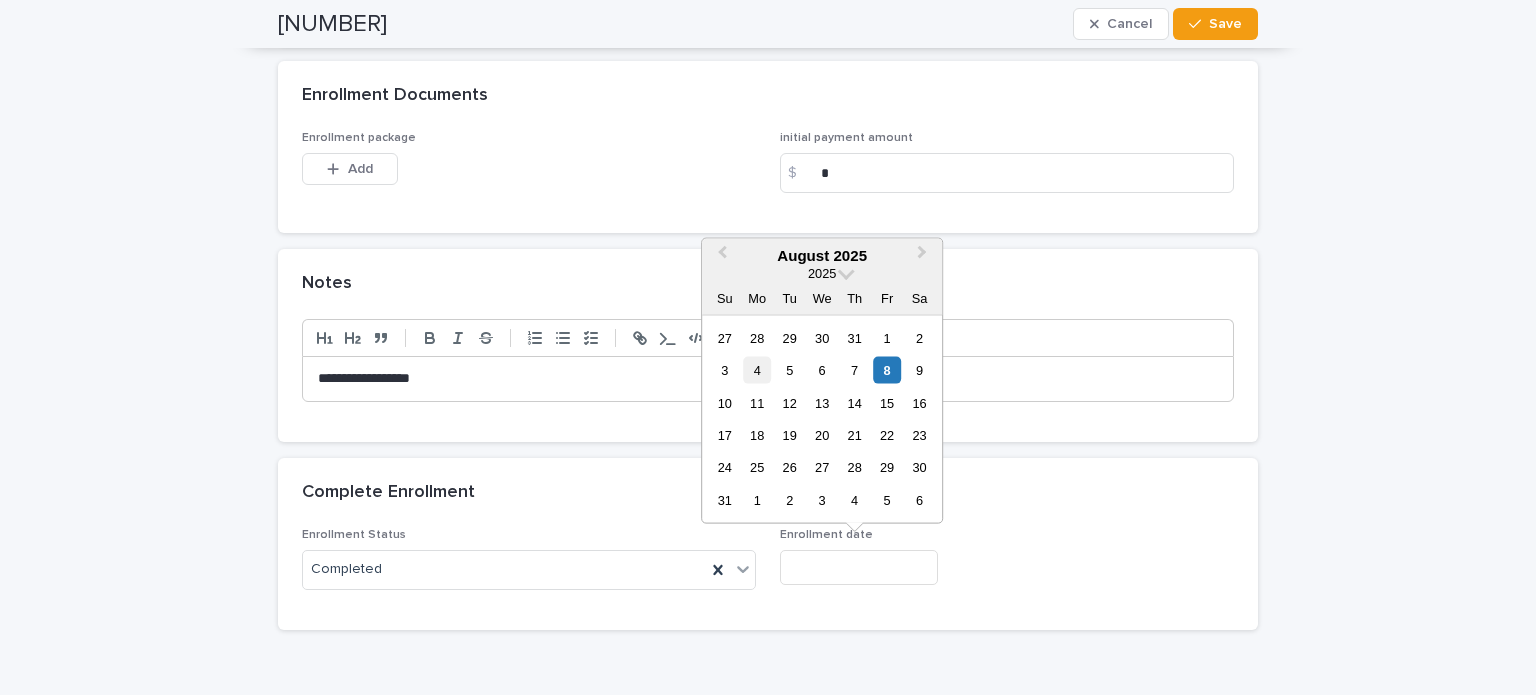 click on "4" at bounding box center (757, 370) 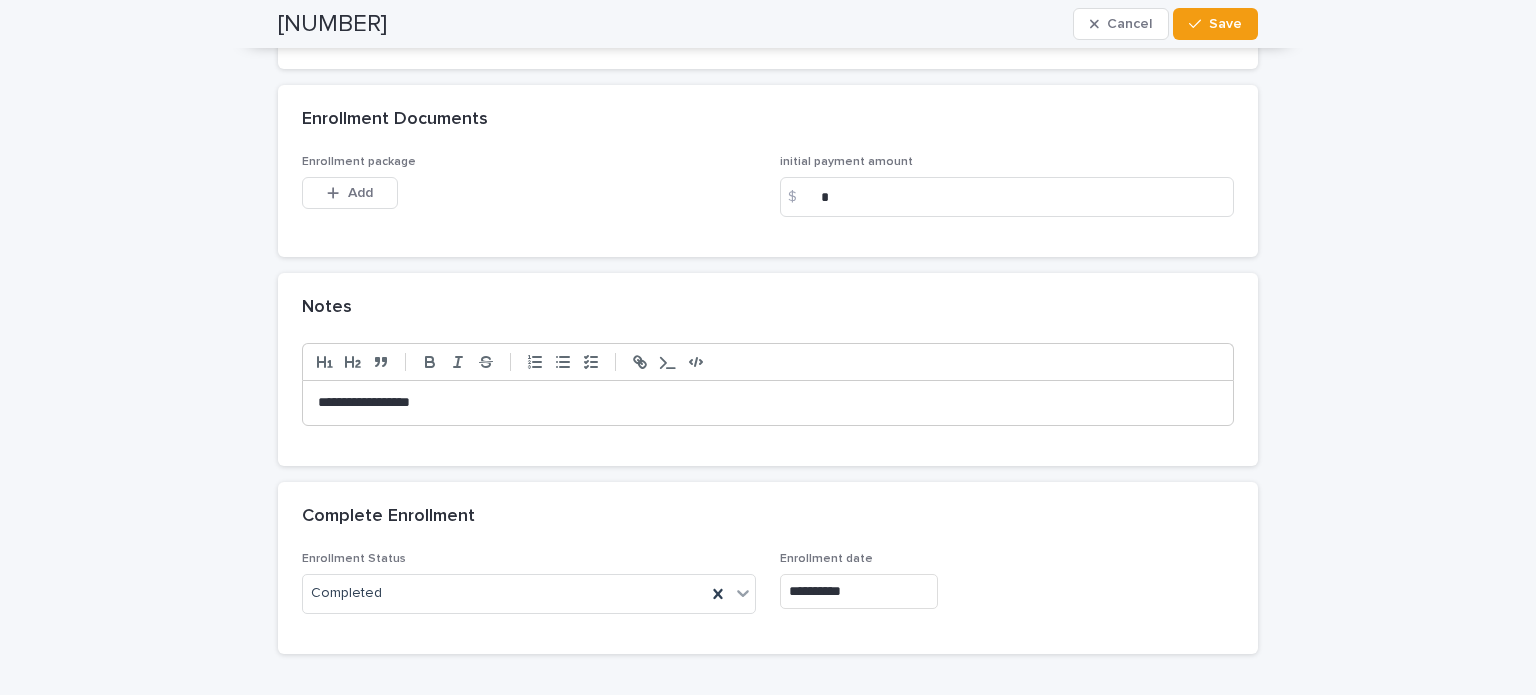 scroll, scrollTop: 1800, scrollLeft: 0, axis: vertical 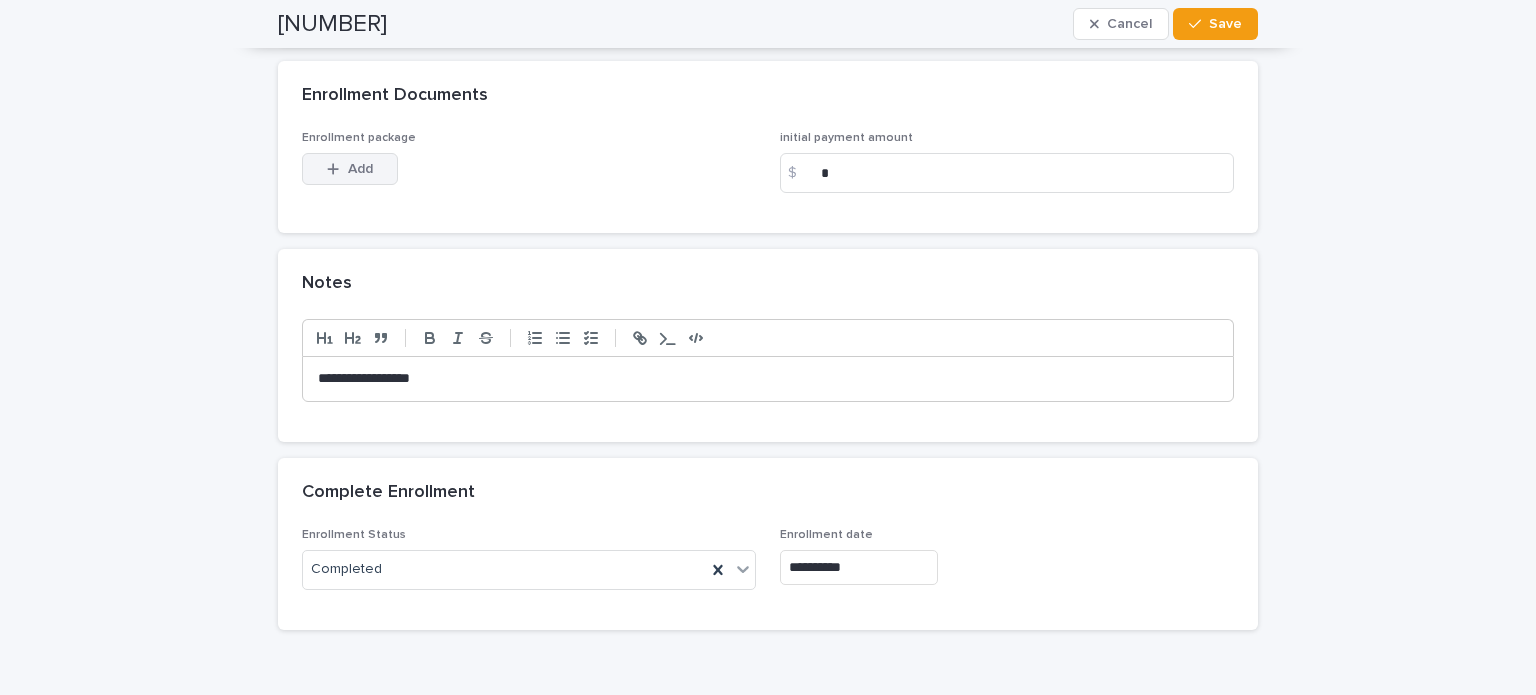 click on "Add" at bounding box center (360, 169) 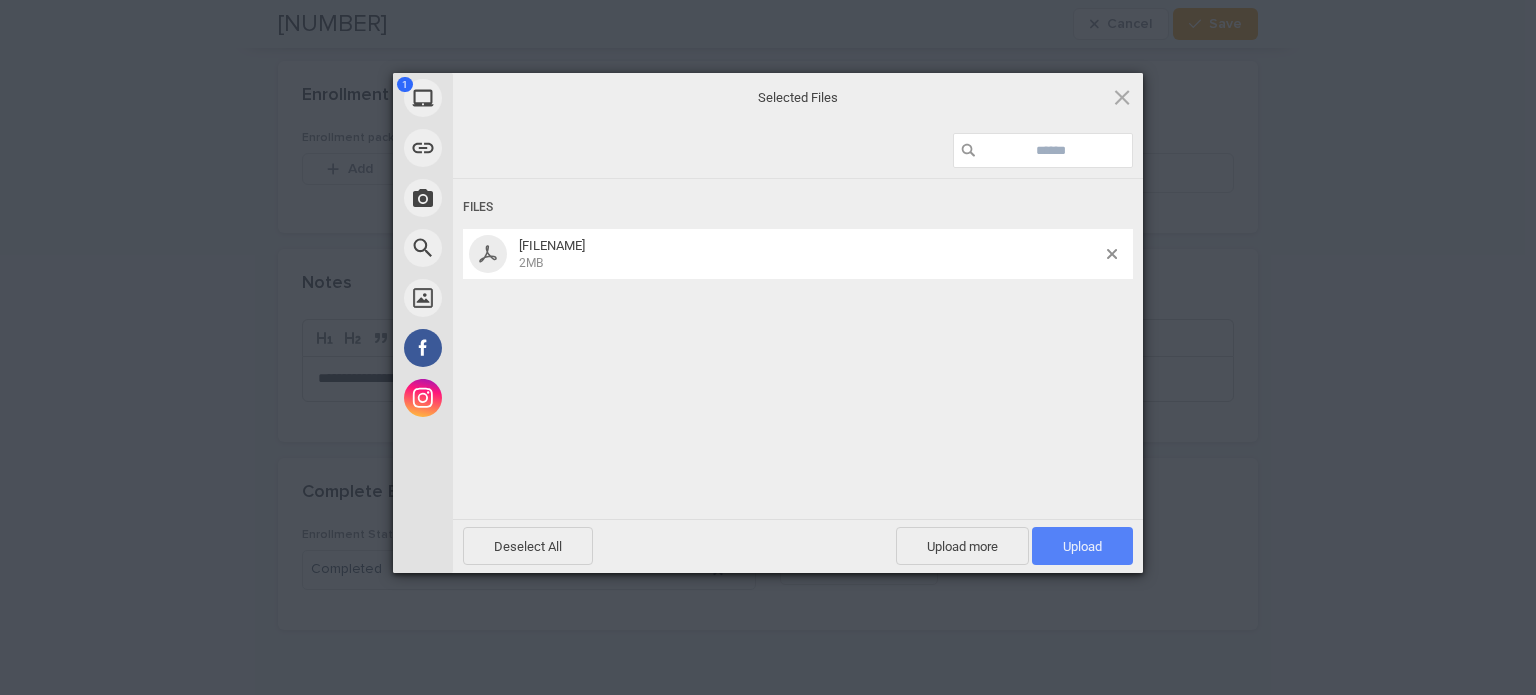 click on "Upload
1" at bounding box center (1082, 546) 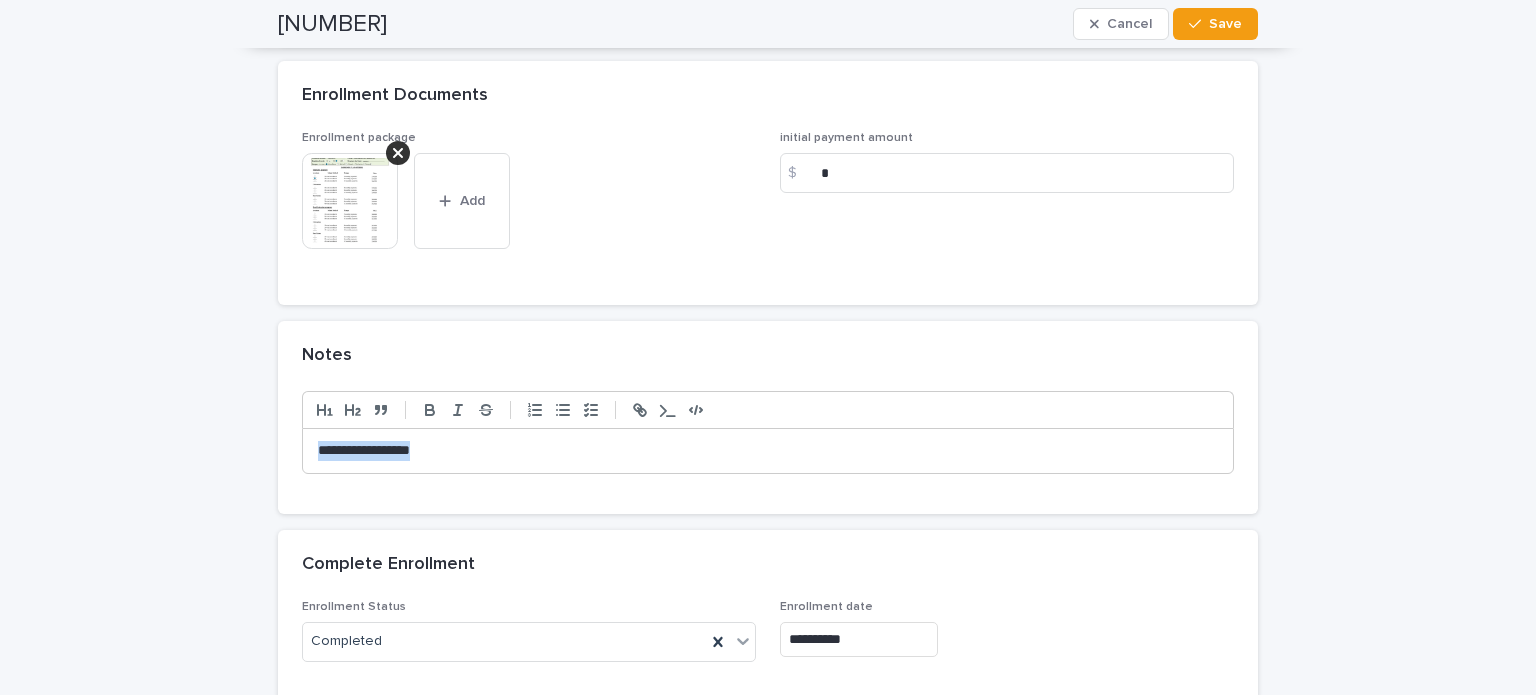 drag, startPoint x: 460, startPoint y: 449, endPoint x: 266, endPoint y: 436, distance: 194.43507 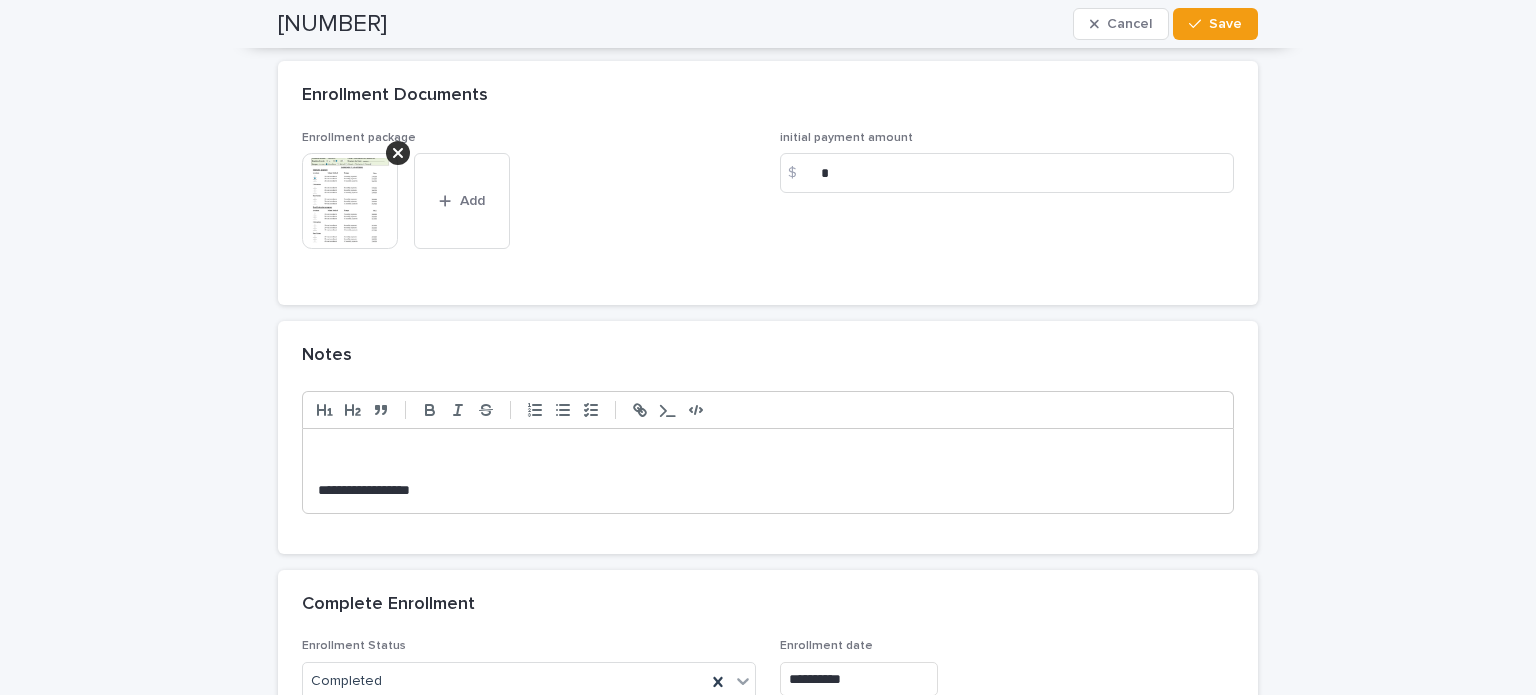 paste 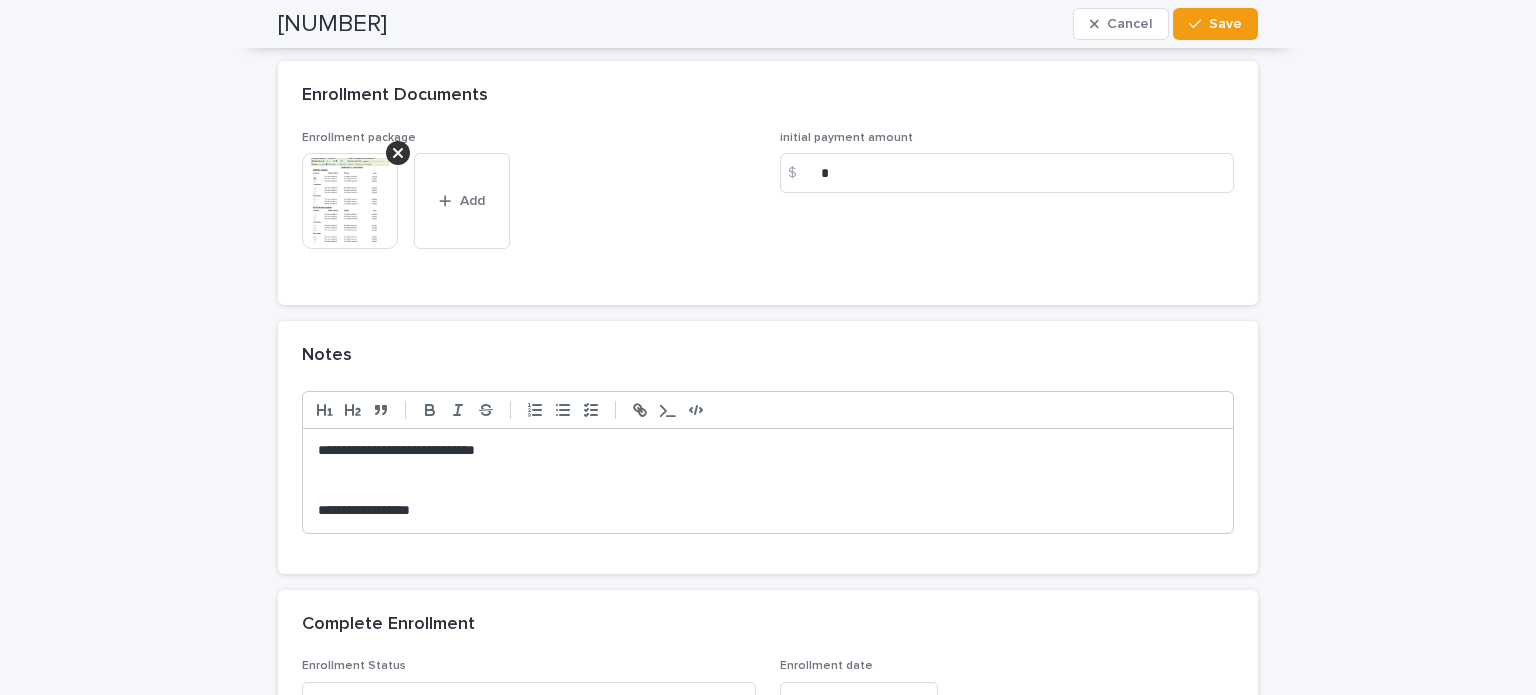 type 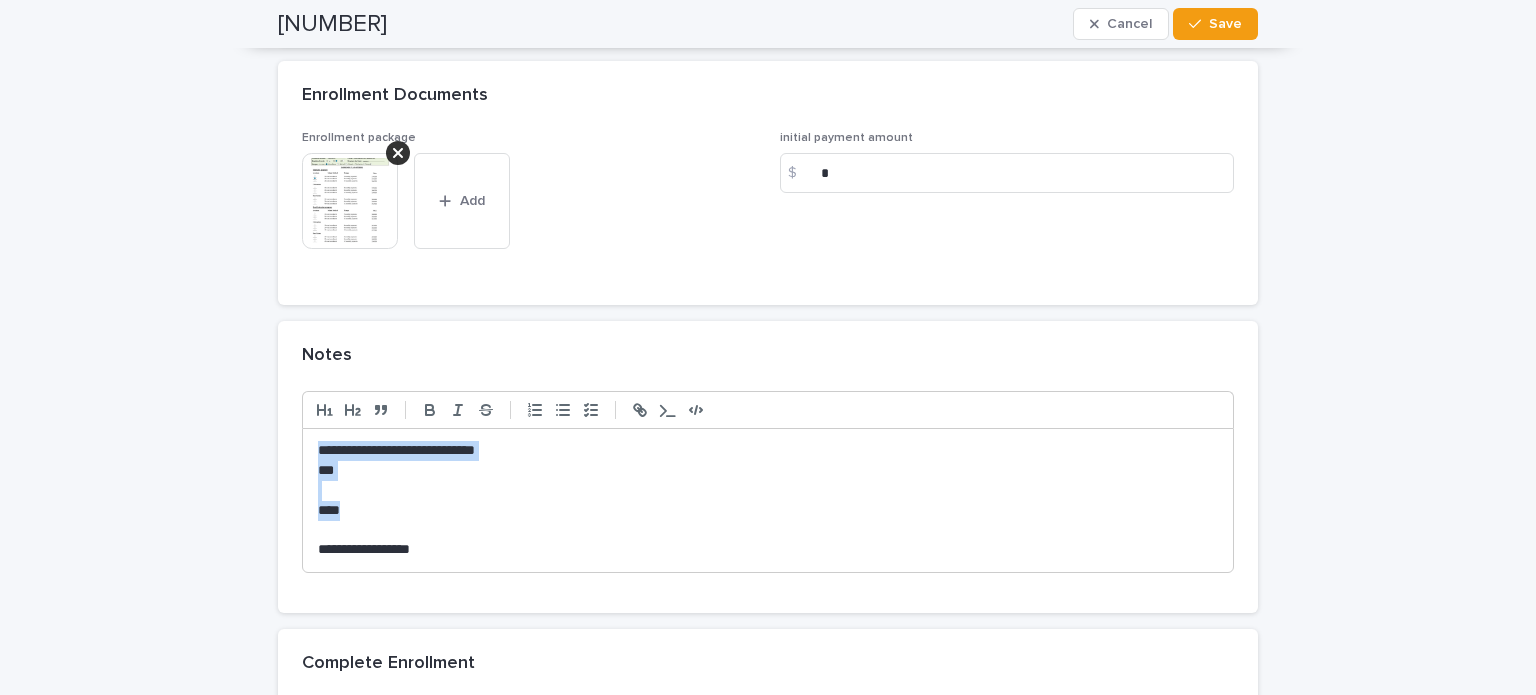 drag, startPoint x: 330, startPoint y: 481, endPoint x: 293, endPoint y: 455, distance: 45.221676 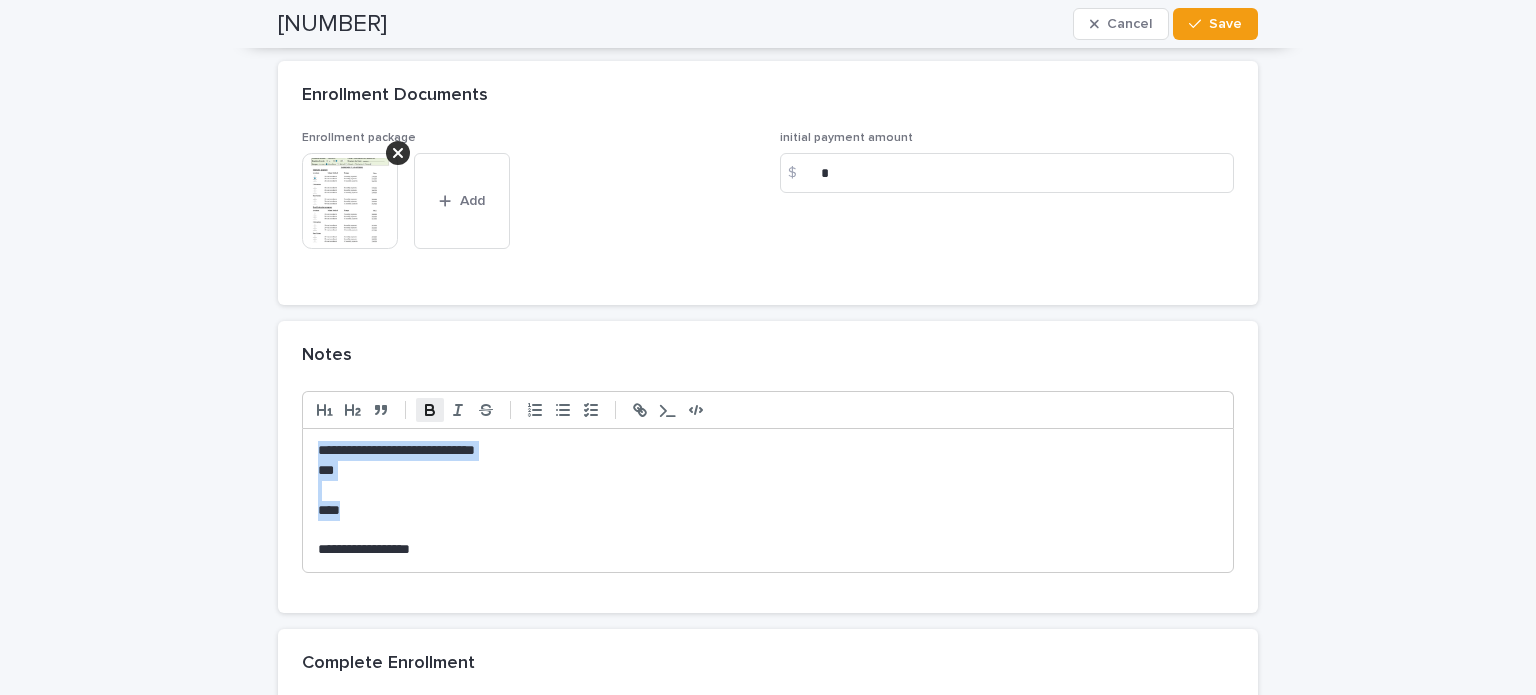 click 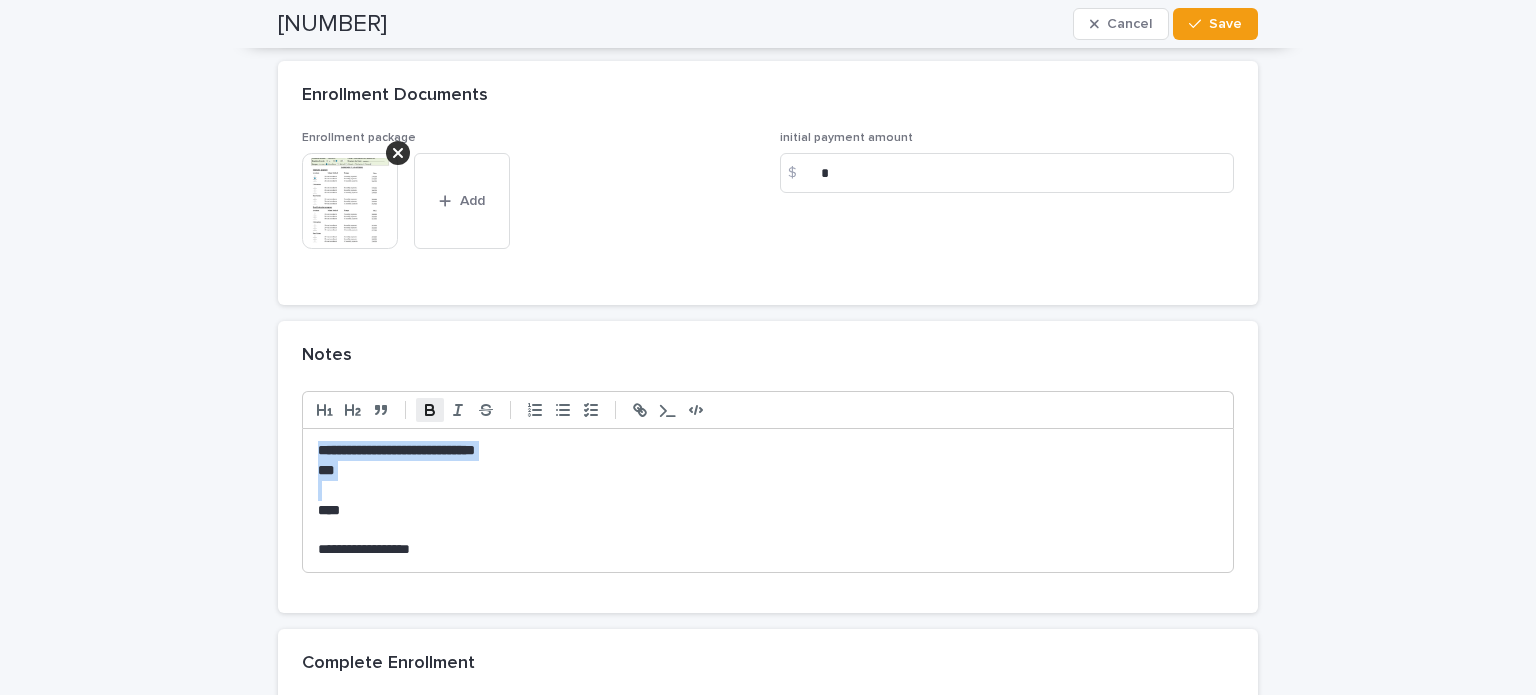 click on "****" at bounding box center [768, 511] 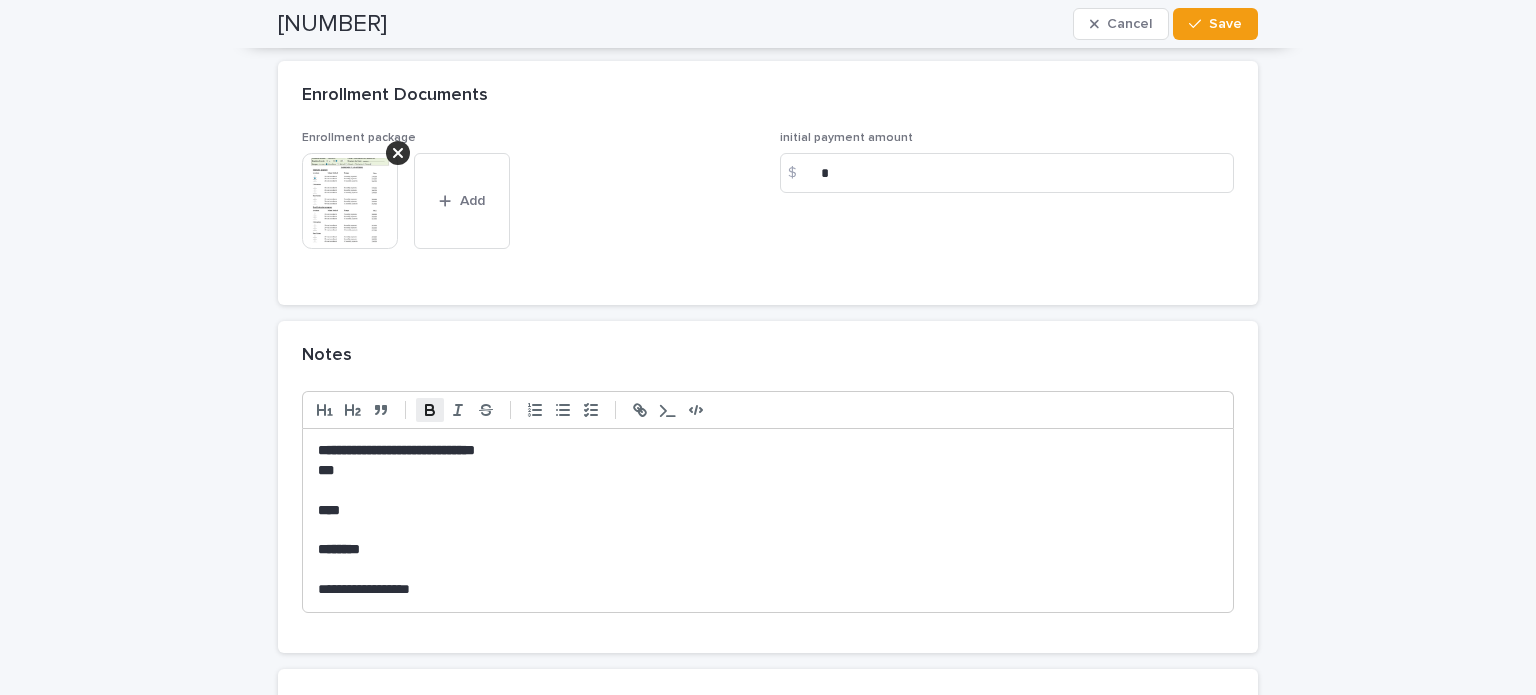 click at bounding box center (768, 570) 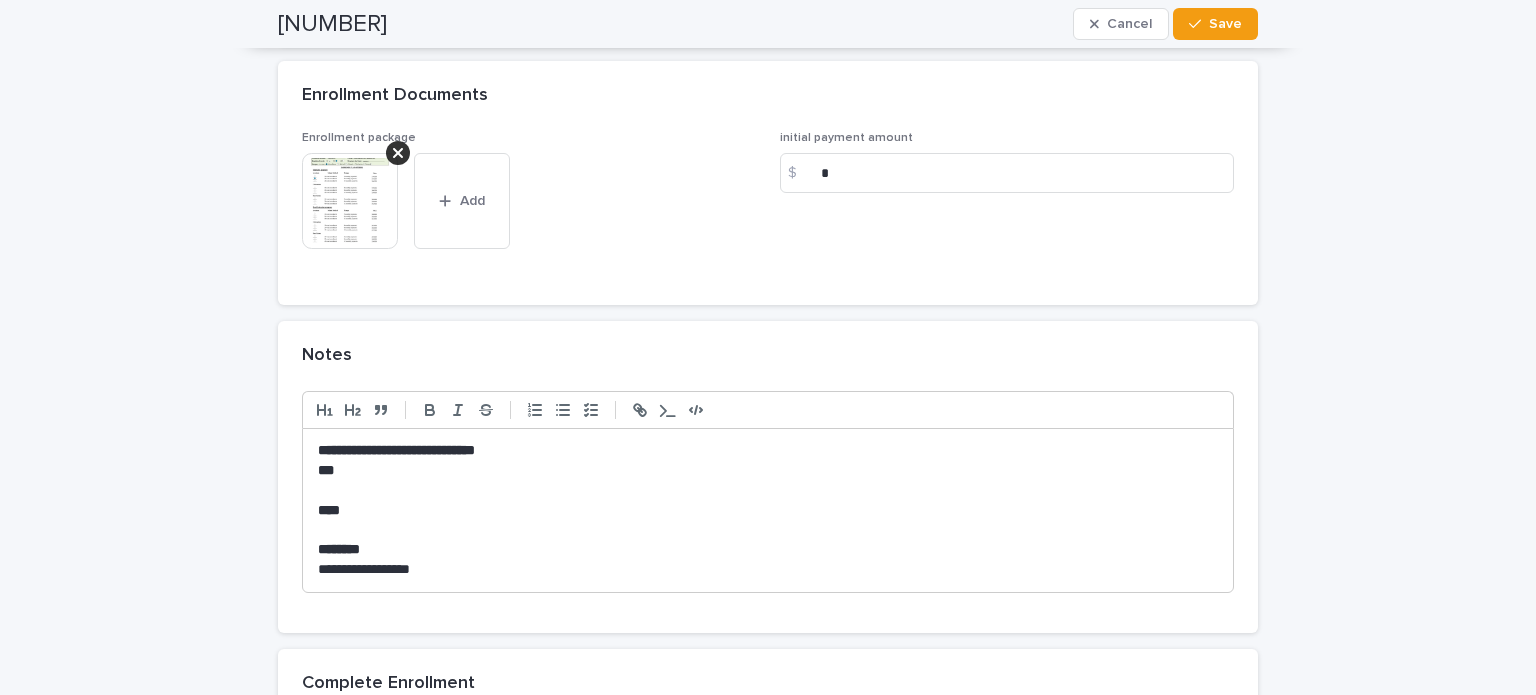 click at bounding box center [768, 531] 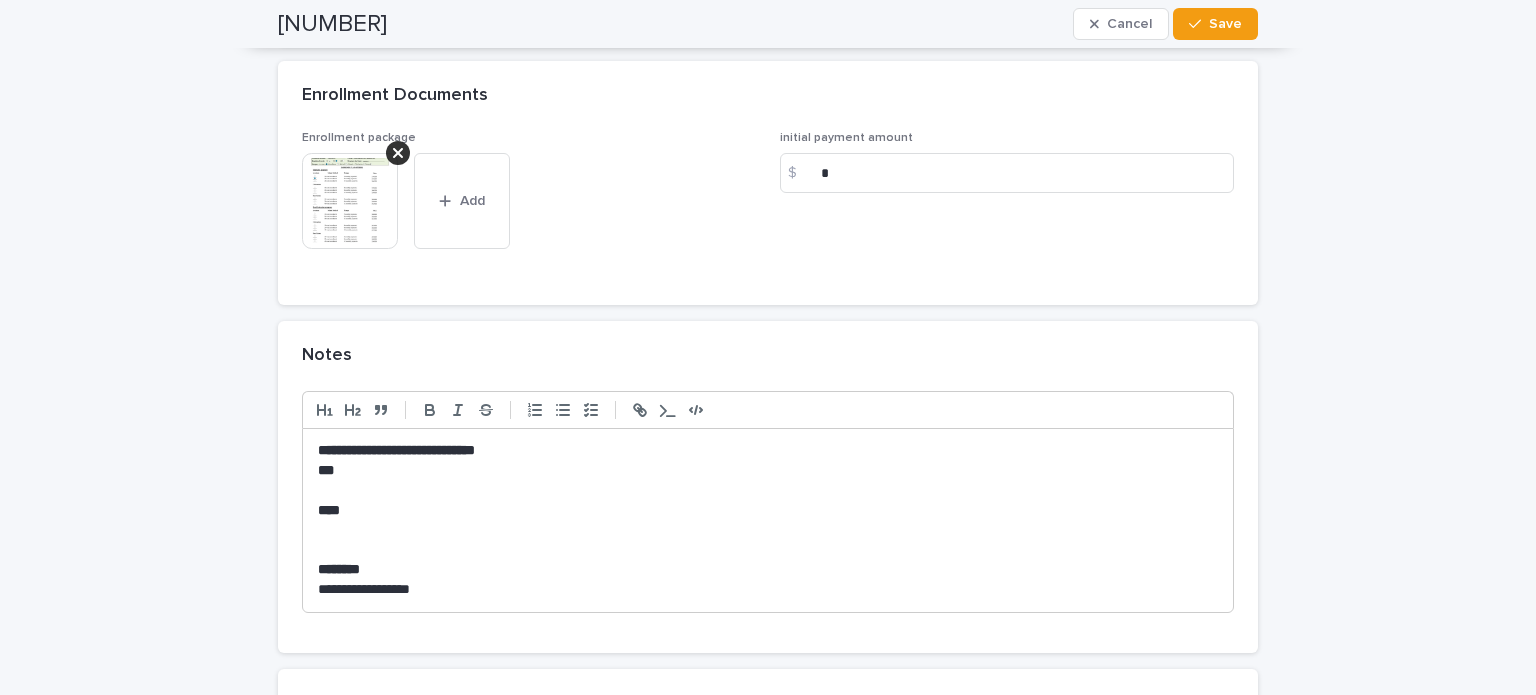 click at bounding box center [768, 491] 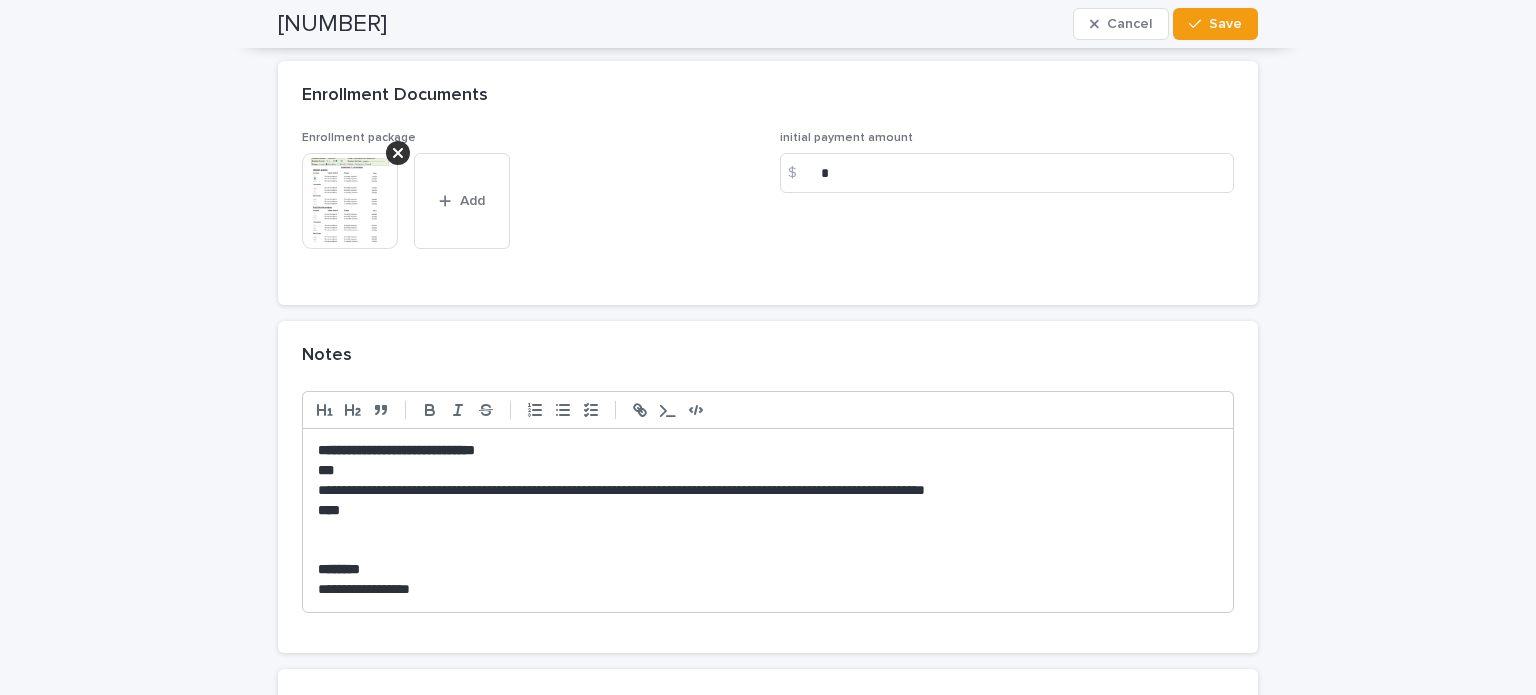 click at bounding box center (768, 531) 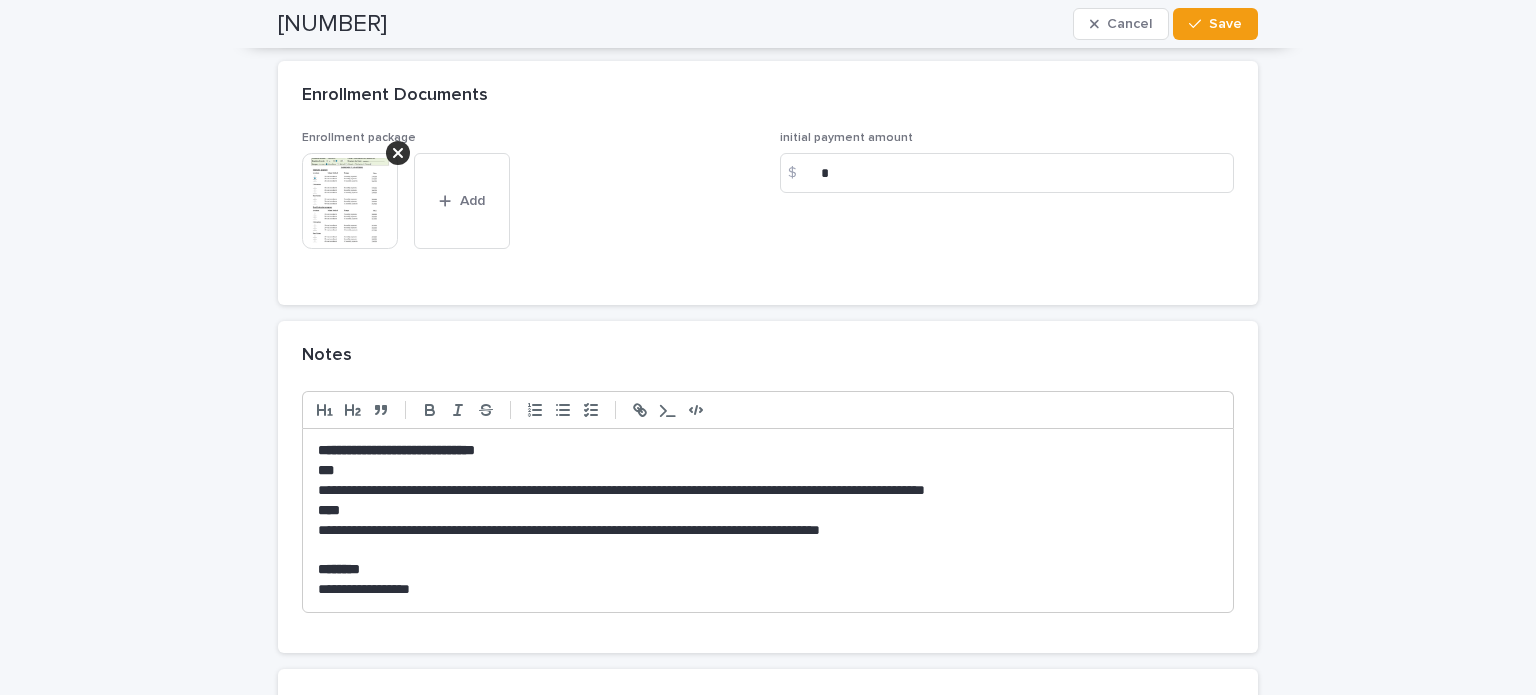 click on "**********" at bounding box center [768, 531] 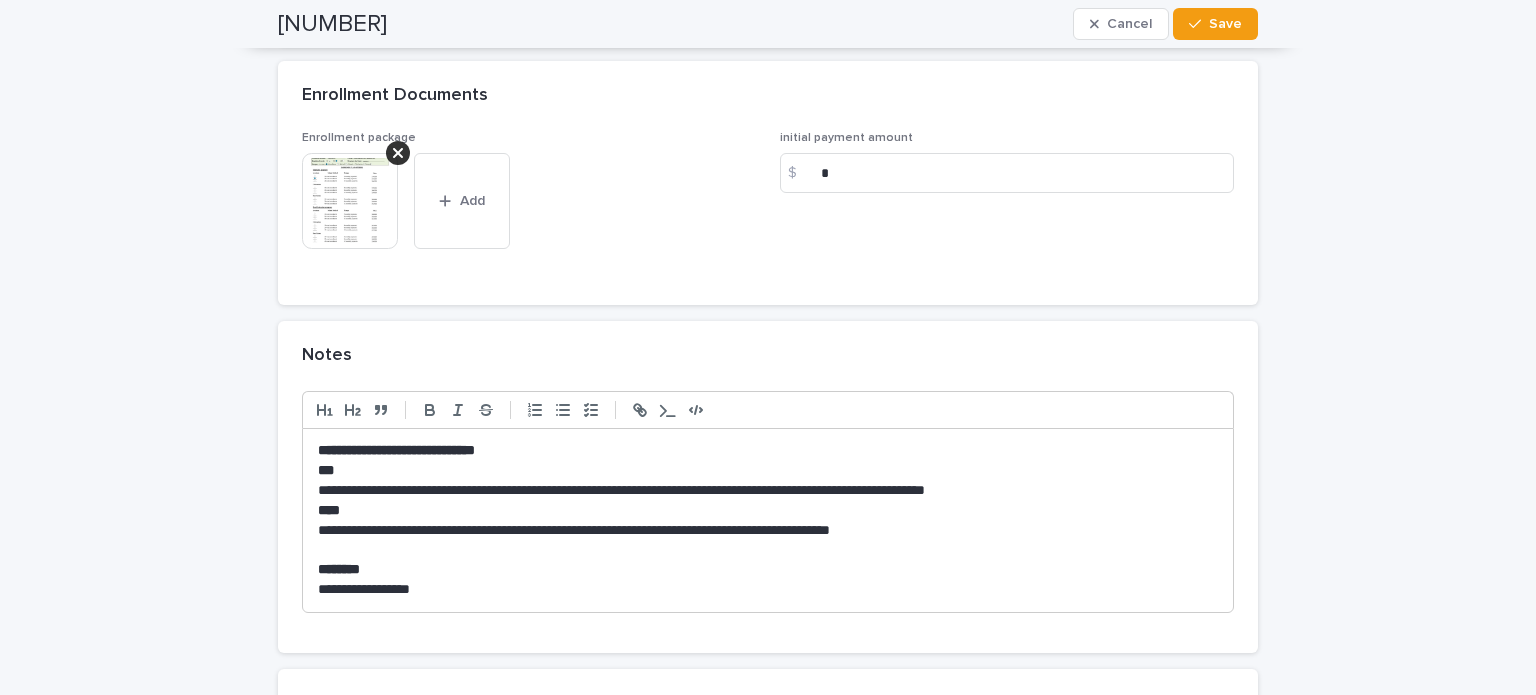 click on "**********" at bounding box center [768, 531] 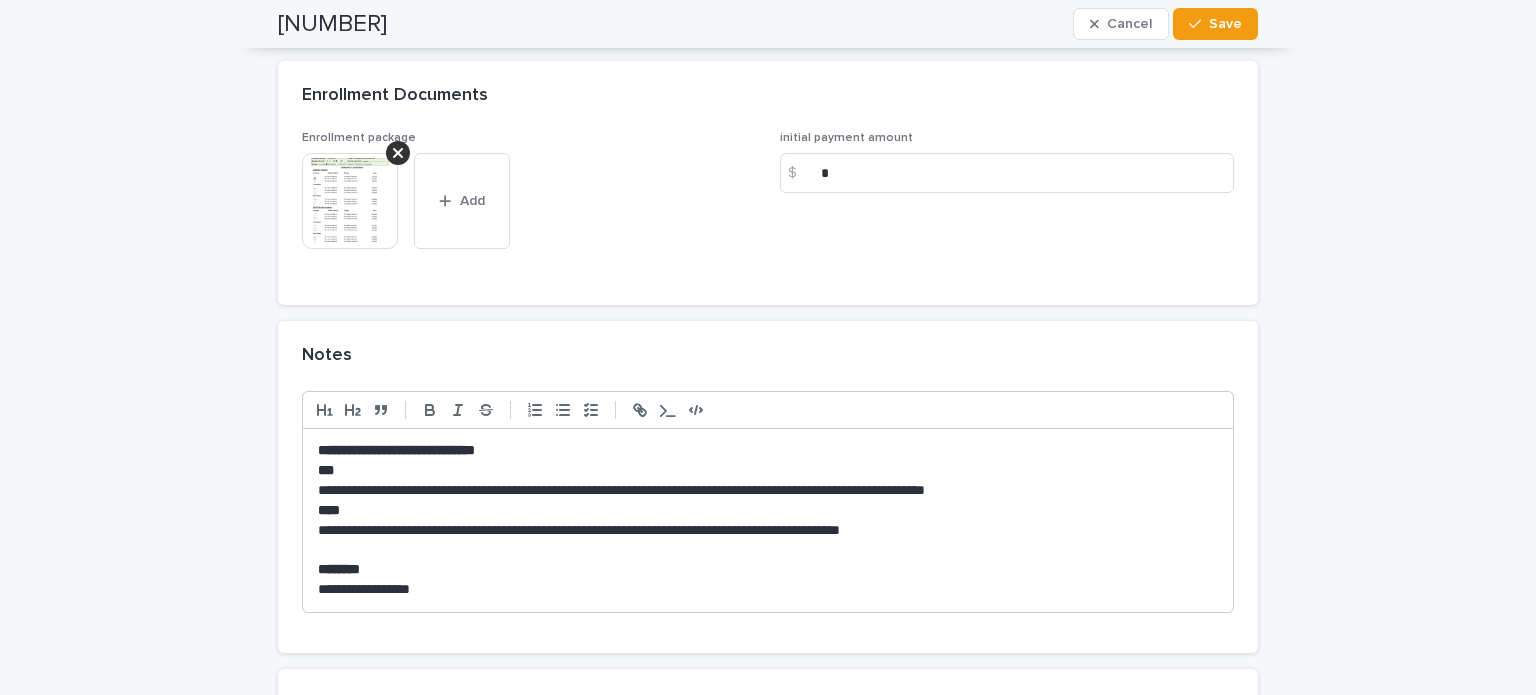 click on "**********" at bounding box center [768, 531] 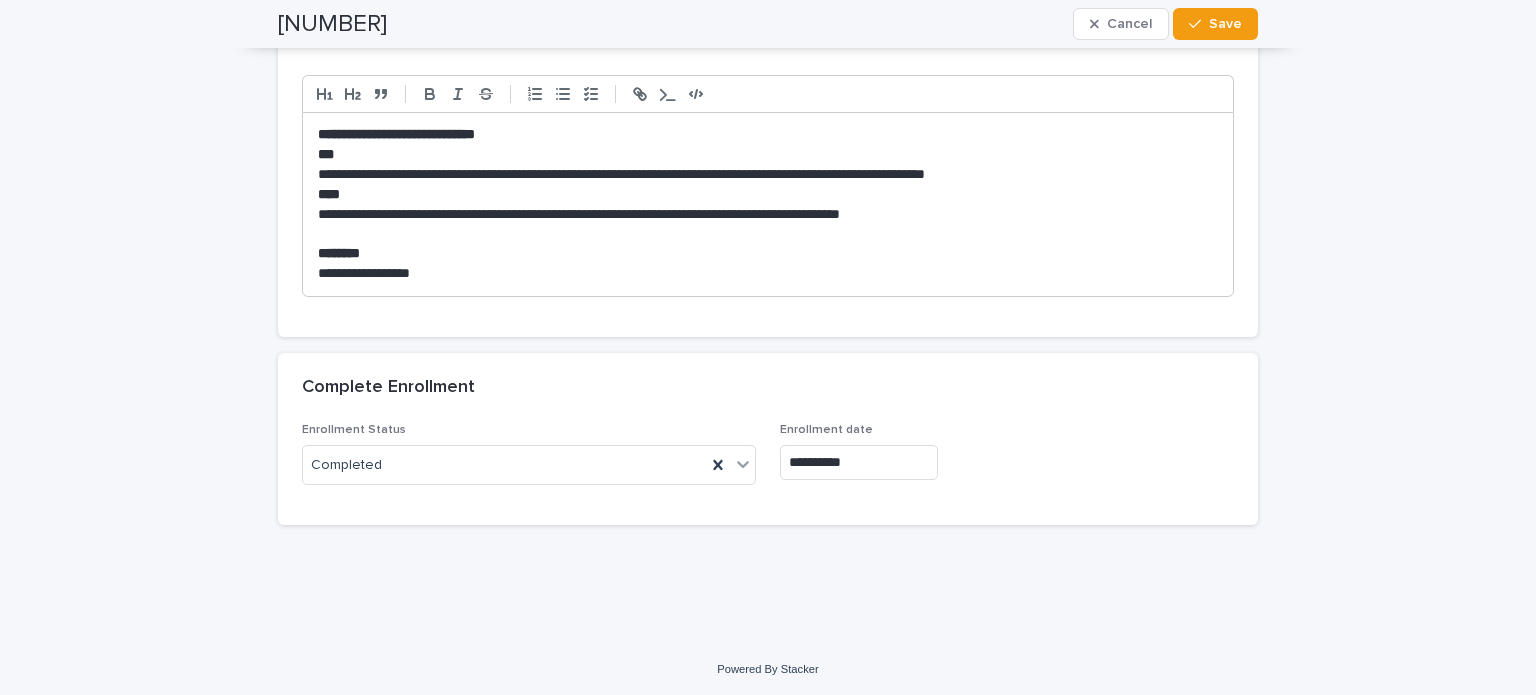click on "**********" at bounding box center (768, 215) 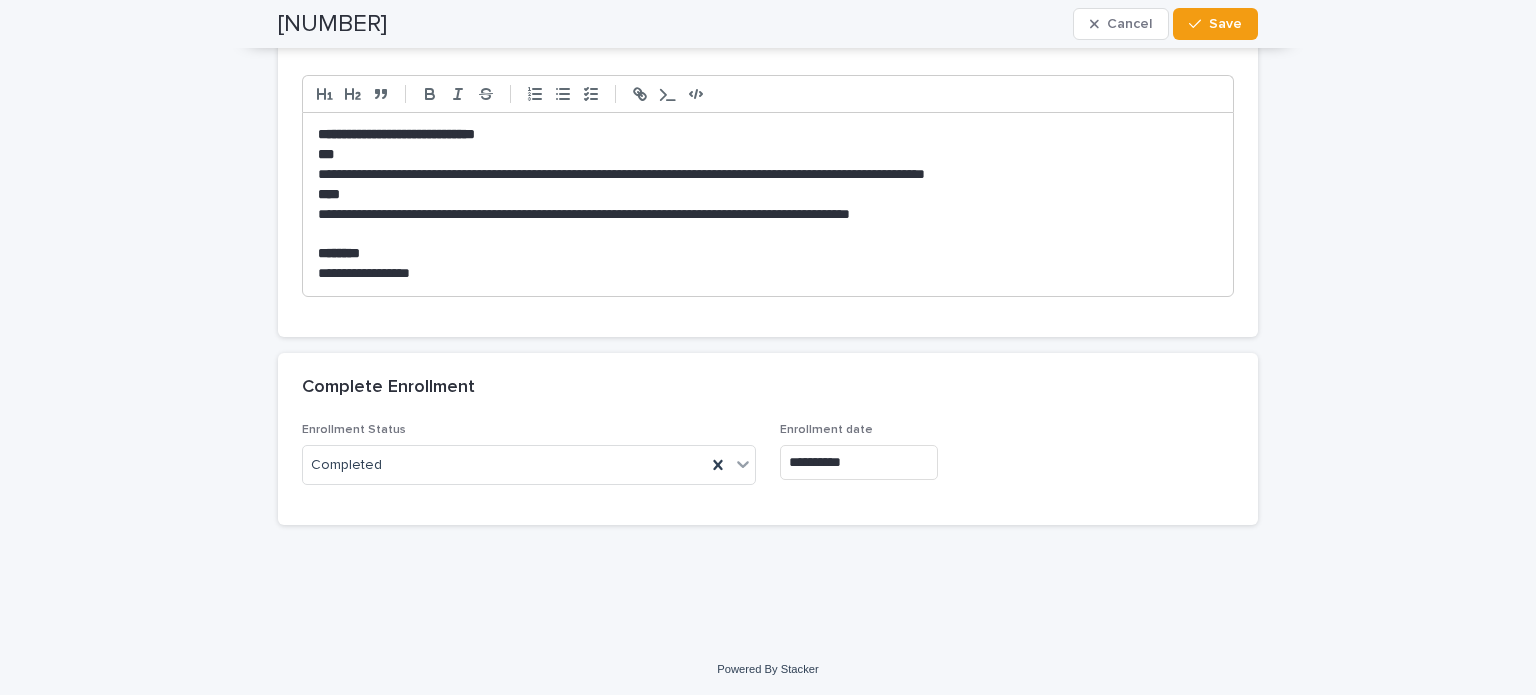 click on "**********" at bounding box center (768, 215) 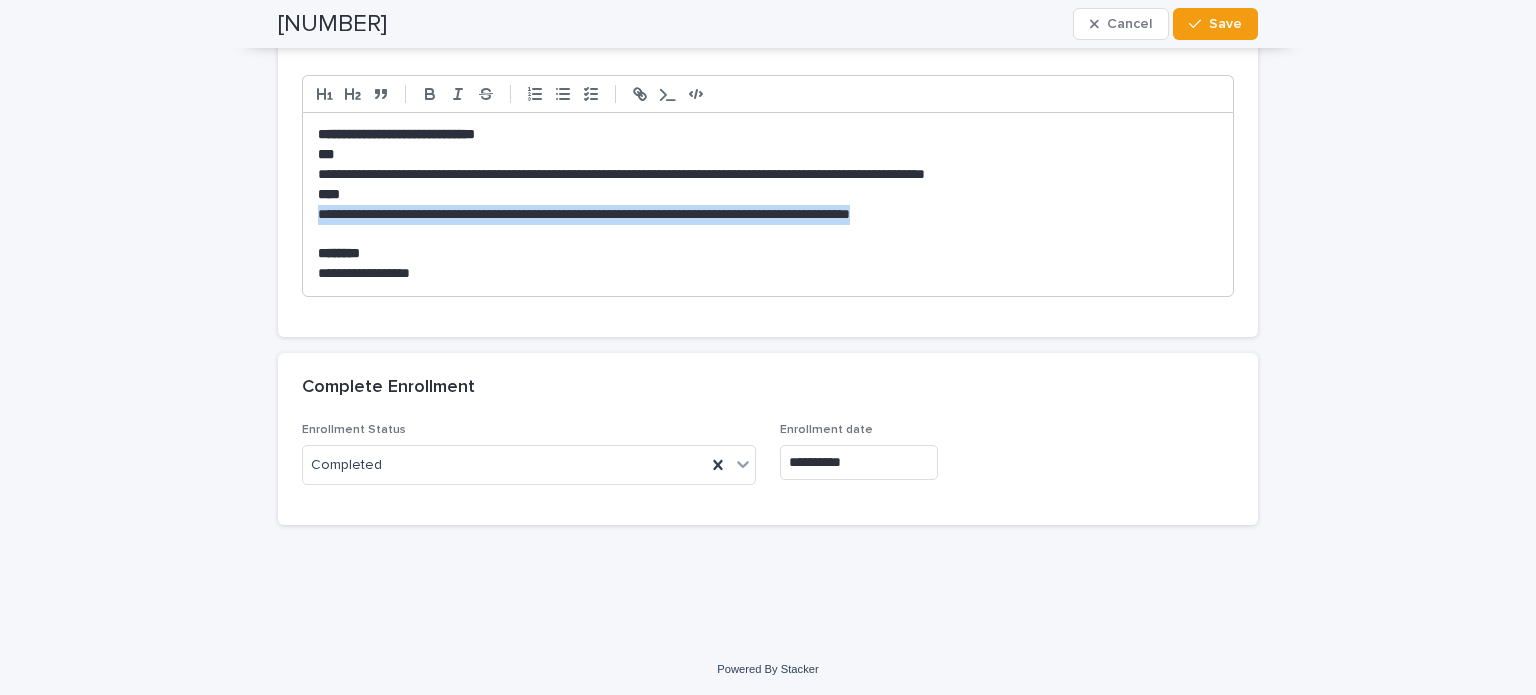 drag, startPoint x: 1003, startPoint y: 212, endPoint x: 302, endPoint y: 219, distance: 701.035 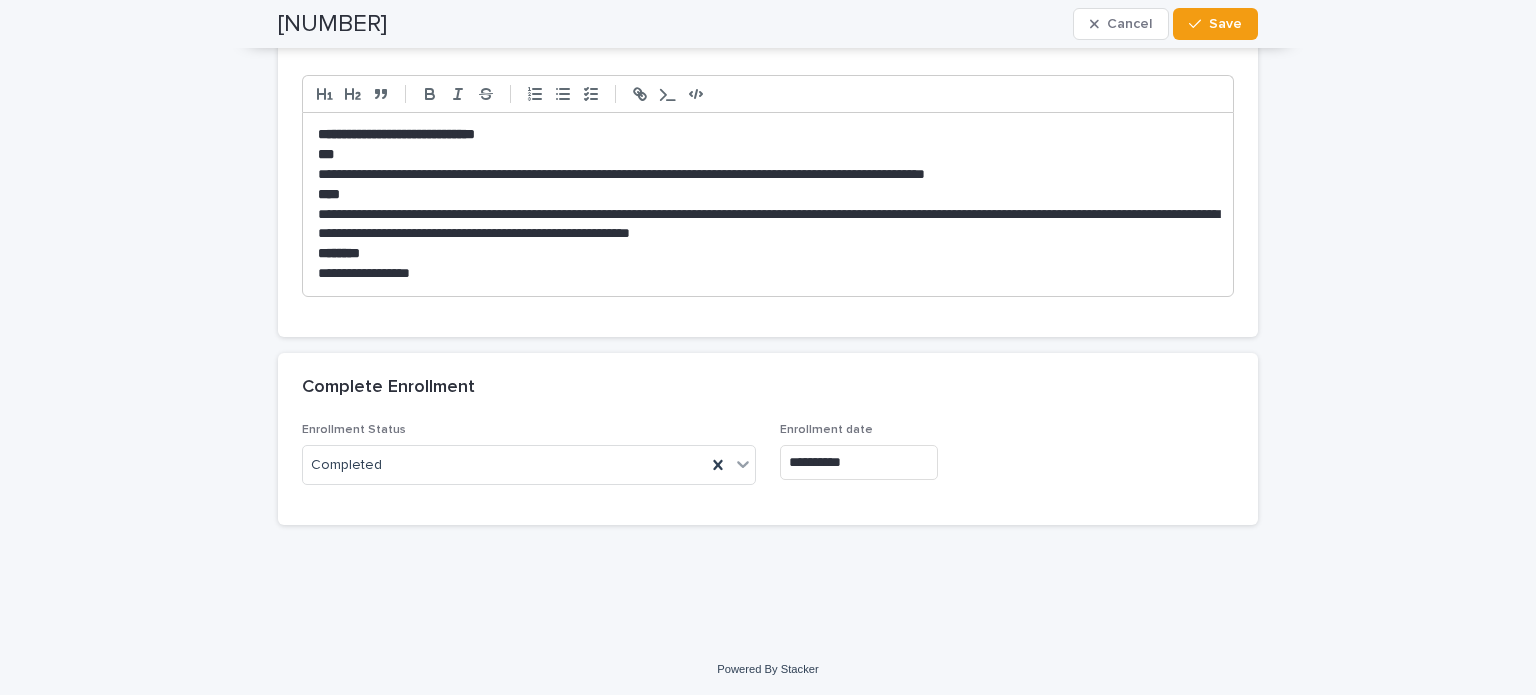 scroll, scrollTop: 0, scrollLeft: 0, axis: both 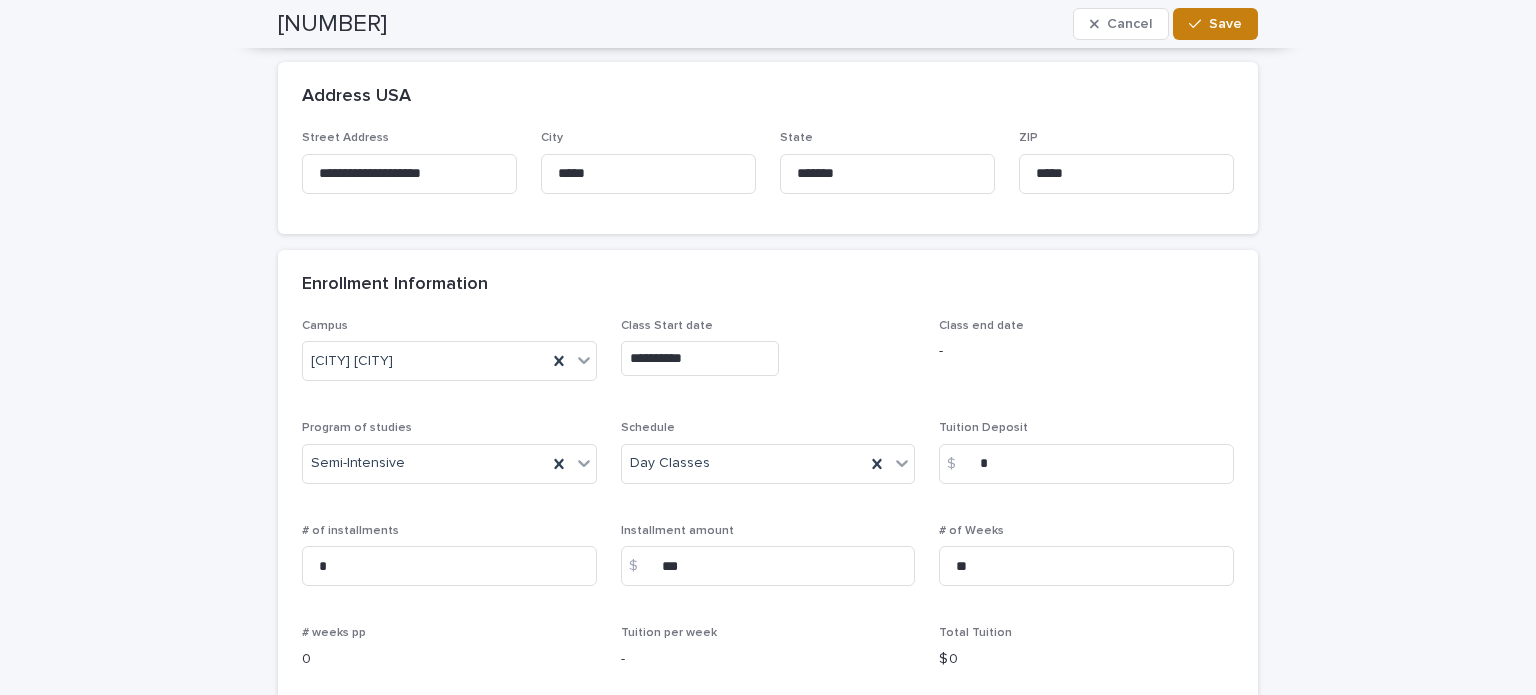 click on "Save" at bounding box center [1225, 24] 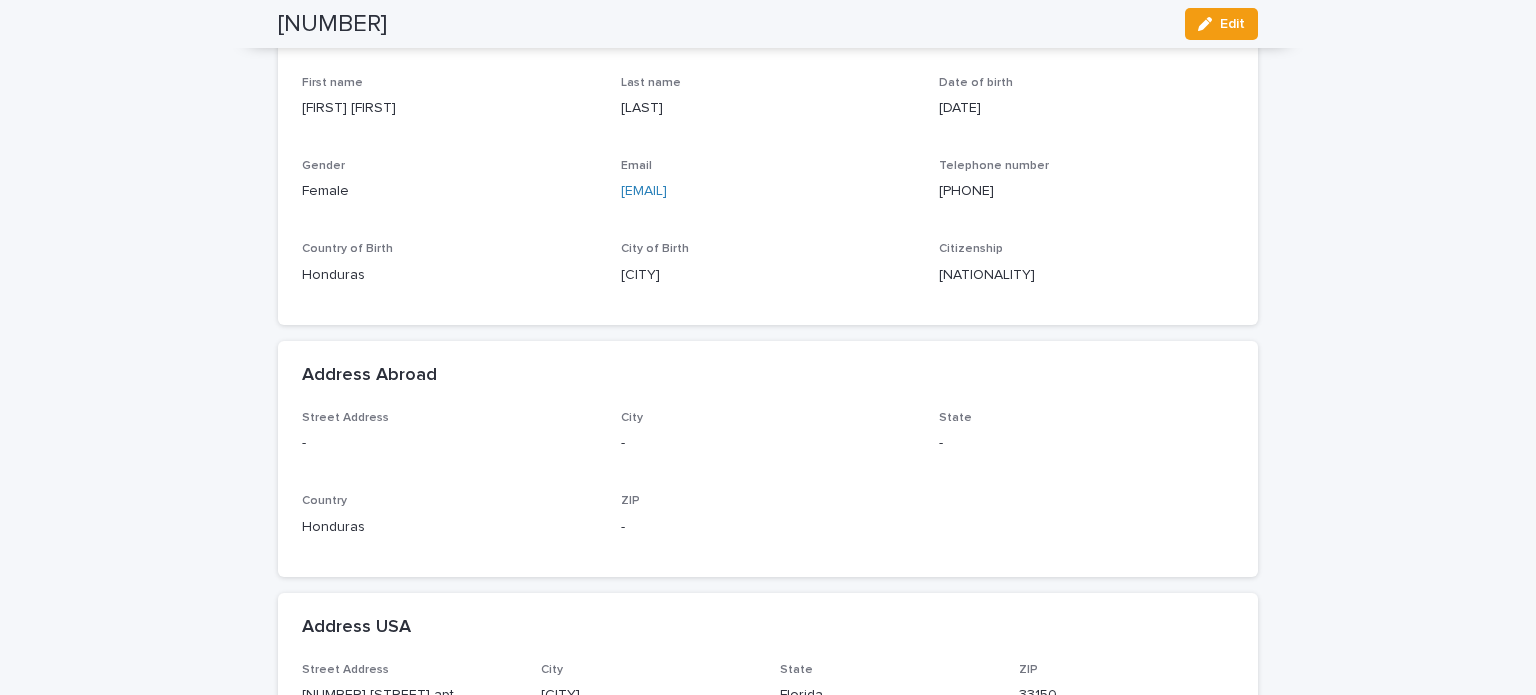 scroll, scrollTop: 0, scrollLeft: 0, axis: both 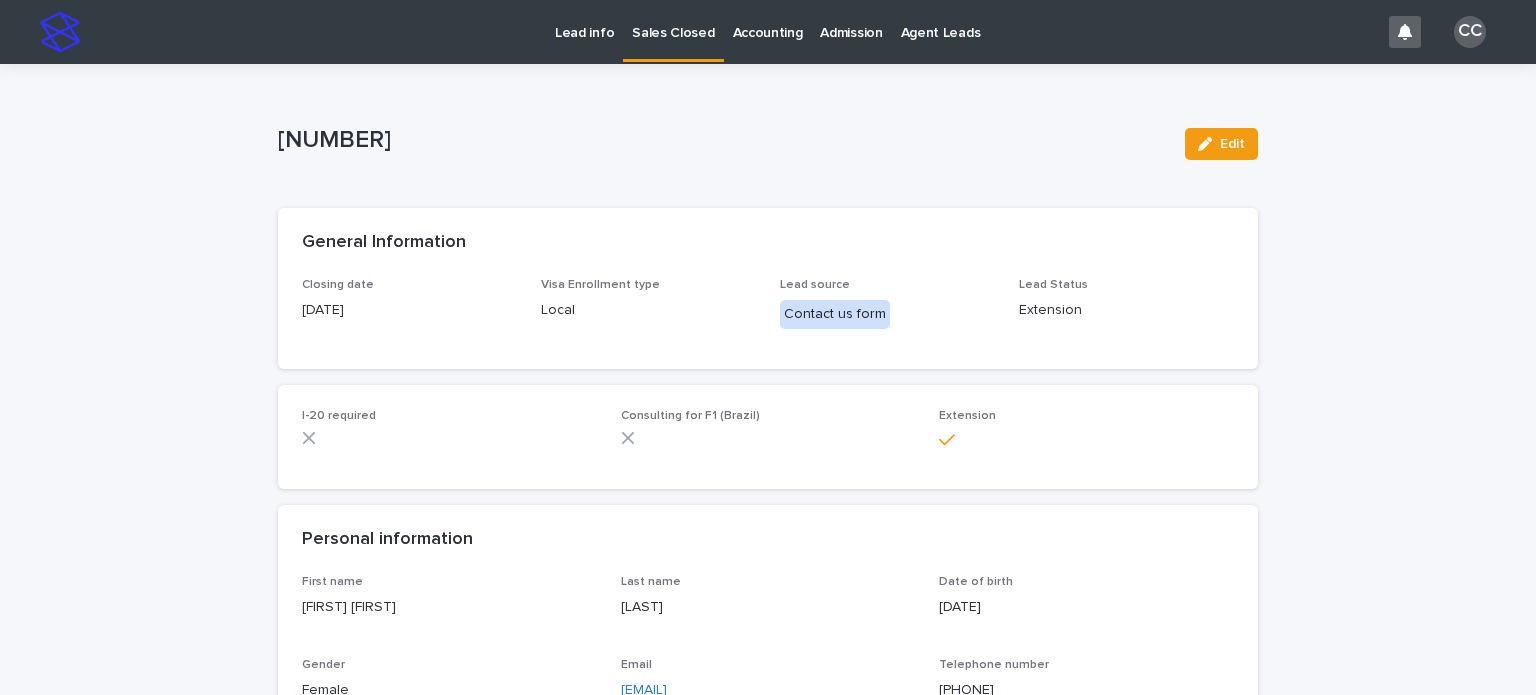 click on "Sales Closed" at bounding box center [673, 21] 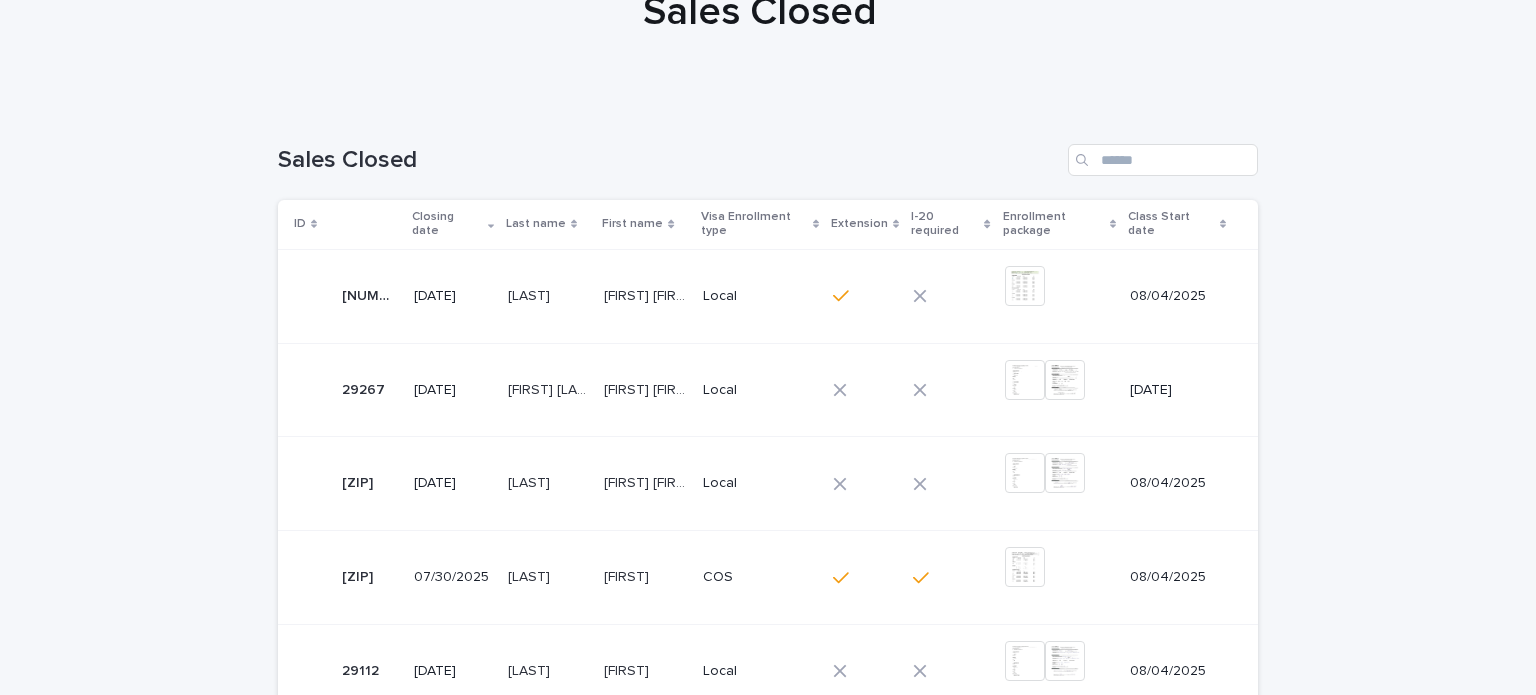 scroll, scrollTop: 0, scrollLeft: 0, axis: both 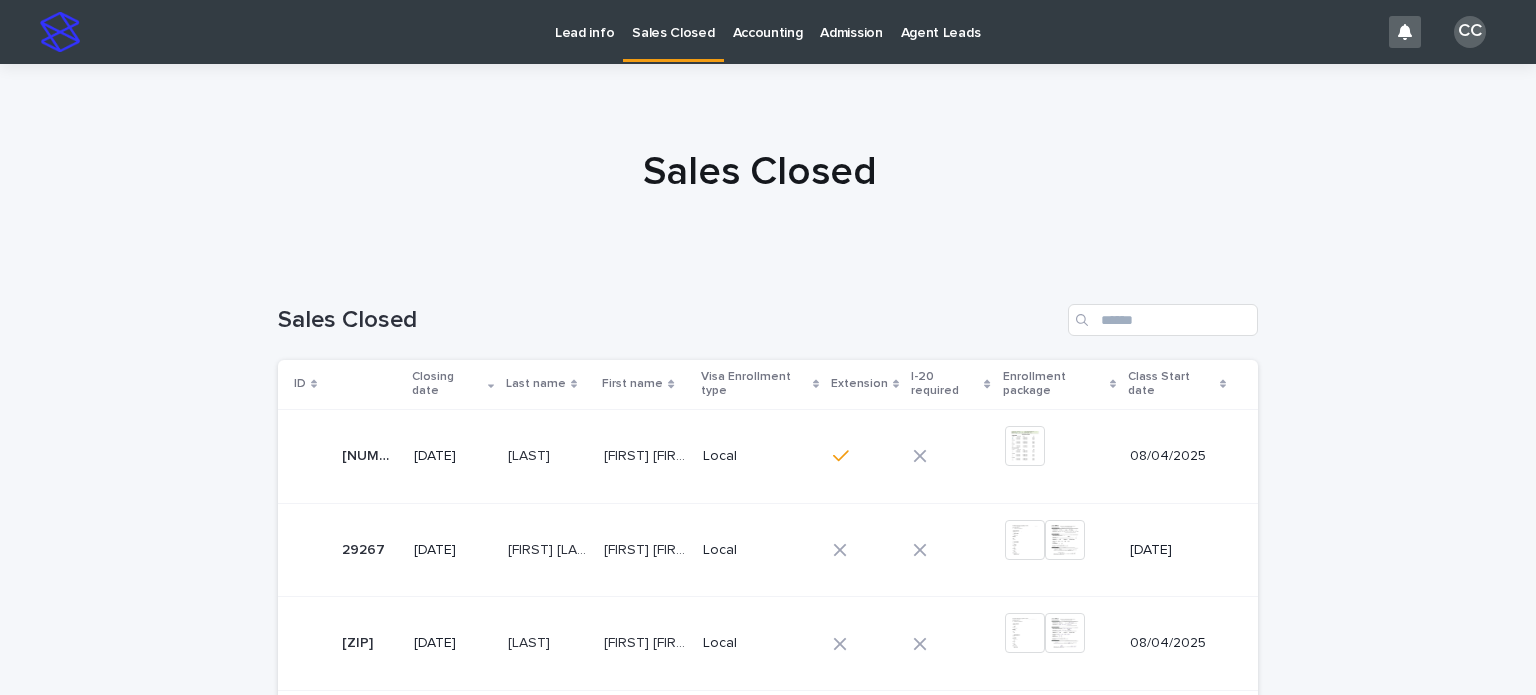 click on "Lead info" at bounding box center [584, 21] 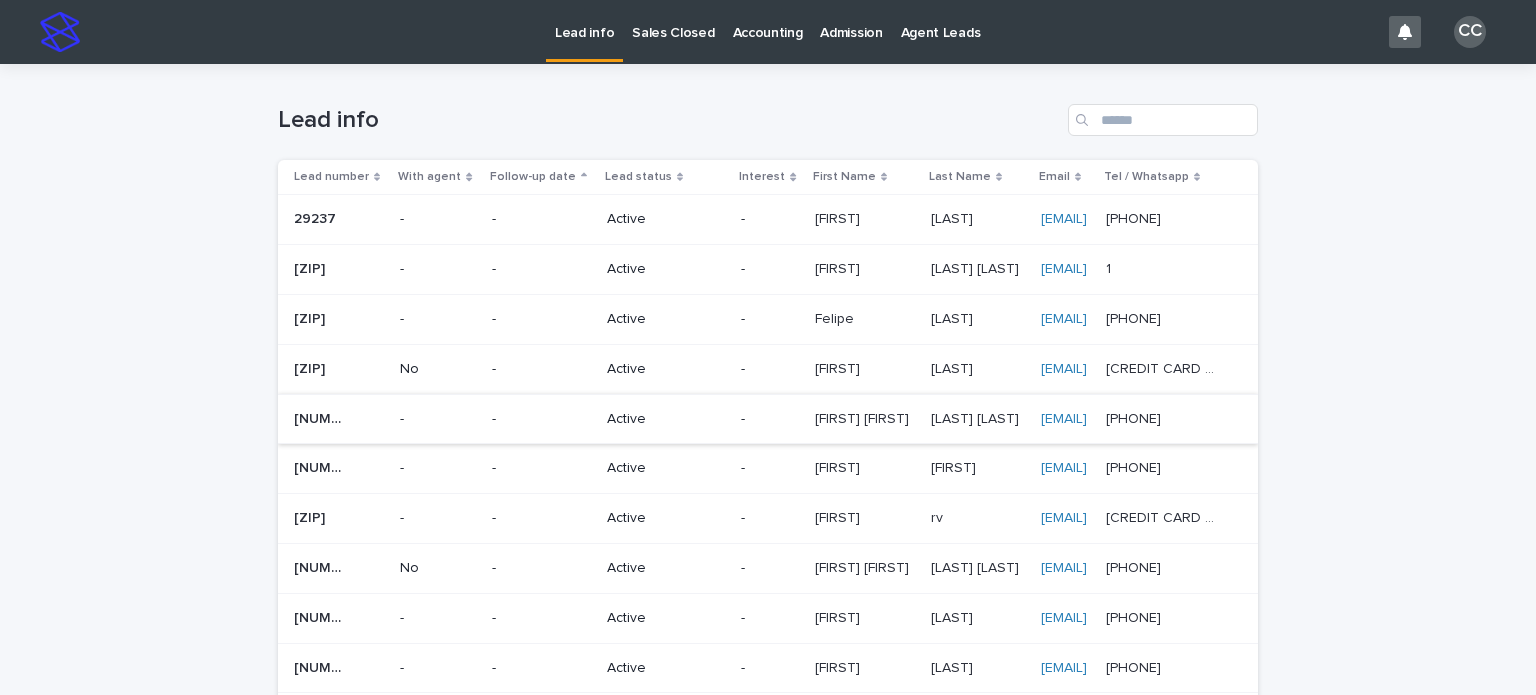 scroll, scrollTop: 400, scrollLeft: 0, axis: vertical 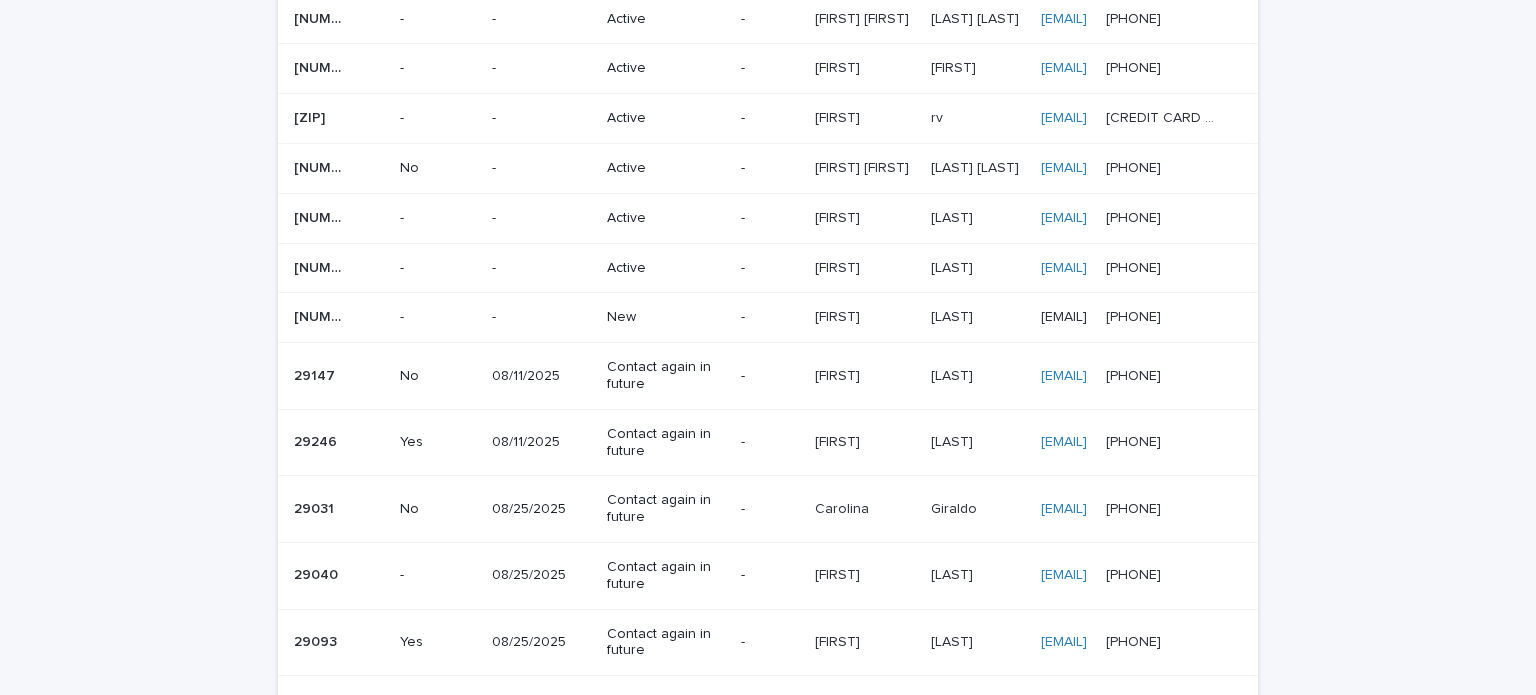 click on "New" at bounding box center [666, 317] 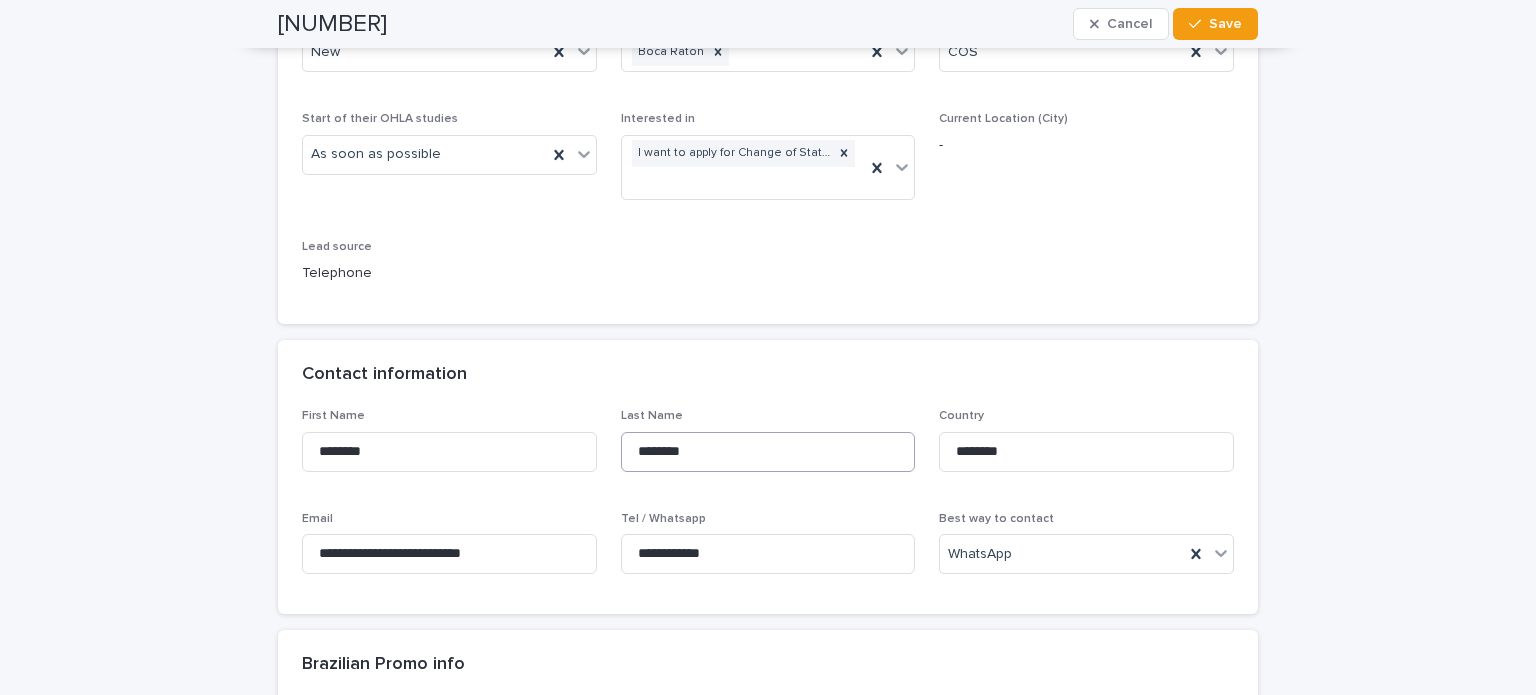 scroll, scrollTop: 400, scrollLeft: 0, axis: vertical 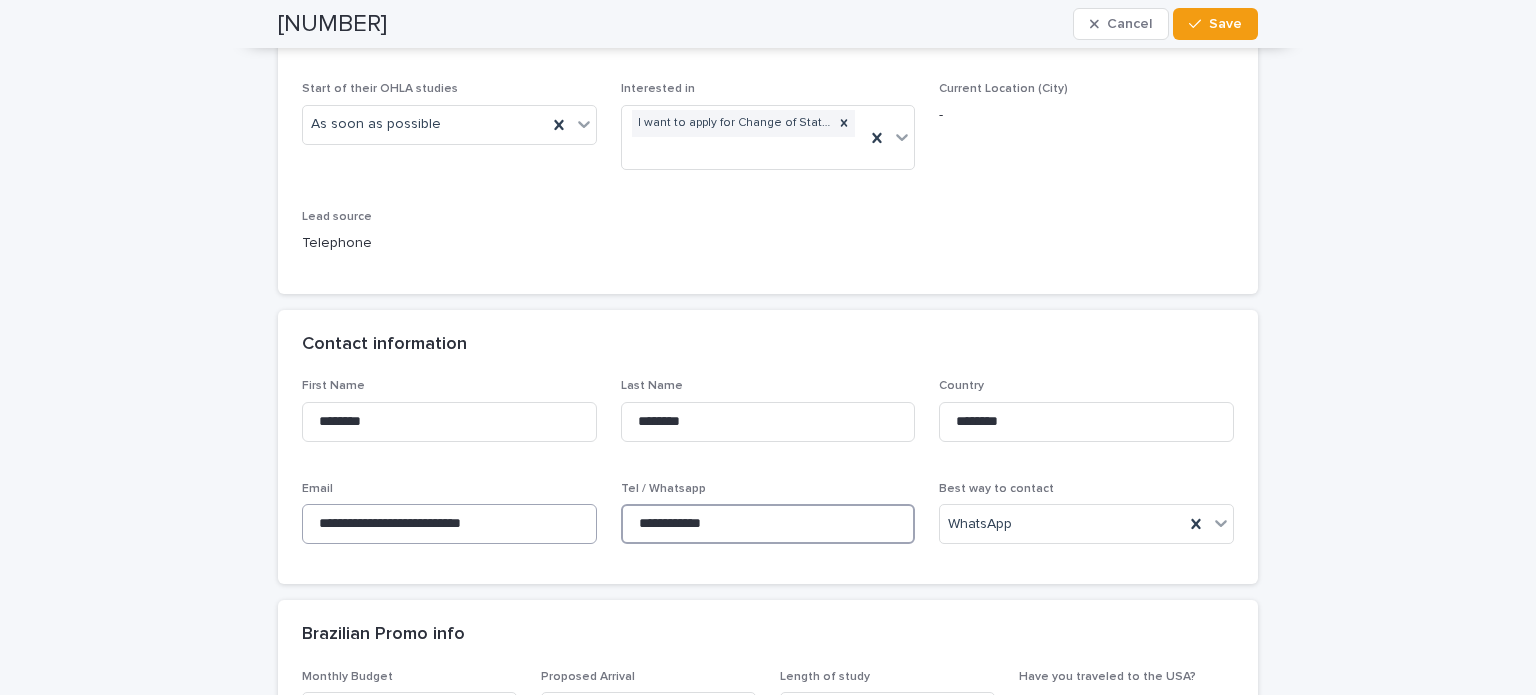 drag, startPoint x: 738, startPoint y: 525, endPoint x: 537, endPoint y: 518, distance: 201.12186 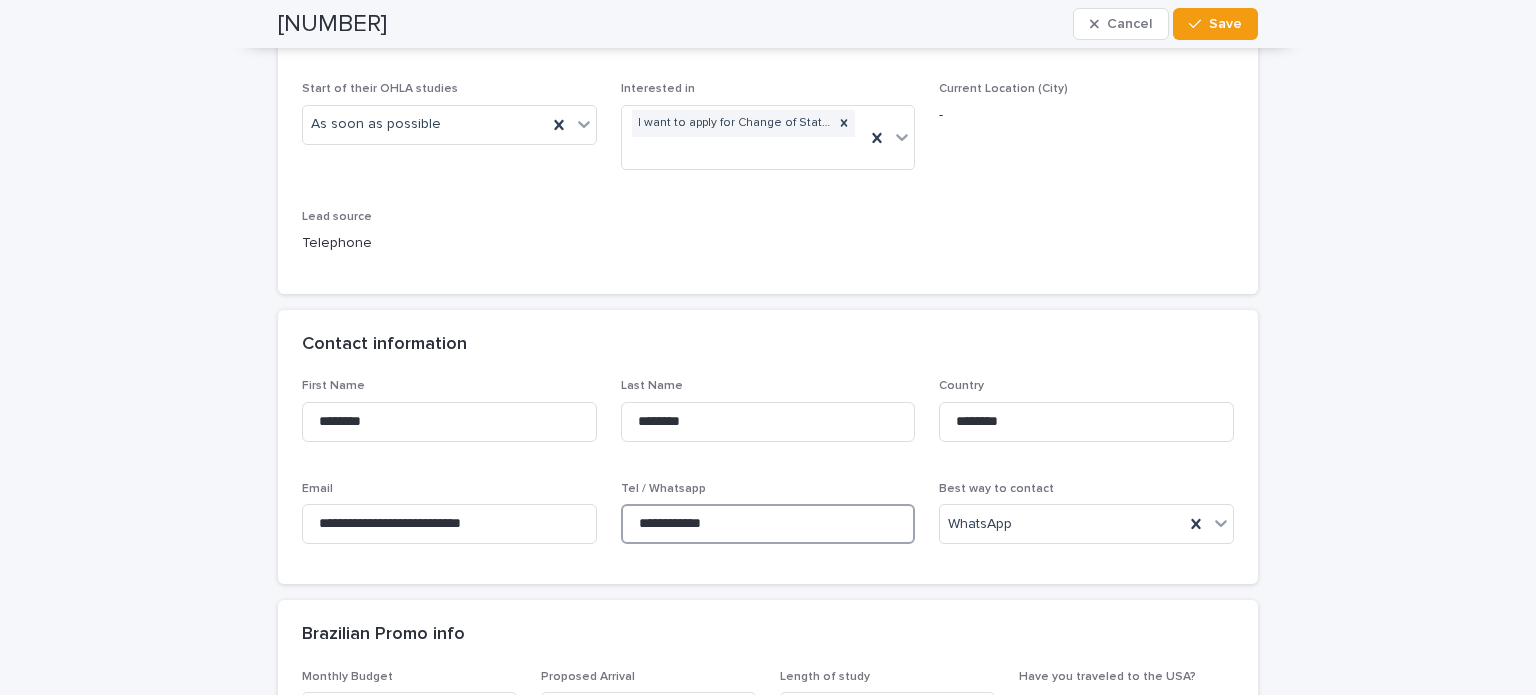 scroll, scrollTop: 0, scrollLeft: 0, axis: both 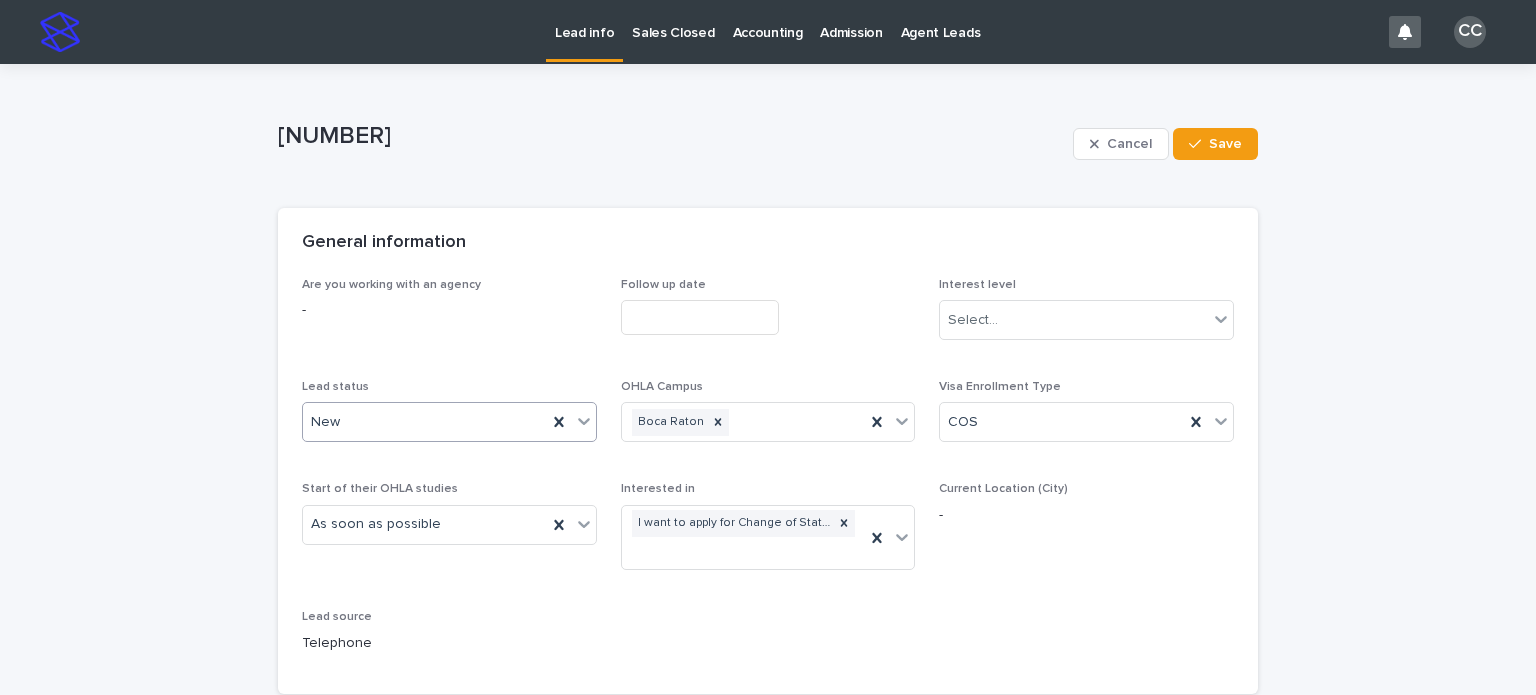 click on "New" at bounding box center [425, 422] 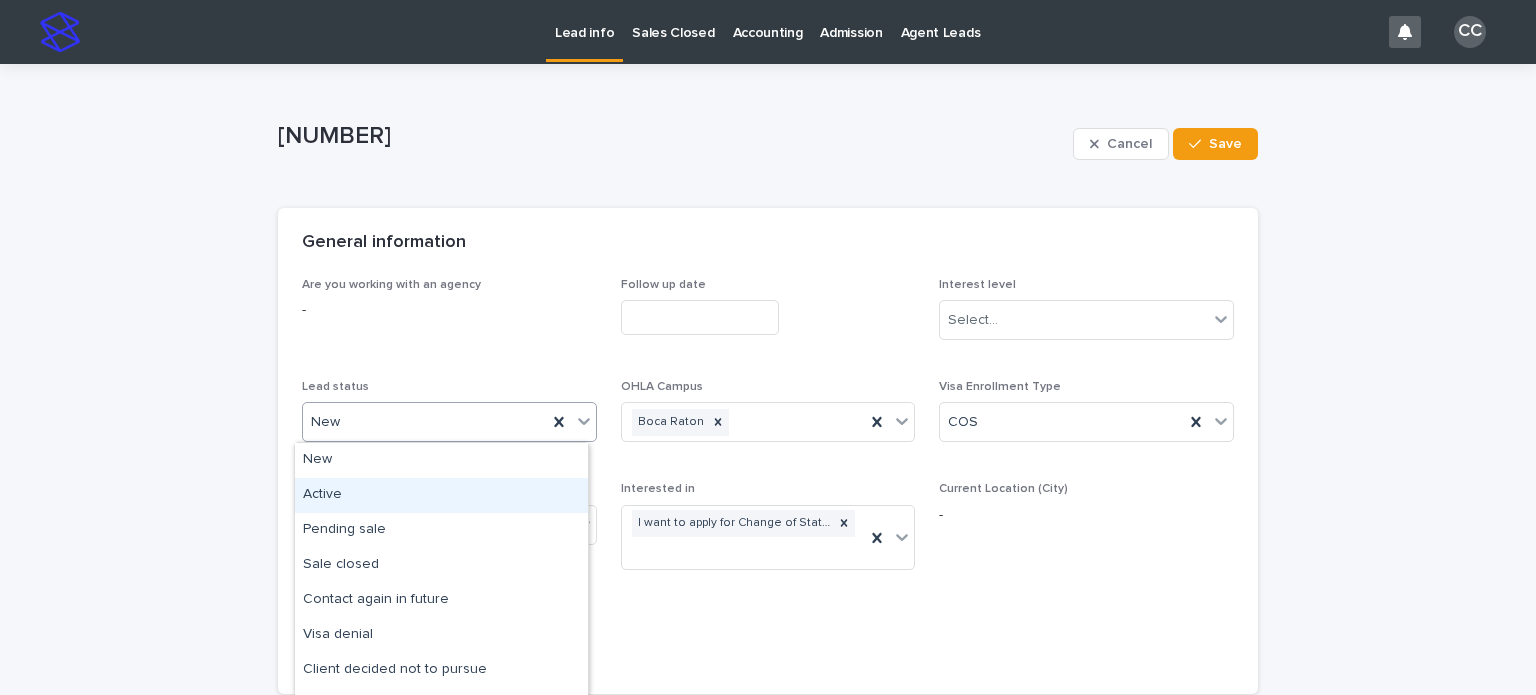 click on "Active" at bounding box center [441, 495] 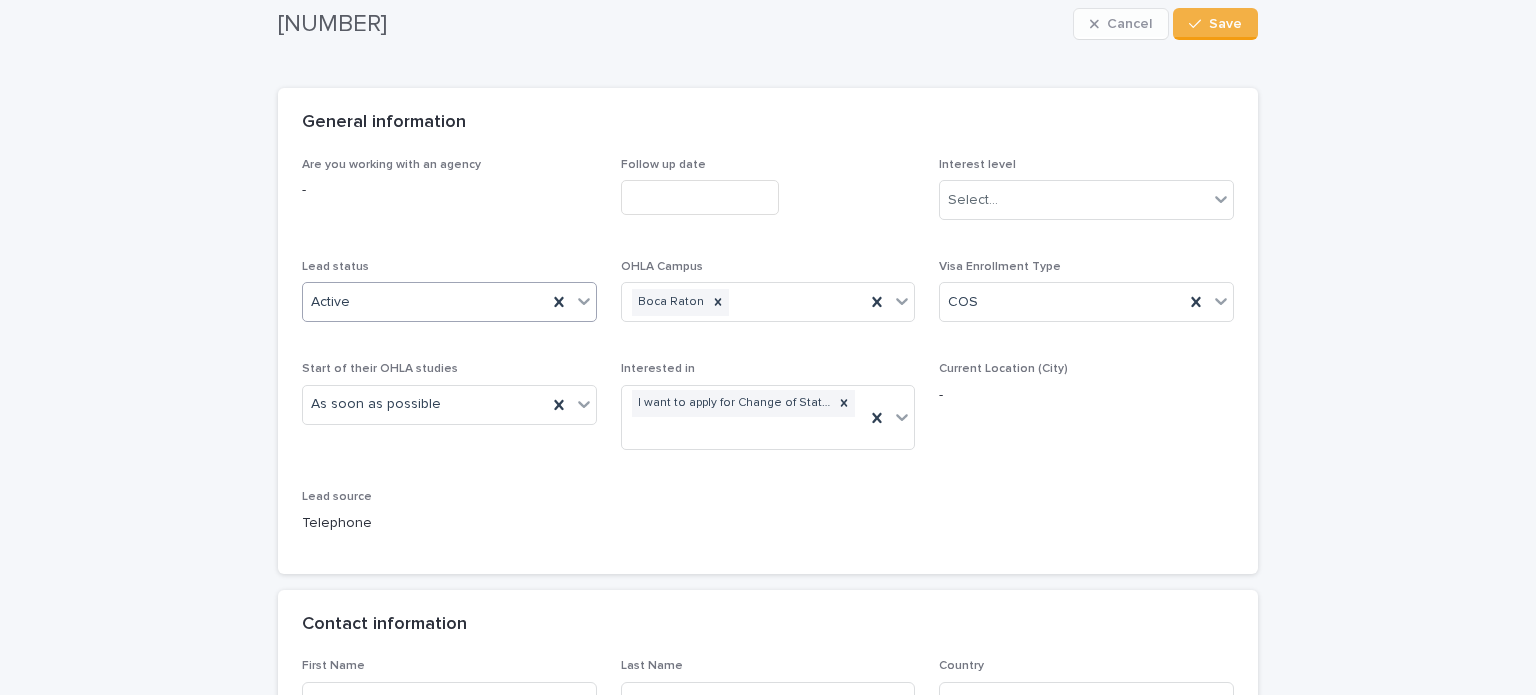 scroll, scrollTop: 0, scrollLeft: 0, axis: both 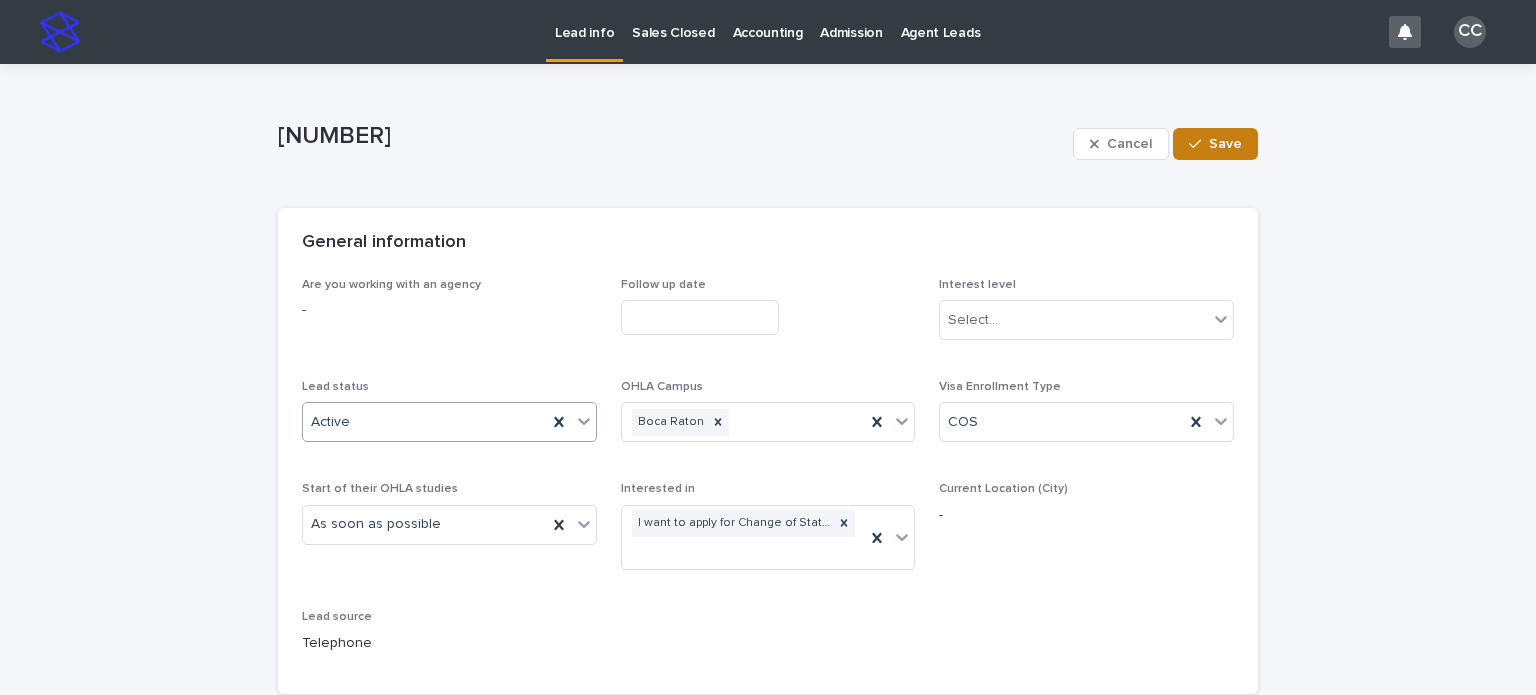 click on "Save" at bounding box center (1215, 144) 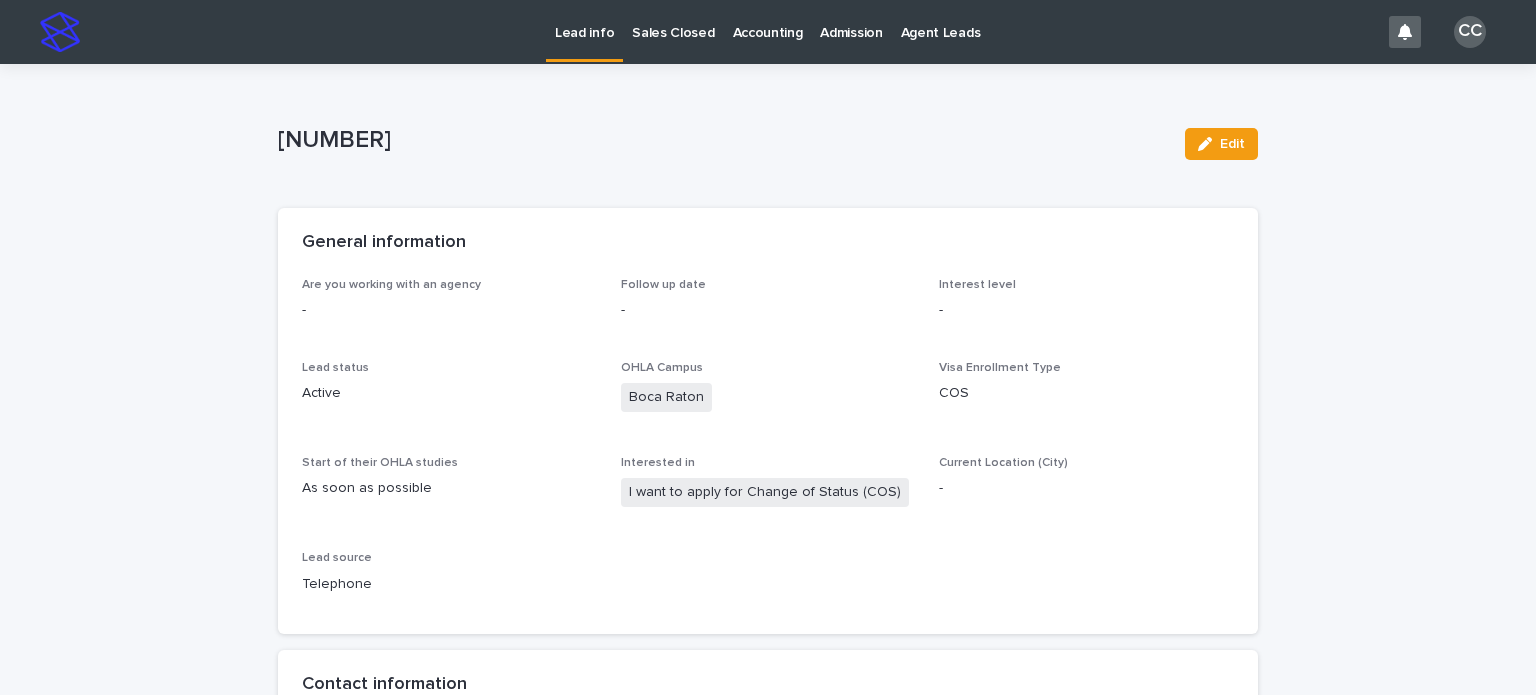 click on "Lead info" at bounding box center [584, 21] 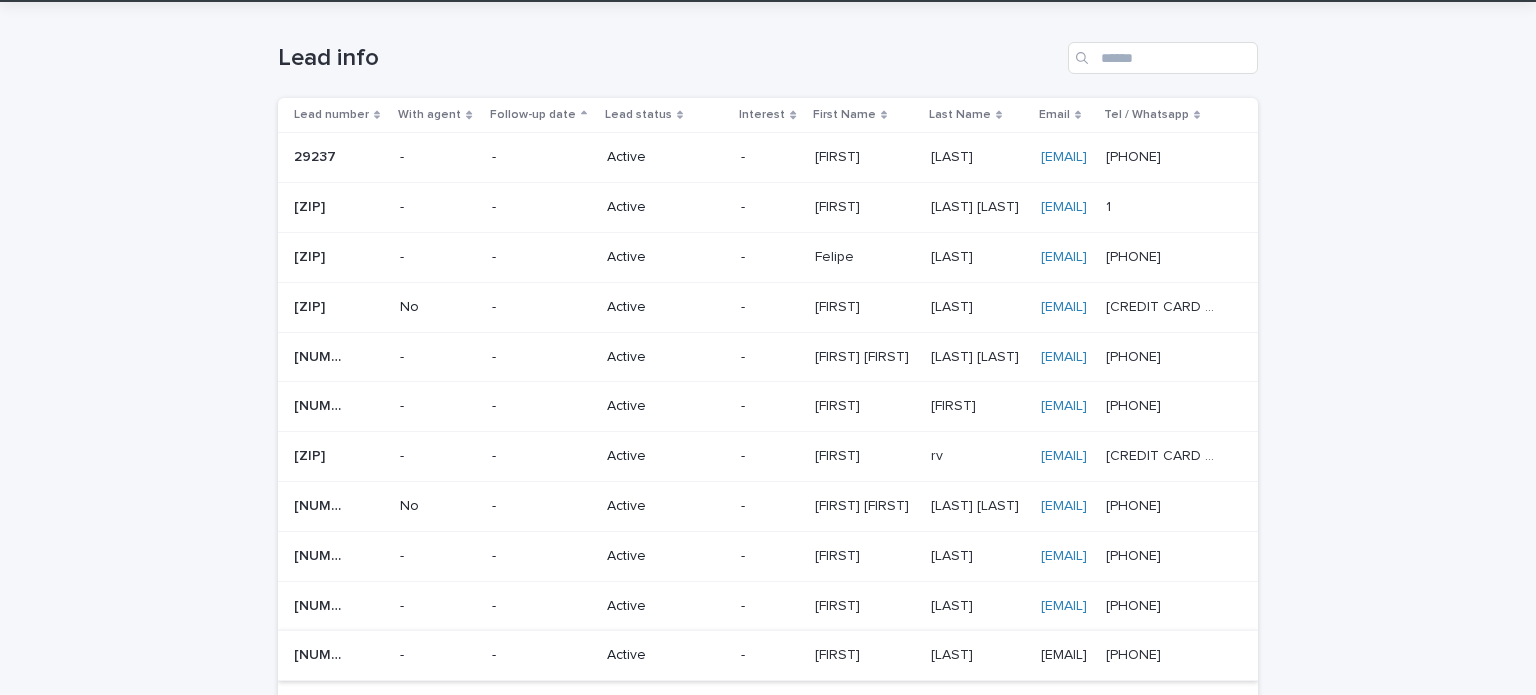 scroll, scrollTop: 300, scrollLeft: 0, axis: vertical 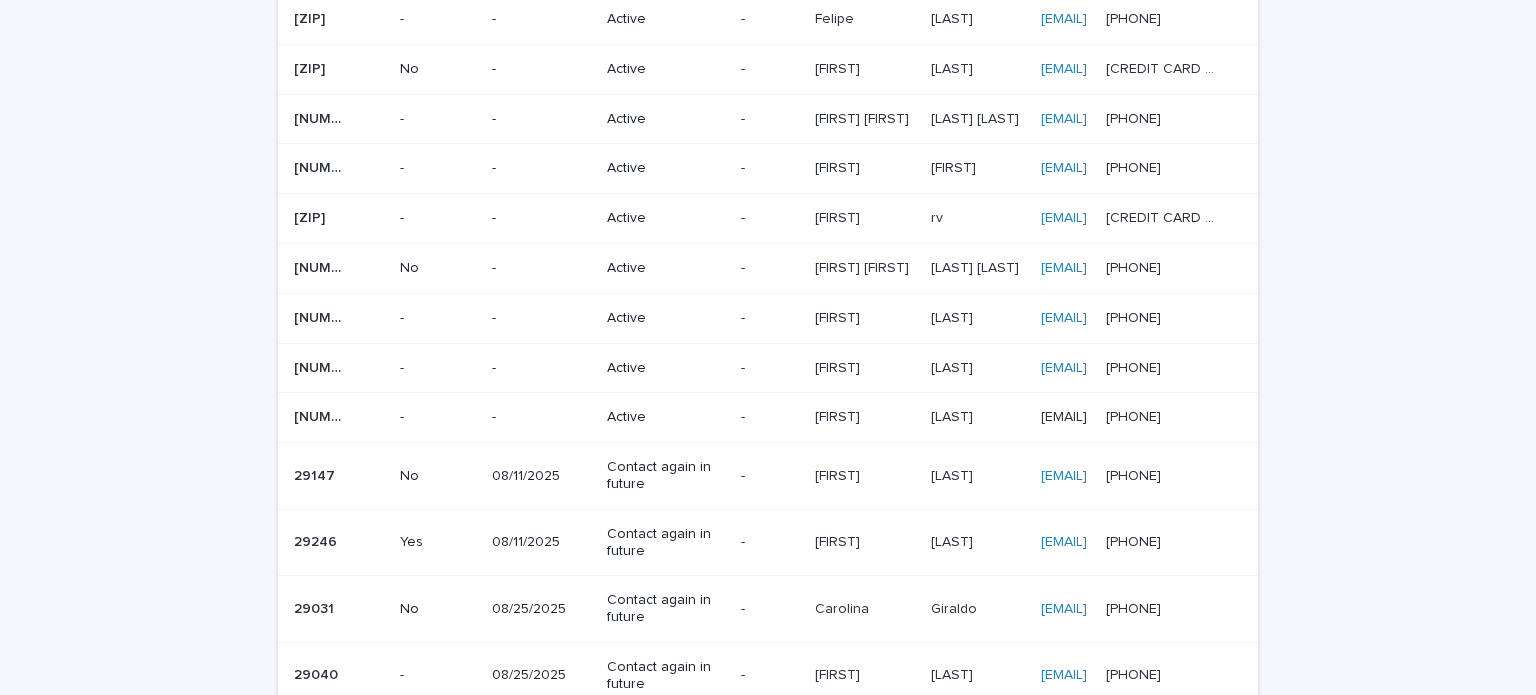 click on "Active" at bounding box center [662, 417] 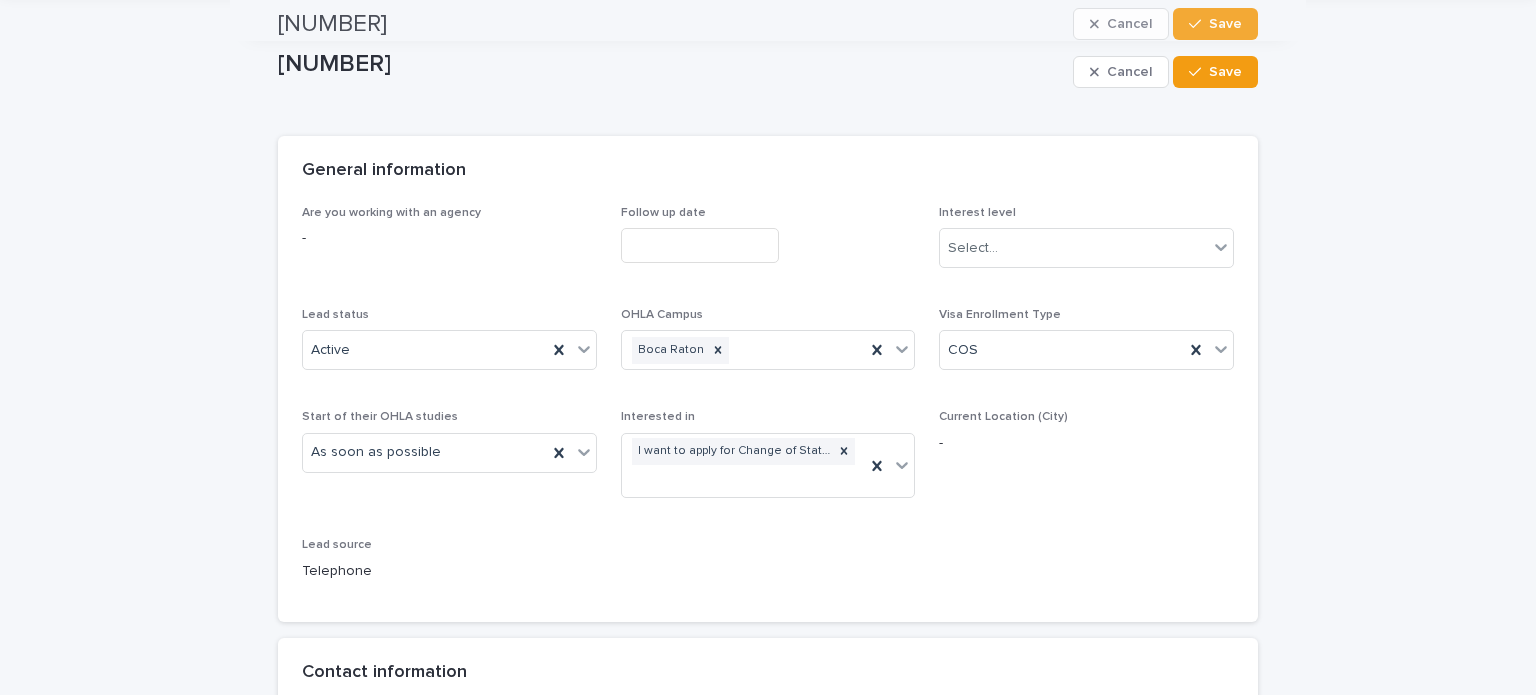 scroll, scrollTop: 0, scrollLeft: 0, axis: both 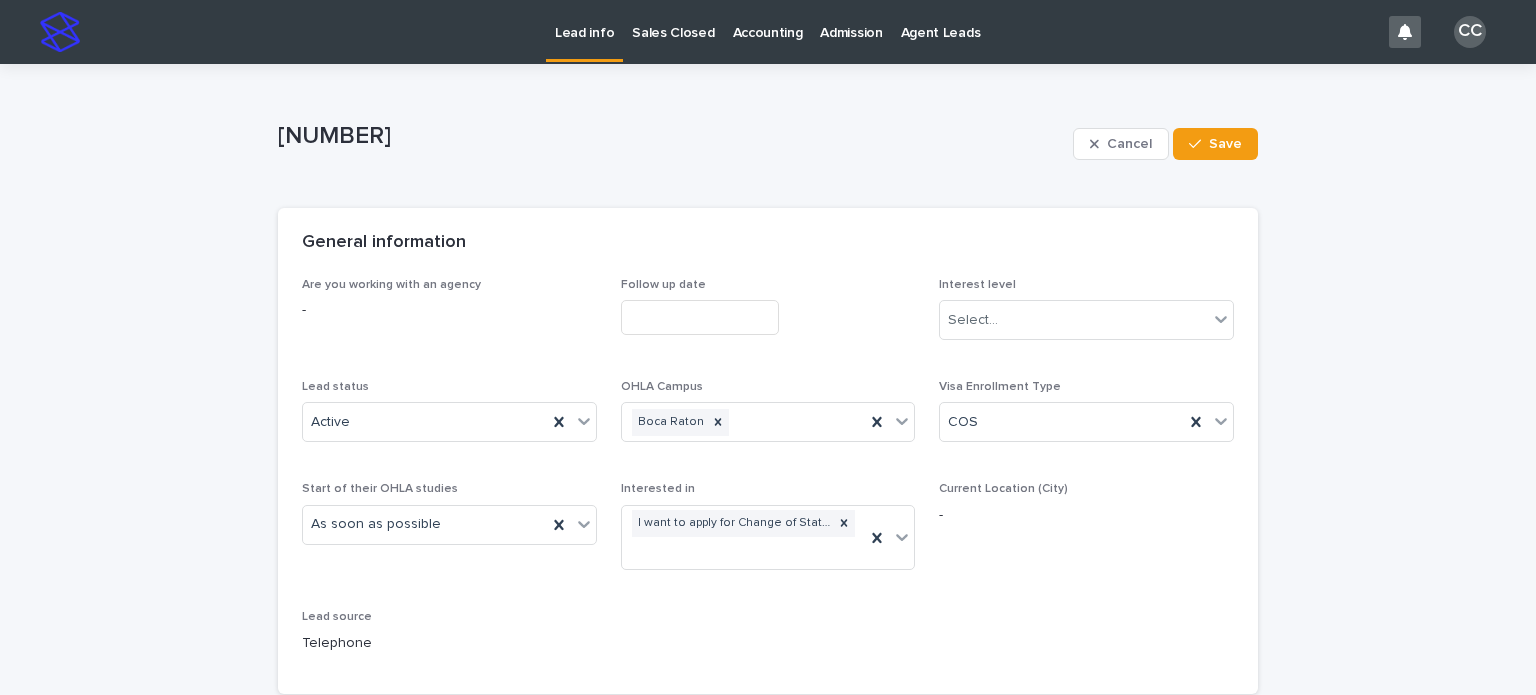 click on "Lead info" at bounding box center (584, 21) 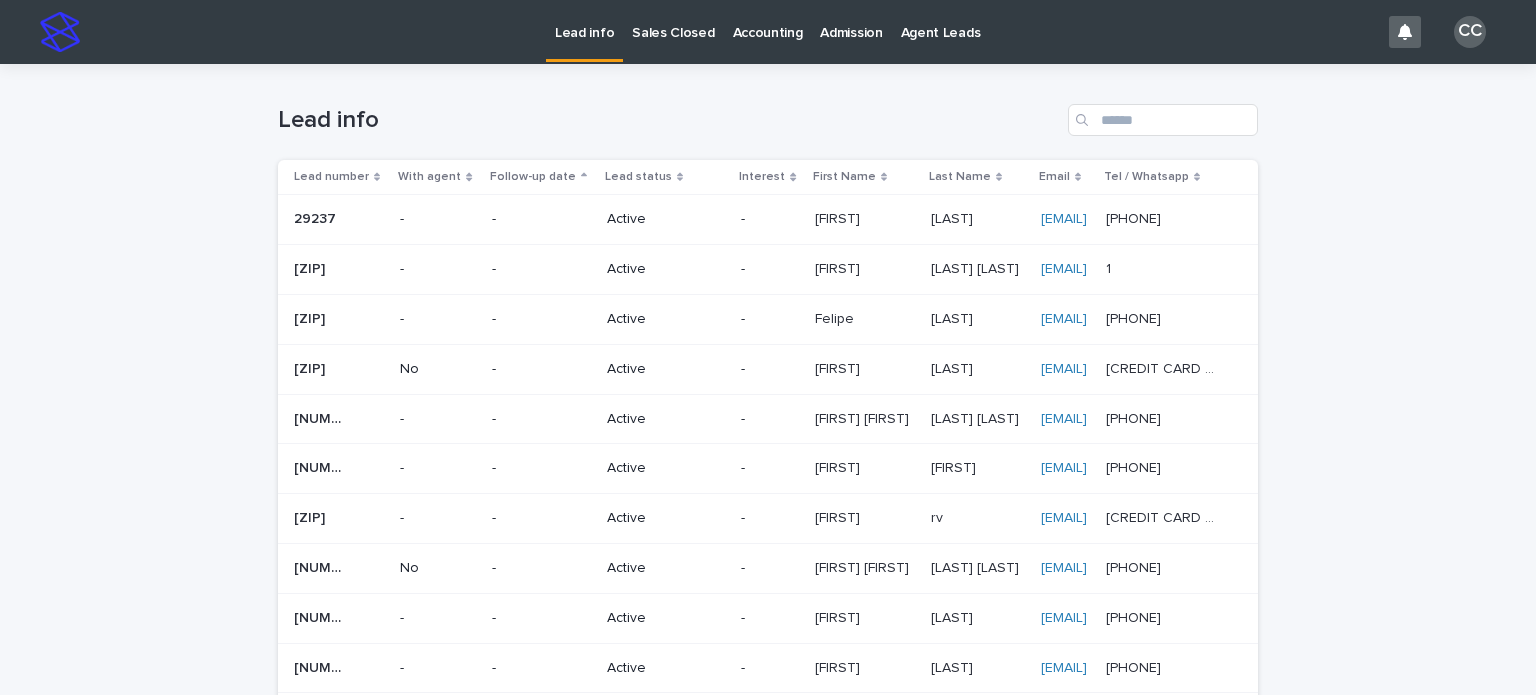 click on "Sales Closed" at bounding box center (673, 21) 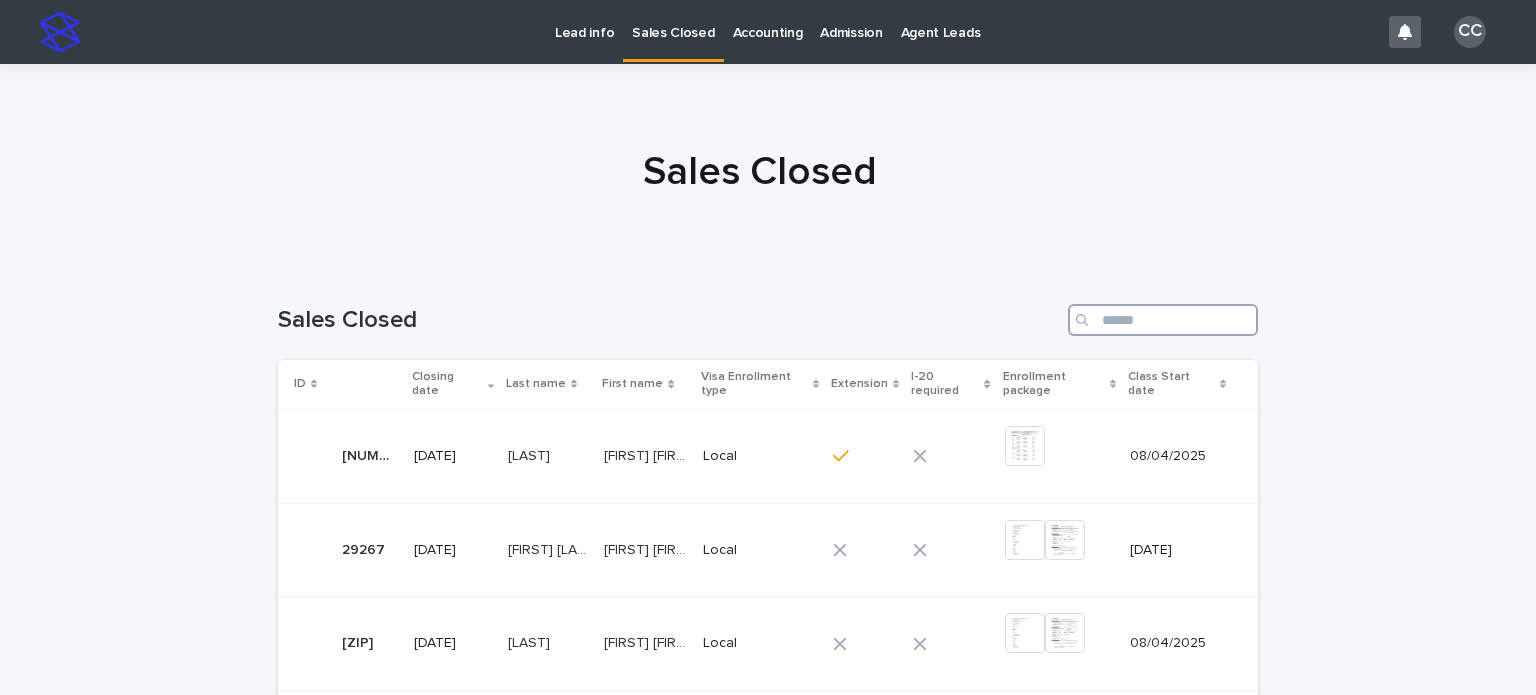 click at bounding box center (1163, 320) 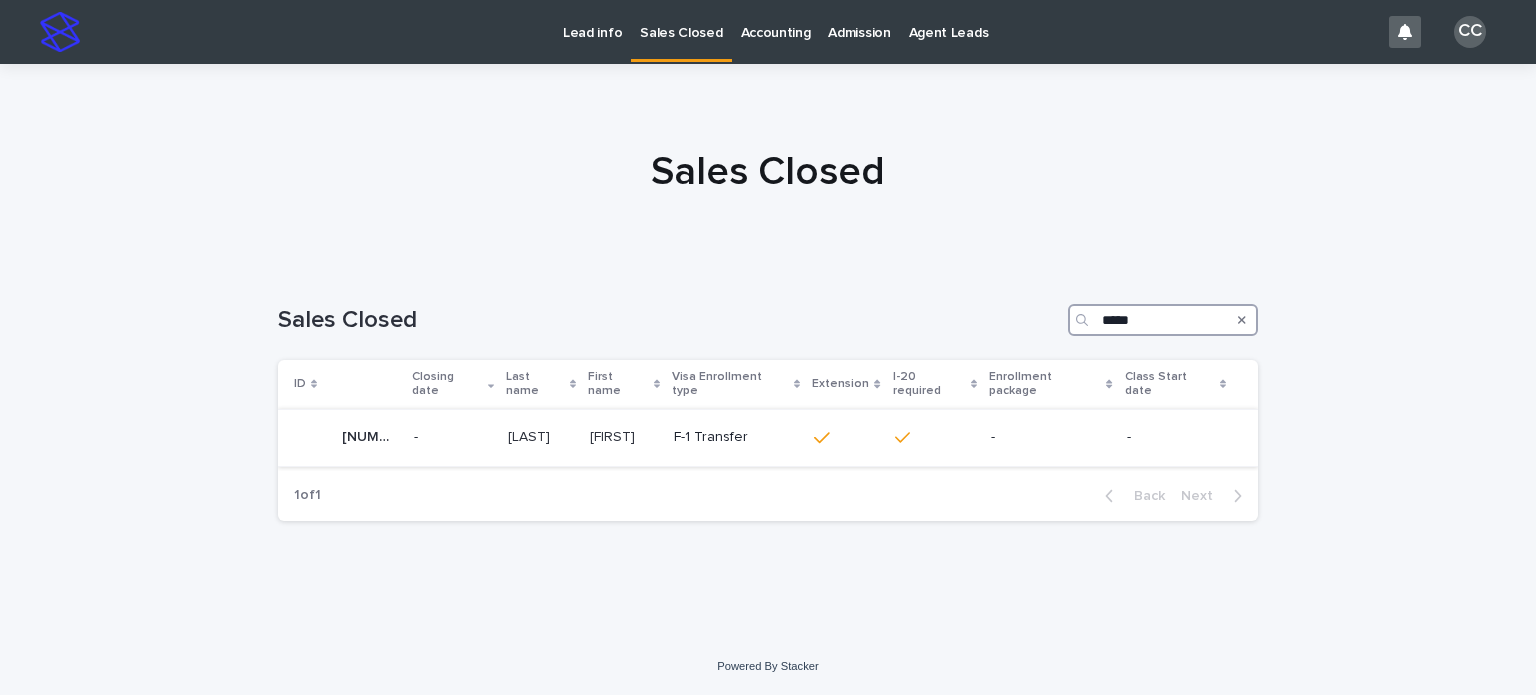 type on "*****" 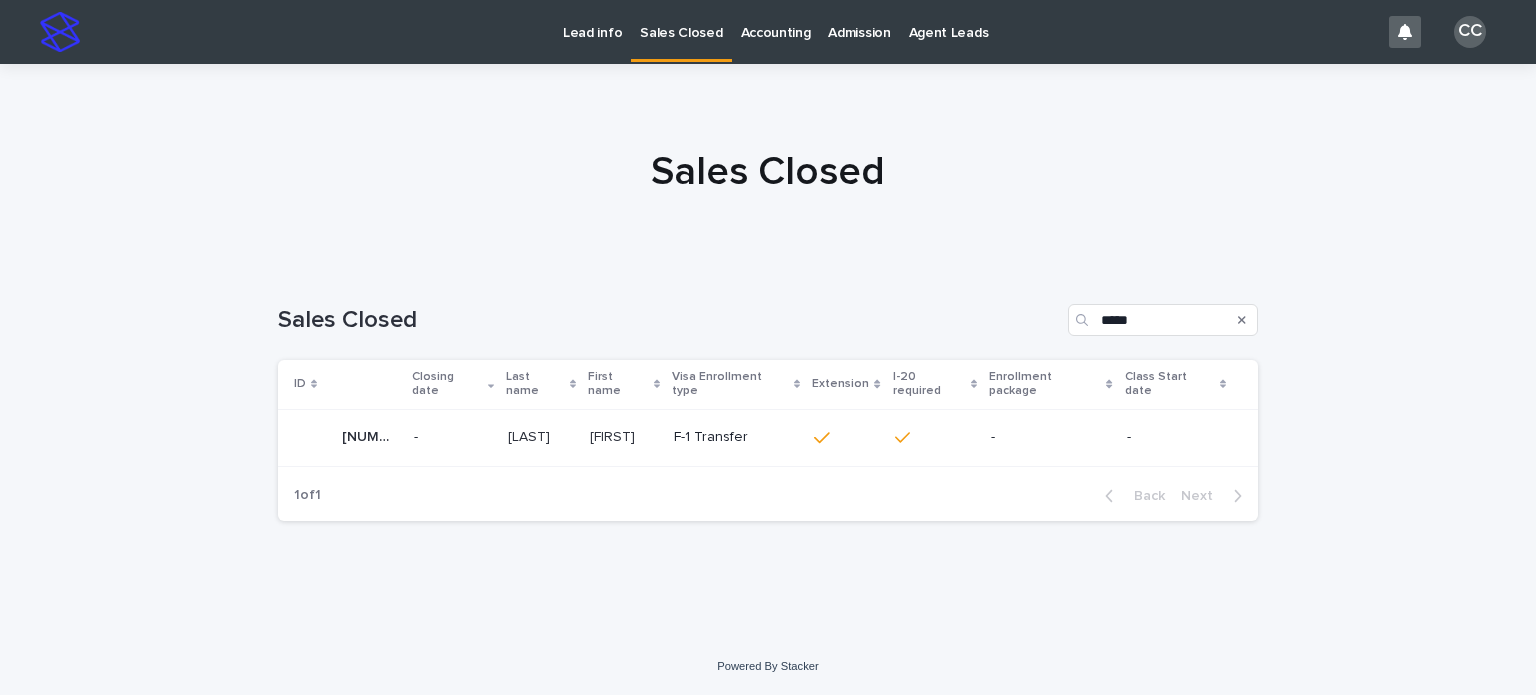 click at bounding box center (541, 437) 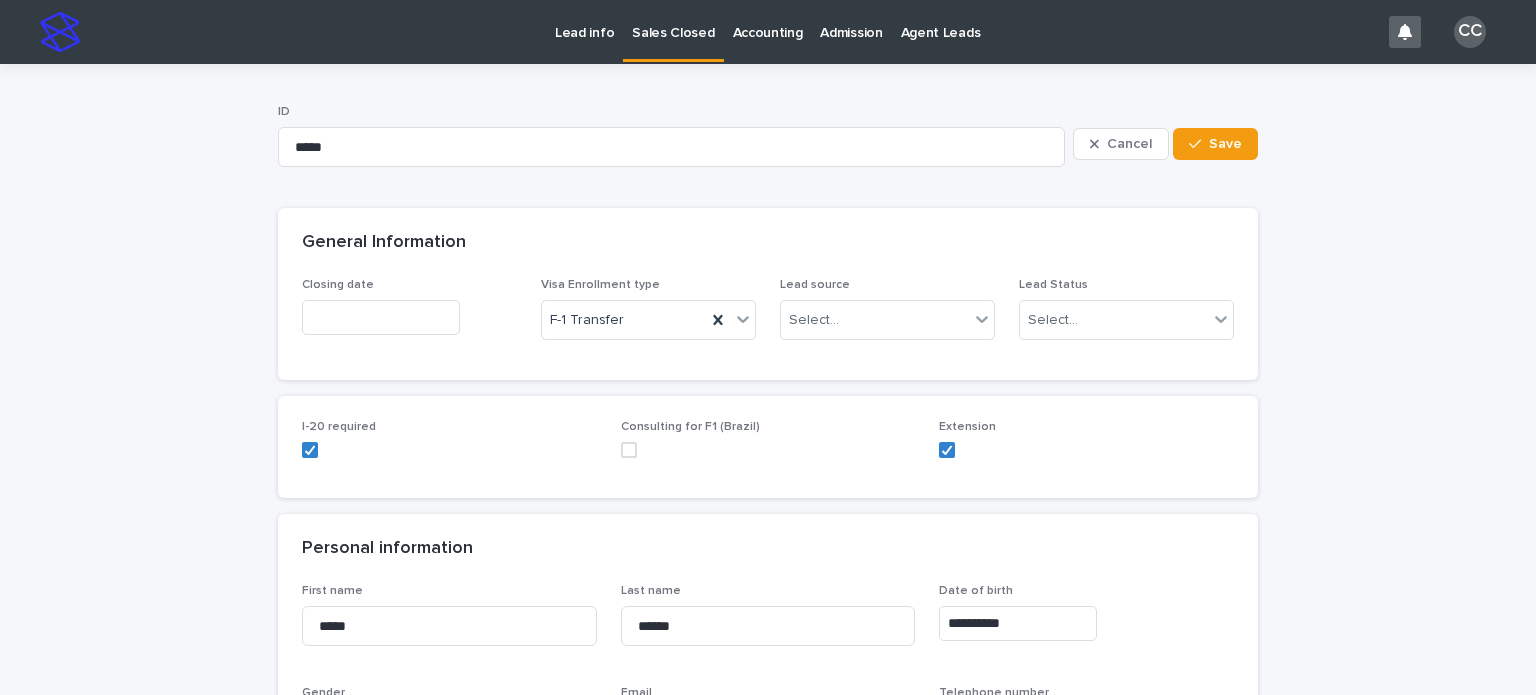 click at bounding box center (381, 317) 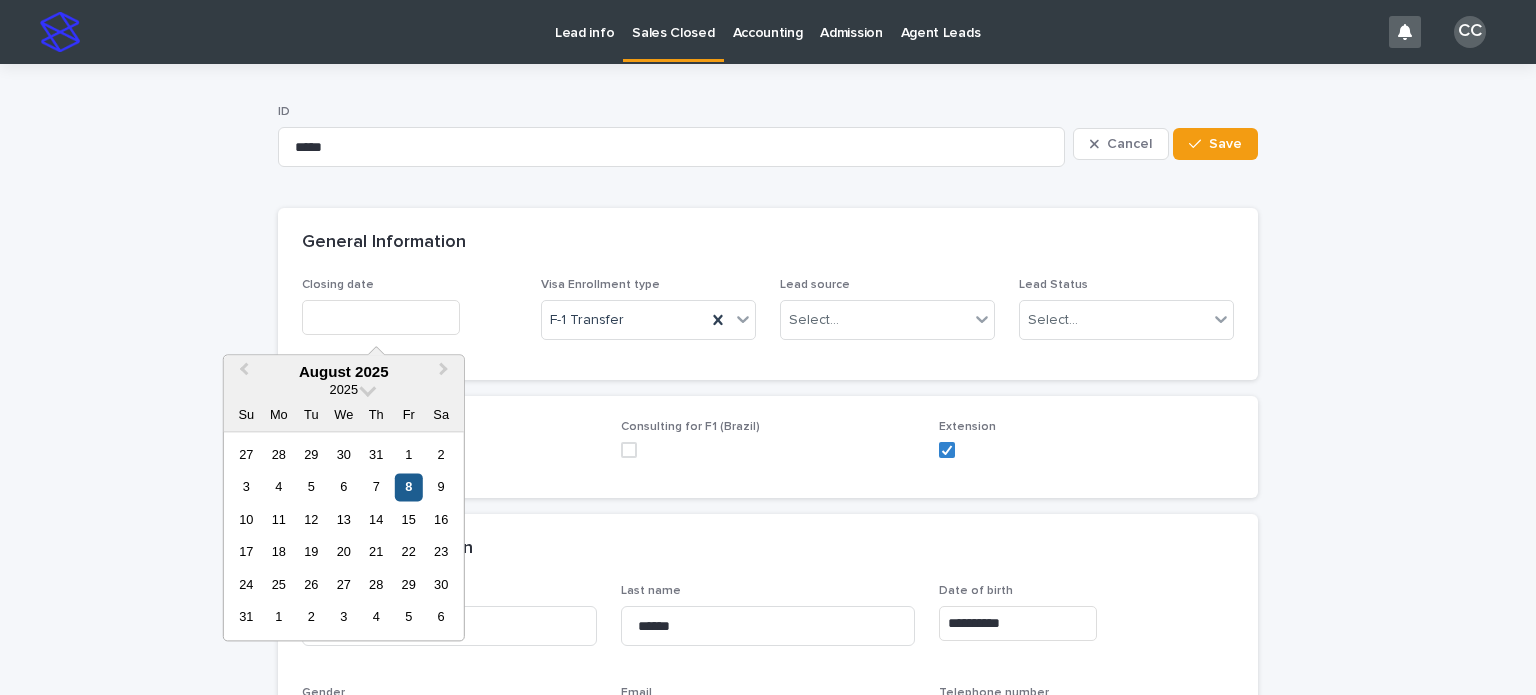 click on "8" at bounding box center [408, 487] 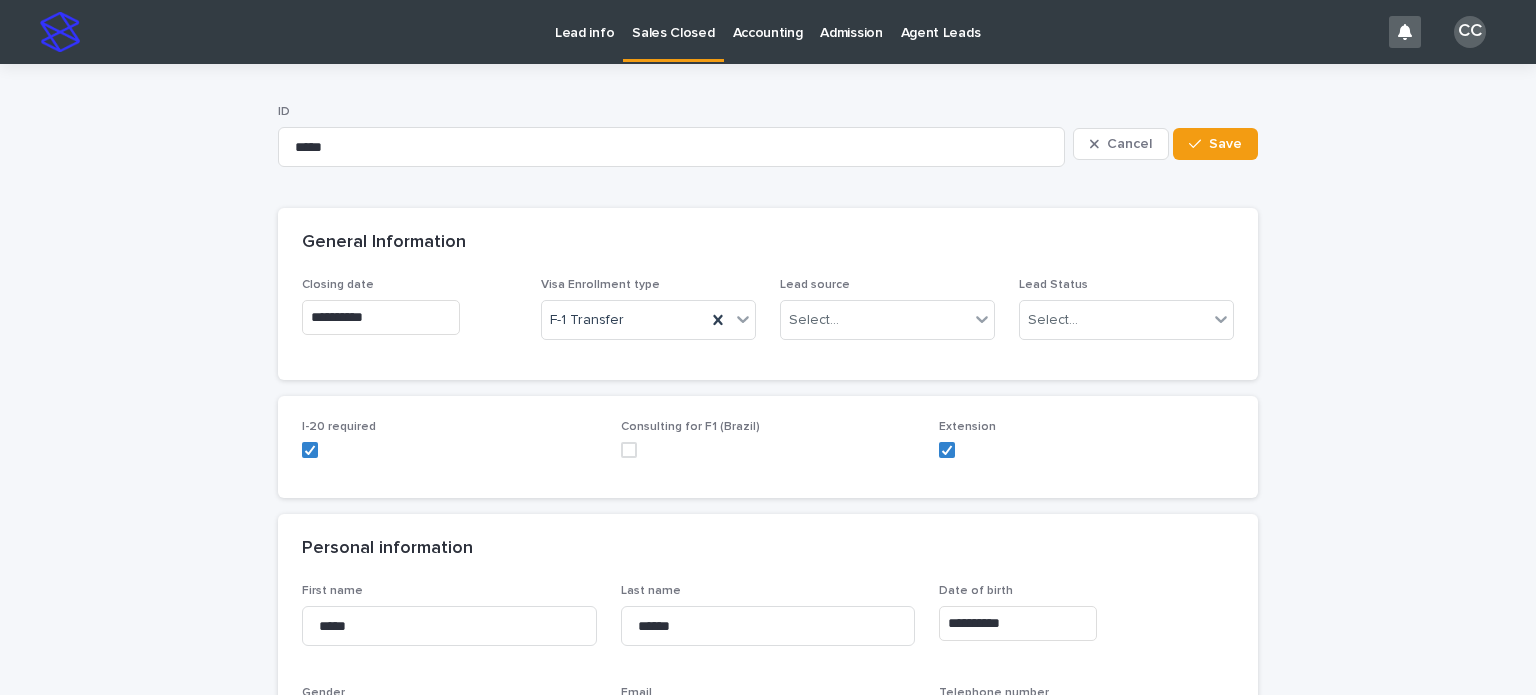 click on "**********" at bounding box center [381, 317] 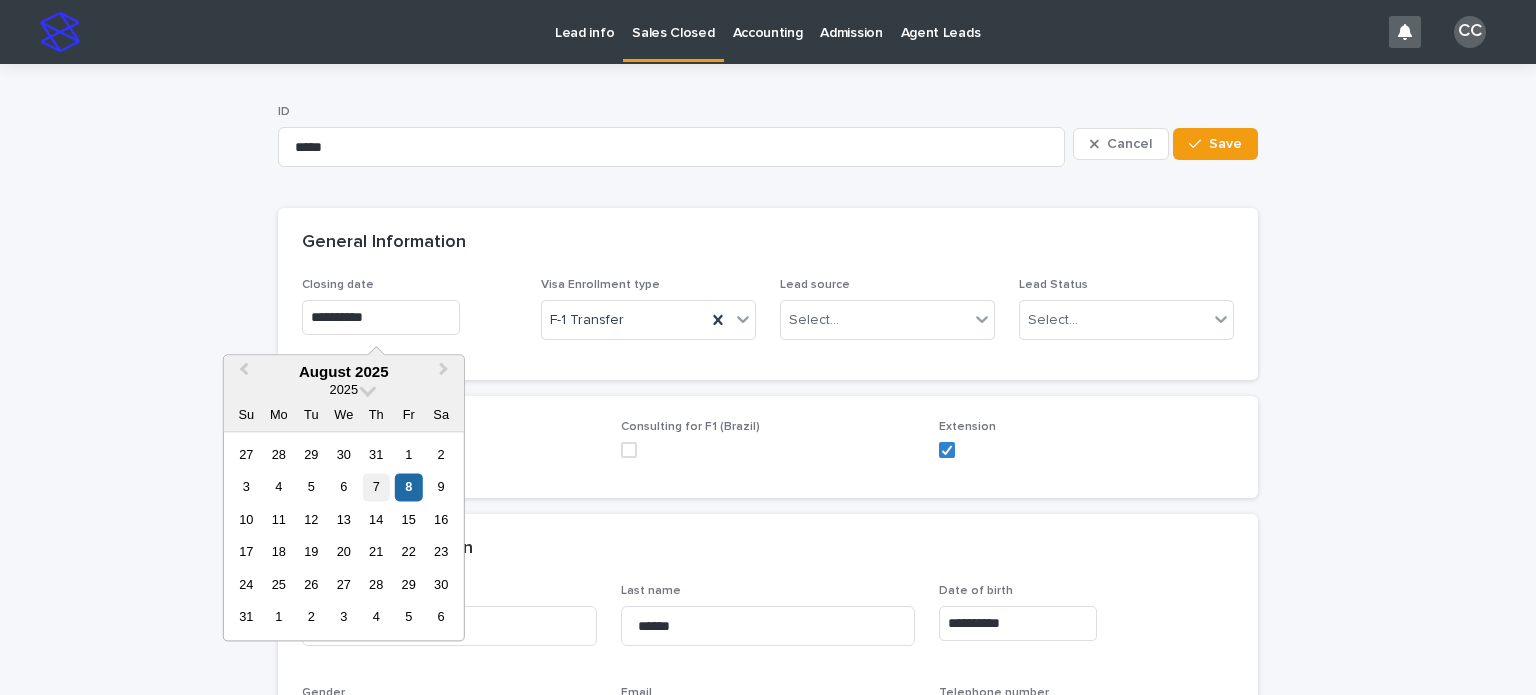 click on "7" at bounding box center [376, 487] 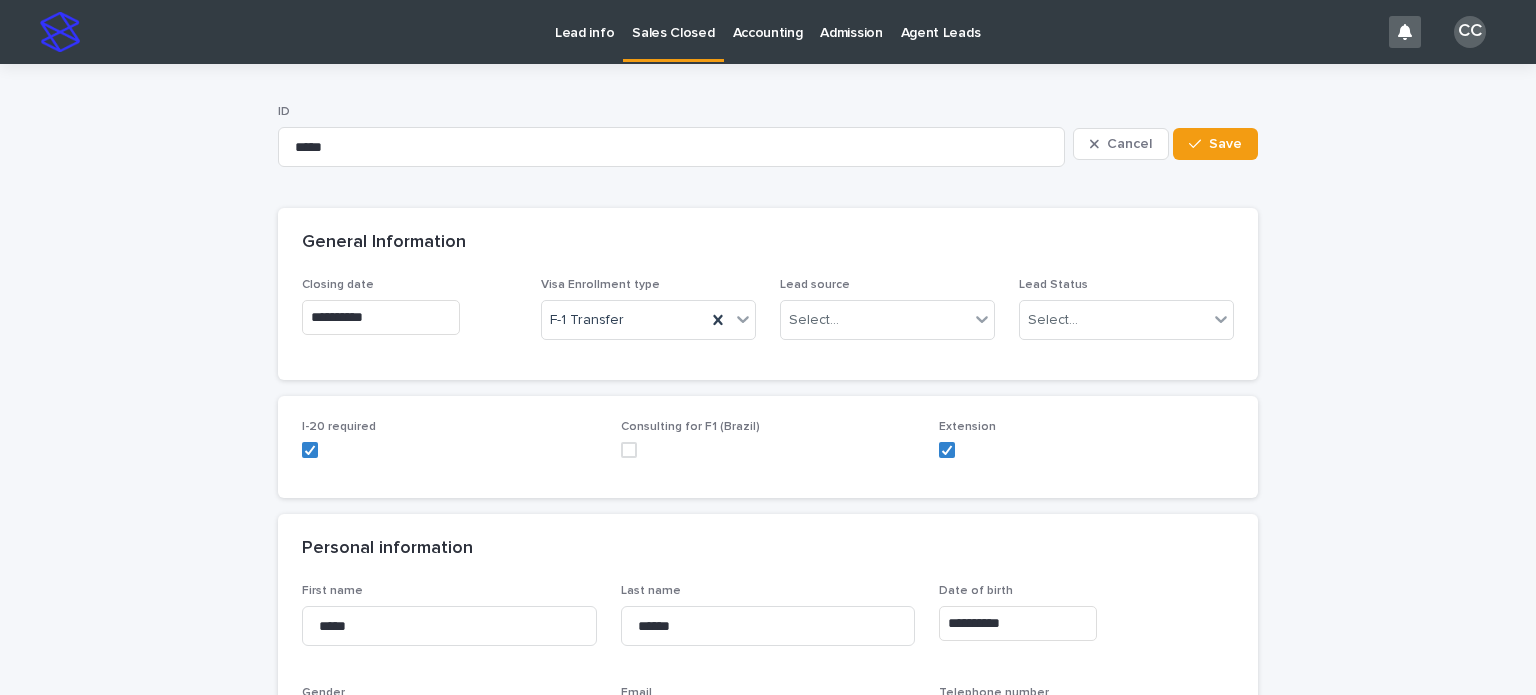type on "**********" 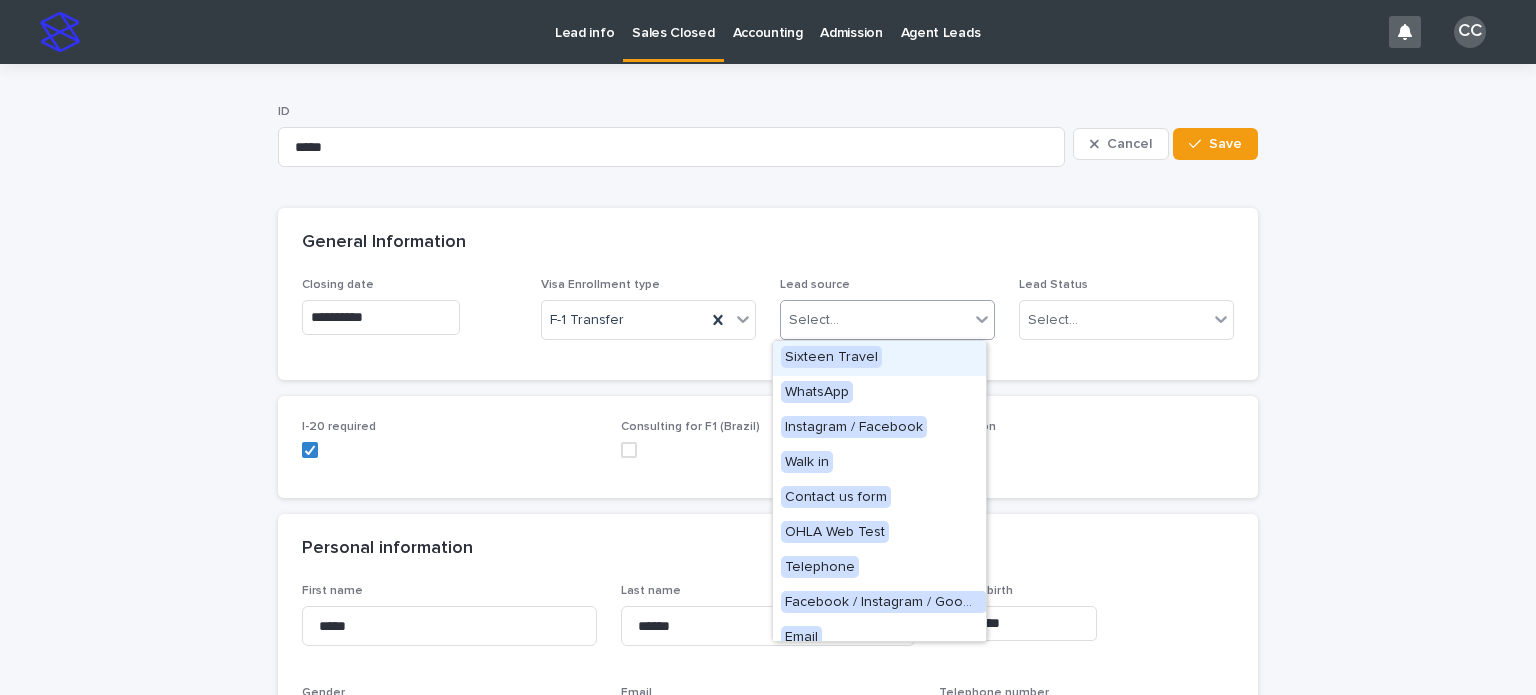 click on "Select..." at bounding box center (875, 320) 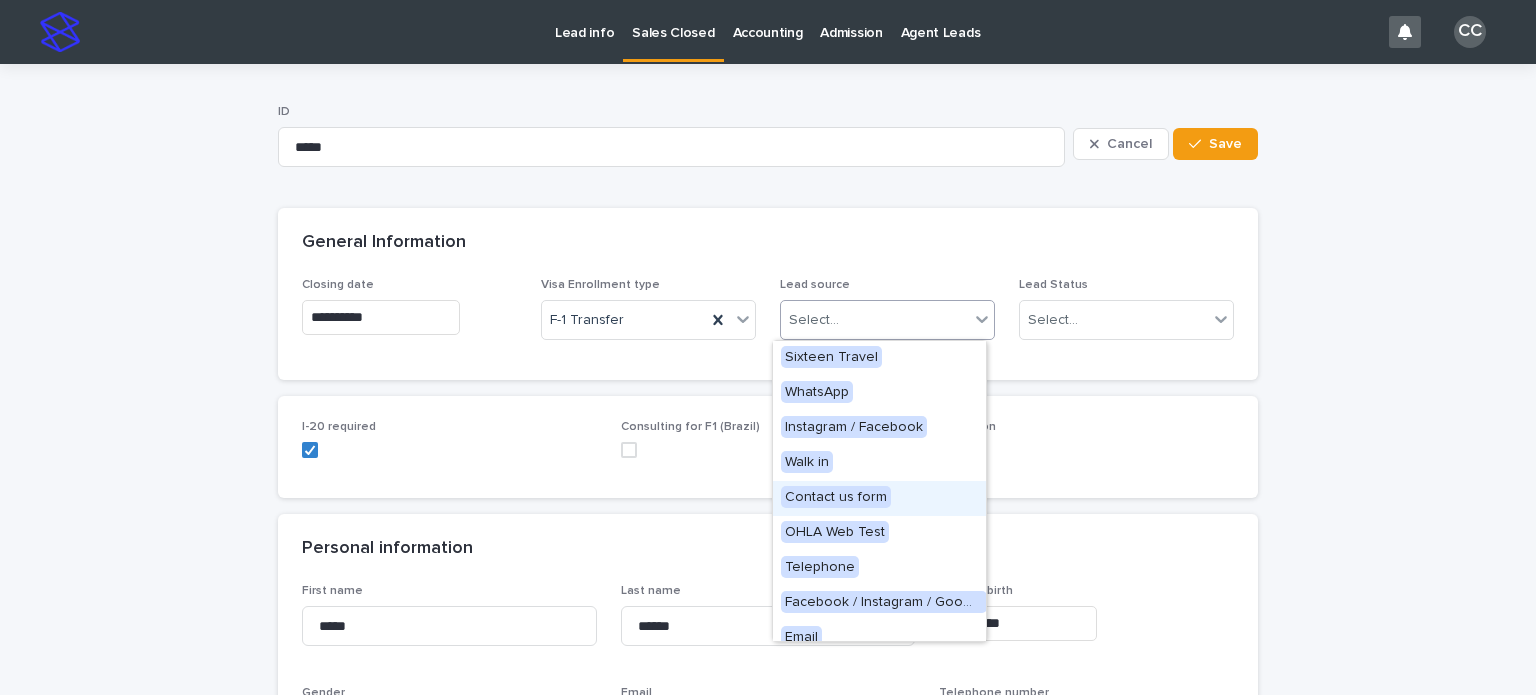 click on "Contact us form" at bounding box center [836, 497] 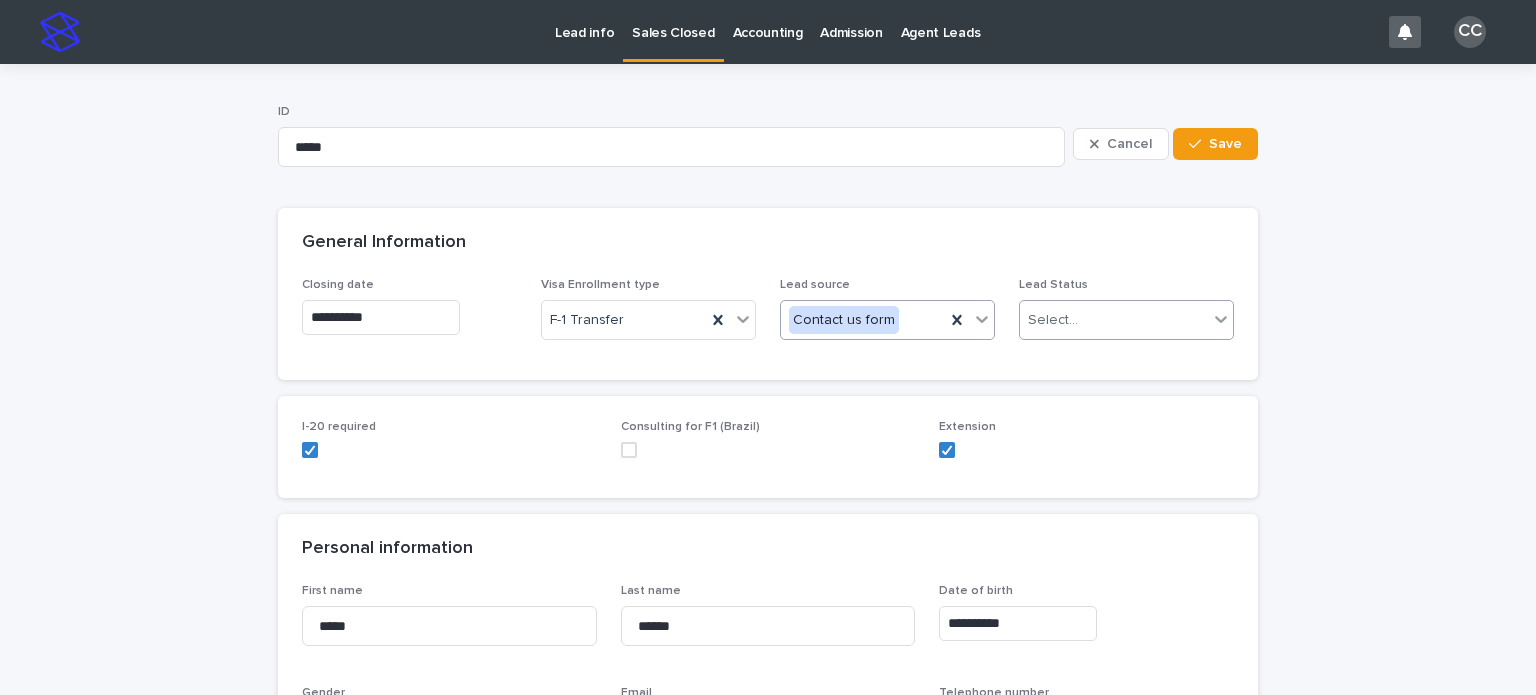 click on "Select..." at bounding box center (1114, 320) 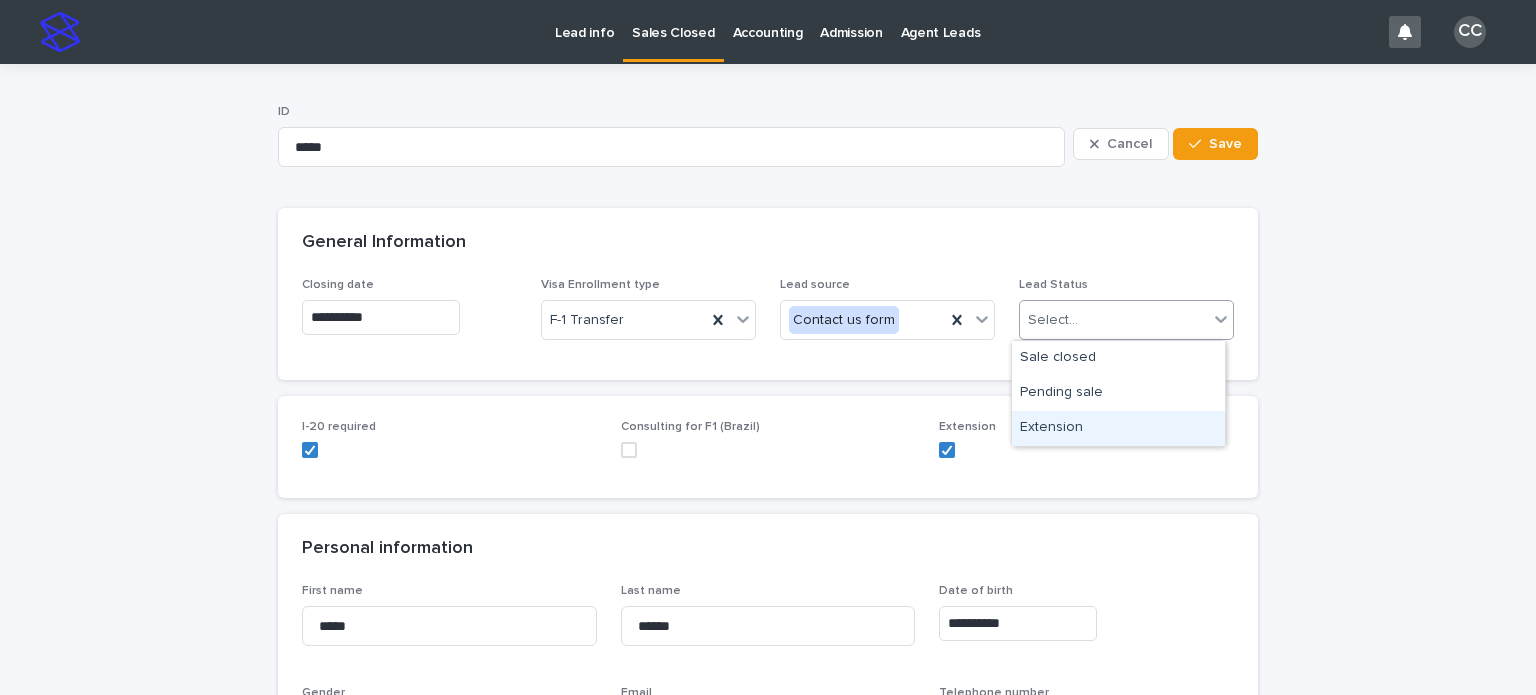 click on "Extension" at bounding box center [1118, 428] 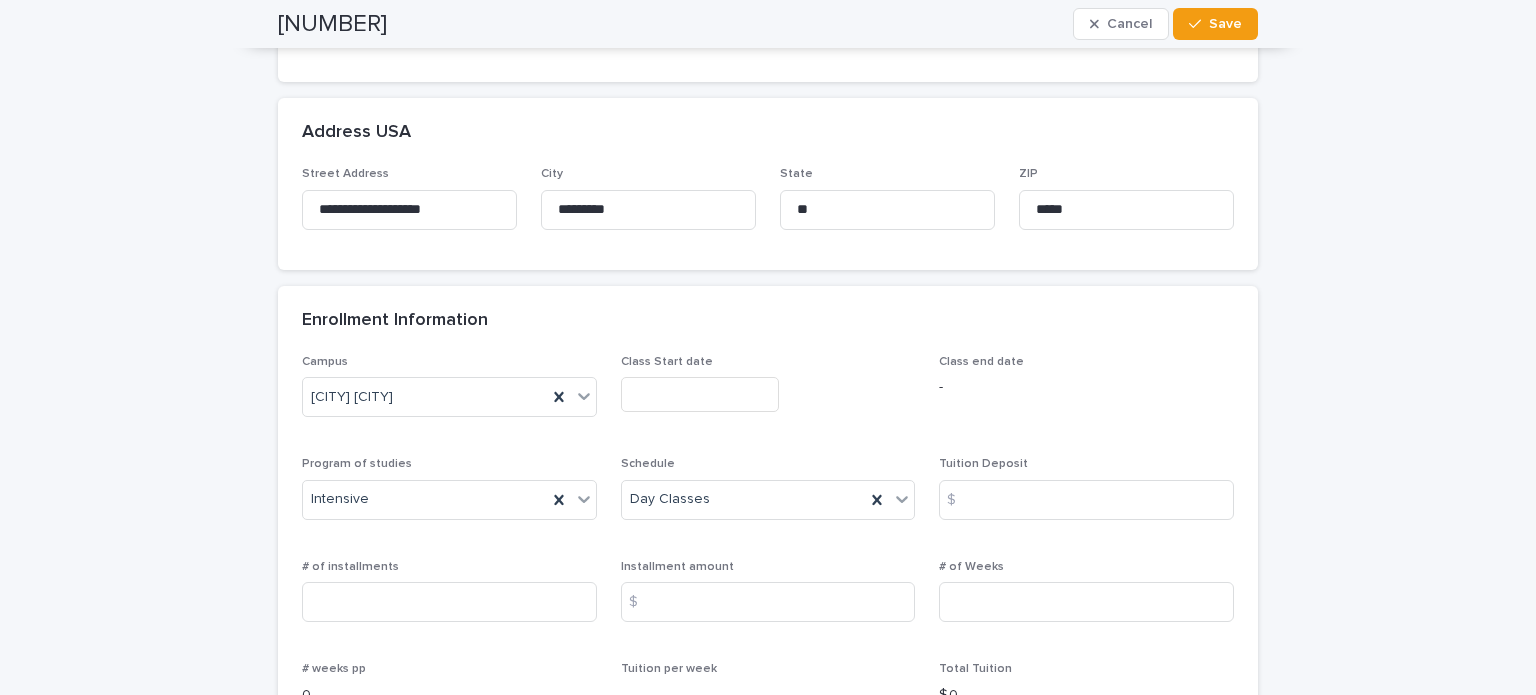 scroll, scrollTop: 1300, scrollLeft: 0, axis: vertical 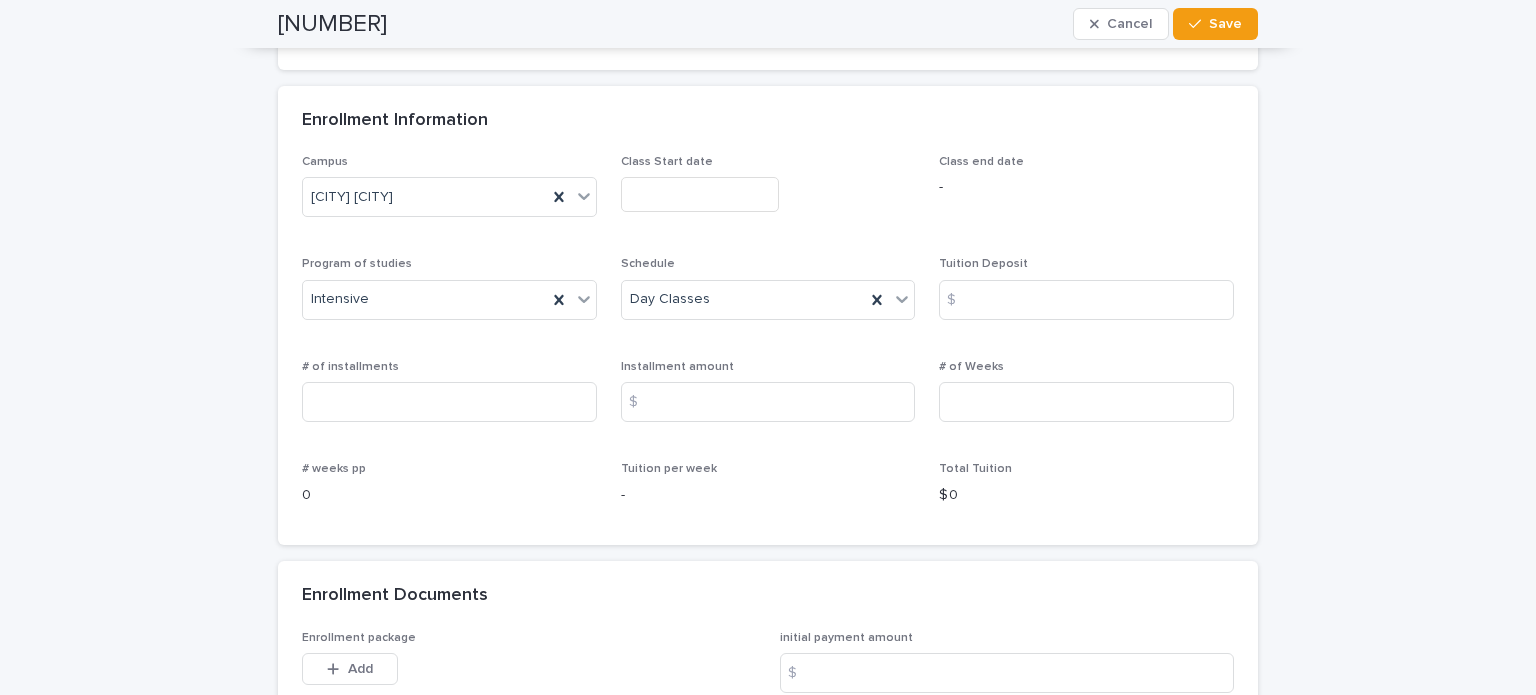 click at bounding box center (700, 194) 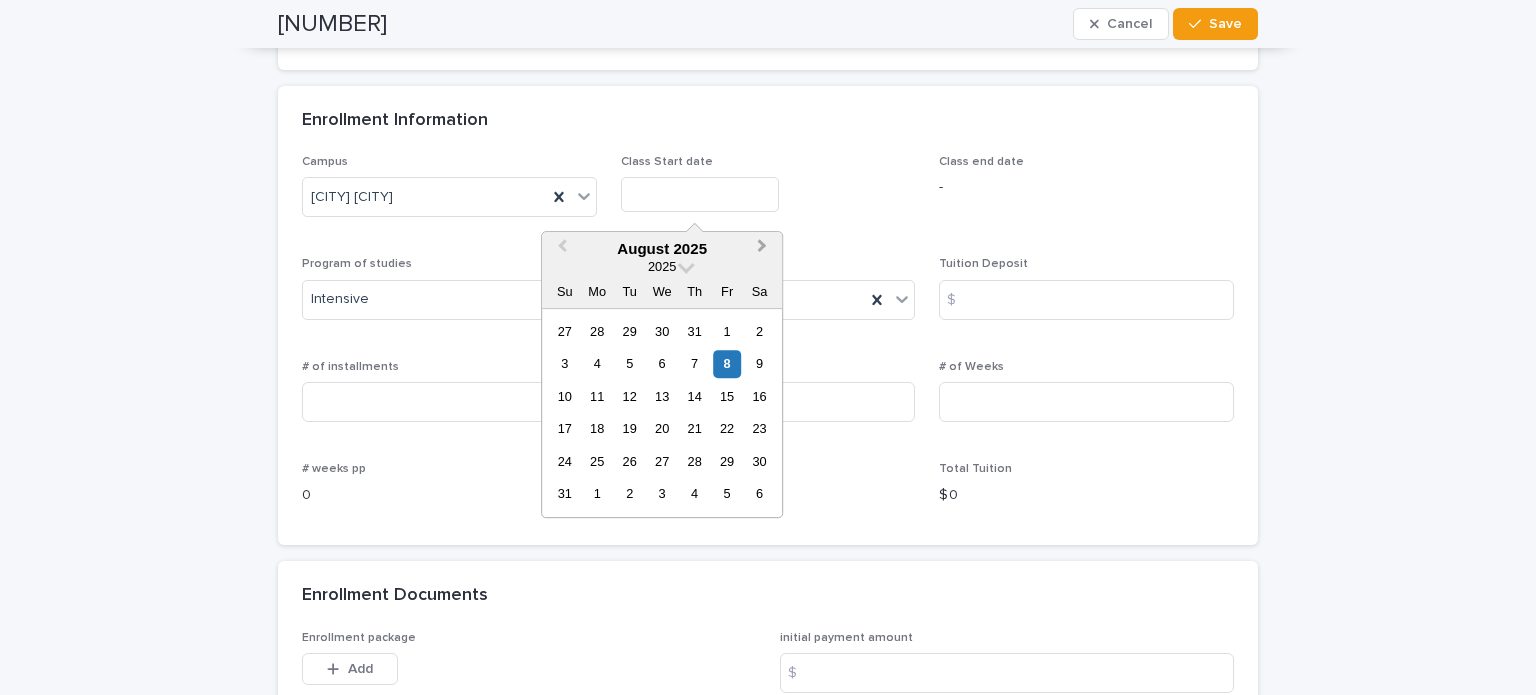 click on "Next Month" at bounding box center [764, 250] 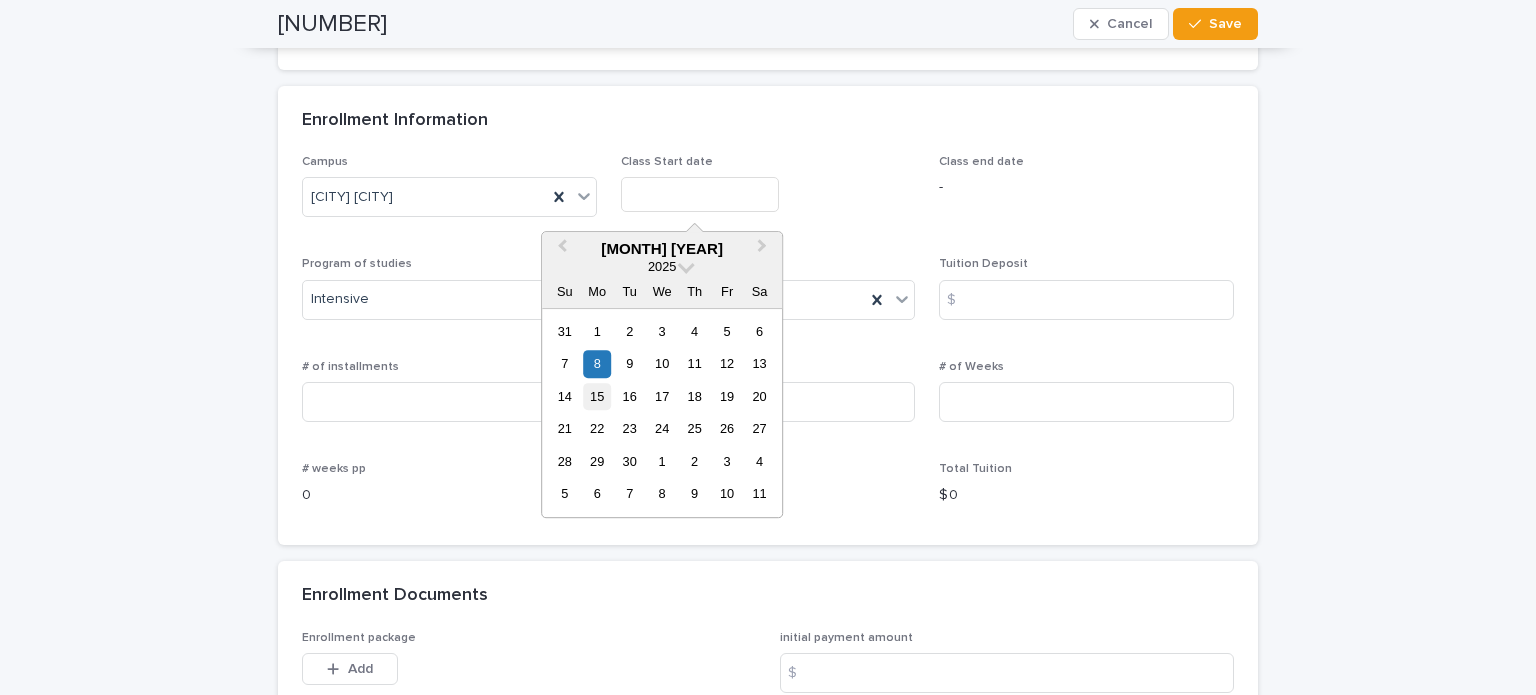 click on "15" at bounding box center [597, 396] 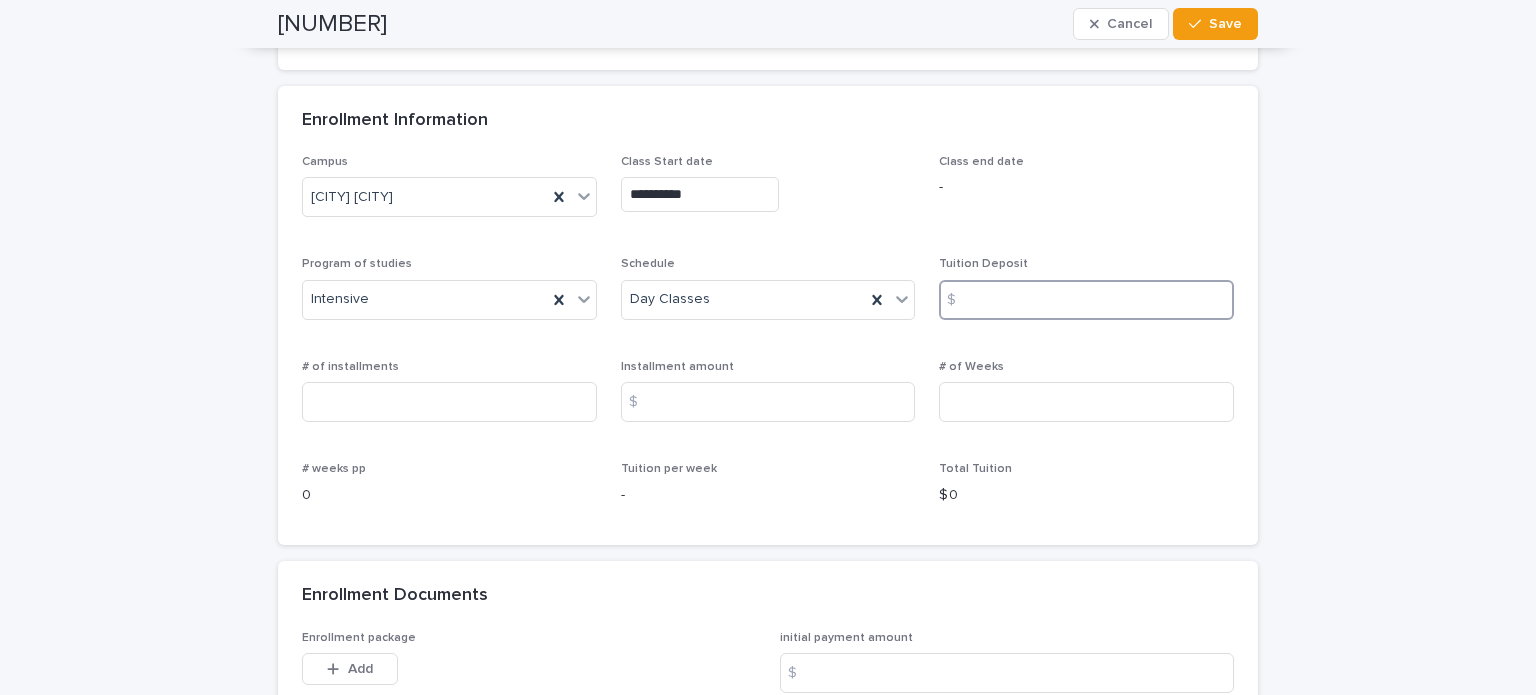 click at bounding box center [1086, 300] 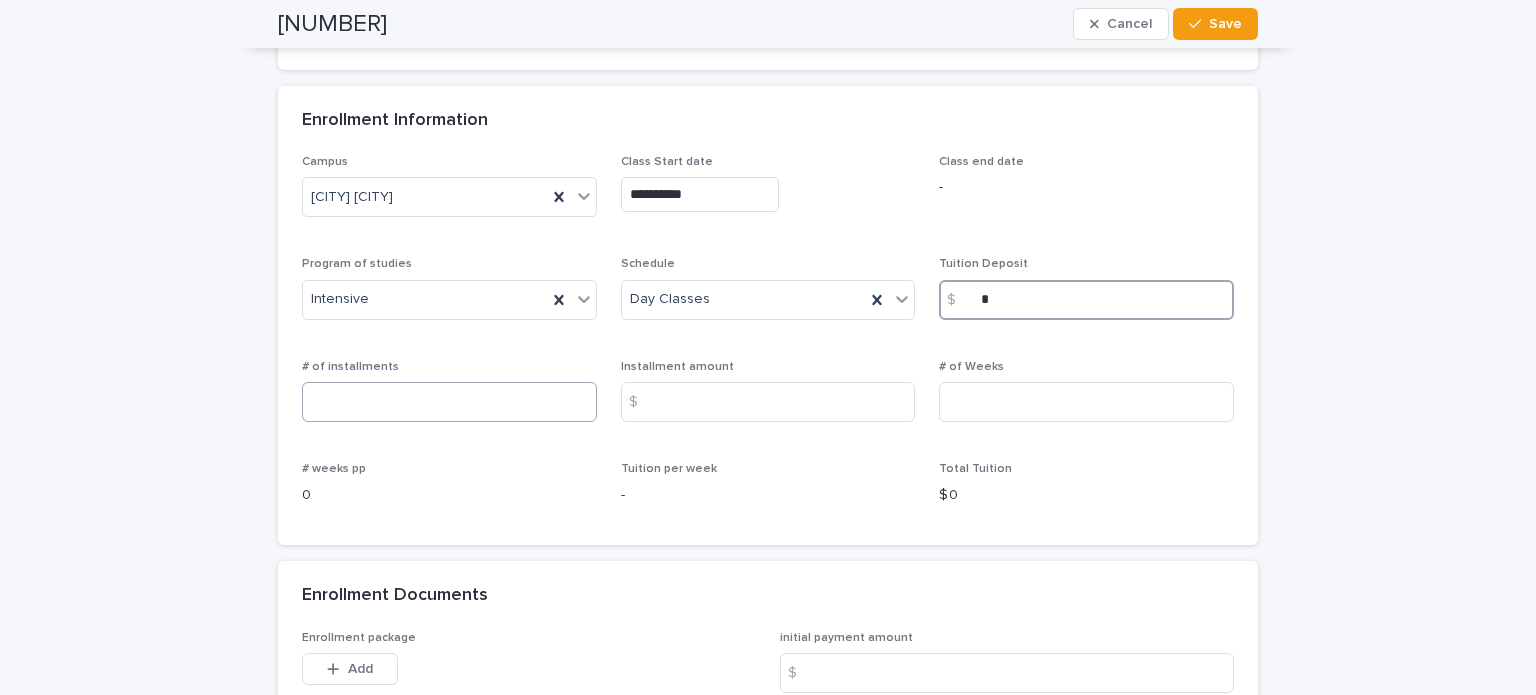 type on "*" 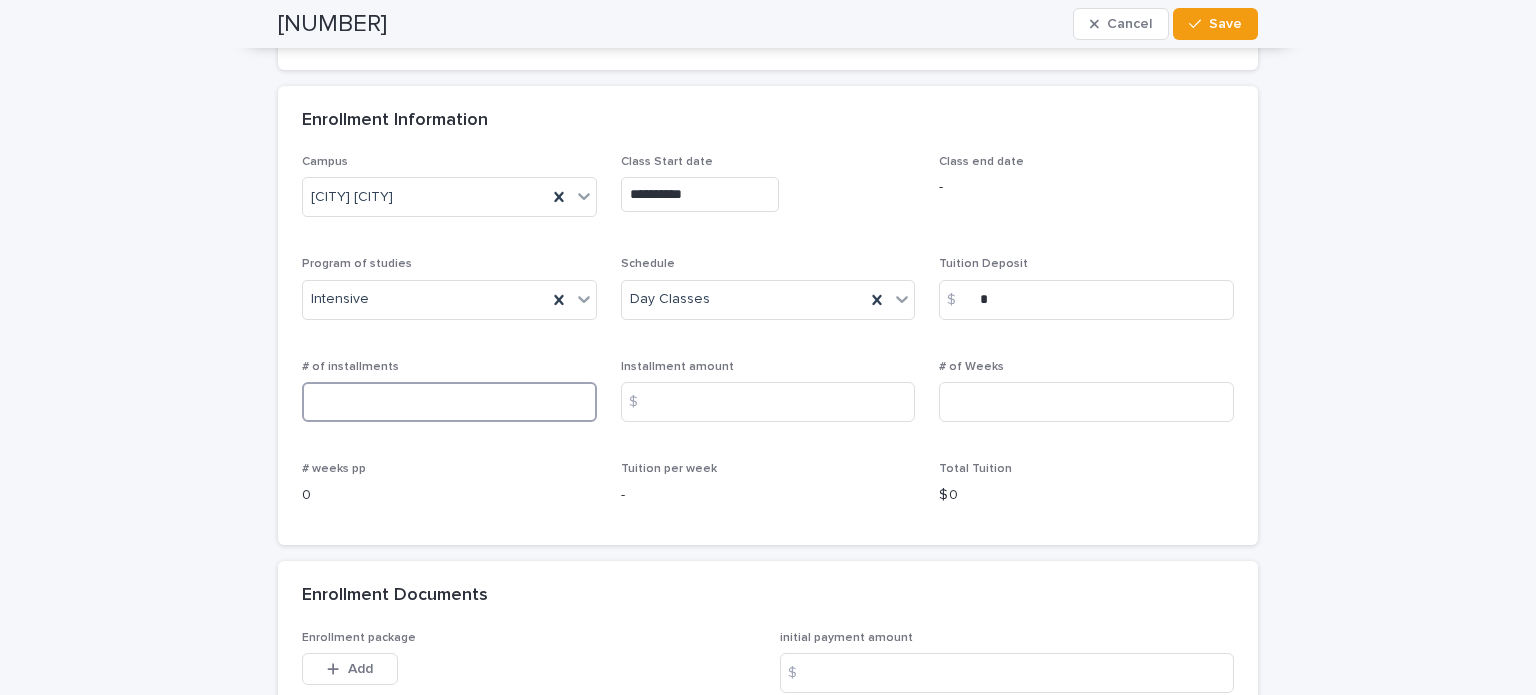 click at bounding box center [449, 402] 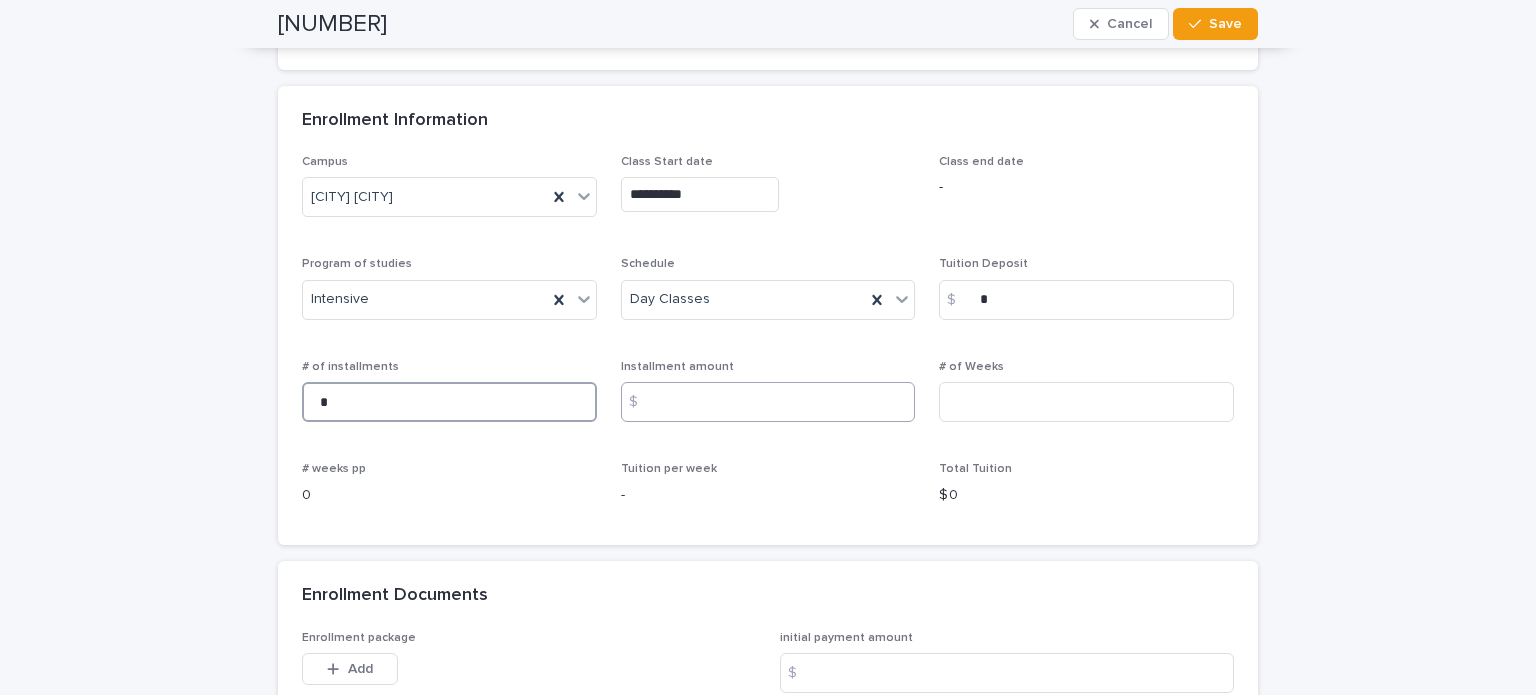 type on "*" 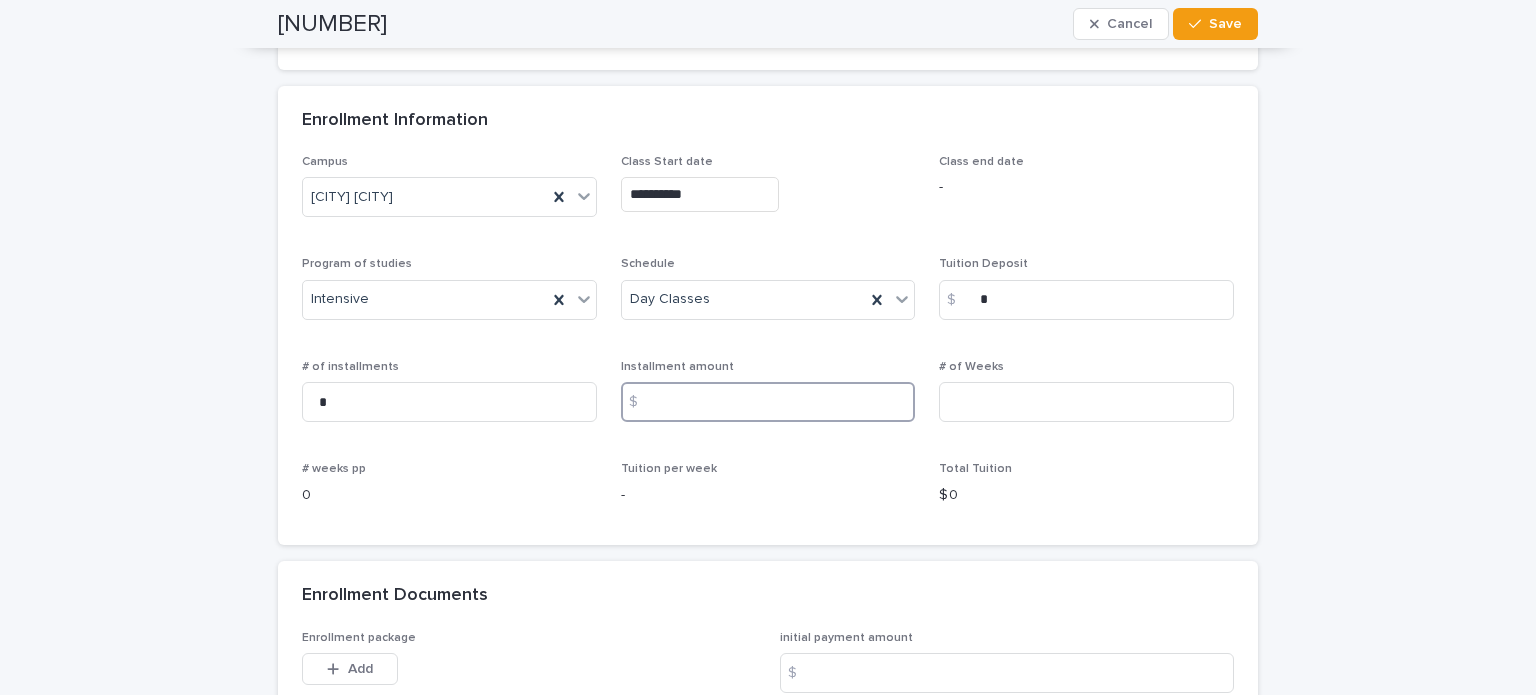 click at bounding box center [768, 402] 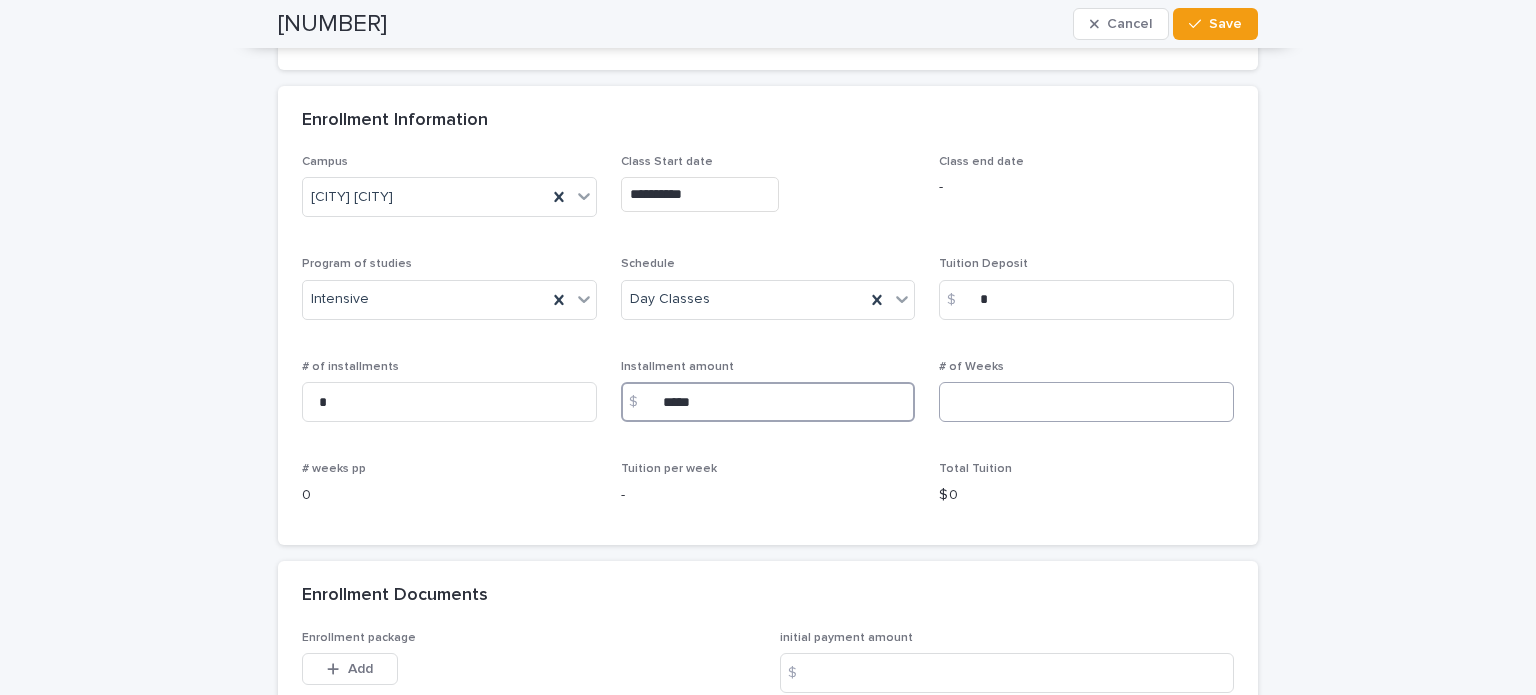 type on "*****" 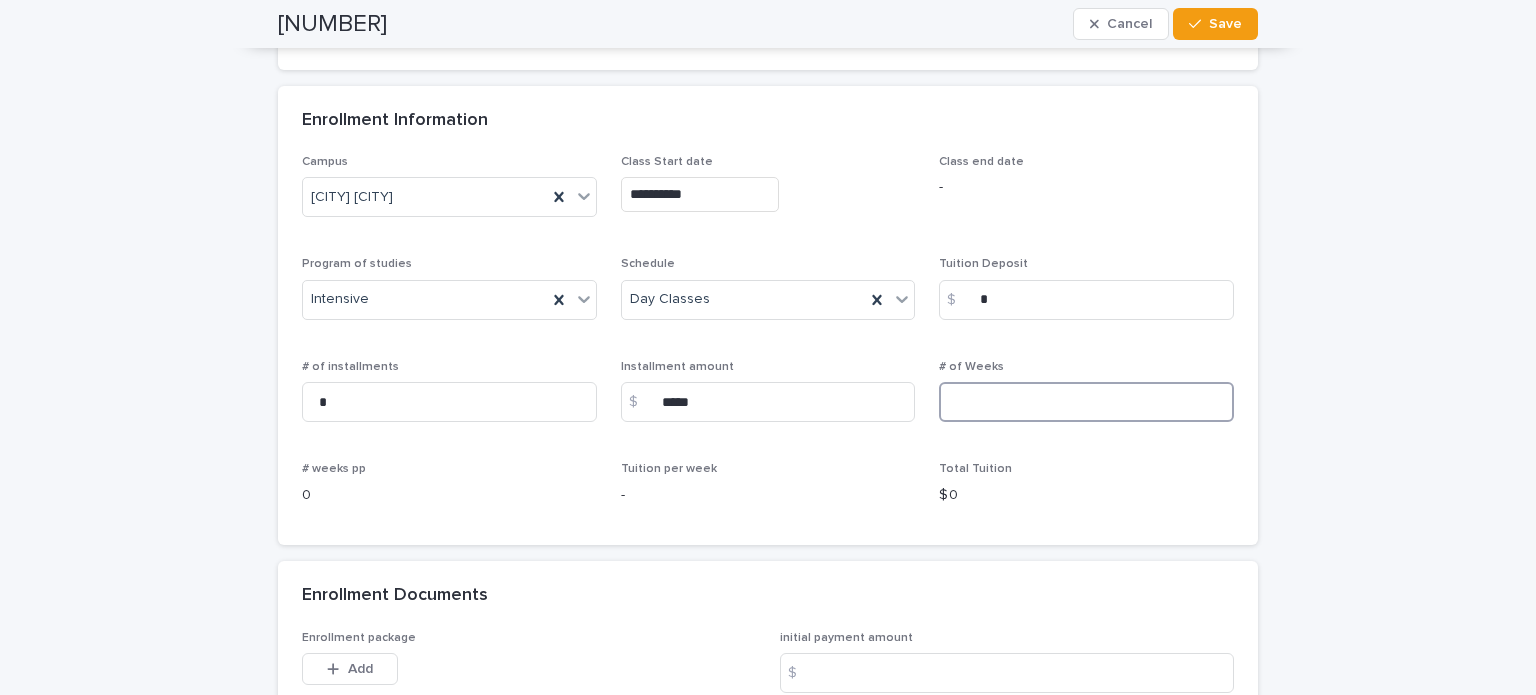 click at bounding box center (1086, 402) 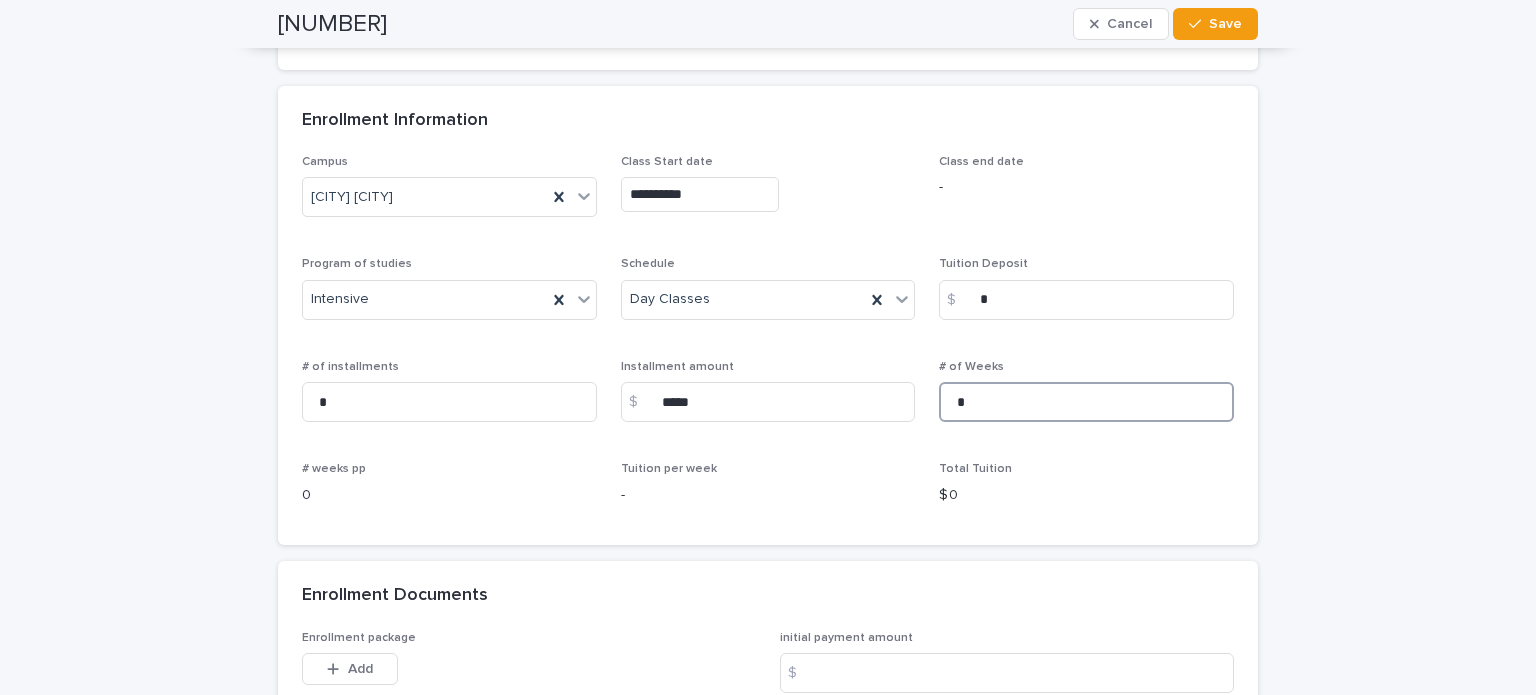 type on "*" 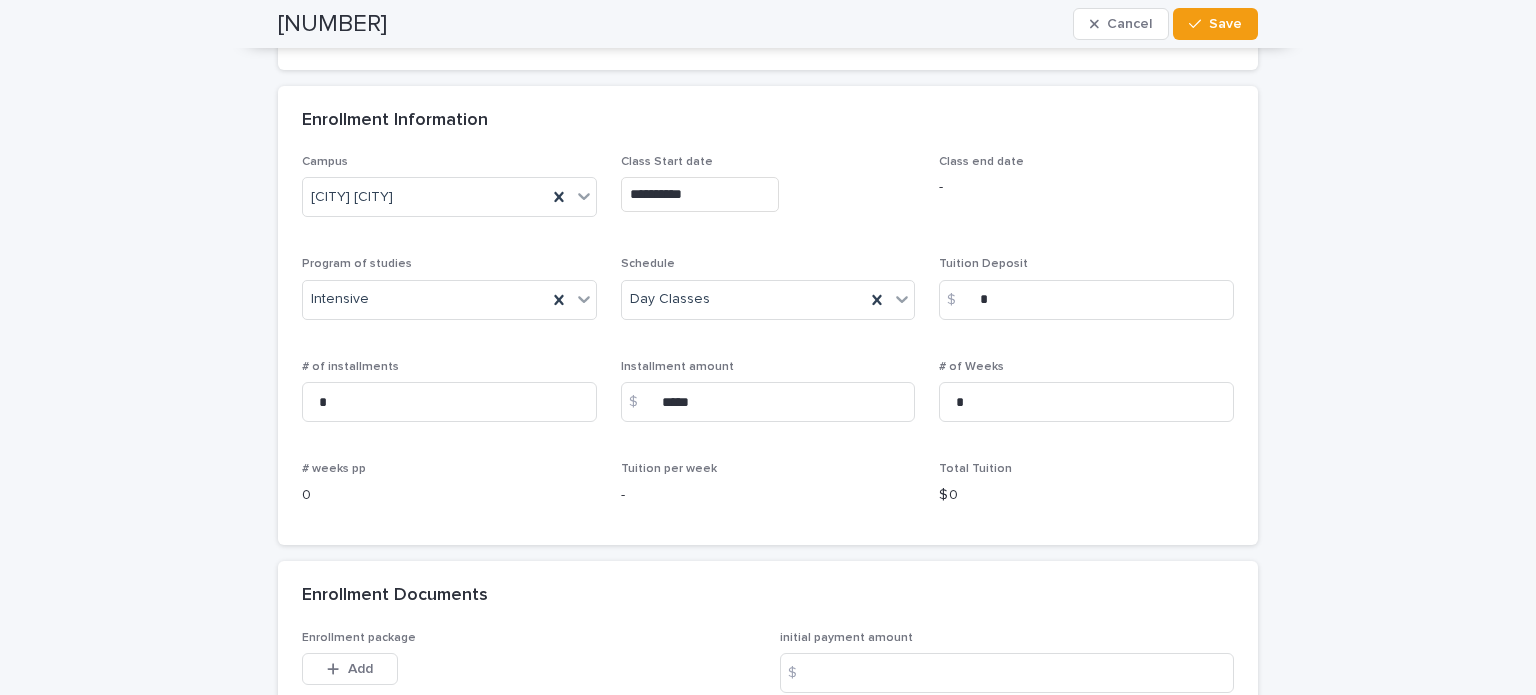 click on "Campus Miami Aventura Class Start date [DATE] Class end date - Program of studies Intensive Schedule Day Classes Tuition Deposit $ # of installments # Installment amount $ ***** # of Weeks * # weeks pp 0 Tuition per week - Total Tuition $ 0" at bounding box center (768, 338) 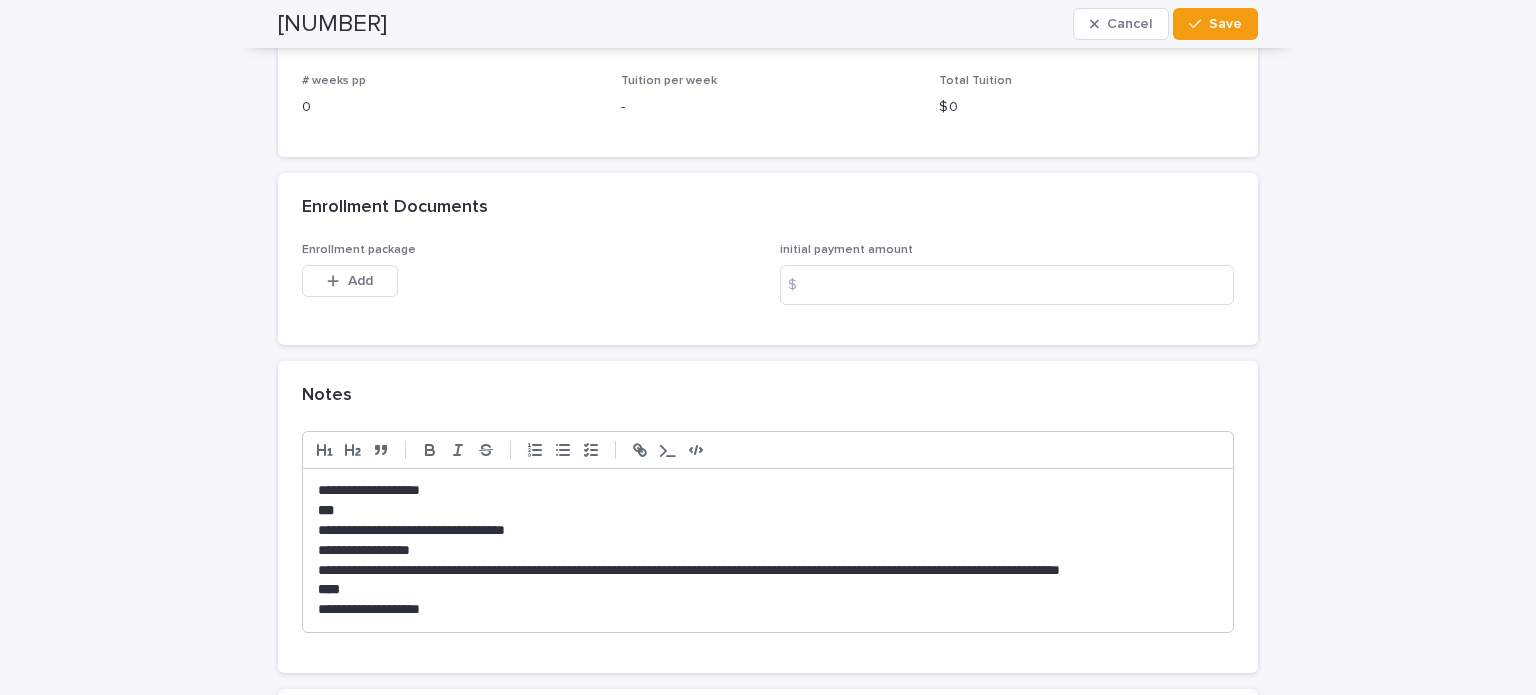 scroll, scrollTop: 1900, scrollLeft: 0, axis: vertical 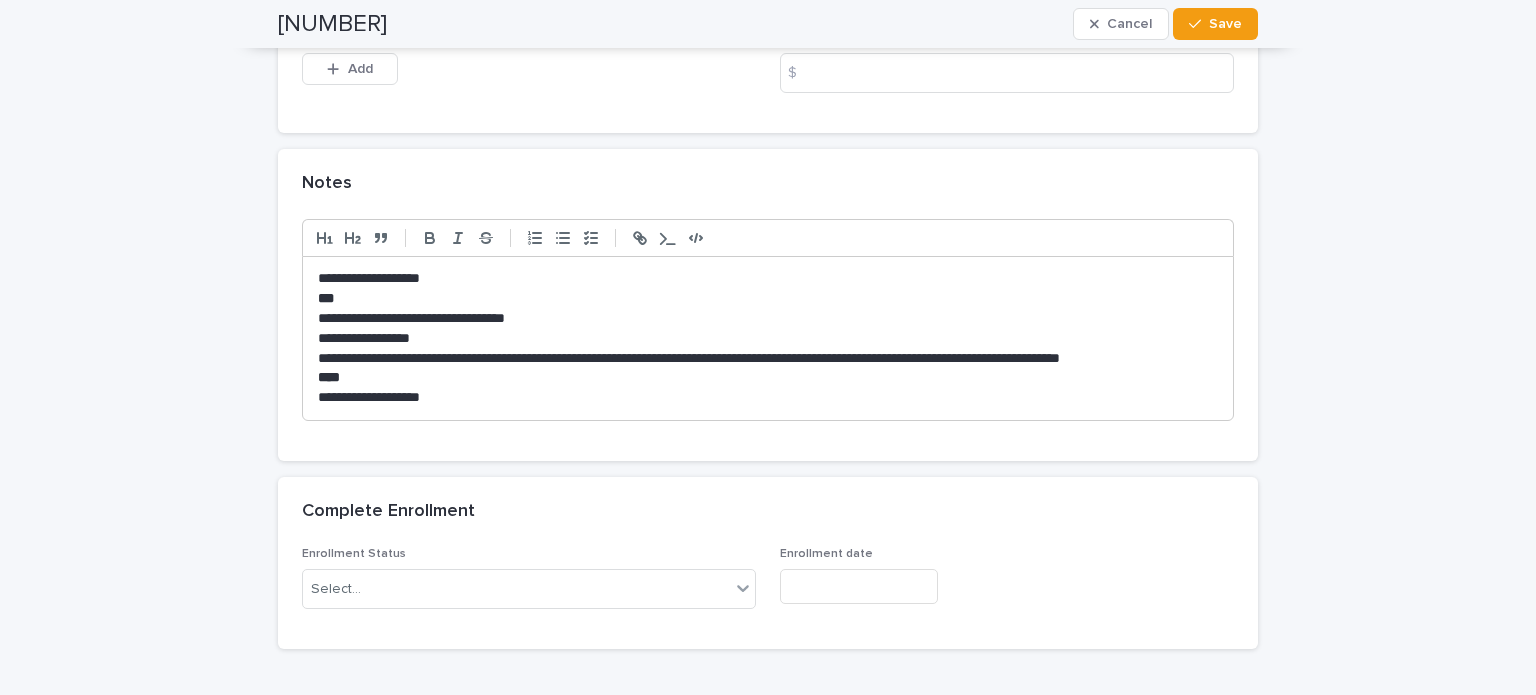 click on "**********" at bounding box center (768, 279) 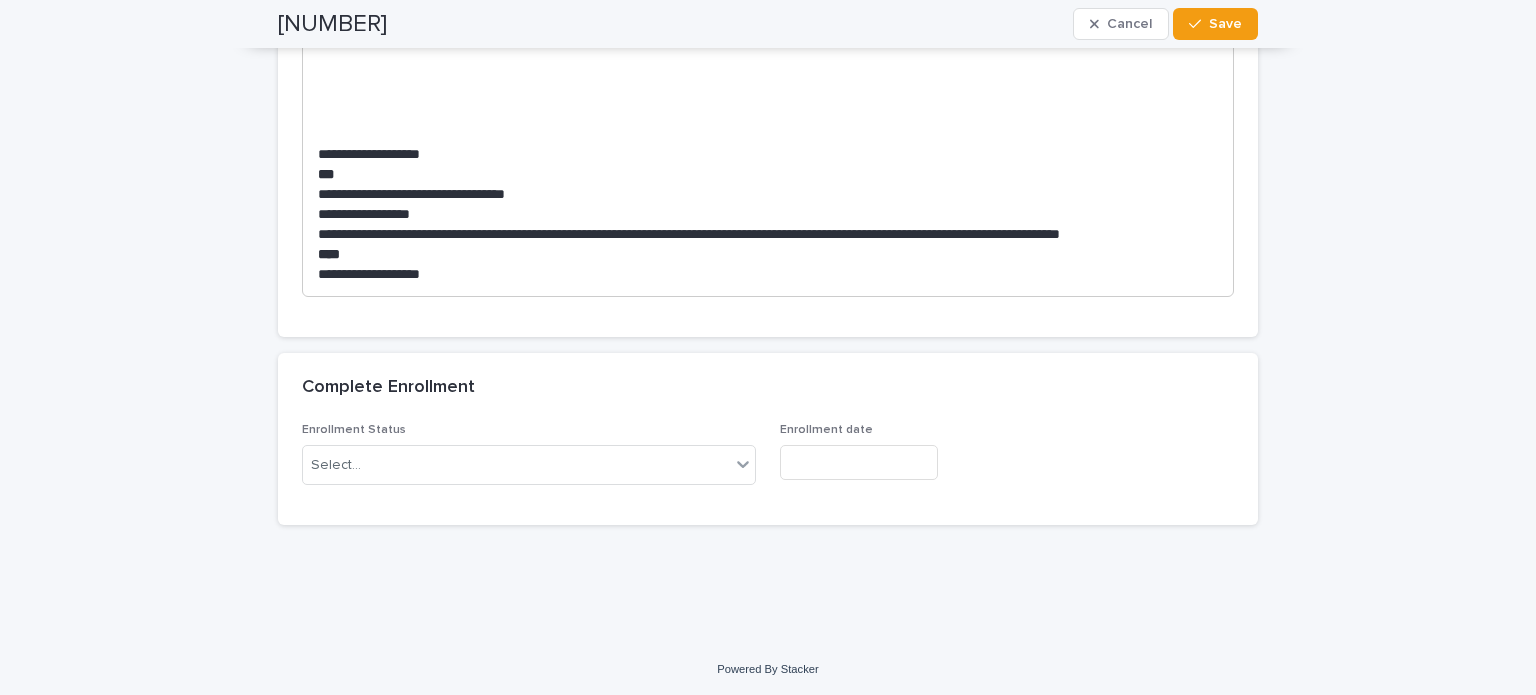 scroll, scrollTop: 2144, scrollLeft: 0, axis: vertical 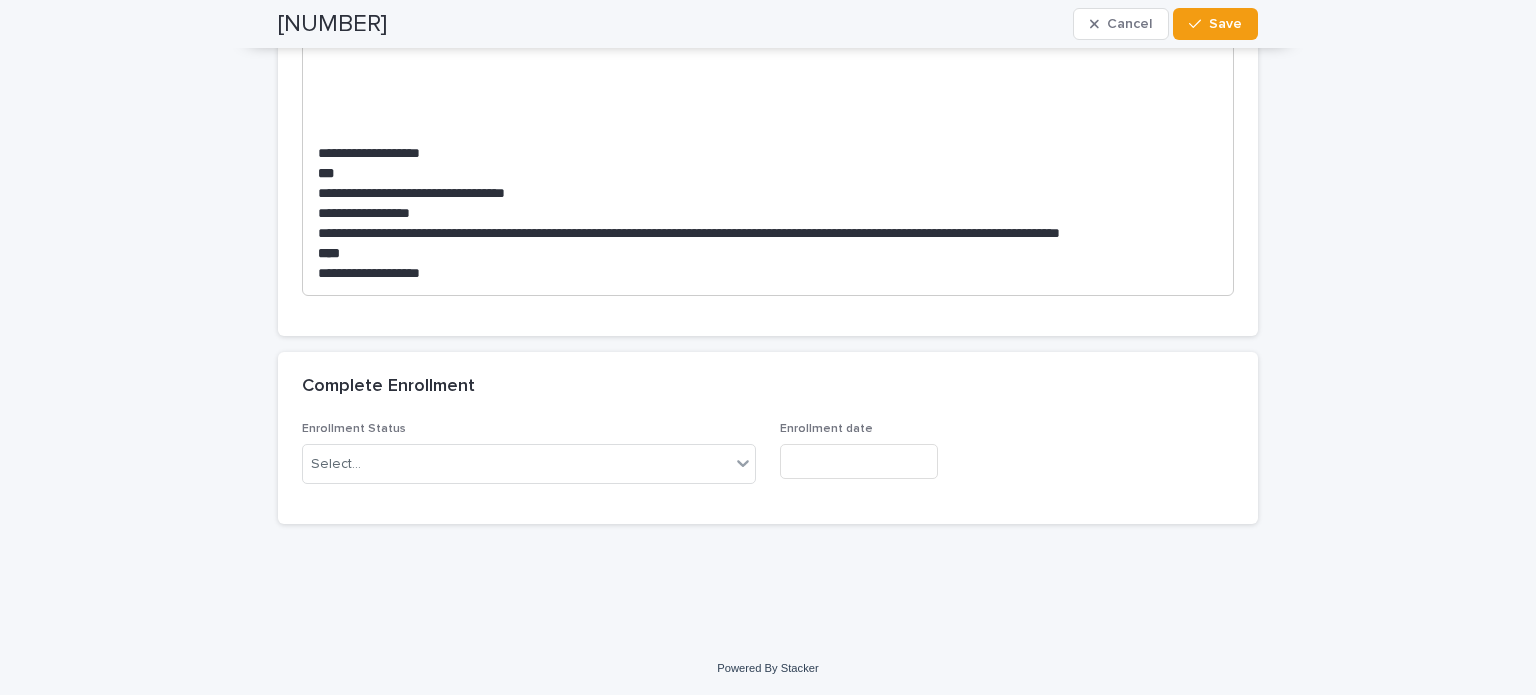 click on "Enrollment Status Select..." at bounding box center (529, 461) 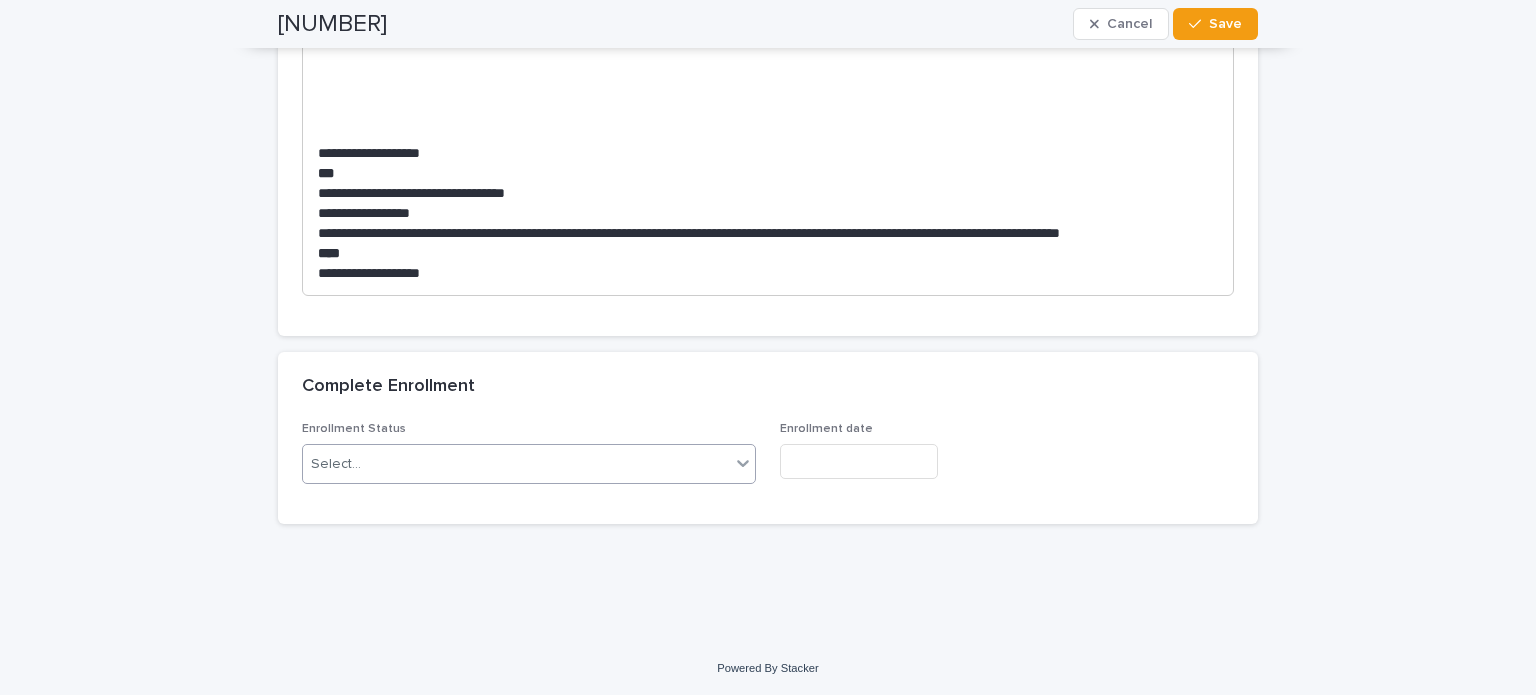 click on "Select..." at bounding box center [516, 464] 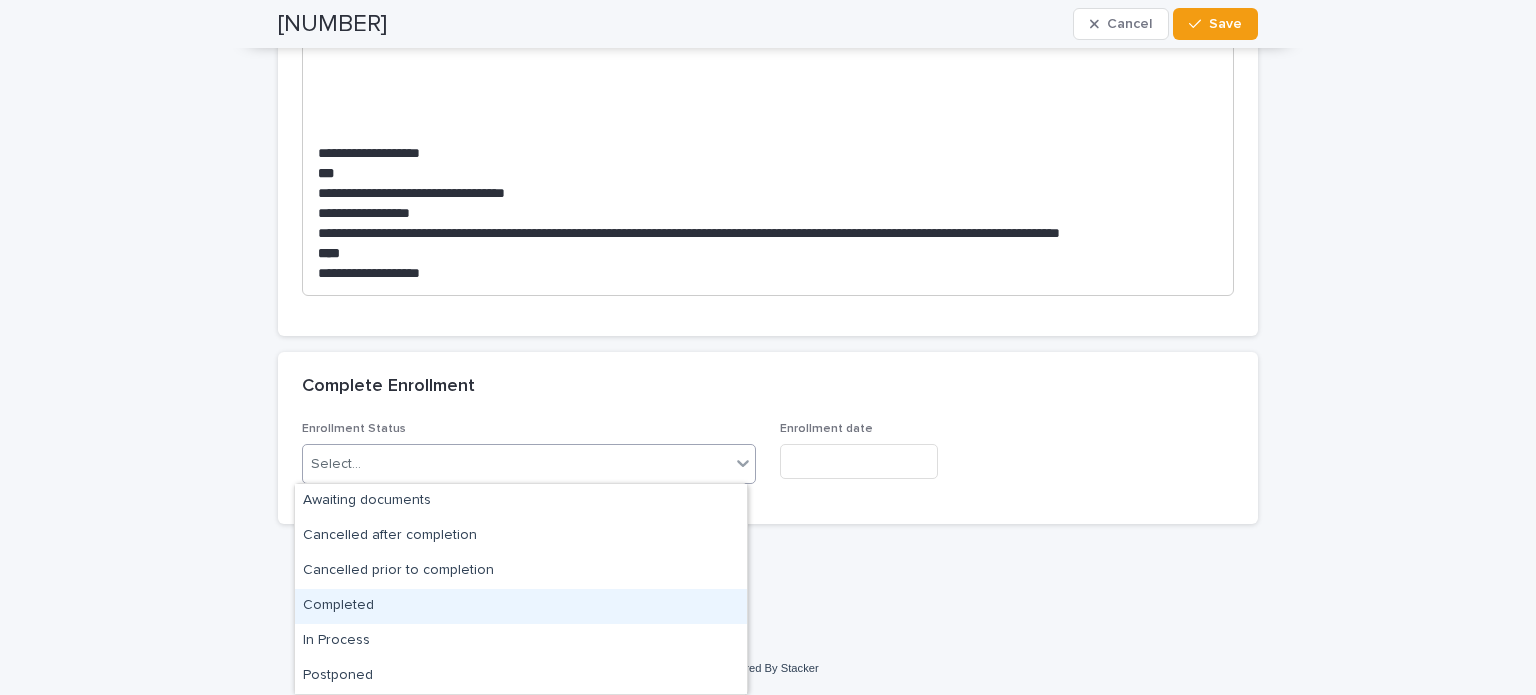 click on "Completed" at bounding box center [521, 606] 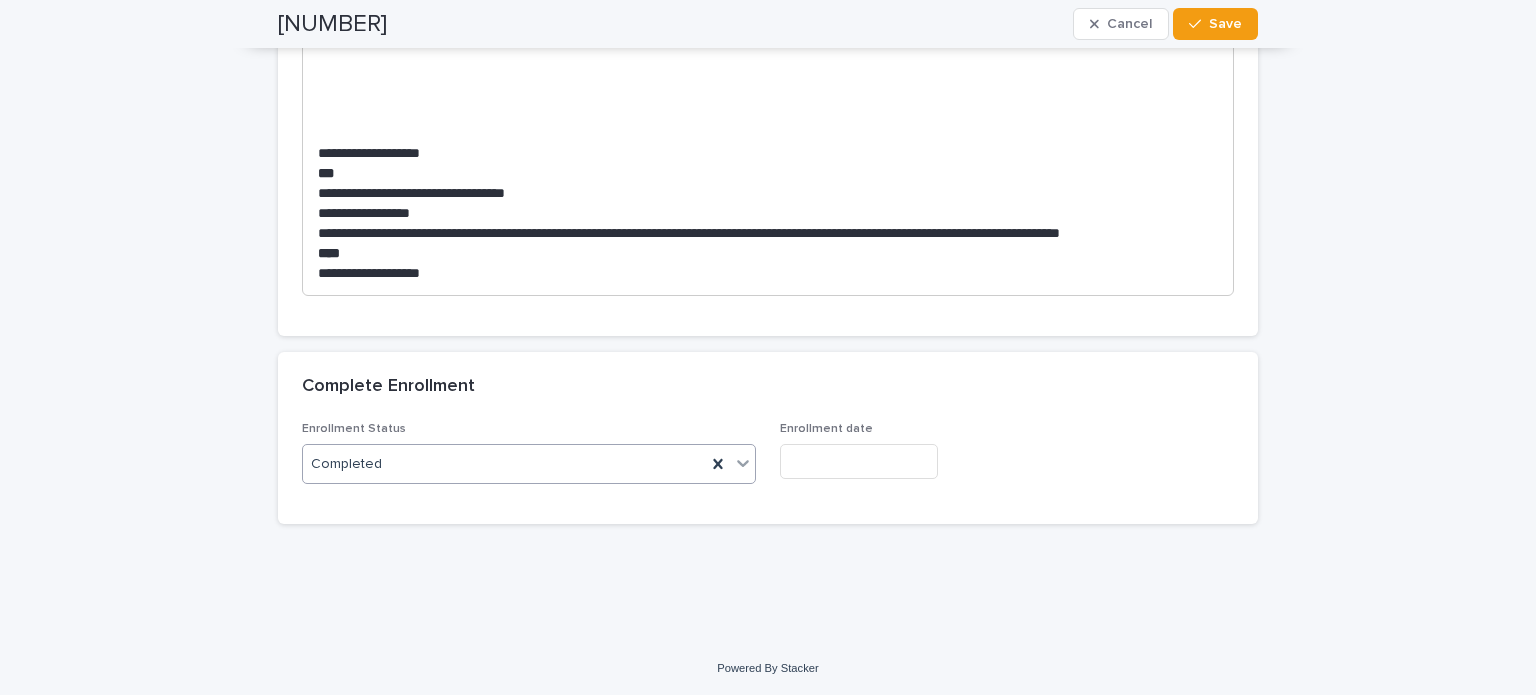 click at bounding box center [859, 461] 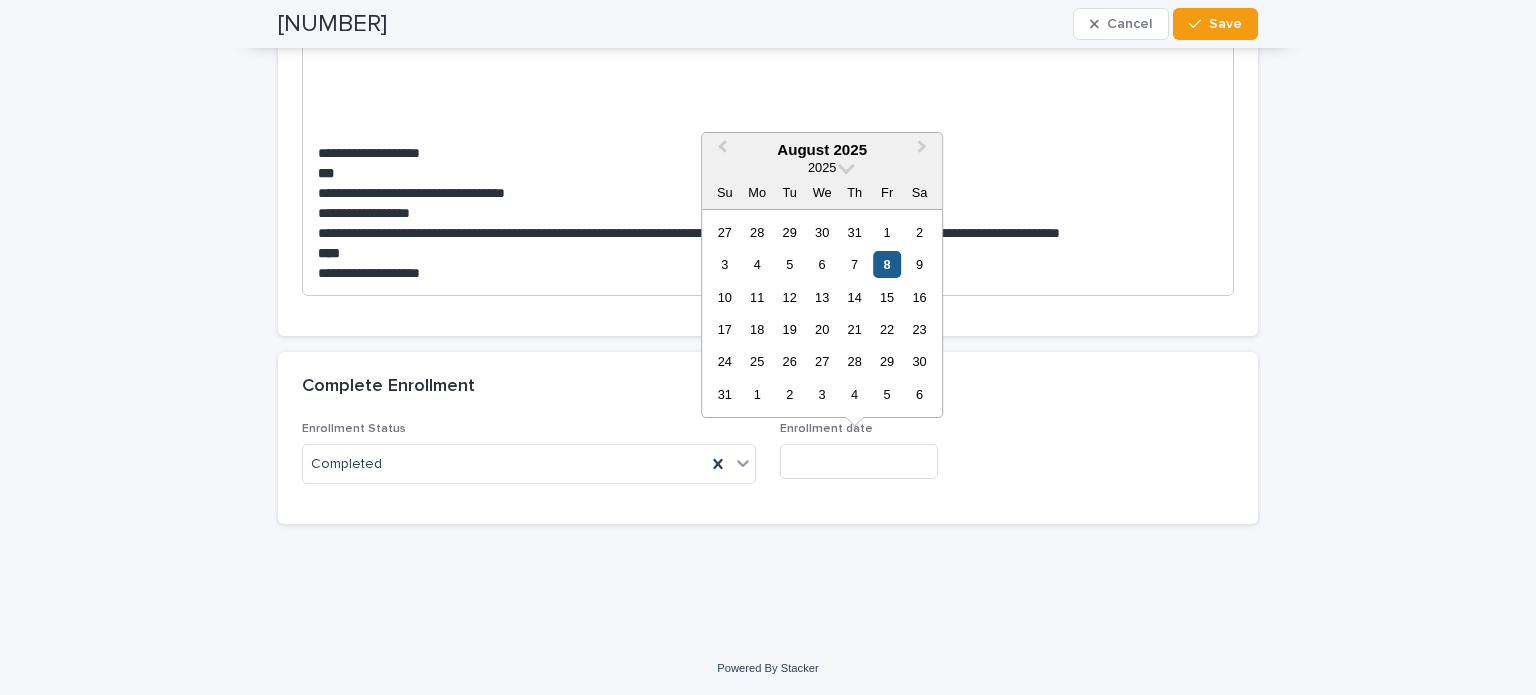 click on "8" at bounding box center (887, 264) 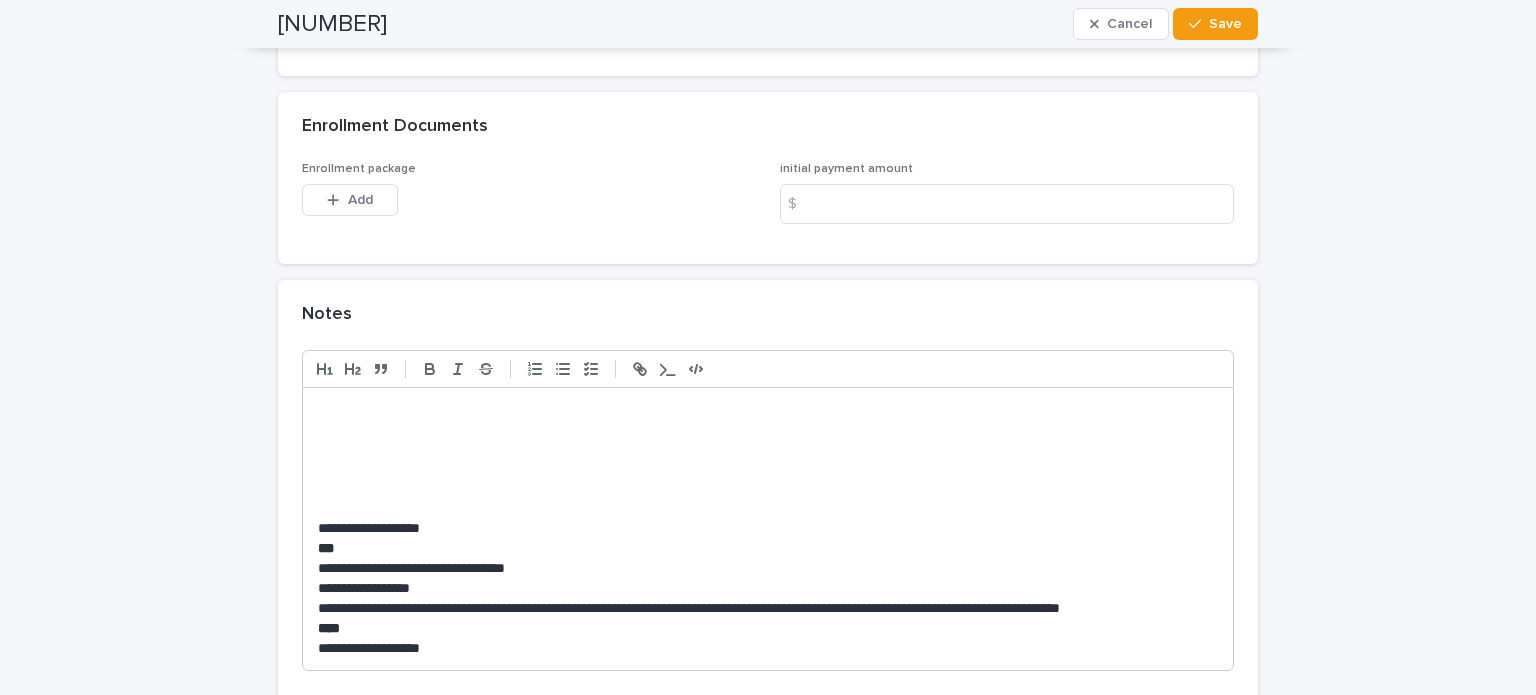 scroll, scrollTop: 1544, scrollLeft: 0, axis: vertical 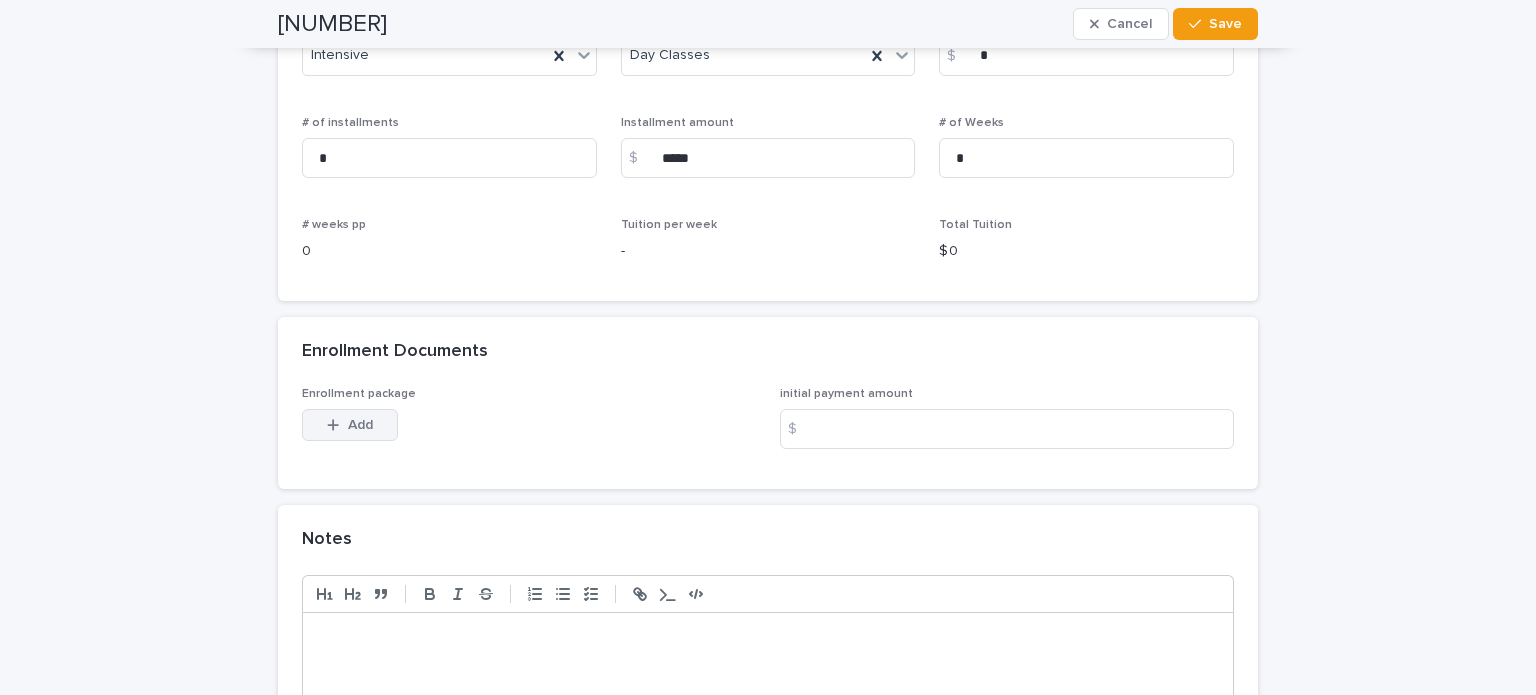 click on "Add" at bounding box center (360, 425) 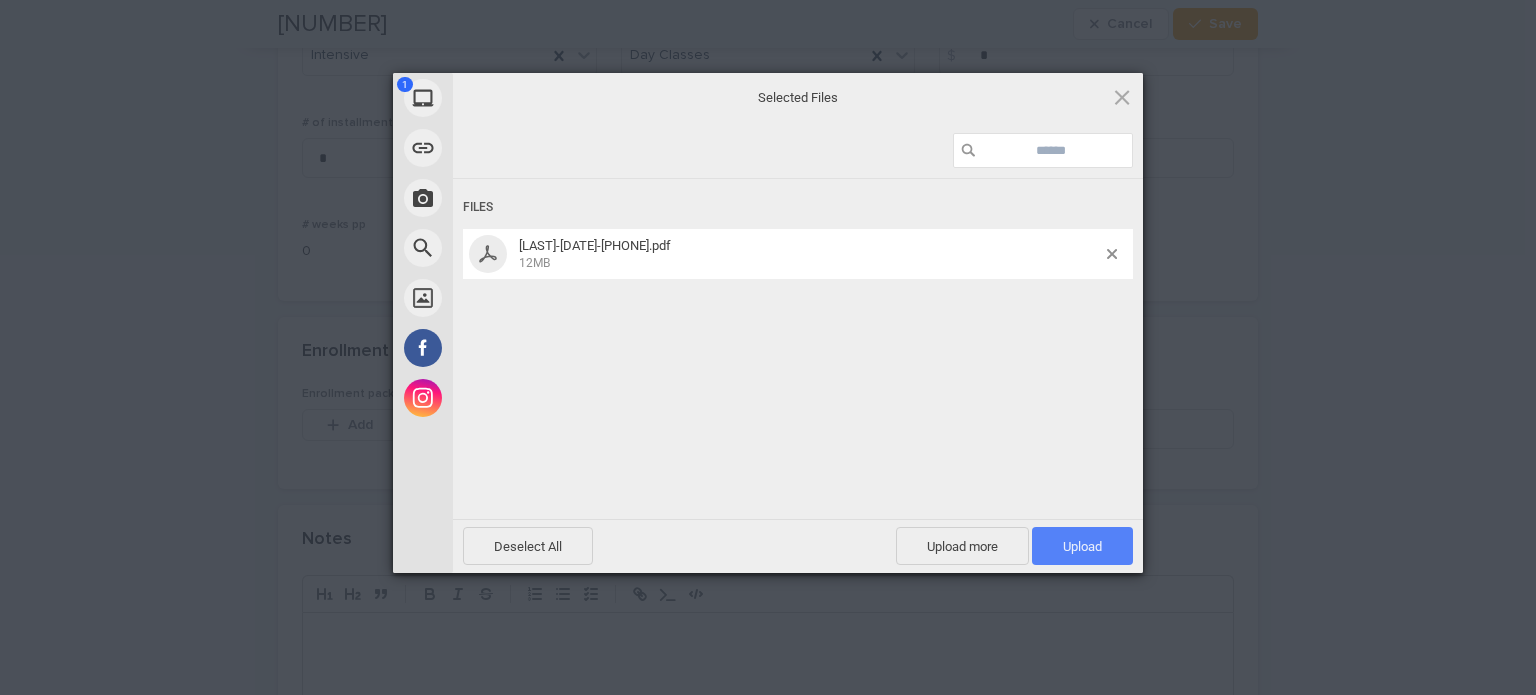 click on "Upload
1" at bounding box center (1082, 546) 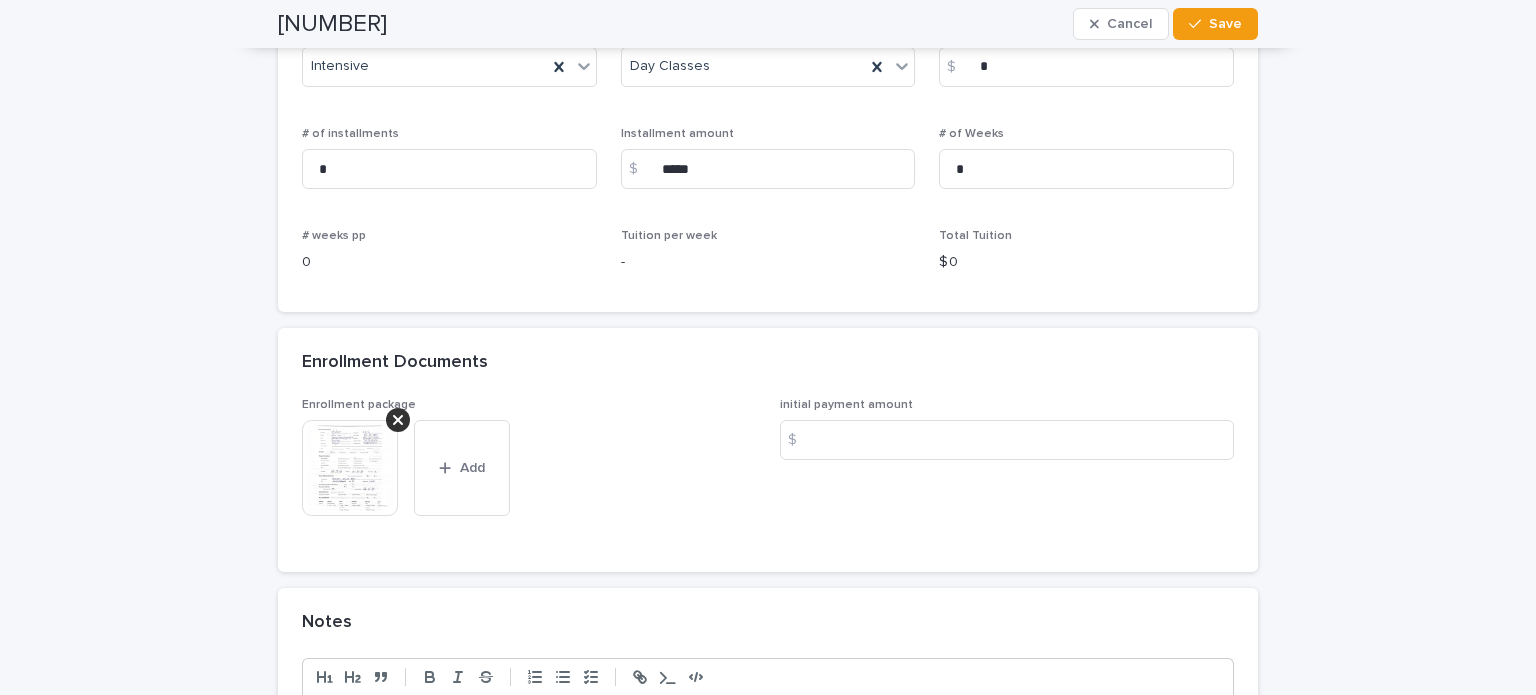 scroll, scrollTop: 1544, scrollLeft: 0, axis: vertical 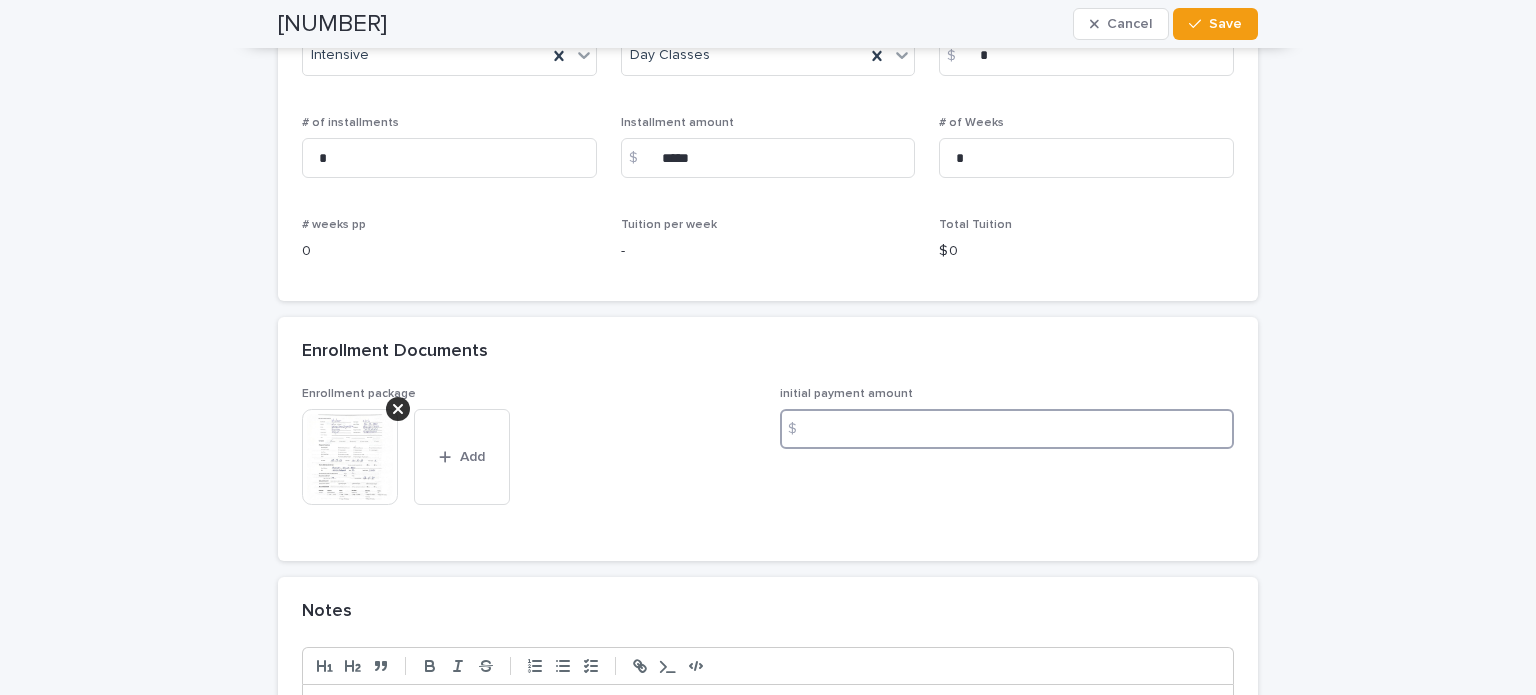 click at bounding box center [1007, 429] 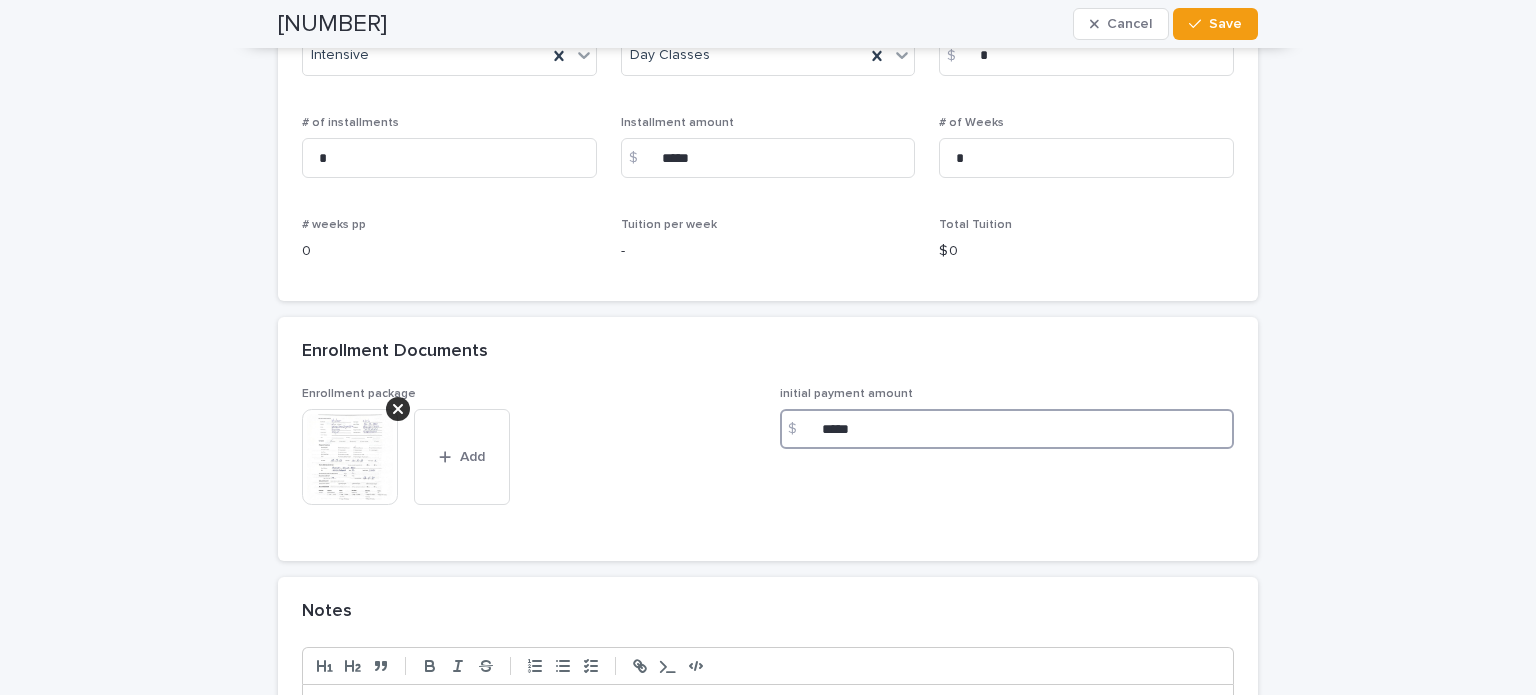 type on "*****" 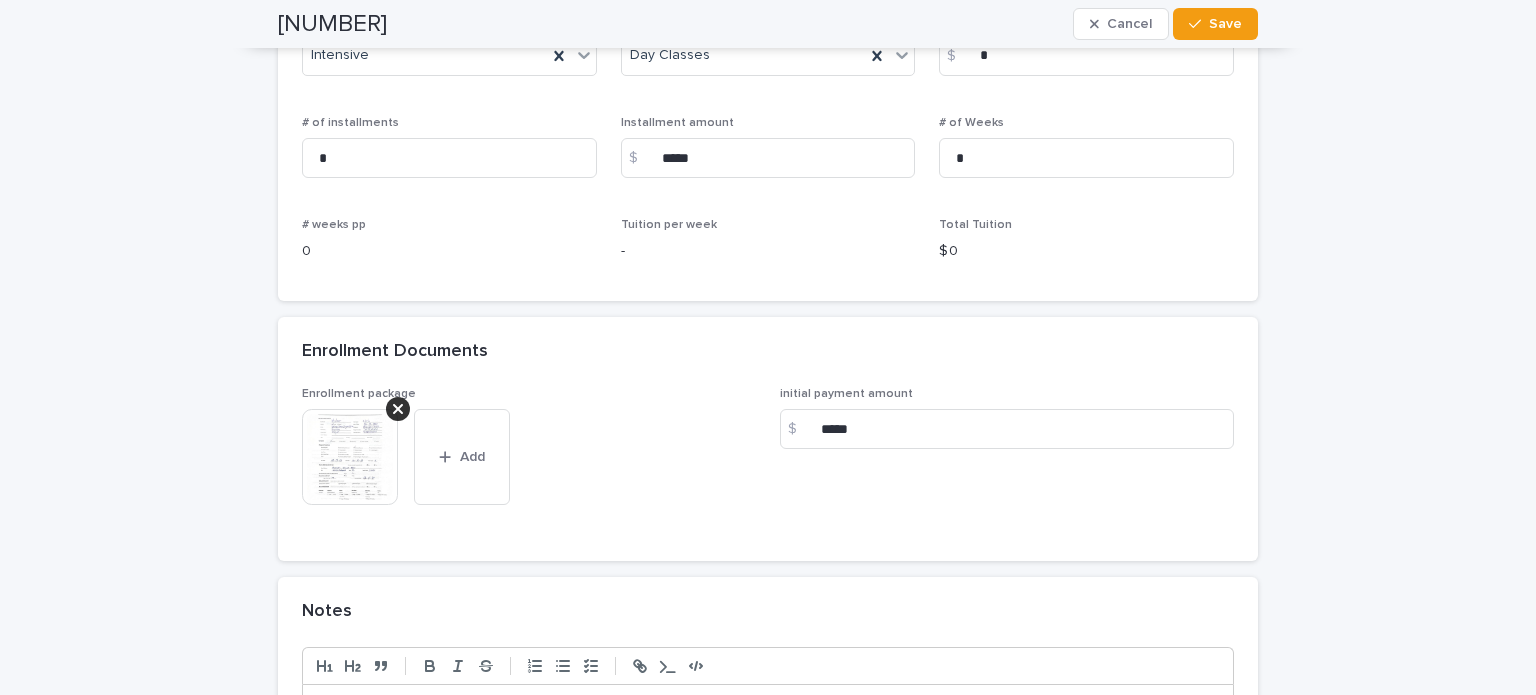 click on "initial payment amount $ *****" at bounding box center (1007, 462) 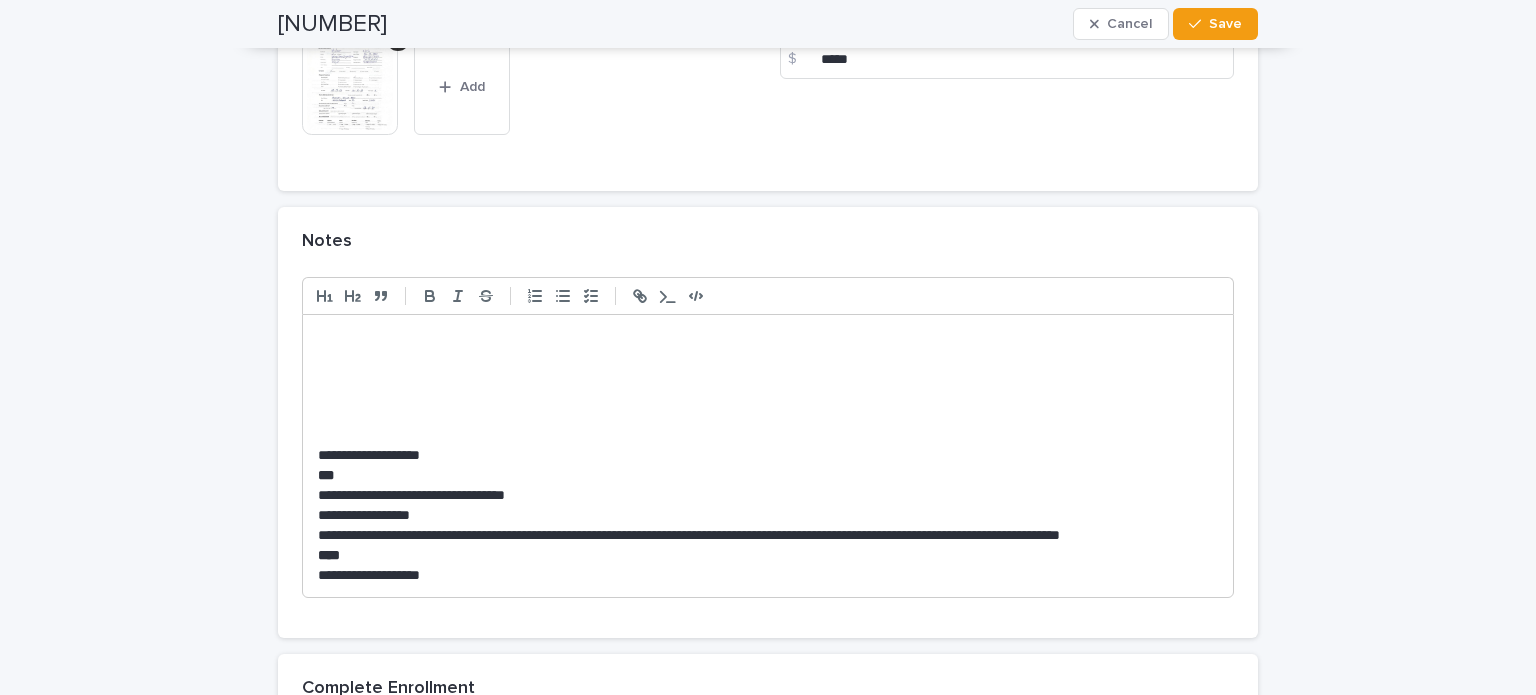 scroll, scrollTop: 1944, scrollLeft: 0, axis: vertical 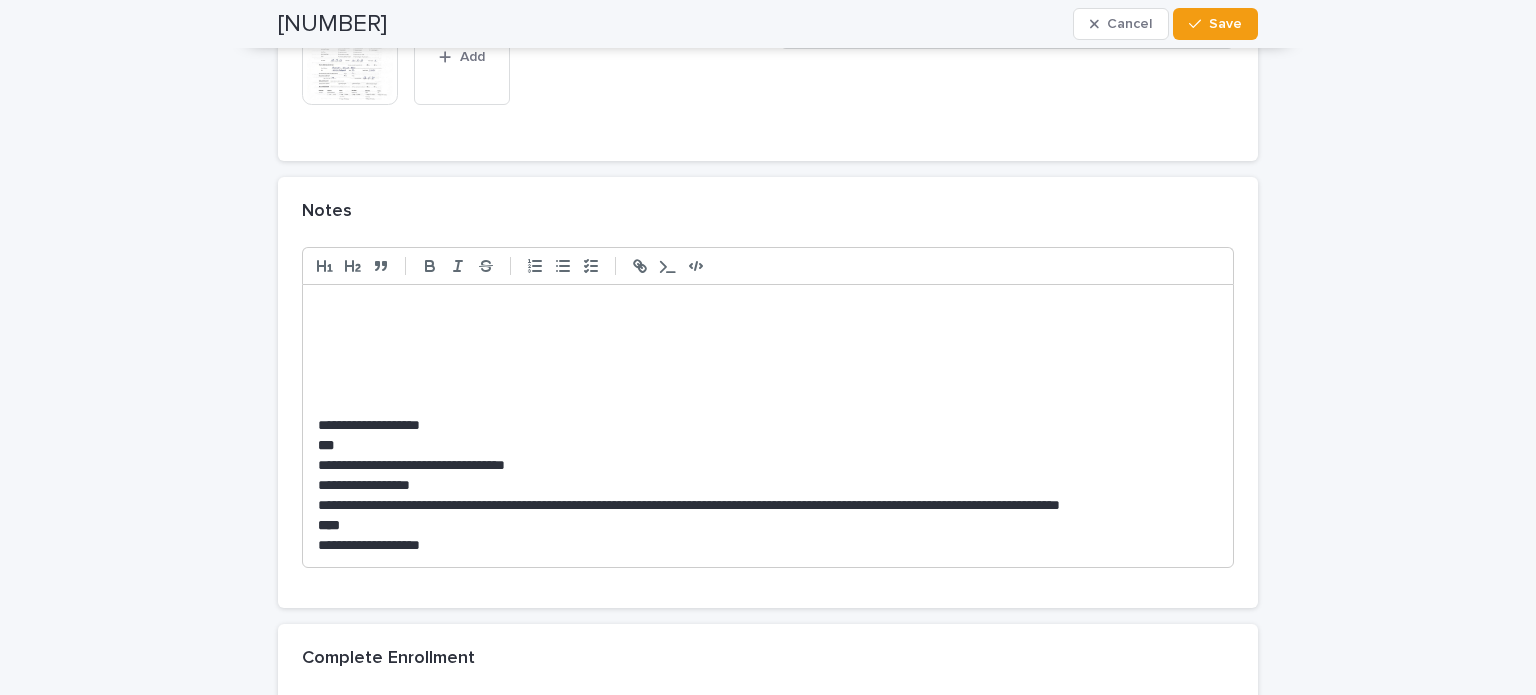 click at bounding box center (768, 347) 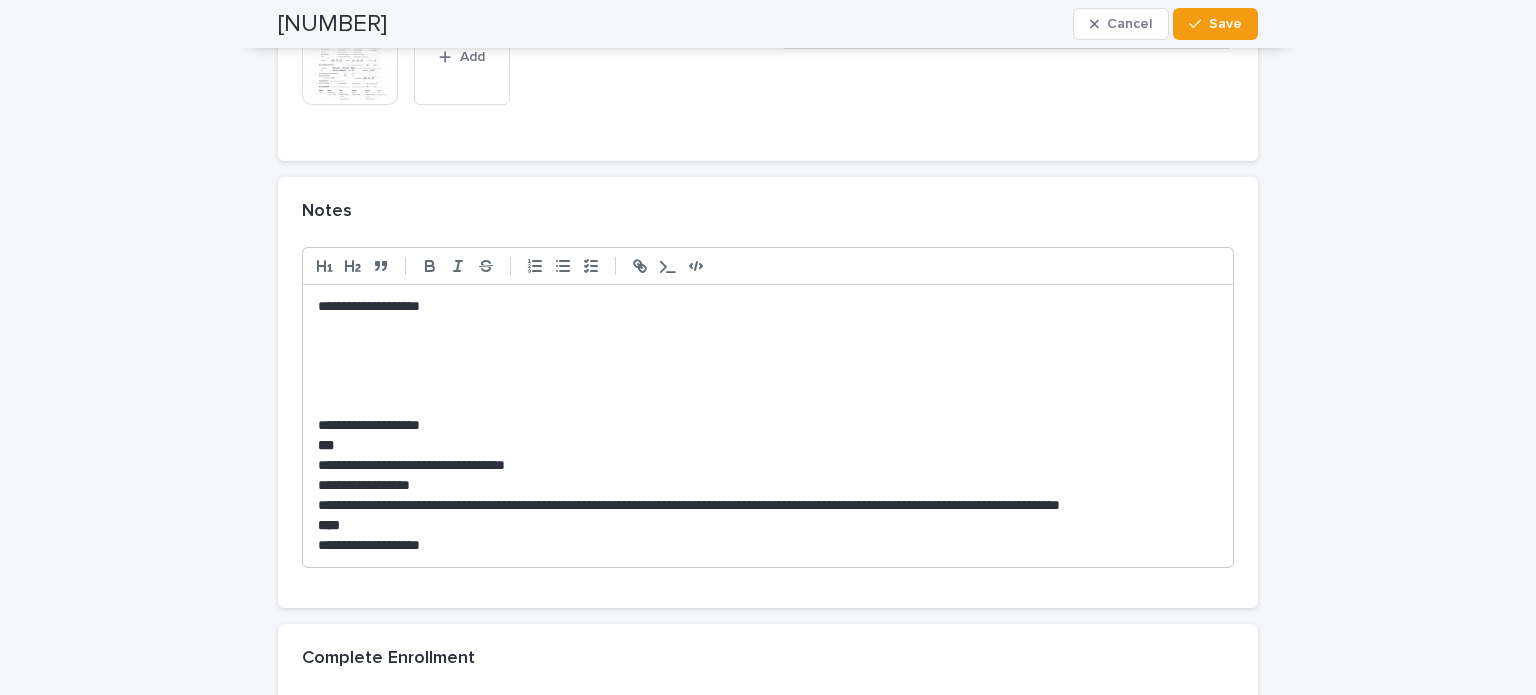 scroll, scrollTop: 0, scrollLeft: 0, axis: both 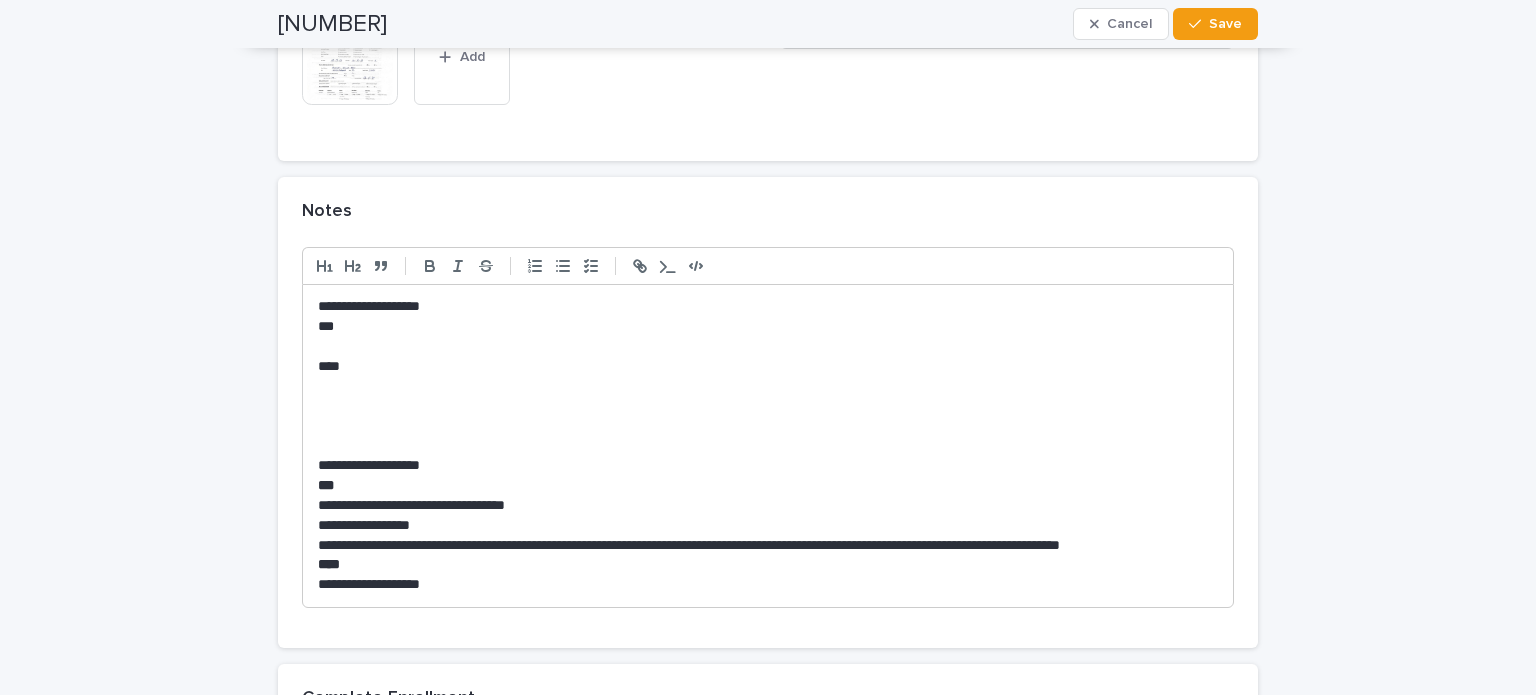 click at bounding box center (768, 347) 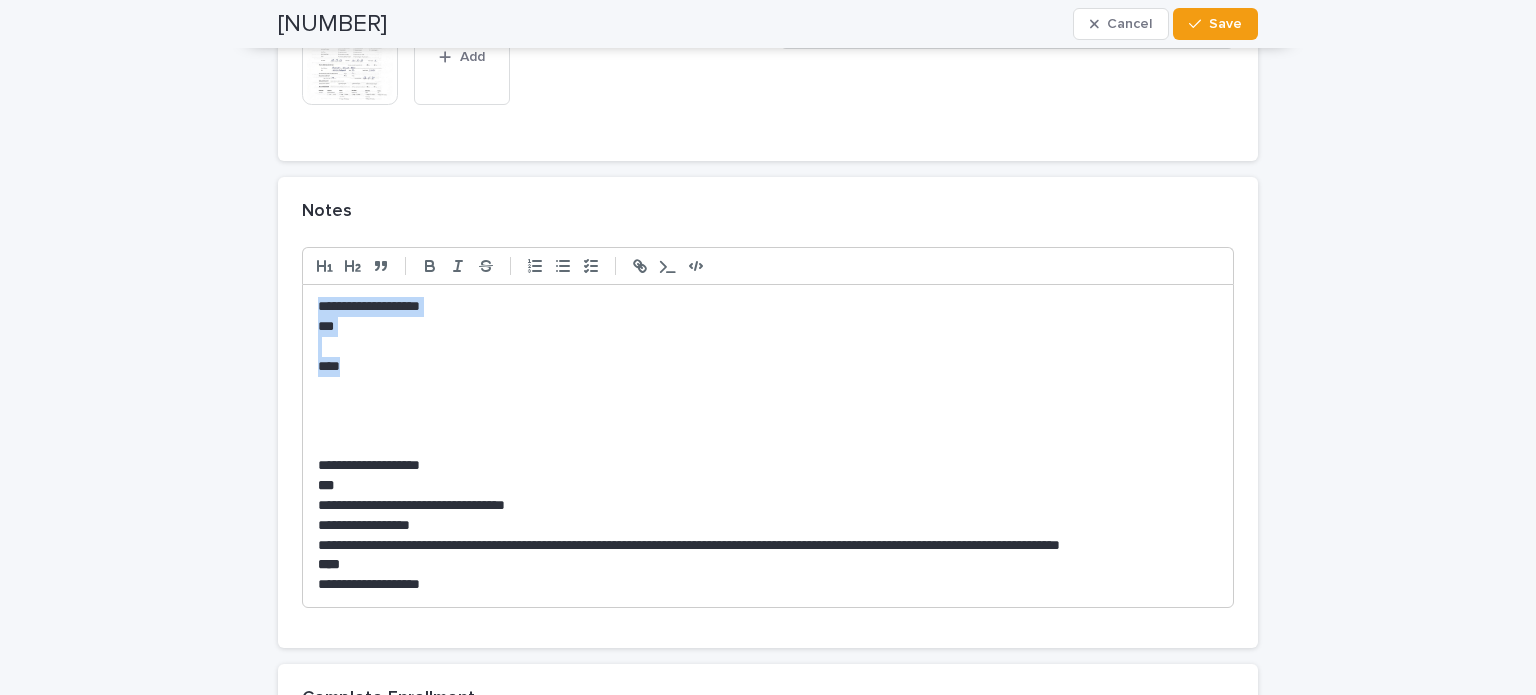 drag, startPoint x: 356, startPoint y: 364, endPoint x: 292, endPoint y: 307, distance: 85.70297 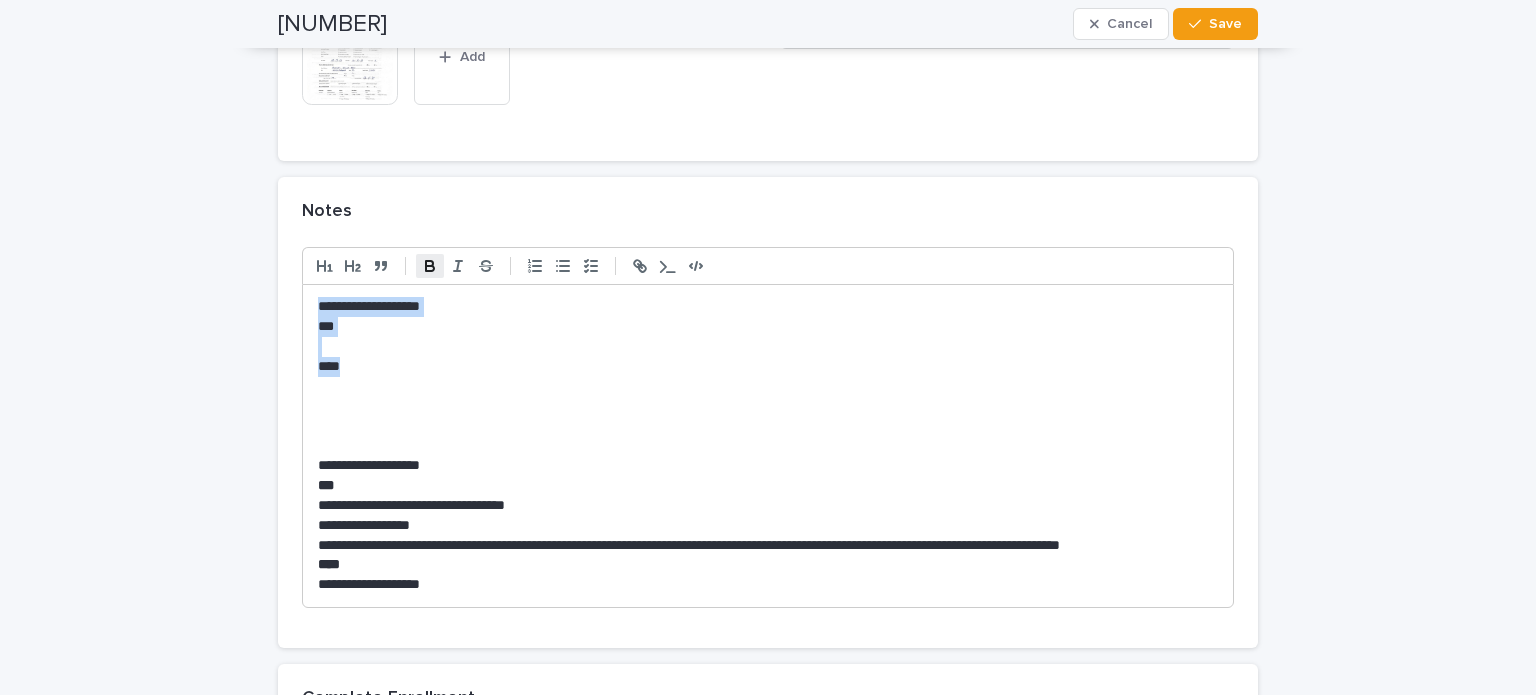 click 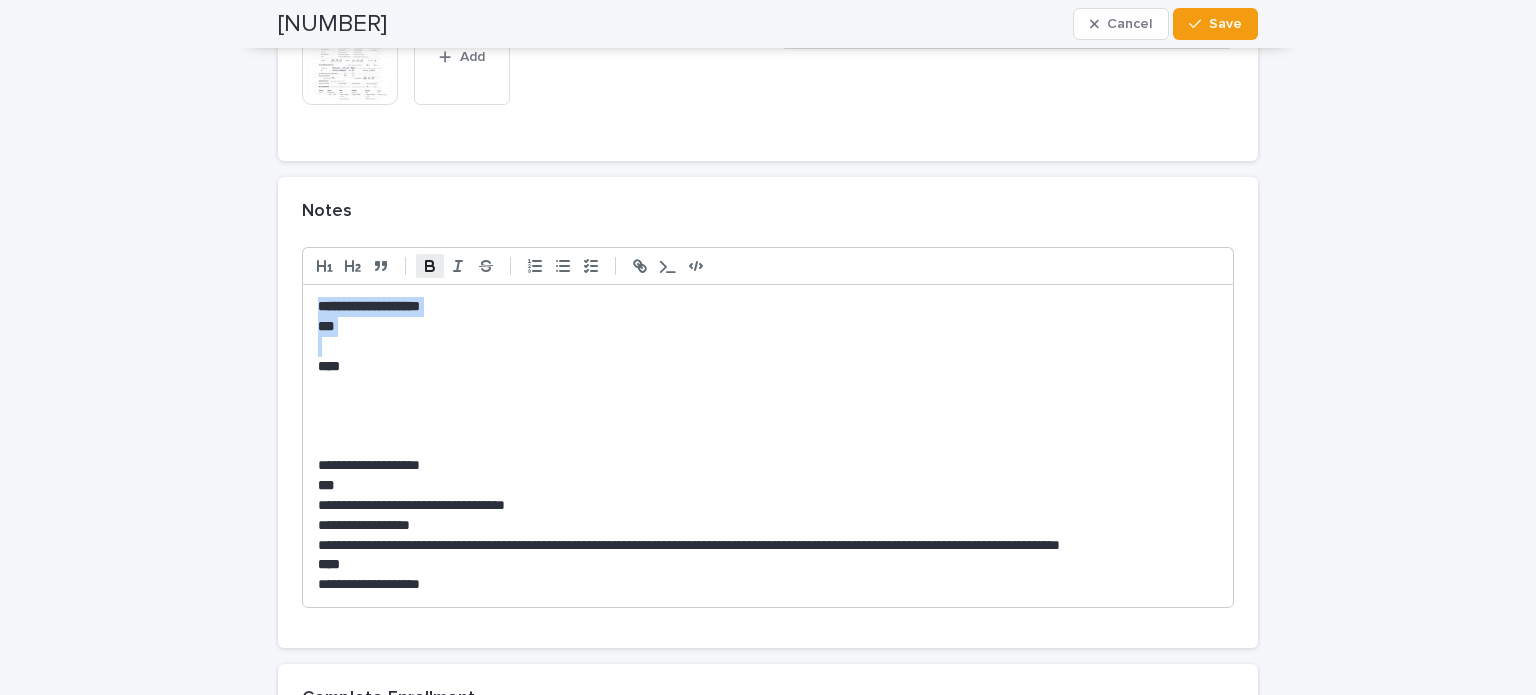 click at bounding box center [768, 347] 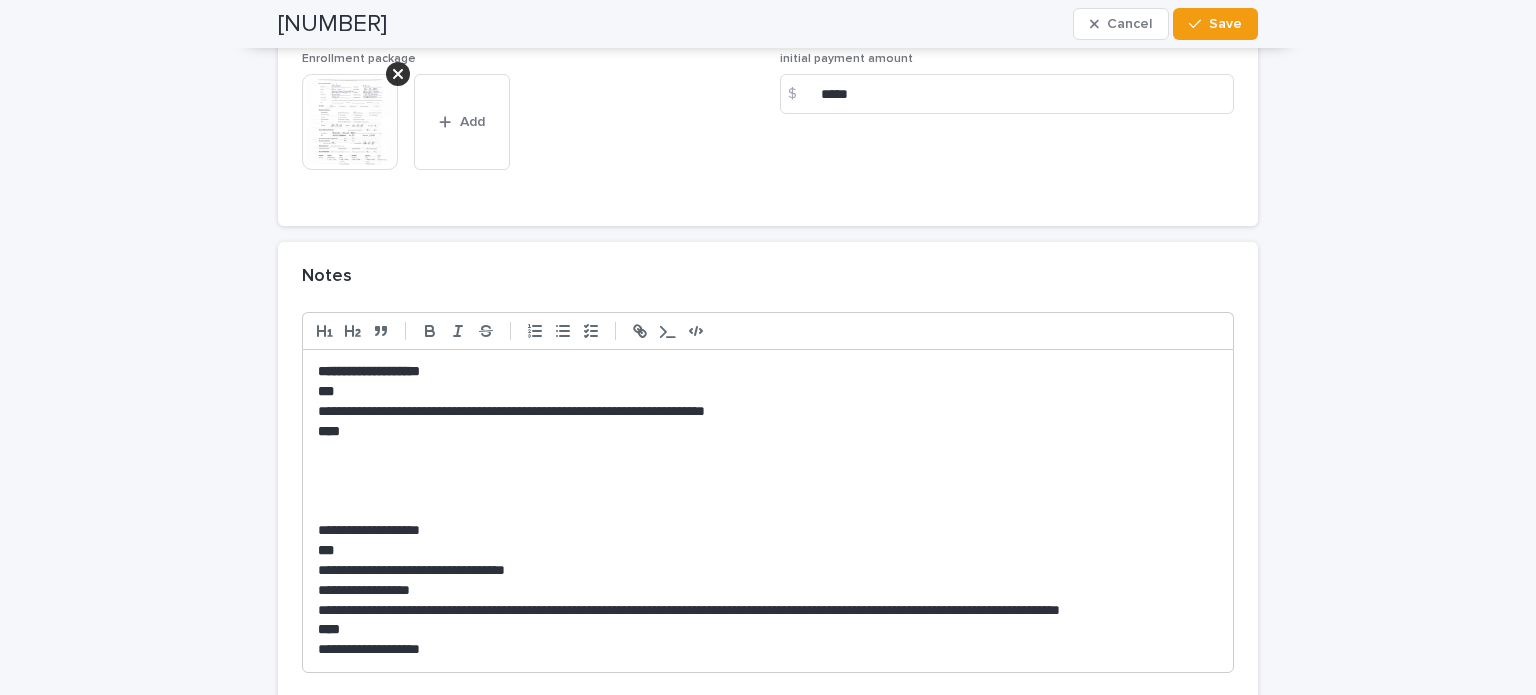 scroll, scrollTop: 2044, scrollLeft: 0, axis: vertical 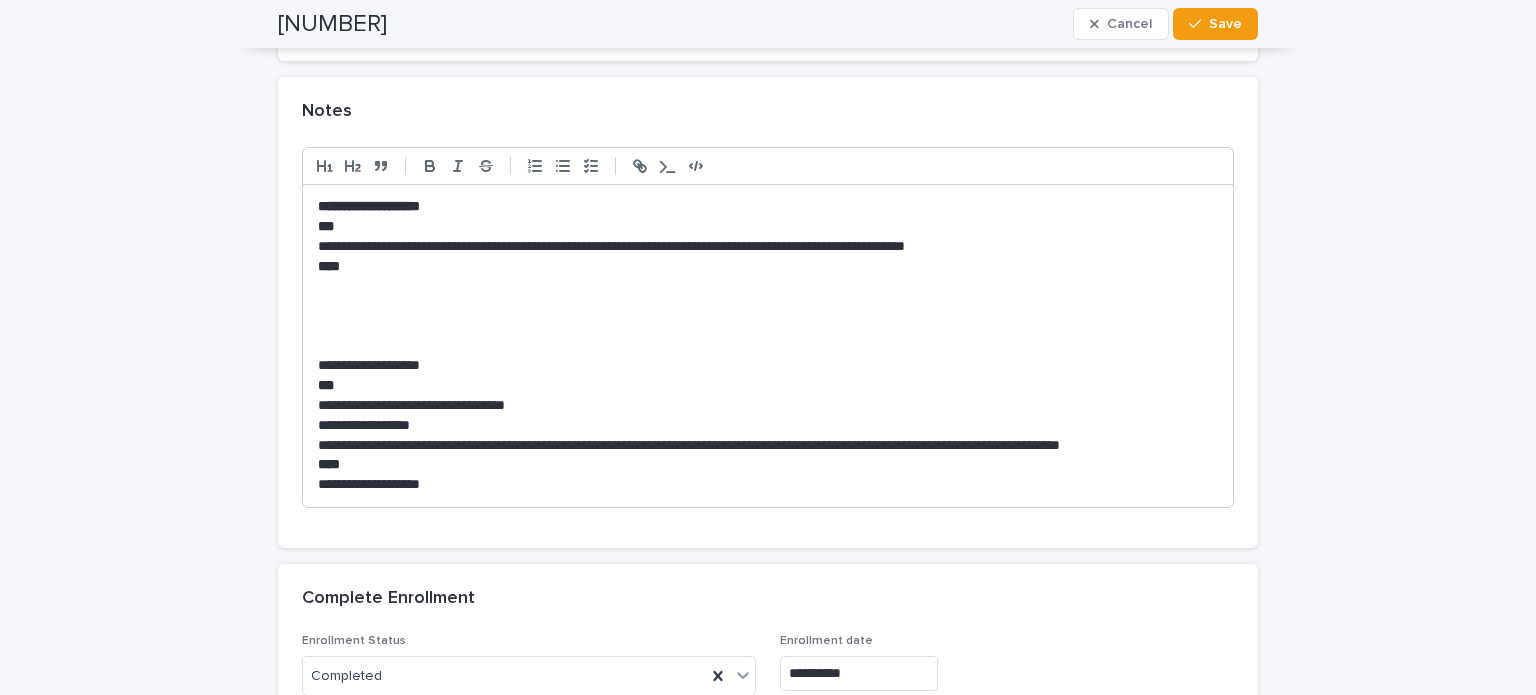 click at bounding box center (768, 287) 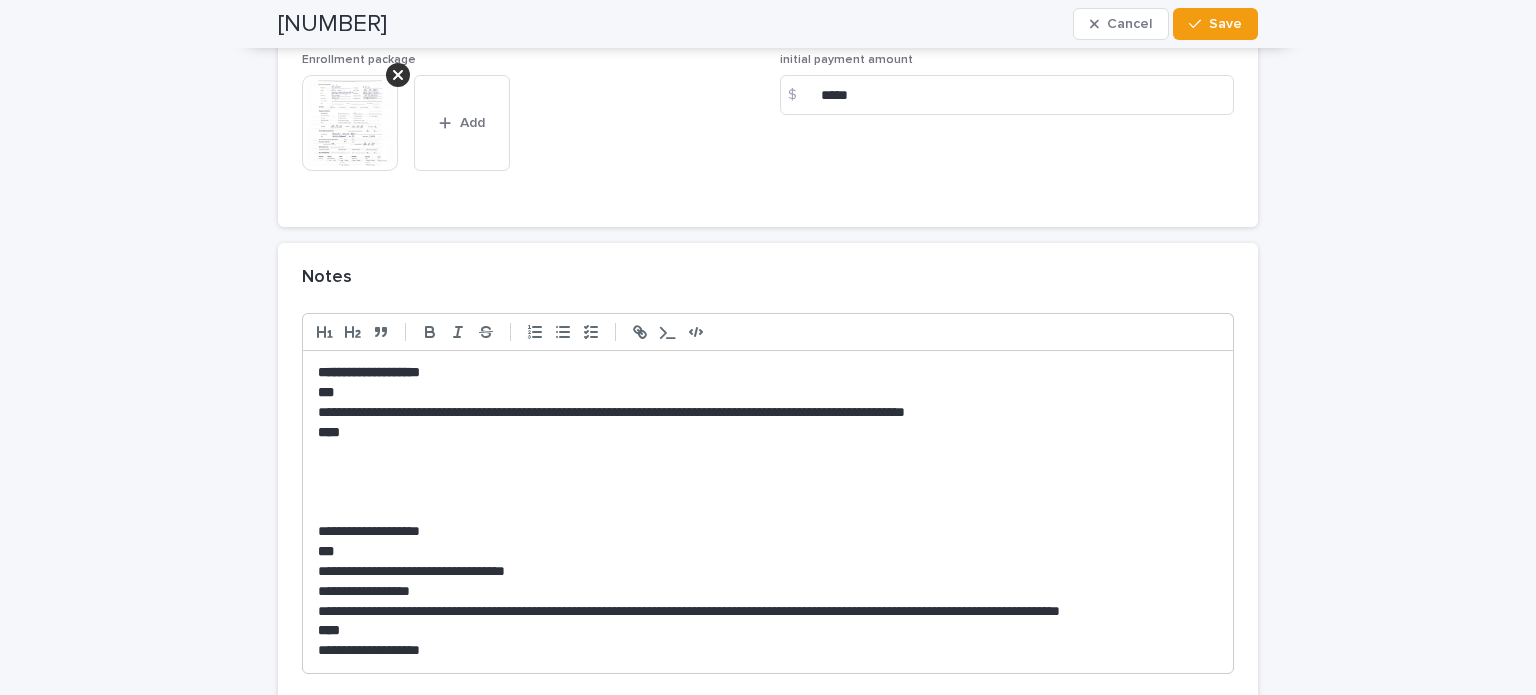 scroll, scrollTop: 1844, scrollLeft: 0, axis: vertical 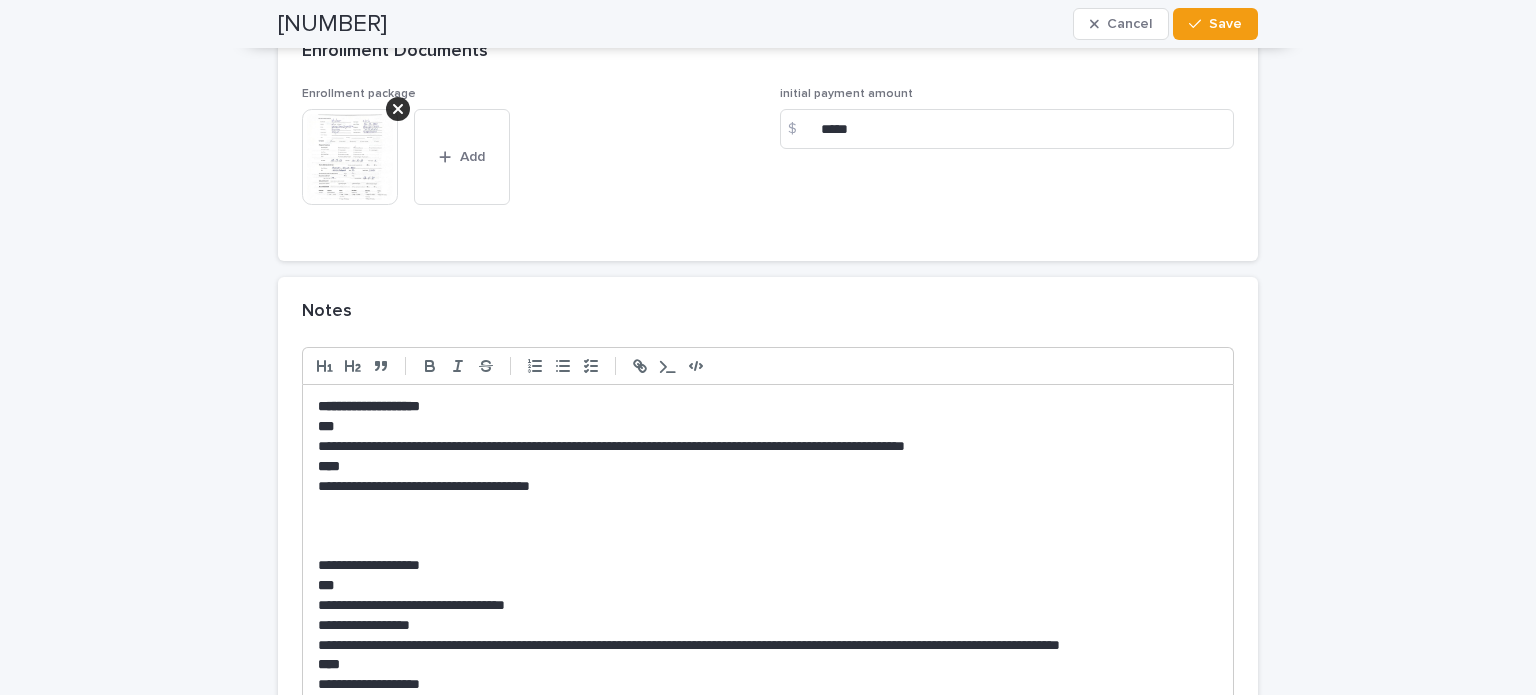 click on "**********" at bounding box center [768, 487] 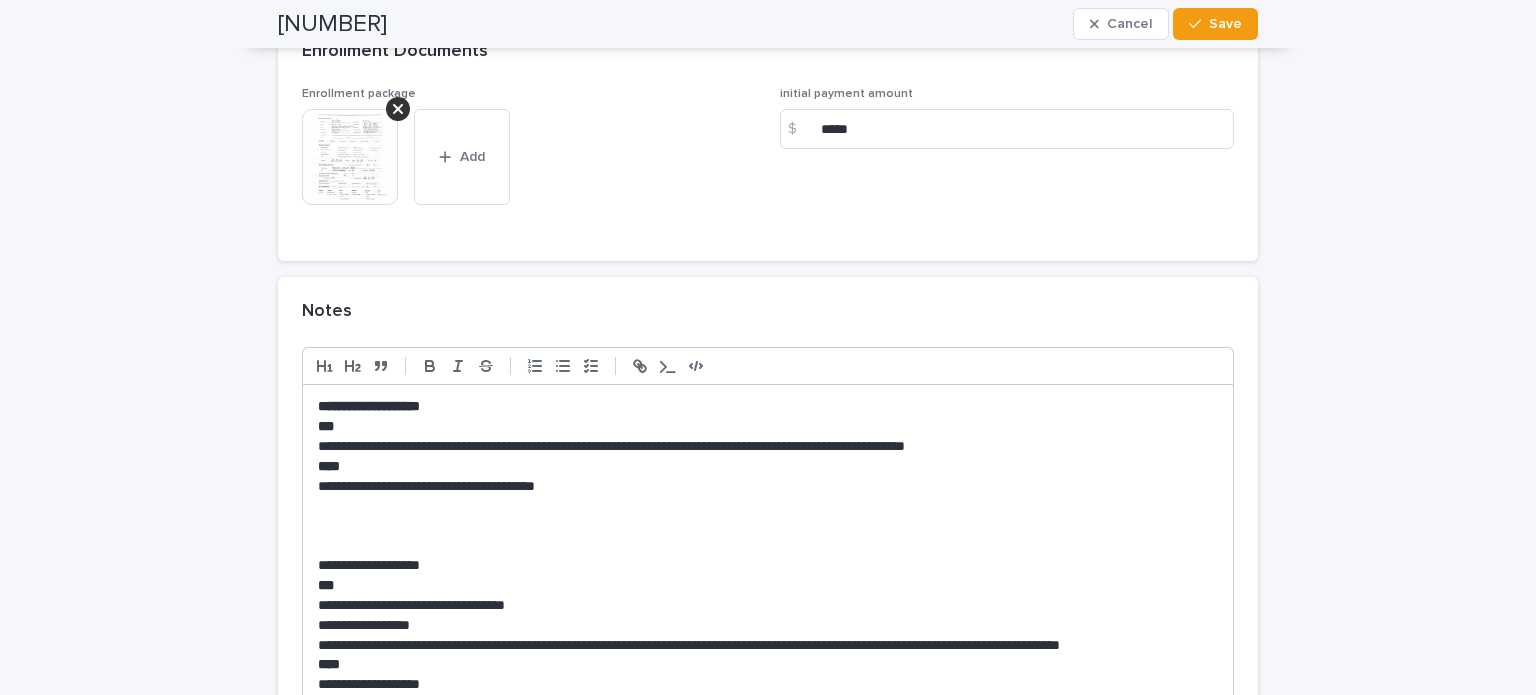 click on "**********" at bounding box center (768, 487) 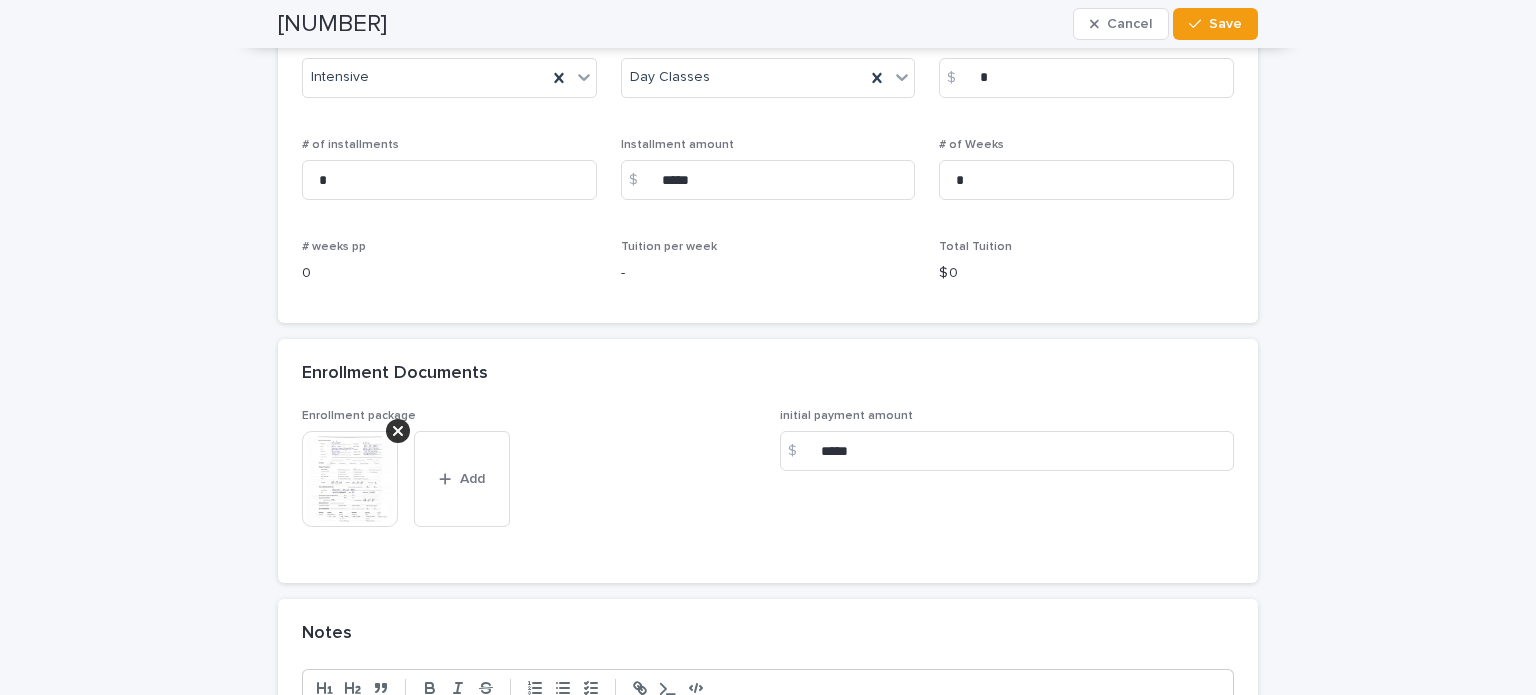 scroll, scrollTop: 1556, scrollLeft: 0, axis: vertical 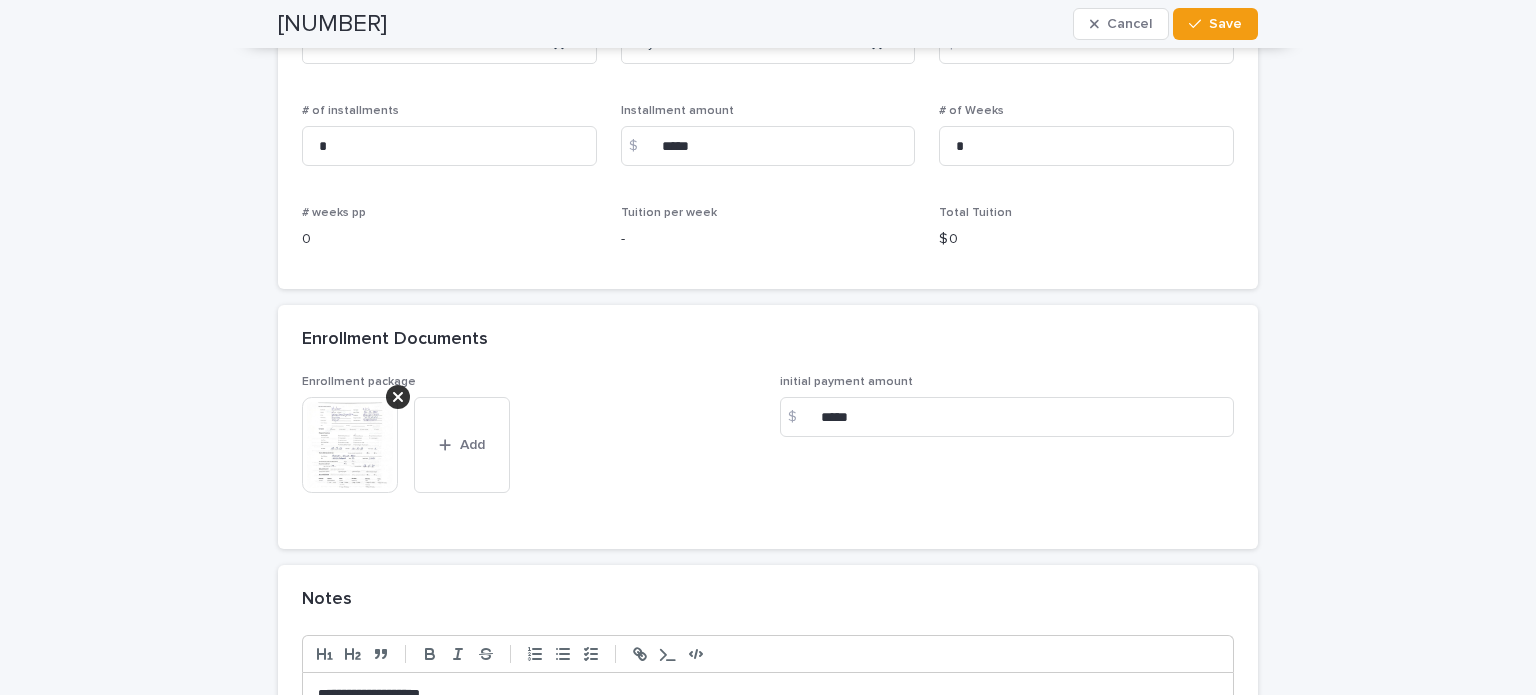 click at bounding box center [350, 445] 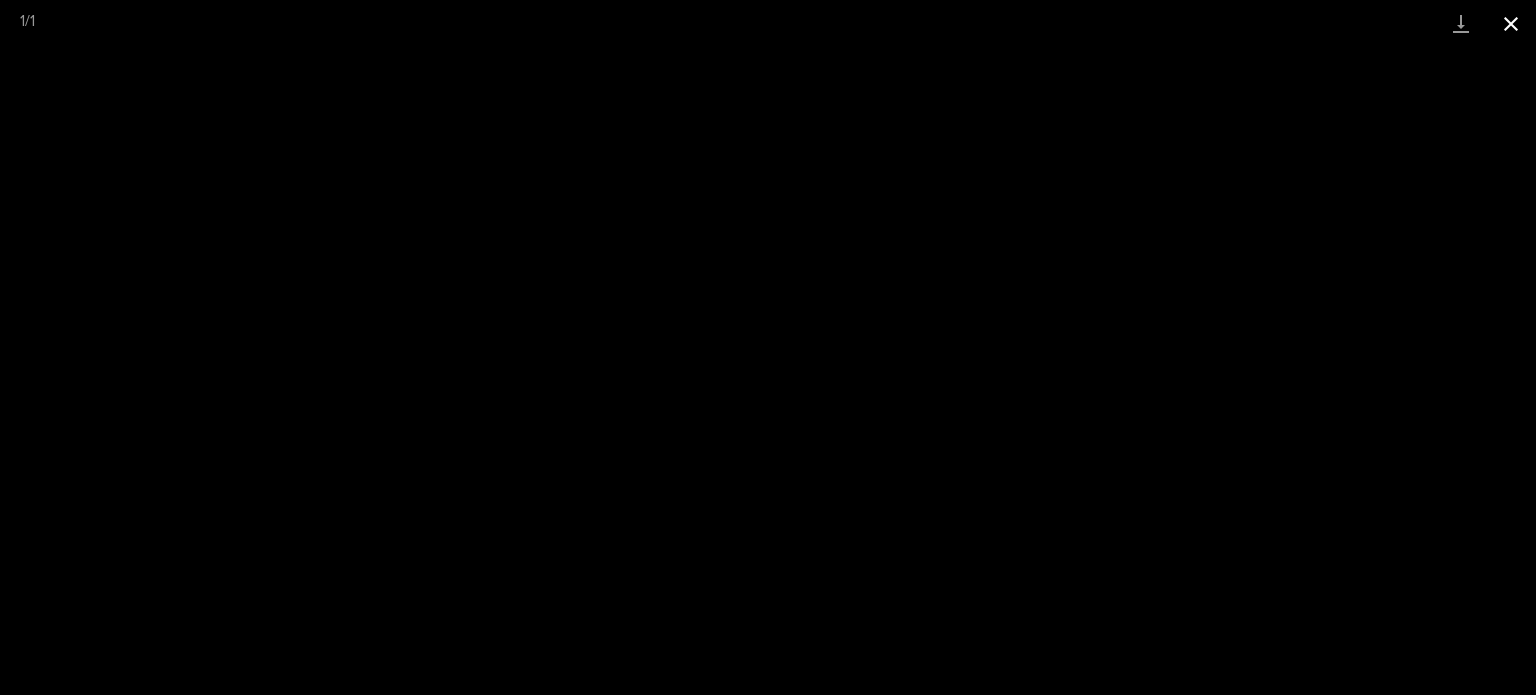 click at bounding box center [1511, 23] 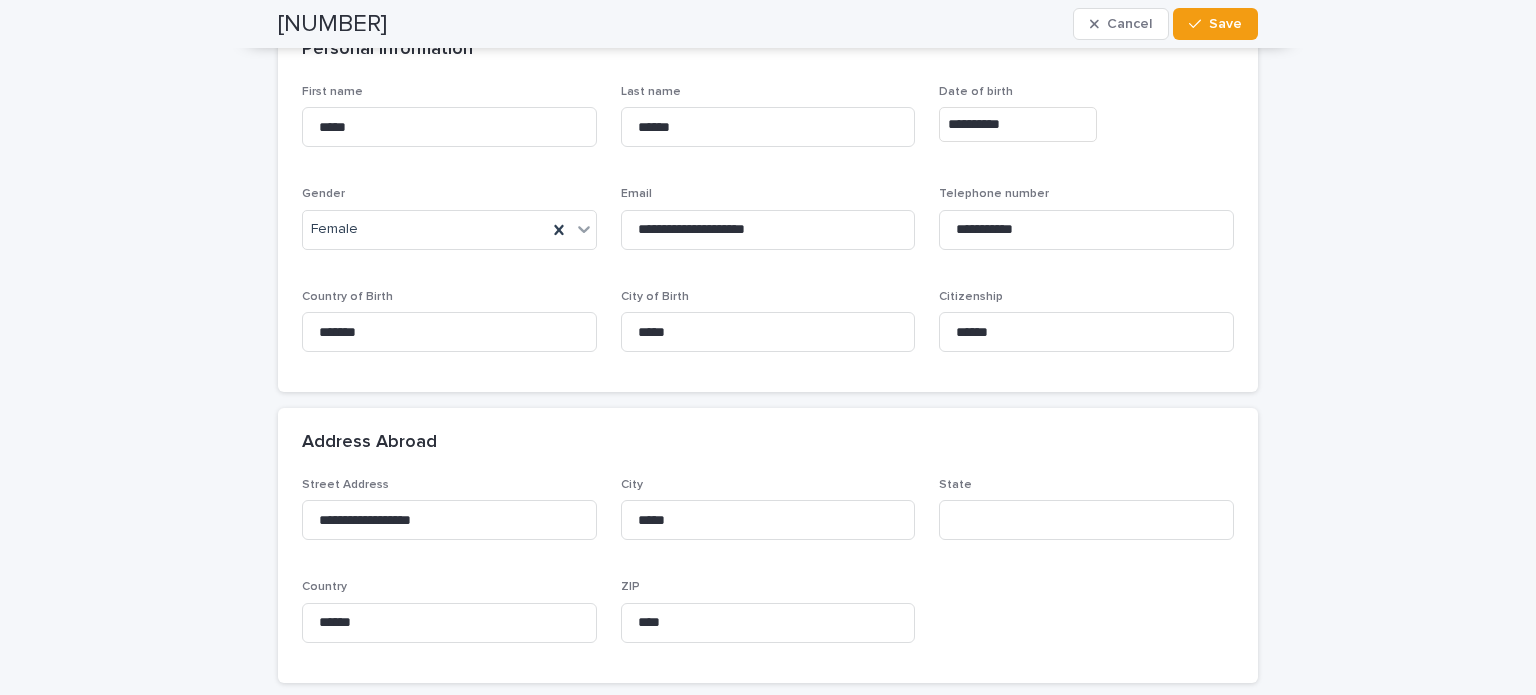 scroll, scrollTop: 356, scrollLeft: 0, axis: vertical 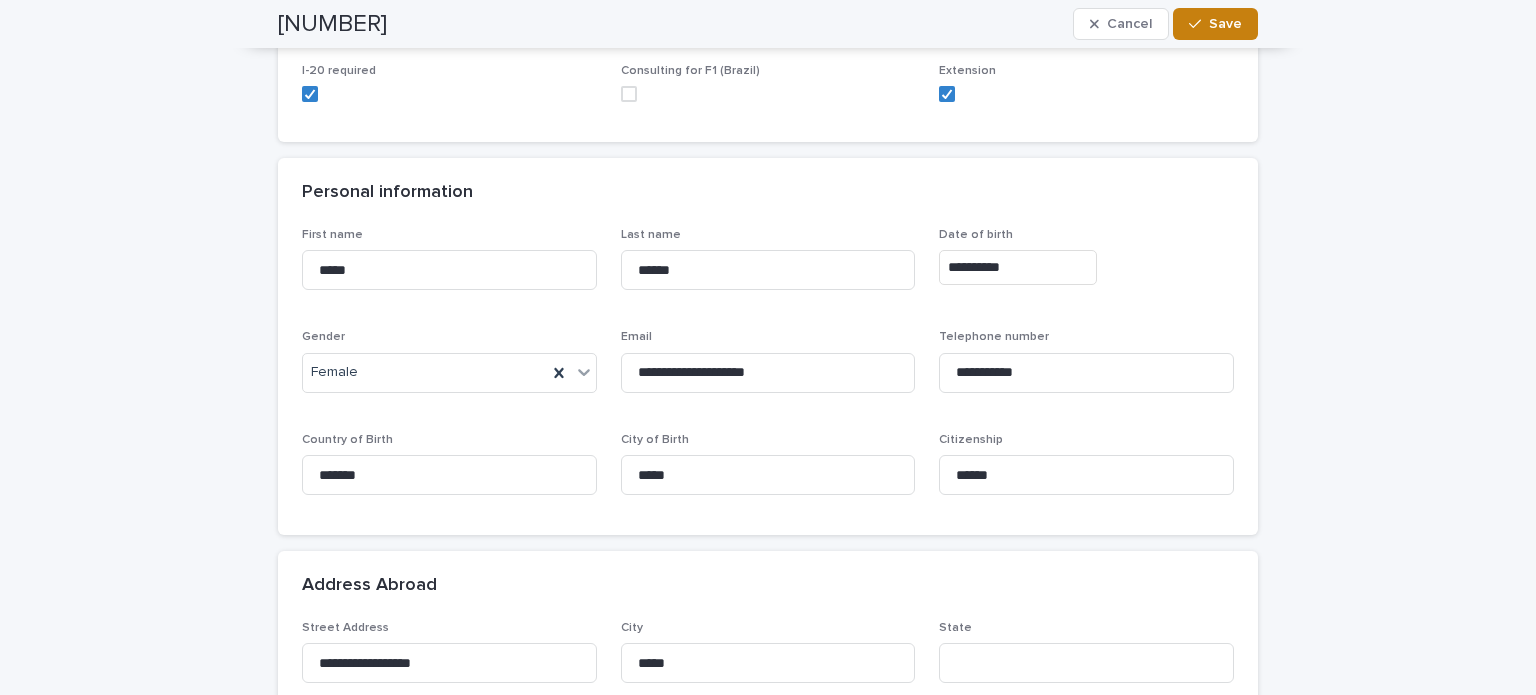 click on "Save" at bounding box center [1225, 24] 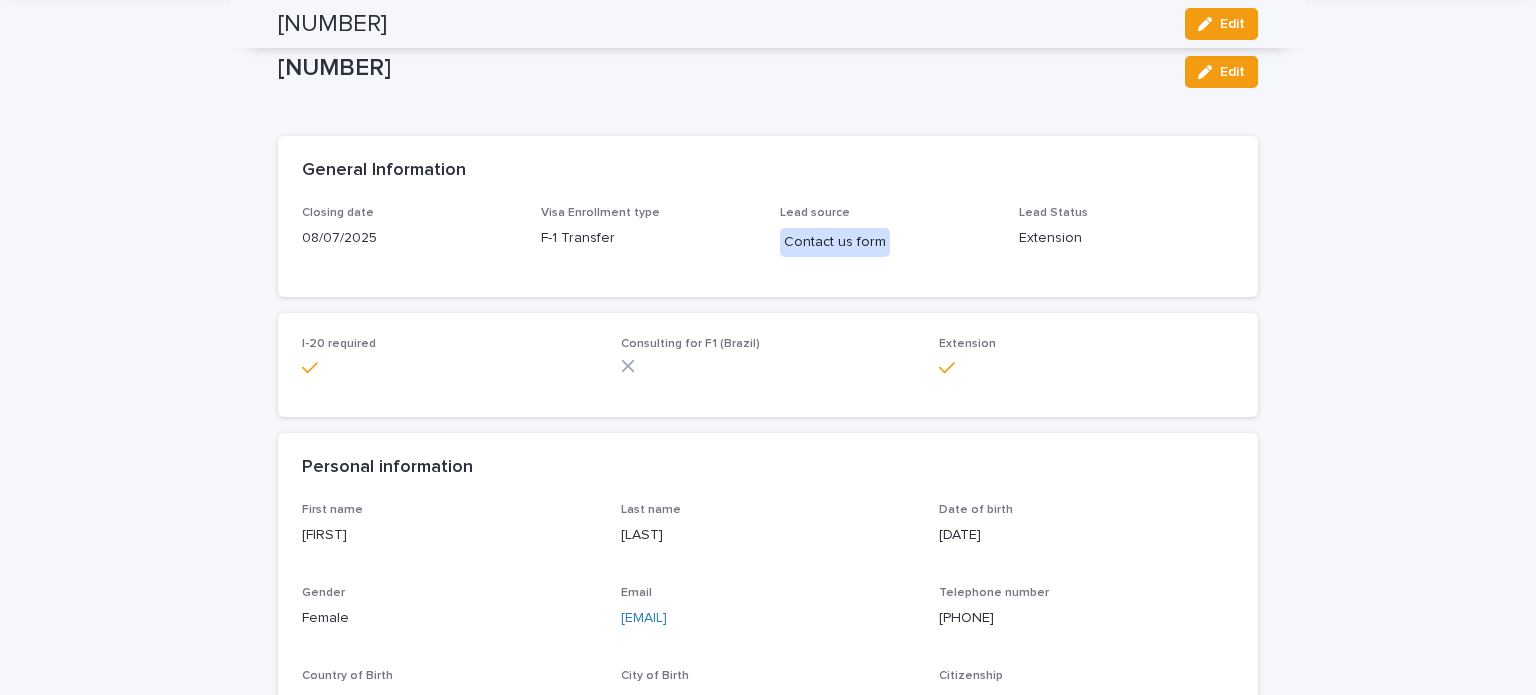 scroll, scrollTop: 0, scrollLeft: 0, axis: both 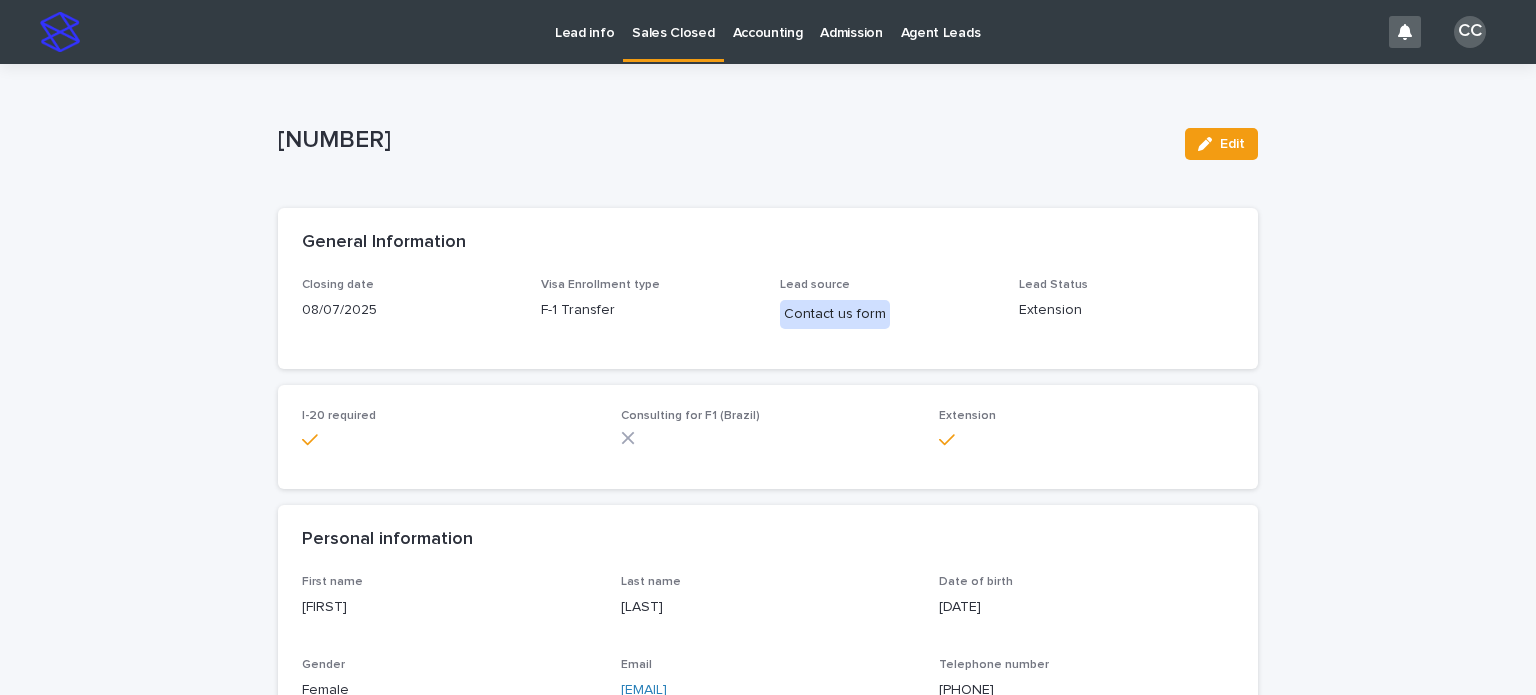 click on "Lead info" at bounding box center [584, 31] 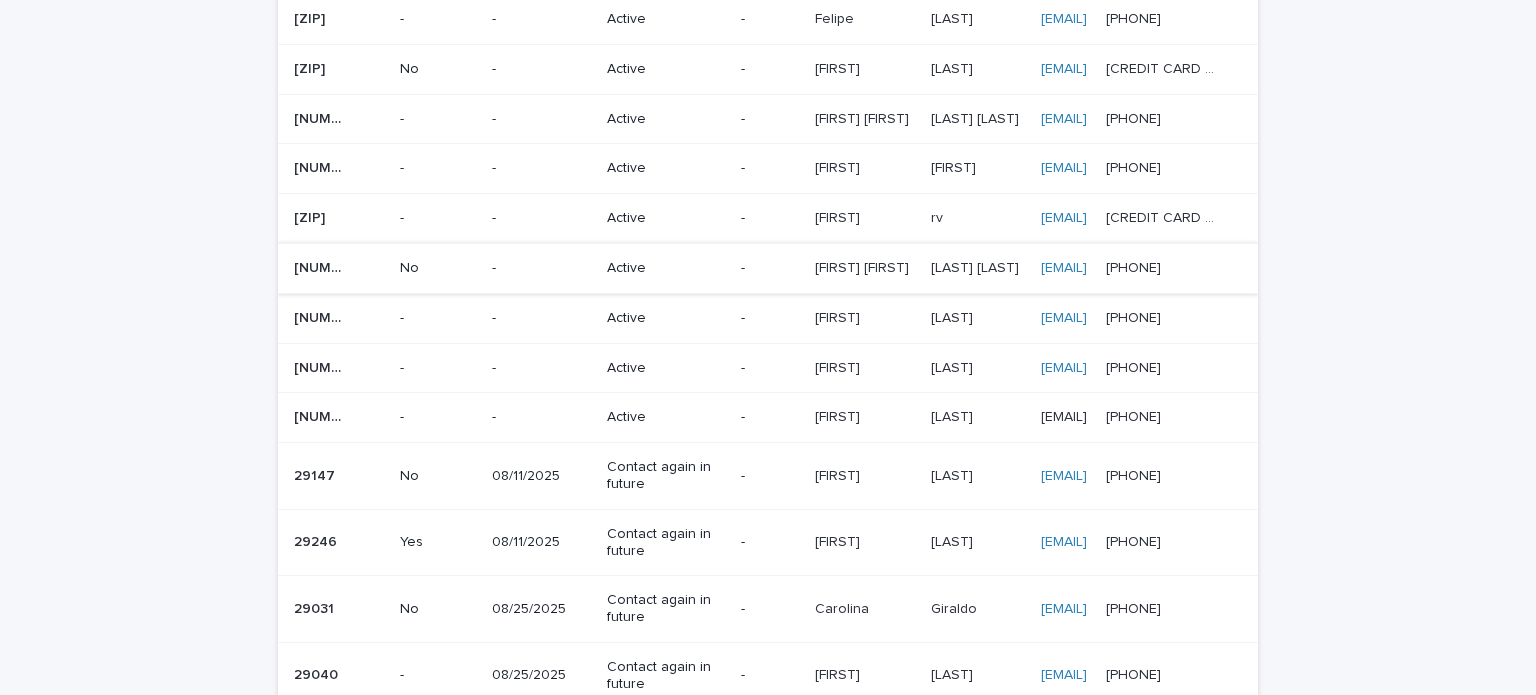 scroll, scrollTop: 0, scrollLeft: 0, axis: both 